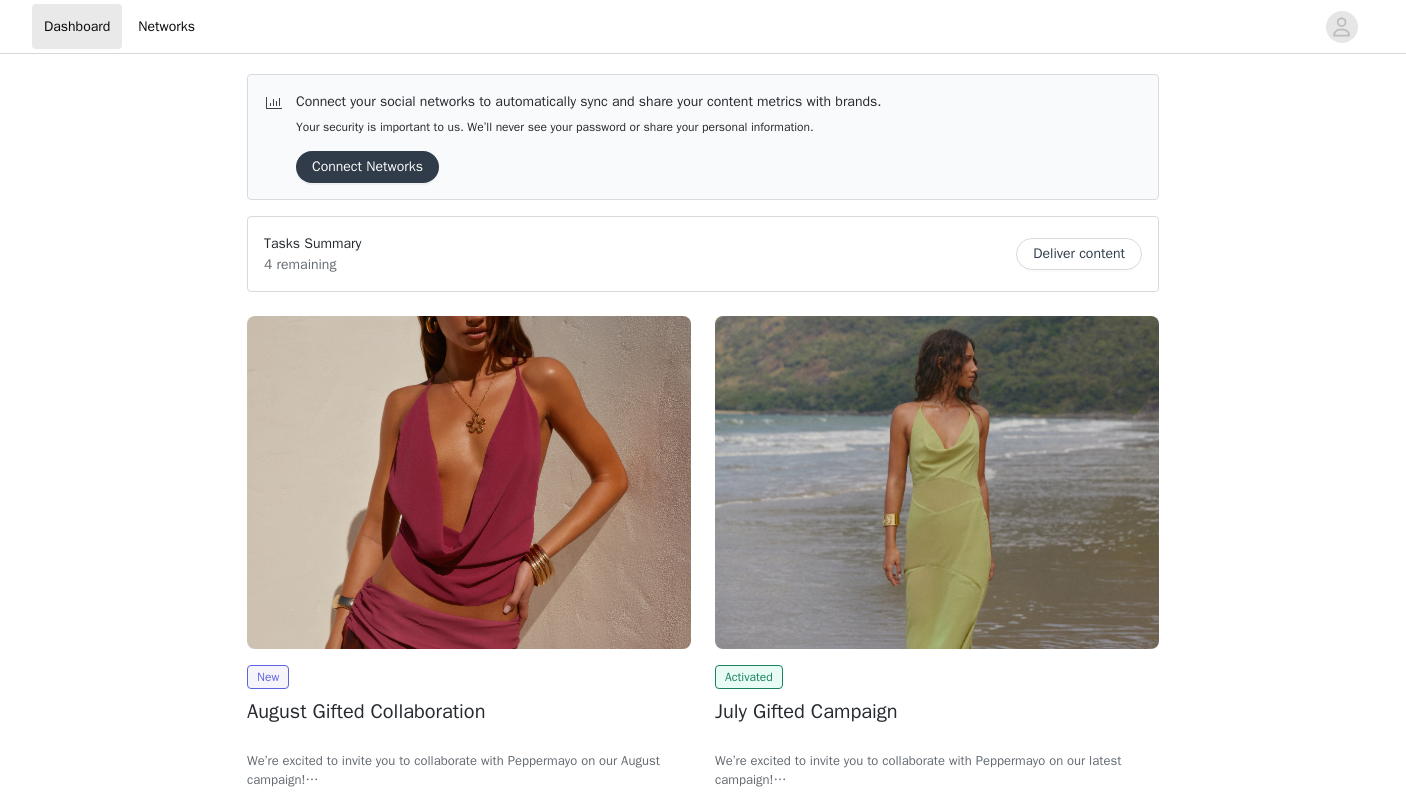 scroll, scrollTop: 0, scrollLeft: 0, axis: both 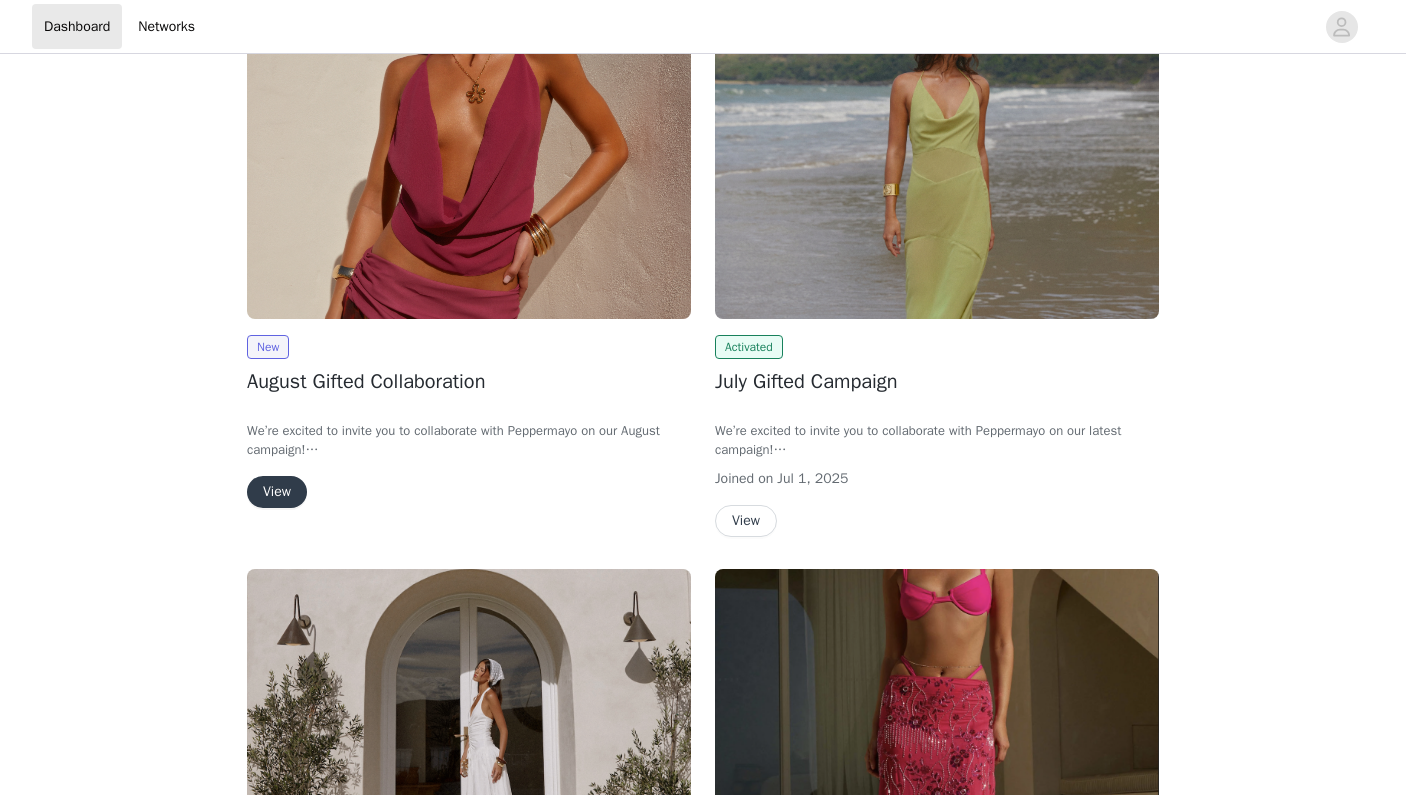 click at bounding box center (469, 152) 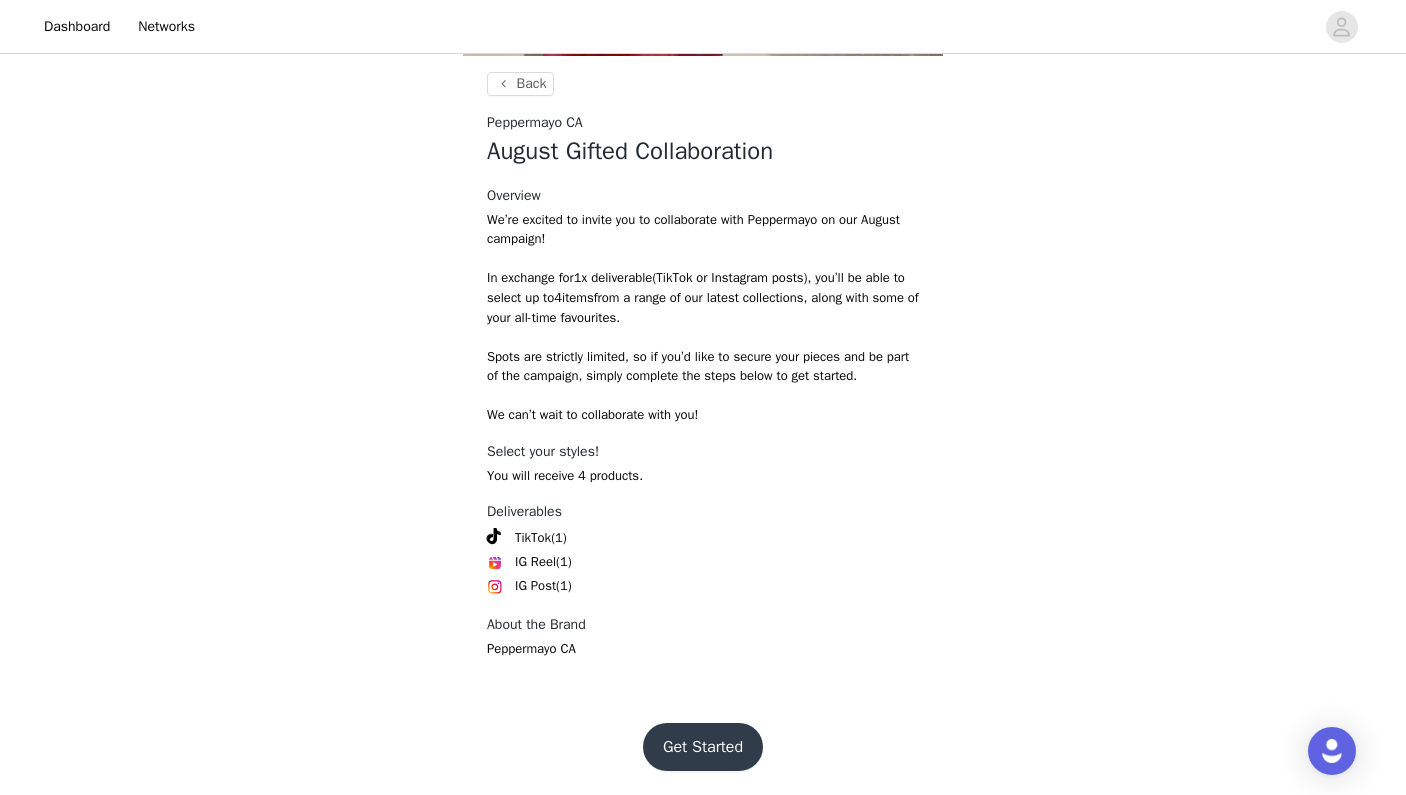 scroll, scrollTop: 715, scrollLeft: 0, axis: vertical 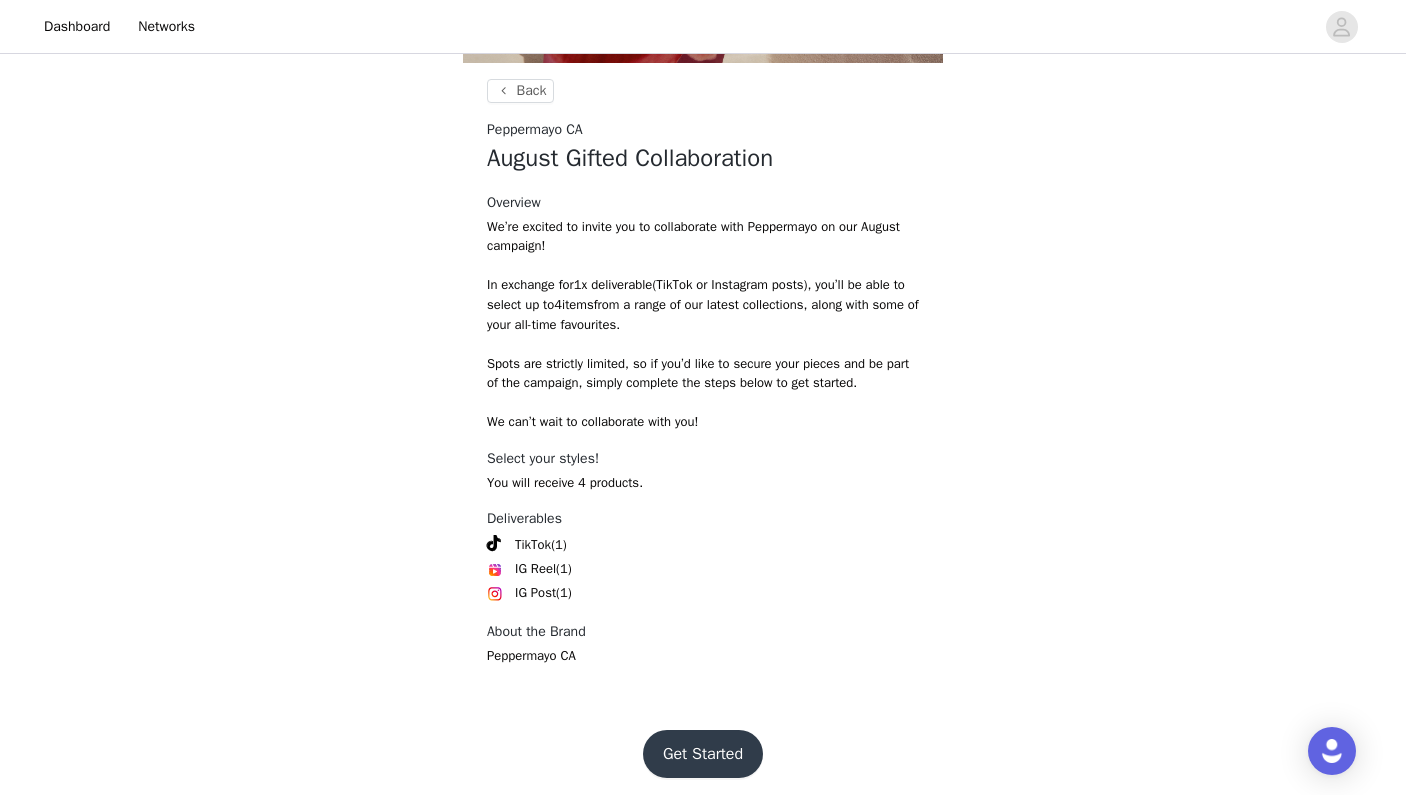 click on "Get Started" at bounding box center (703, 754) 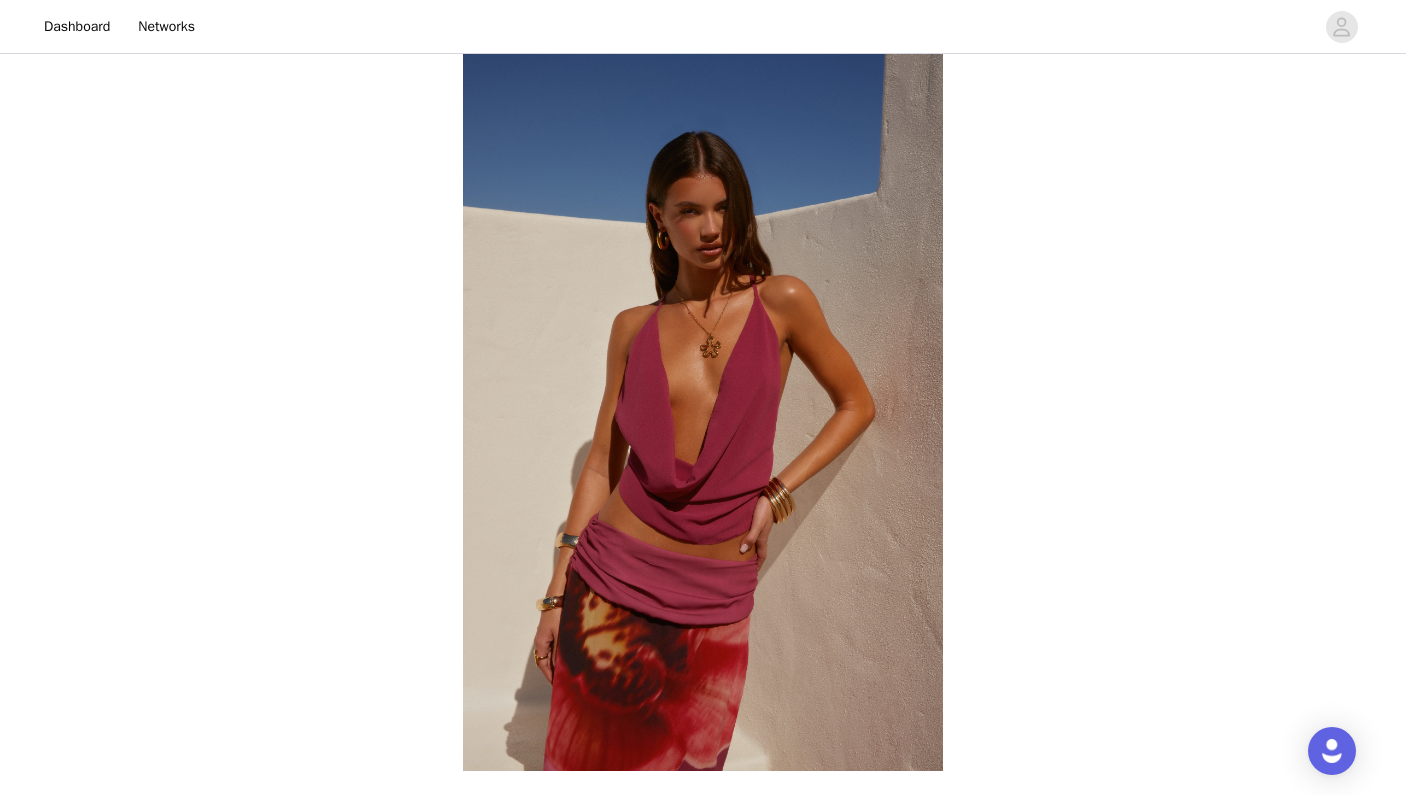 scroll, scrollTop: 751, scrollLeft: 0, axis: vertical 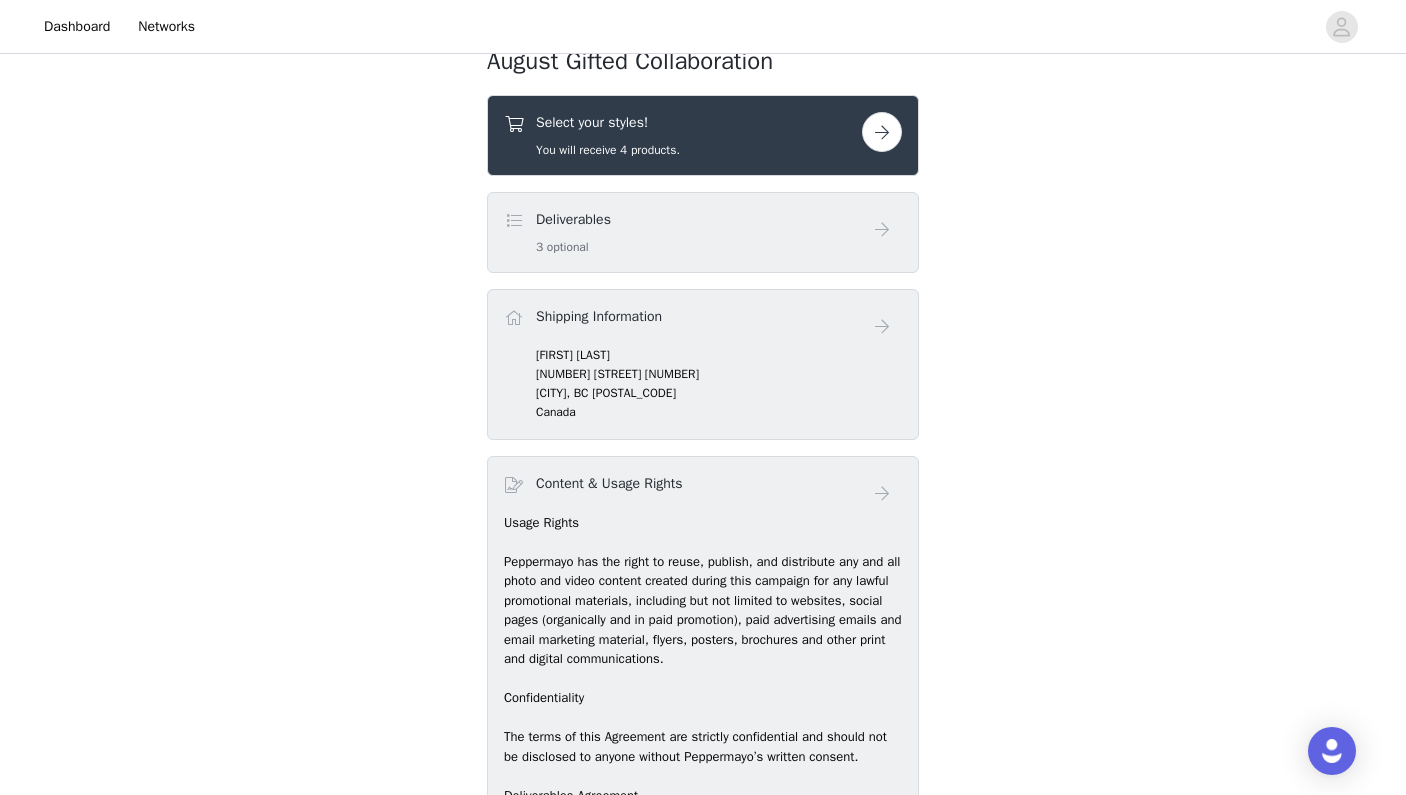 click at bounding box center [882, 132] 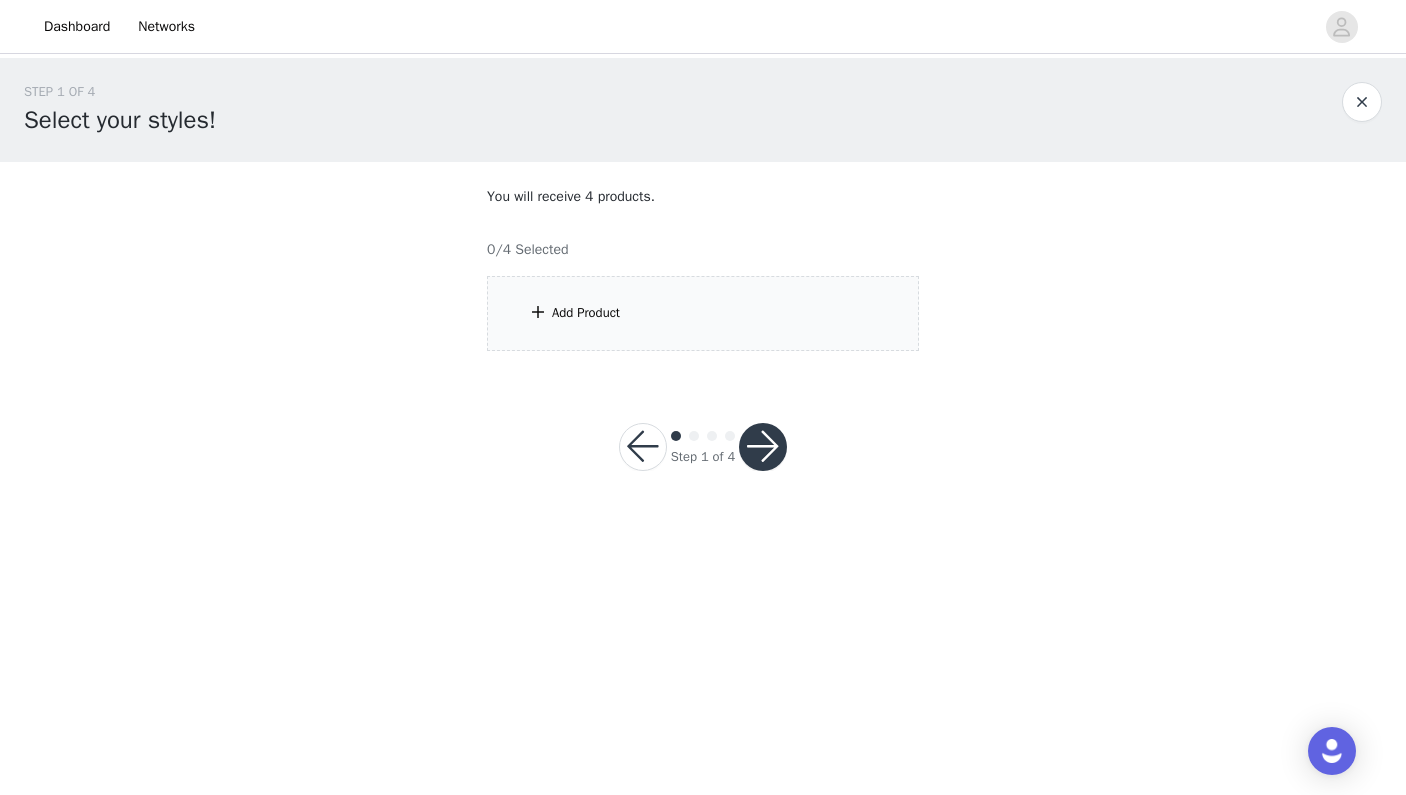 click on "Add Product" at bounding box center (703, 313) 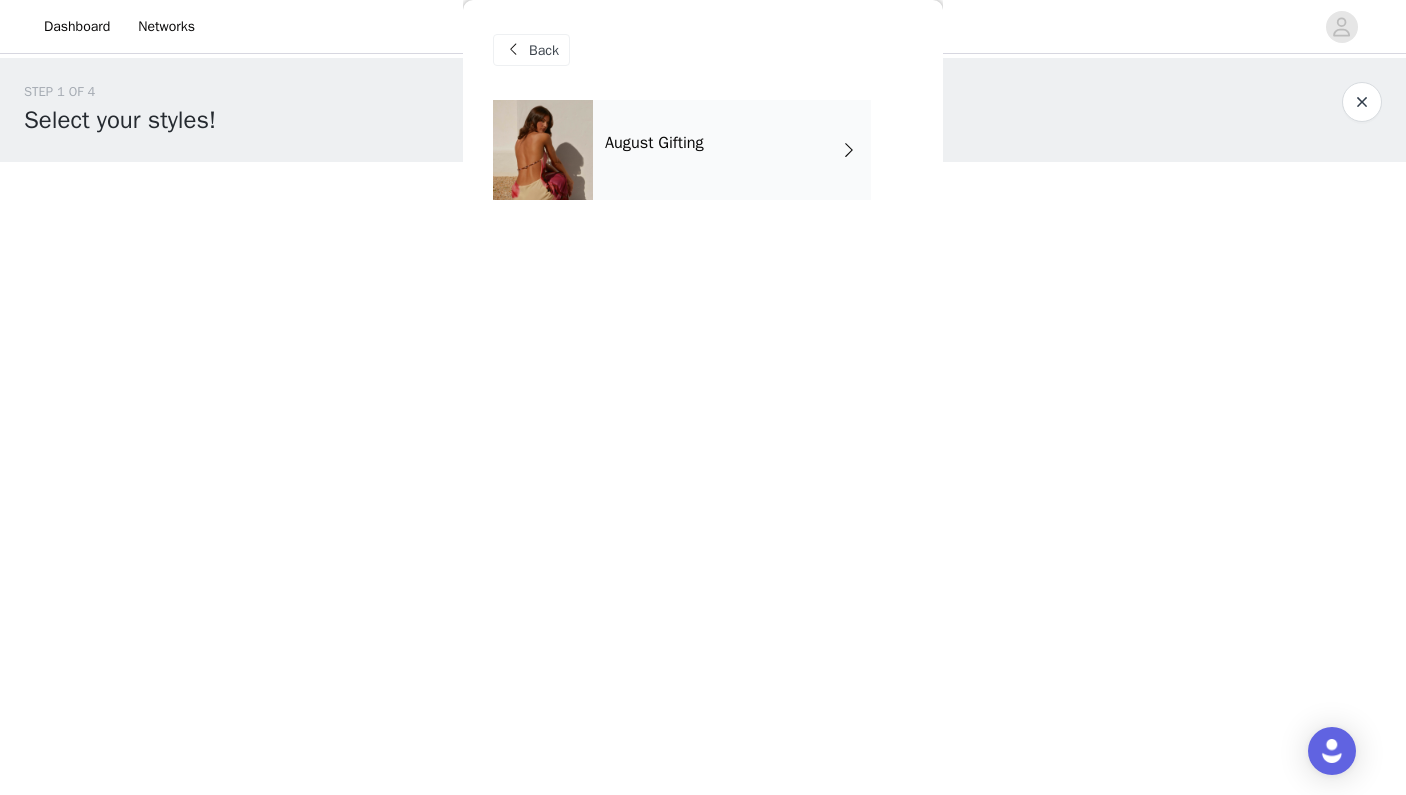 click on "August Gifting" at bounding box center [732, 150] 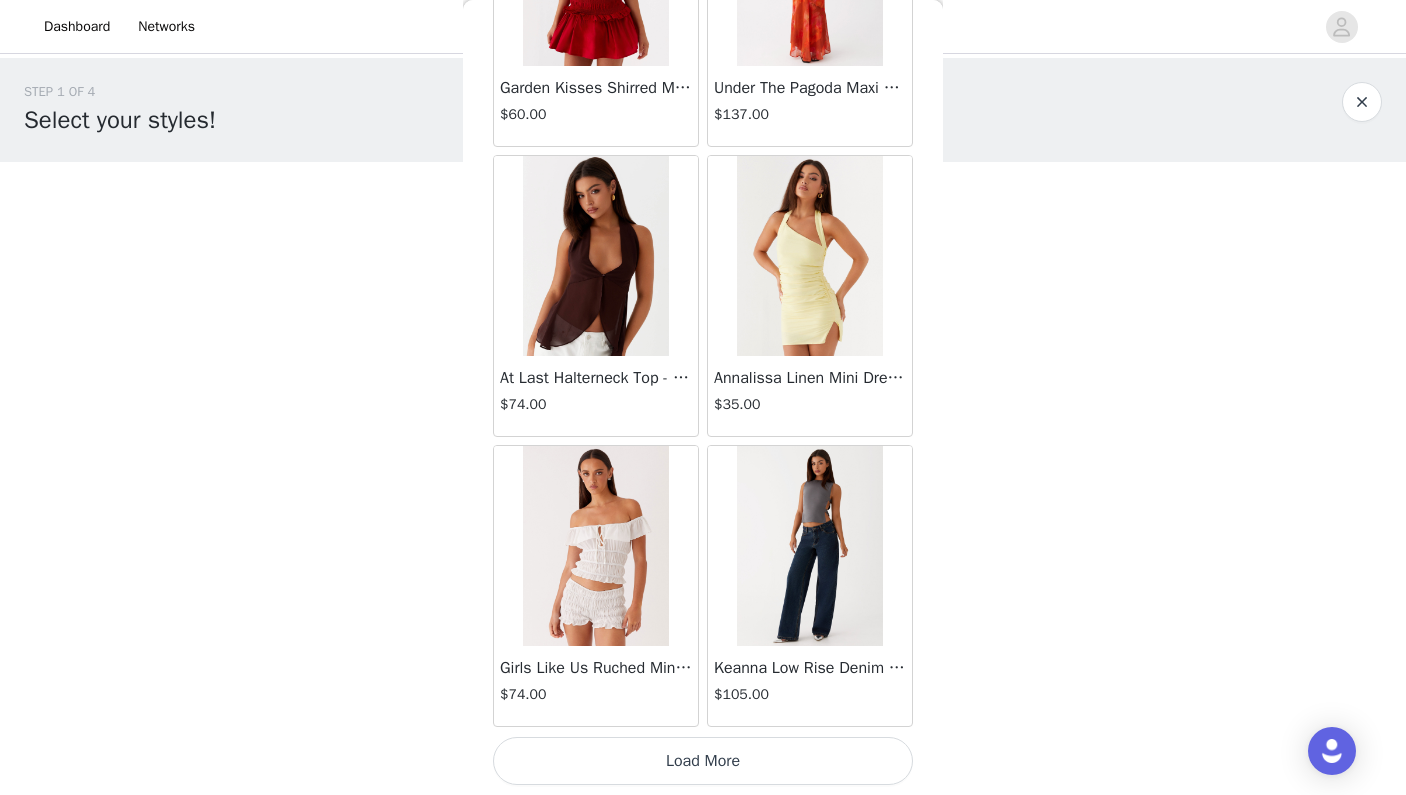 scroll, scrollTop: 2265, scrollLeft: 0, axis: vertical 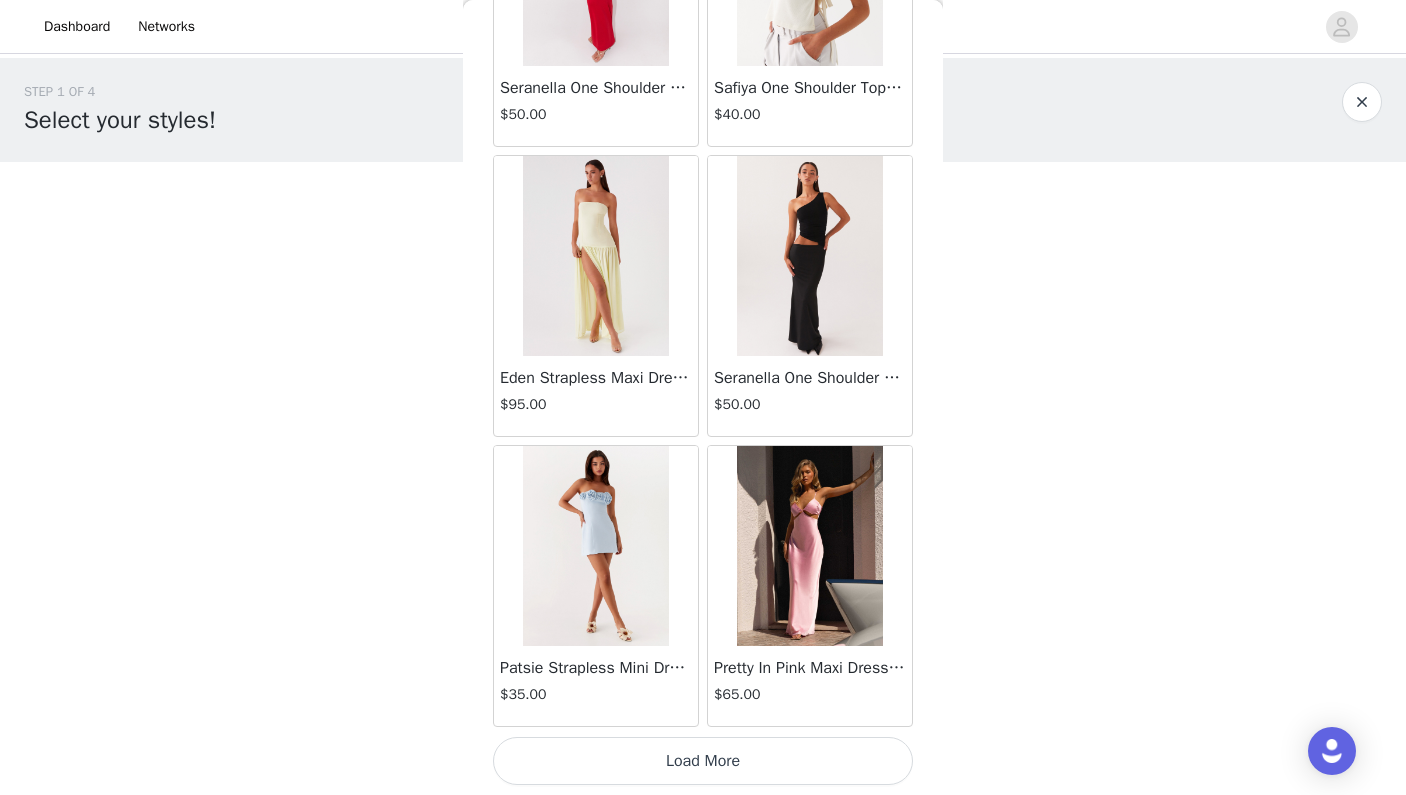 click on "Load More" at bounding box center (703, 761) 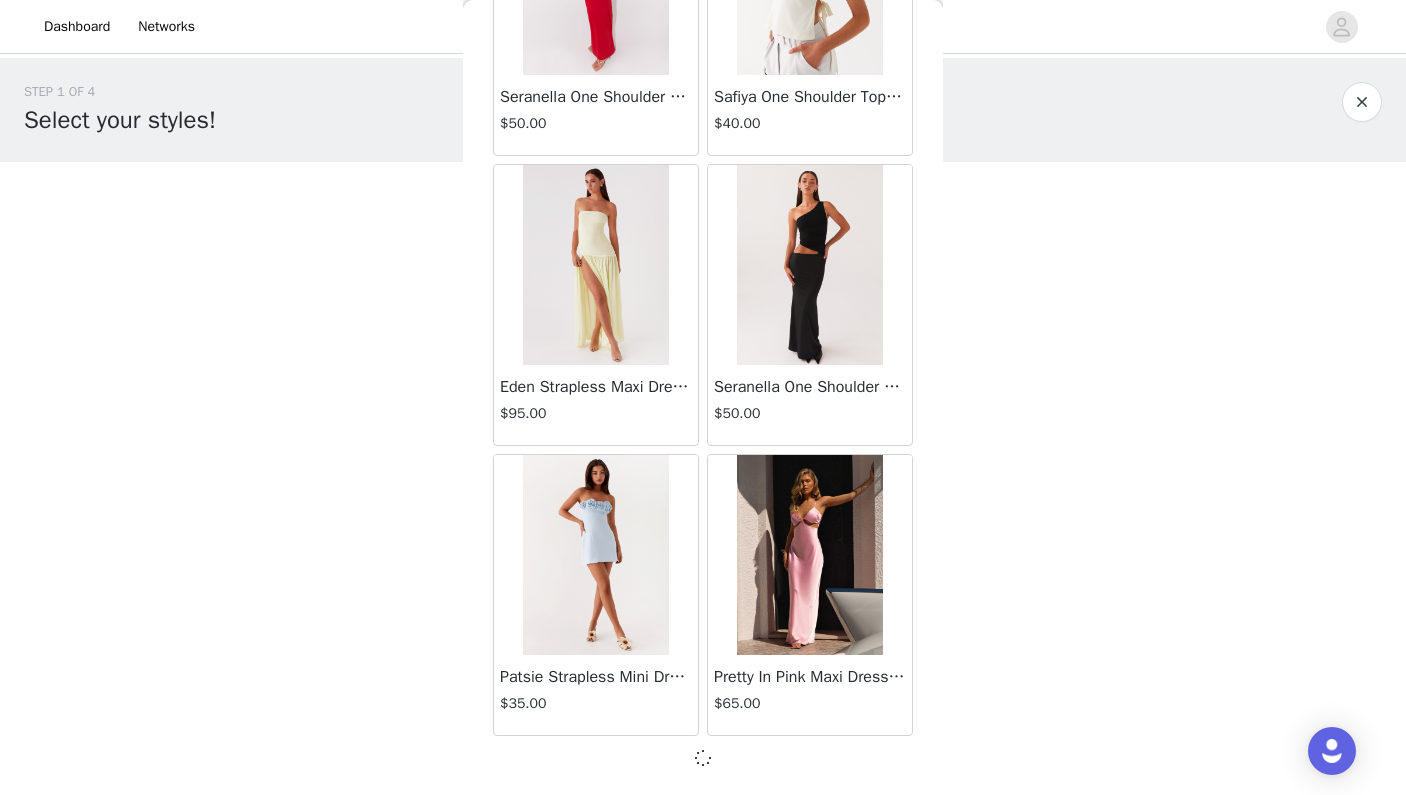 scroll, scrollTop: 2, scrollLeft: 0, axis: vertical 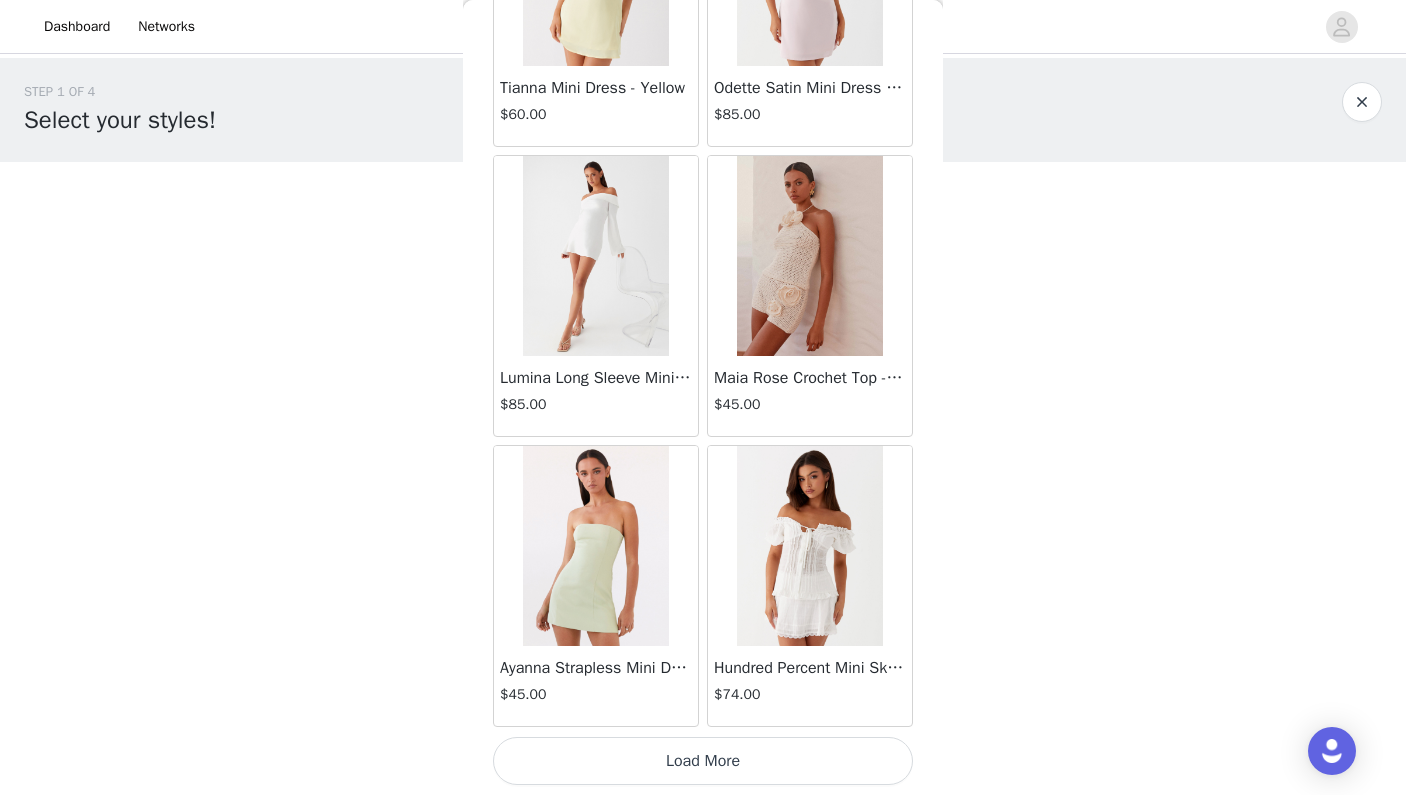 click on "Load More" at bounding box center (703, 761) 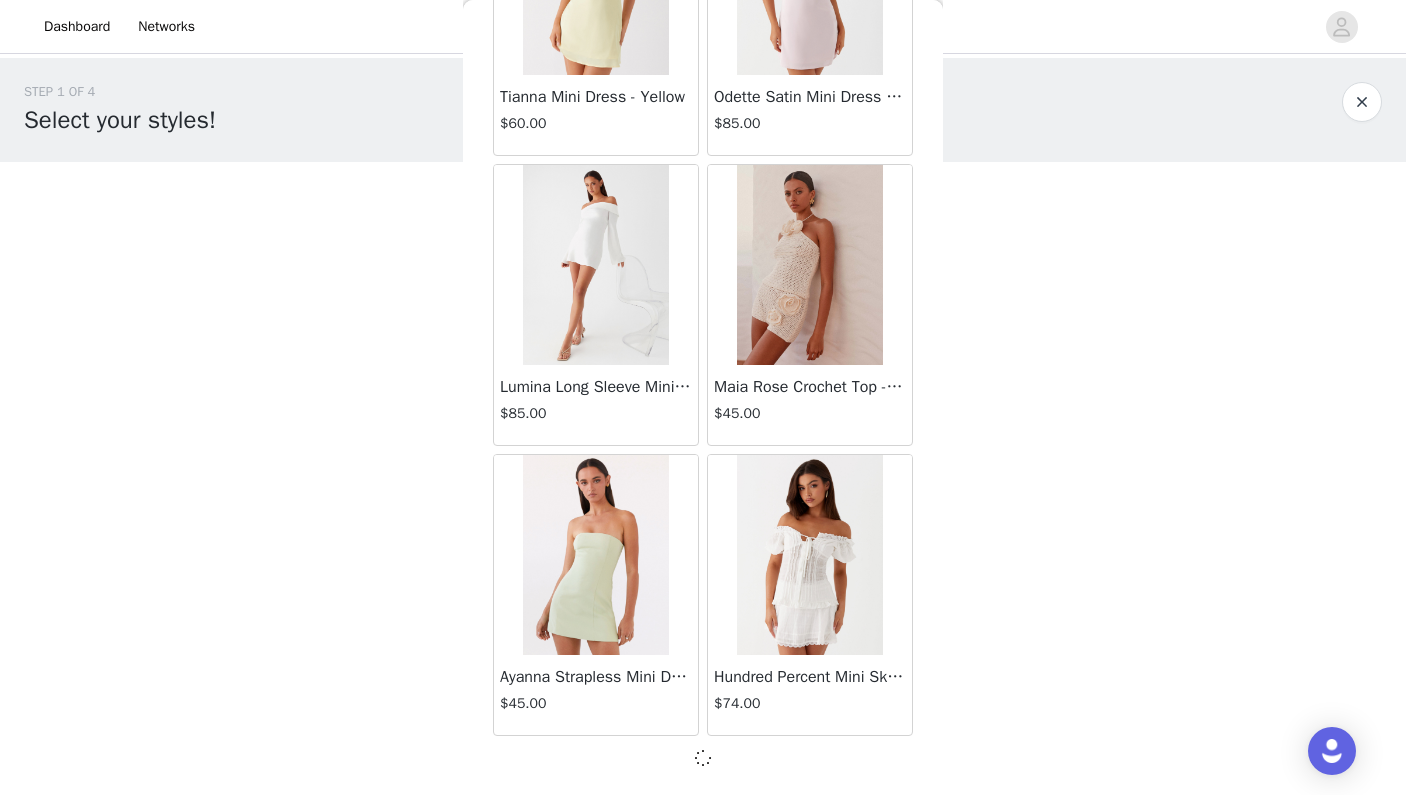 scroll, scrollTop: 8056, scrollLeft: 0, axis: vertical 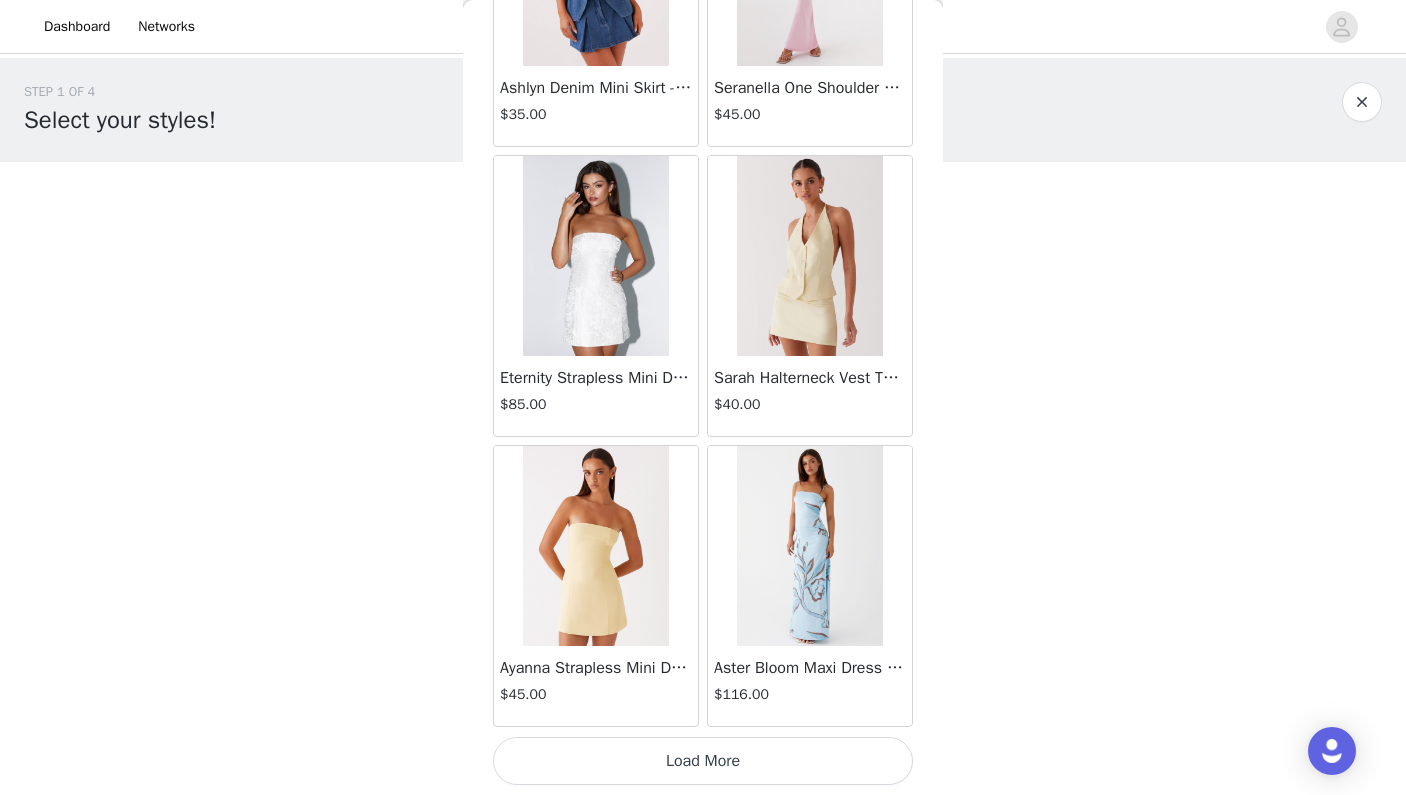 click on "Load More" at bounding box center [703, 761] 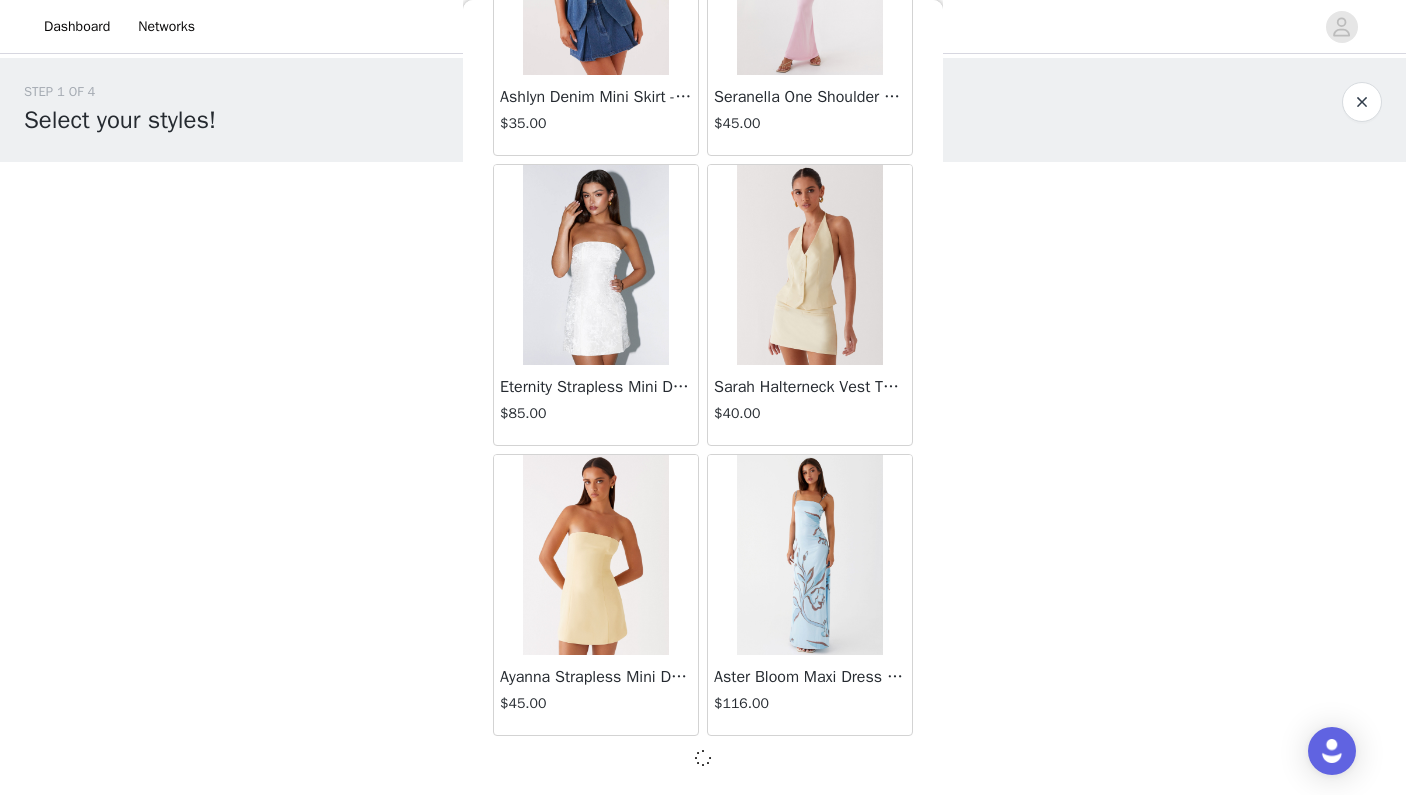 scroll, scrollTop: 10956, scrollLeft: 0, axis: vertical 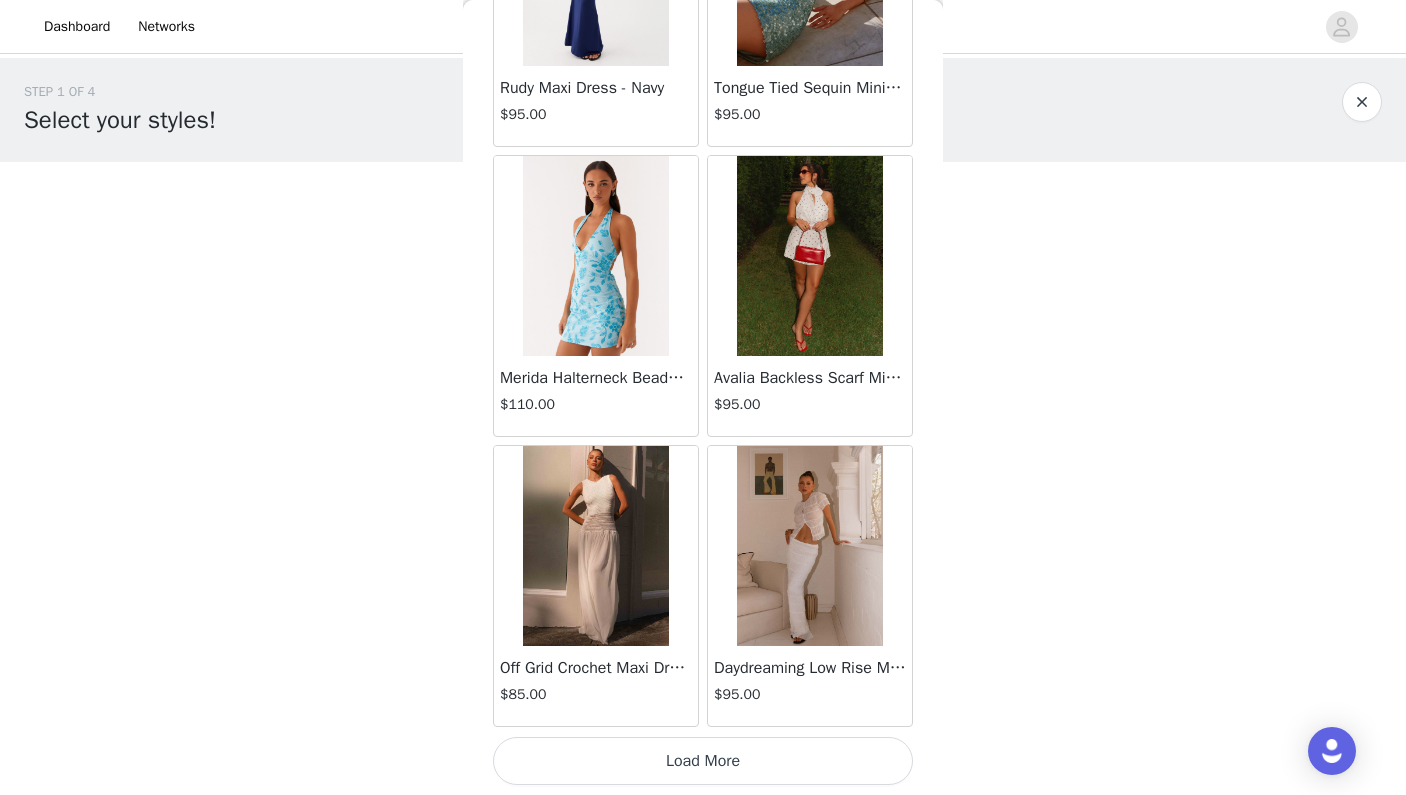 click on "Load More" at bounding box center [703, 761] 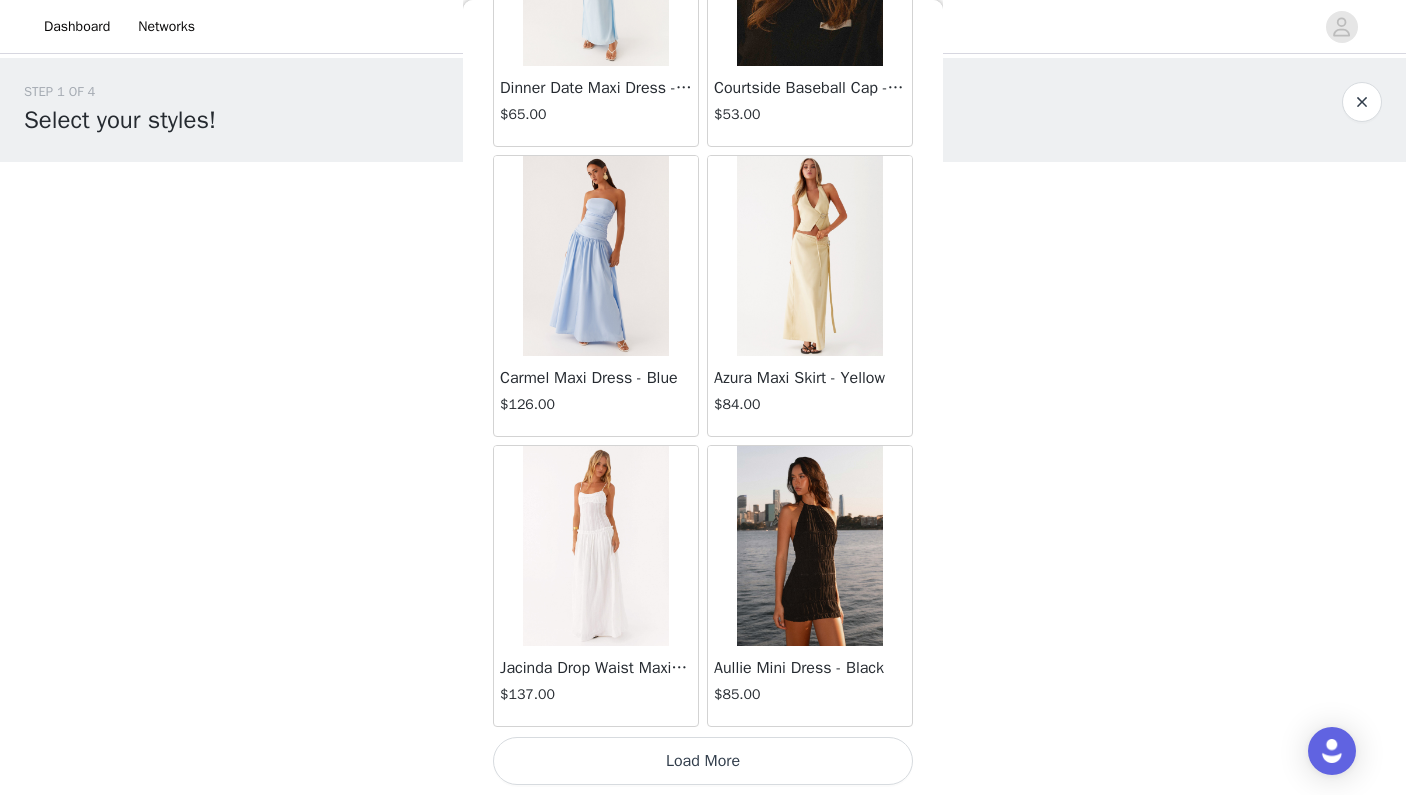 scroll, scrollTop: 16765, scrollLeft: 0, axis: vertical 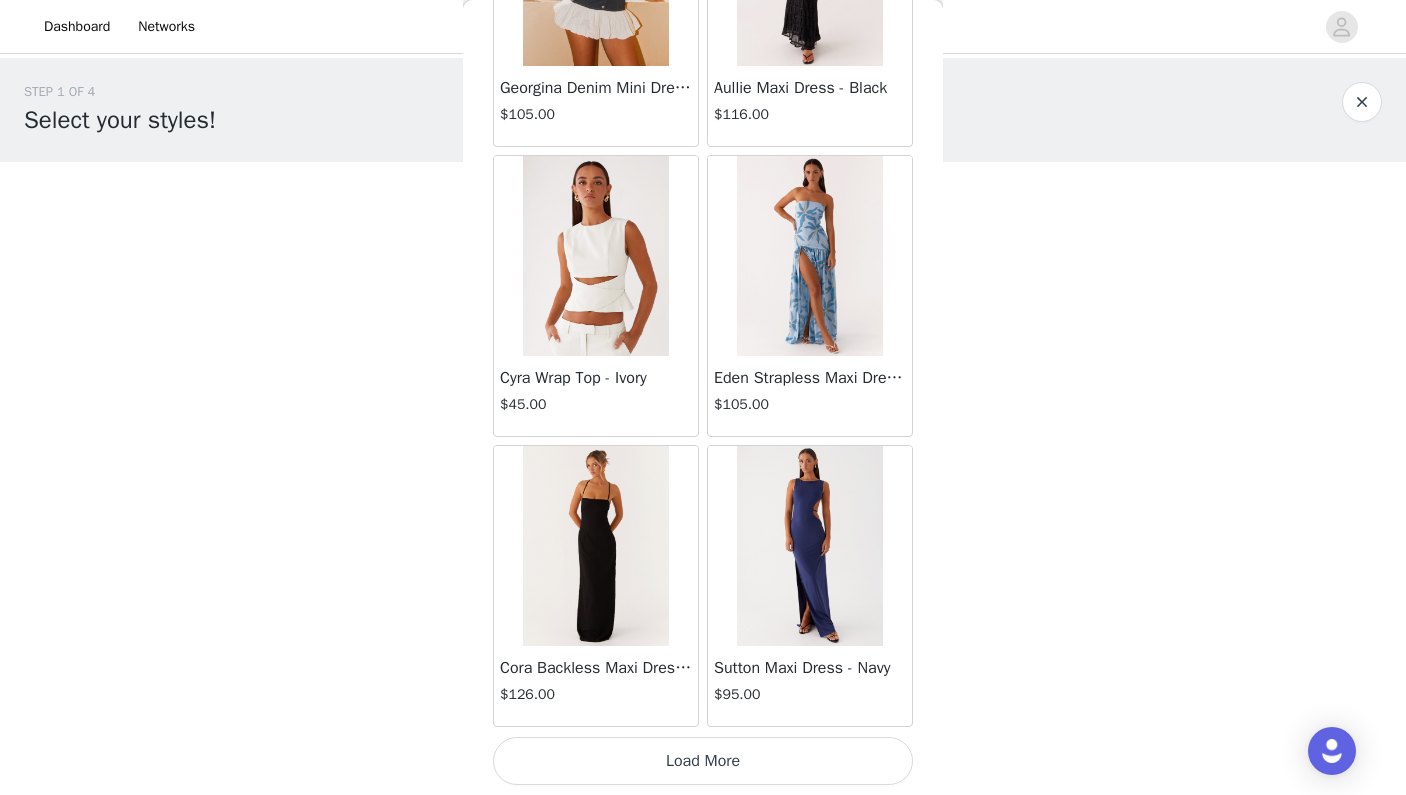 click on "Load More" at bounding box center (703, 761) 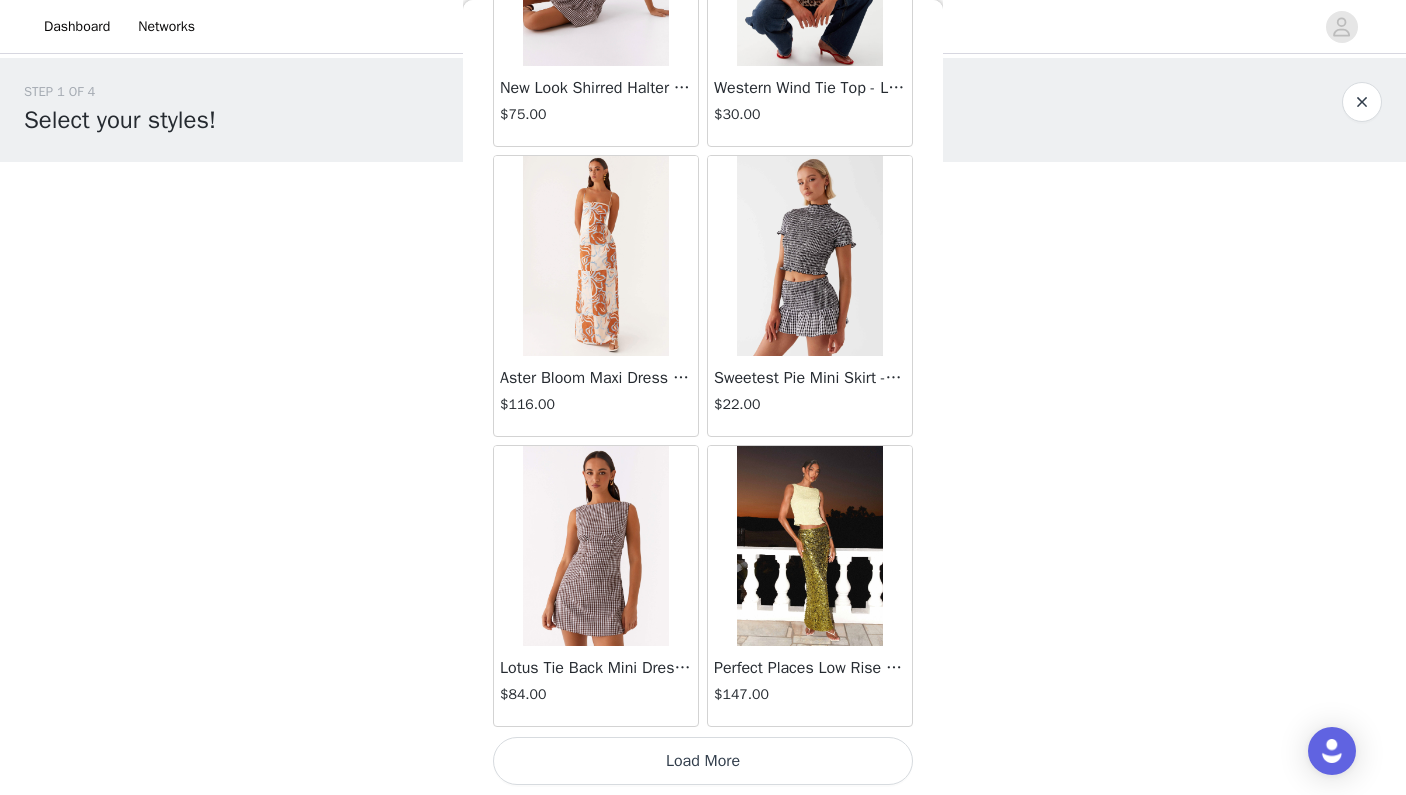 scroll, scrollTop: 22565, scrollLeft: 0, axis: vertical 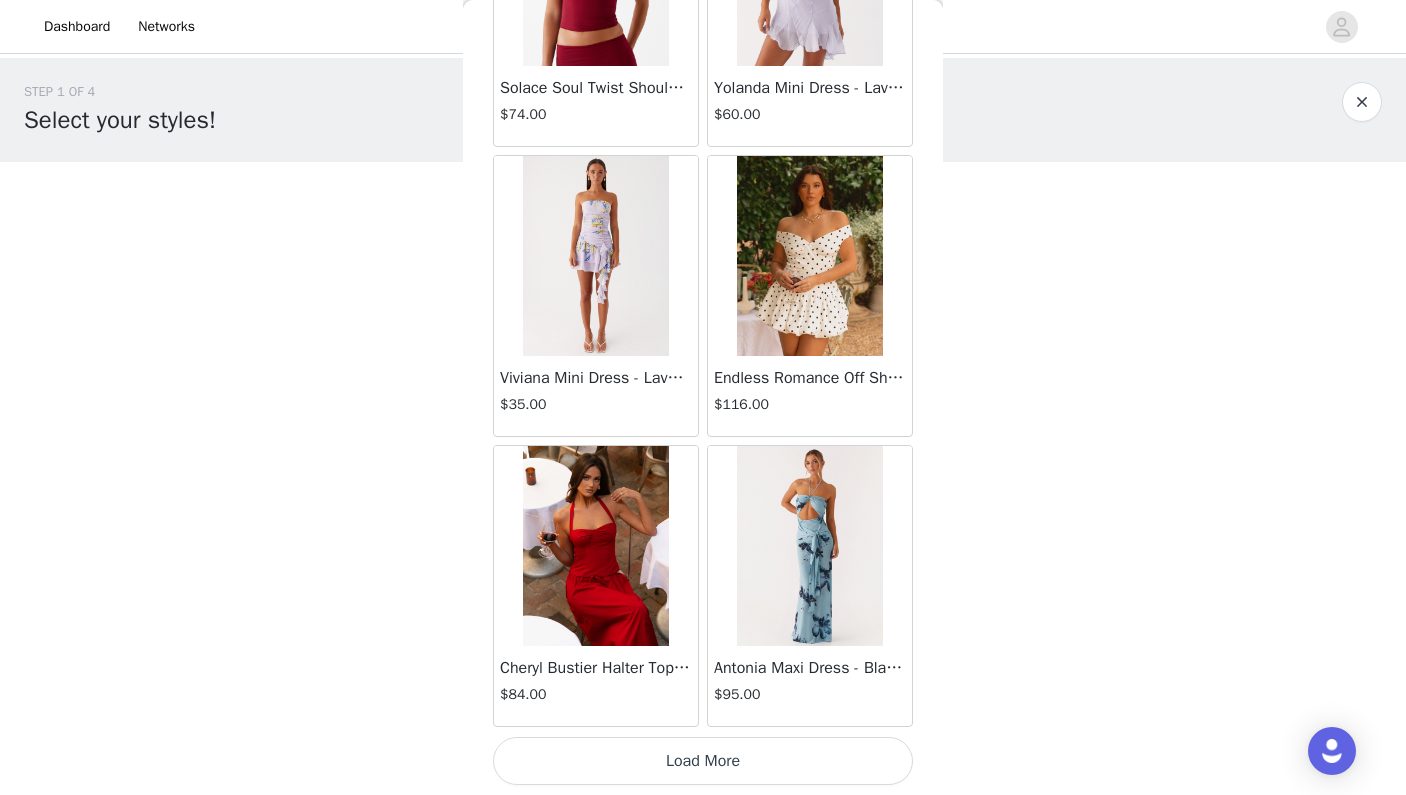 click on "Load More" at bounding box center (703, 761) 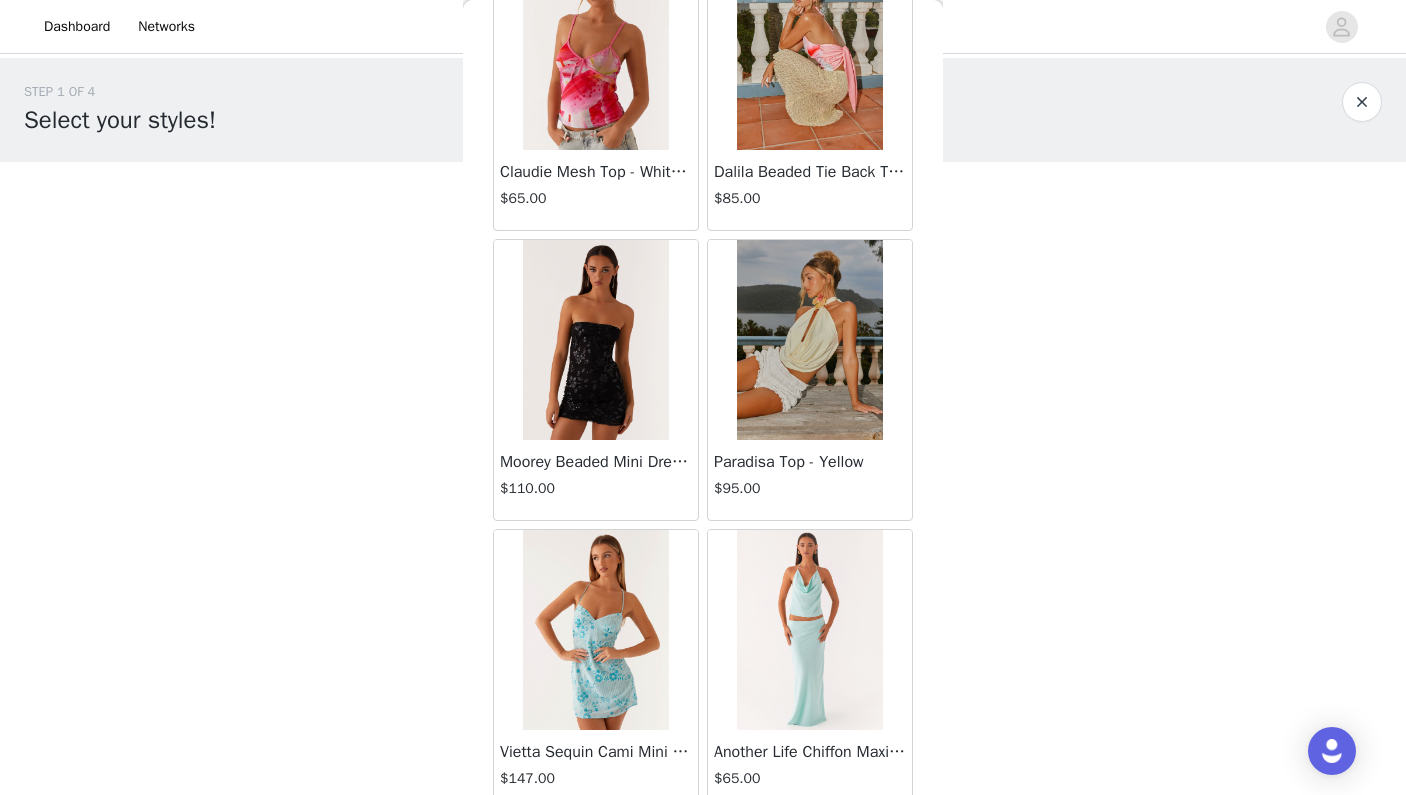 scroll, scrollTop: 28365, scrollLeft: 0, axis: vertical 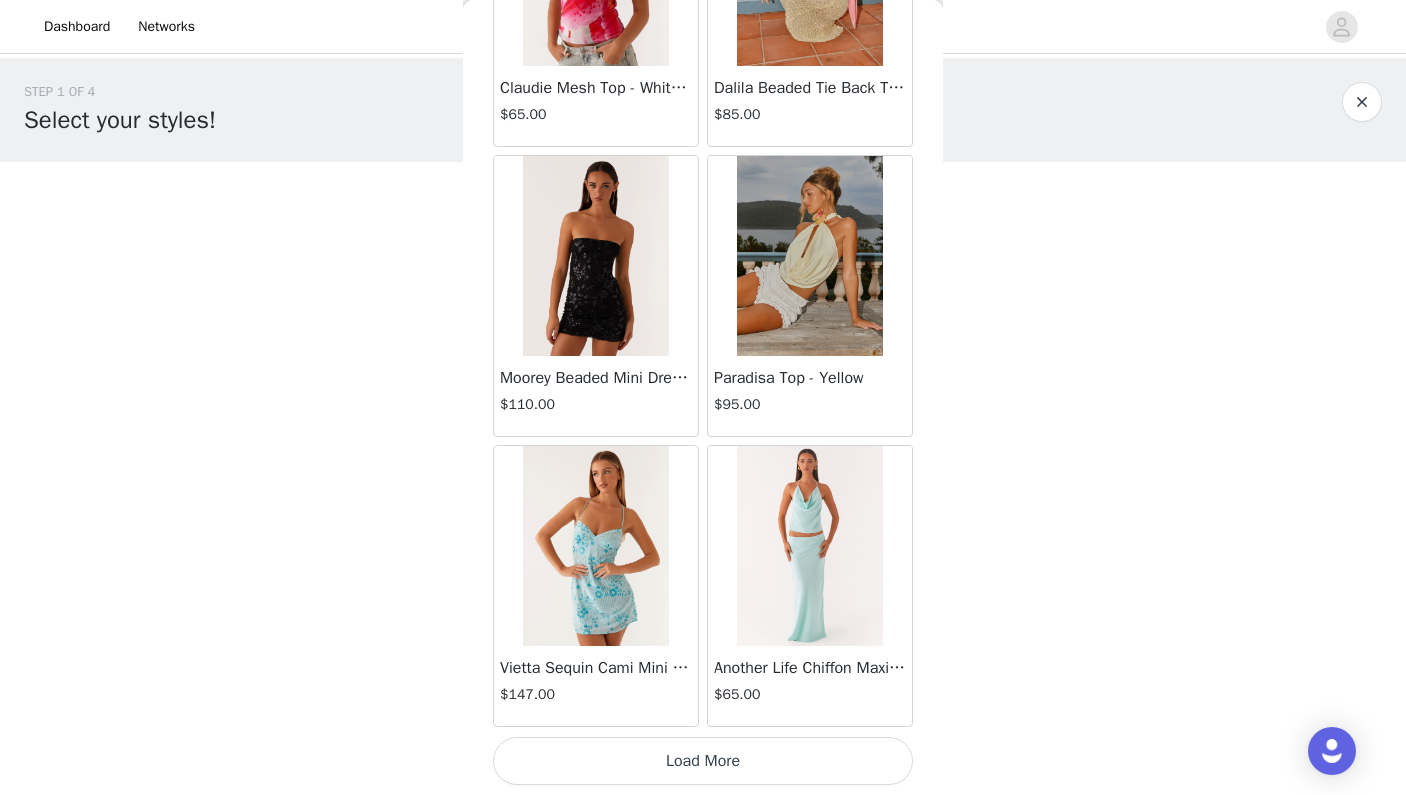 click on "Load More" at bounding box center [703, 761] 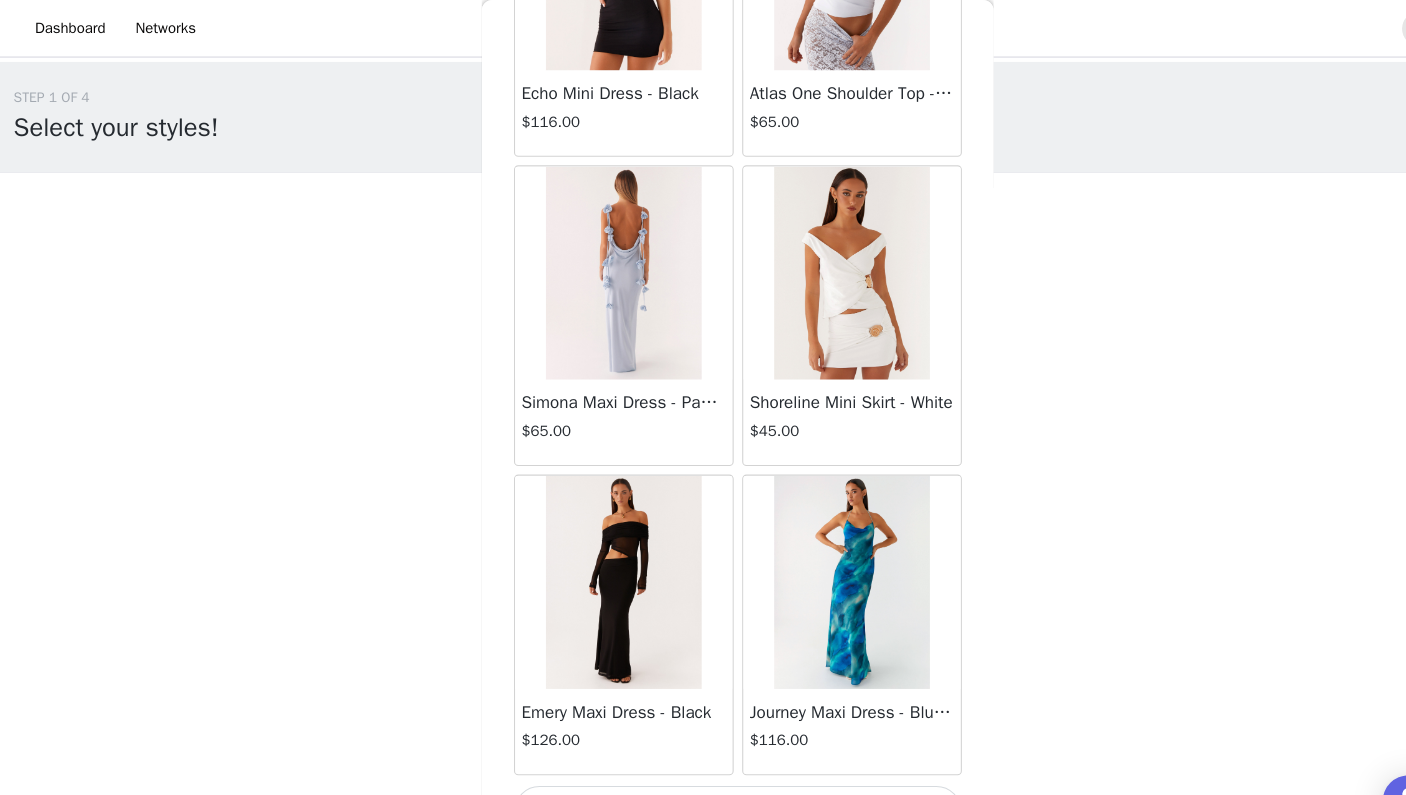 scroll, scrollTop: 31265, scrollLeft: 0, axis: vertical 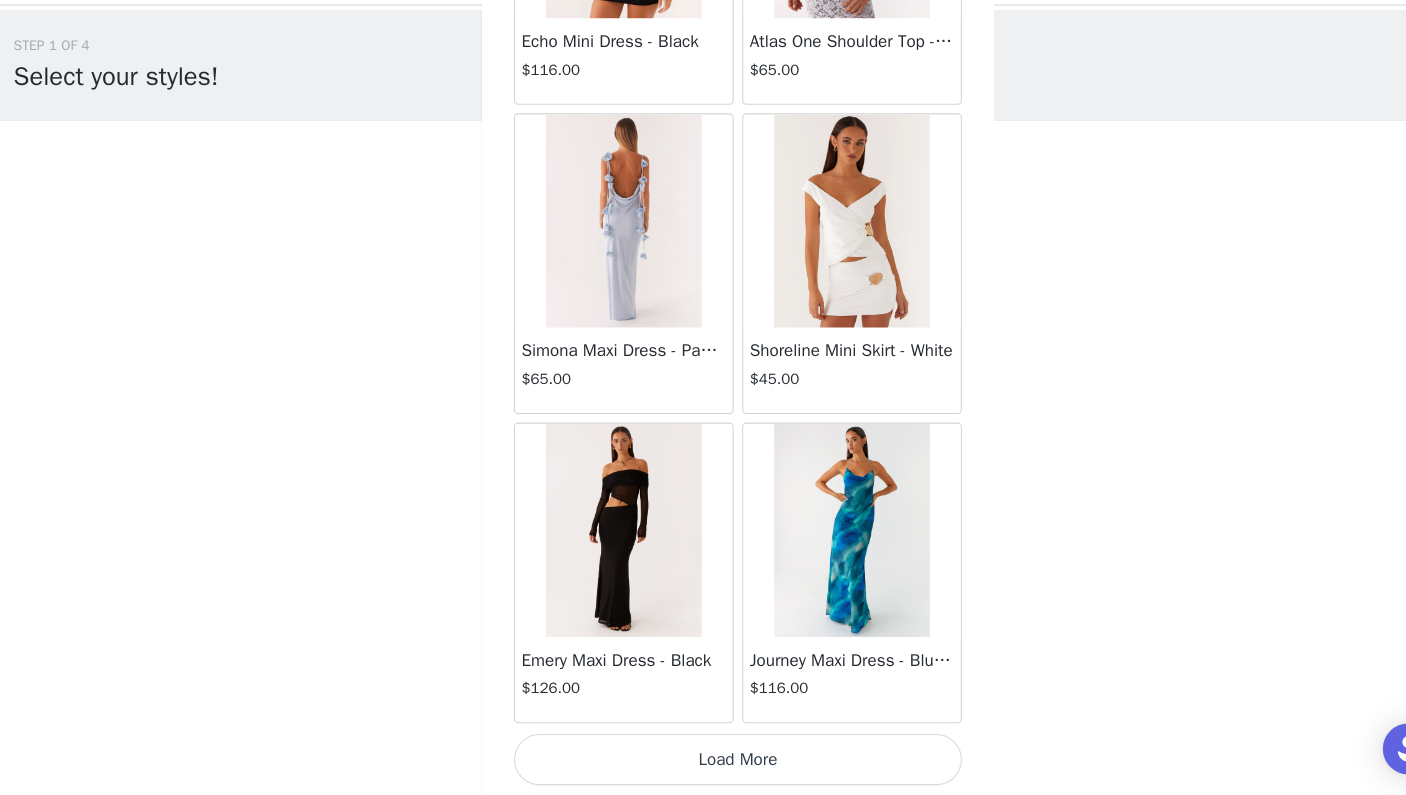 click on "Load More" at bounding box center (703, 761) 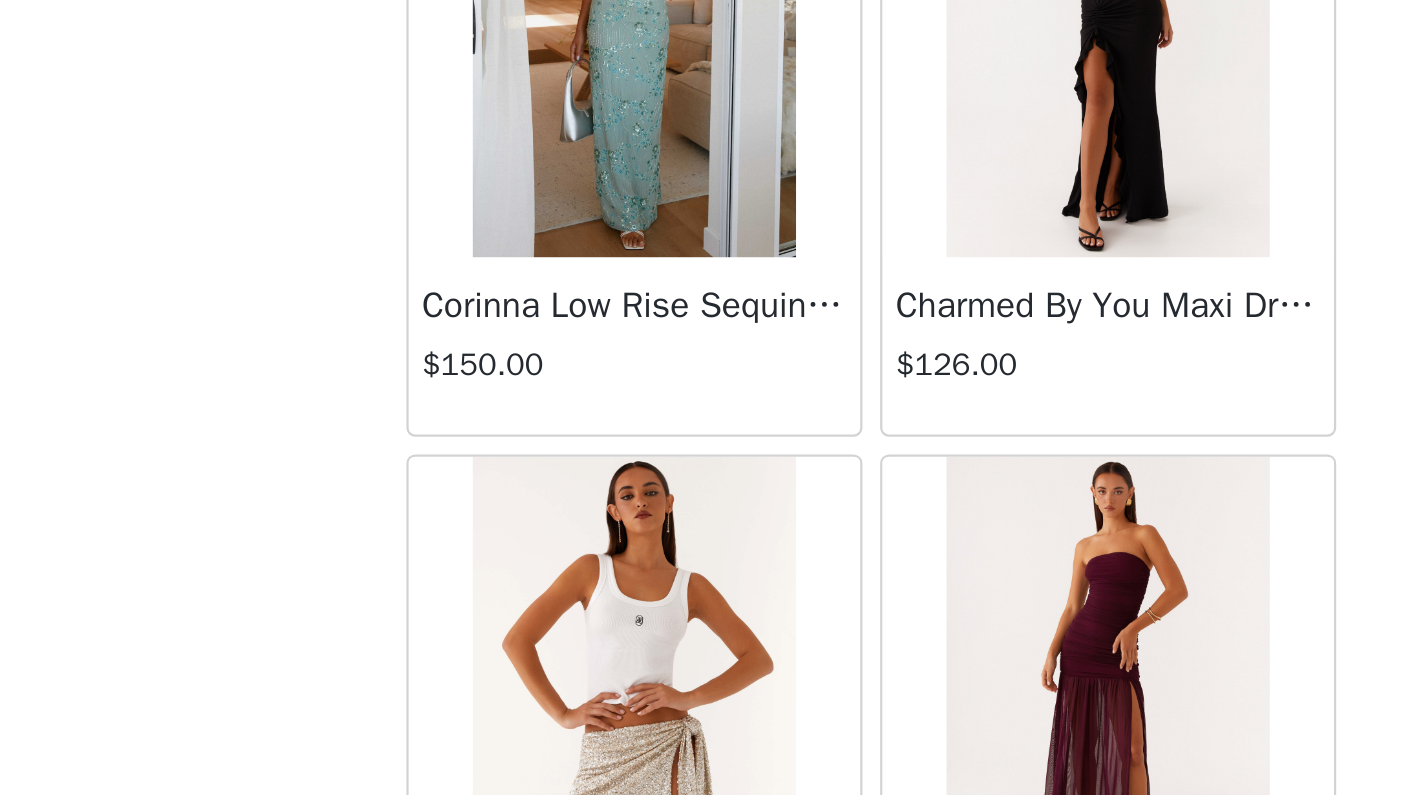 scroll, scrollTop: 34165, scrollLeft: 0, axis: vertical 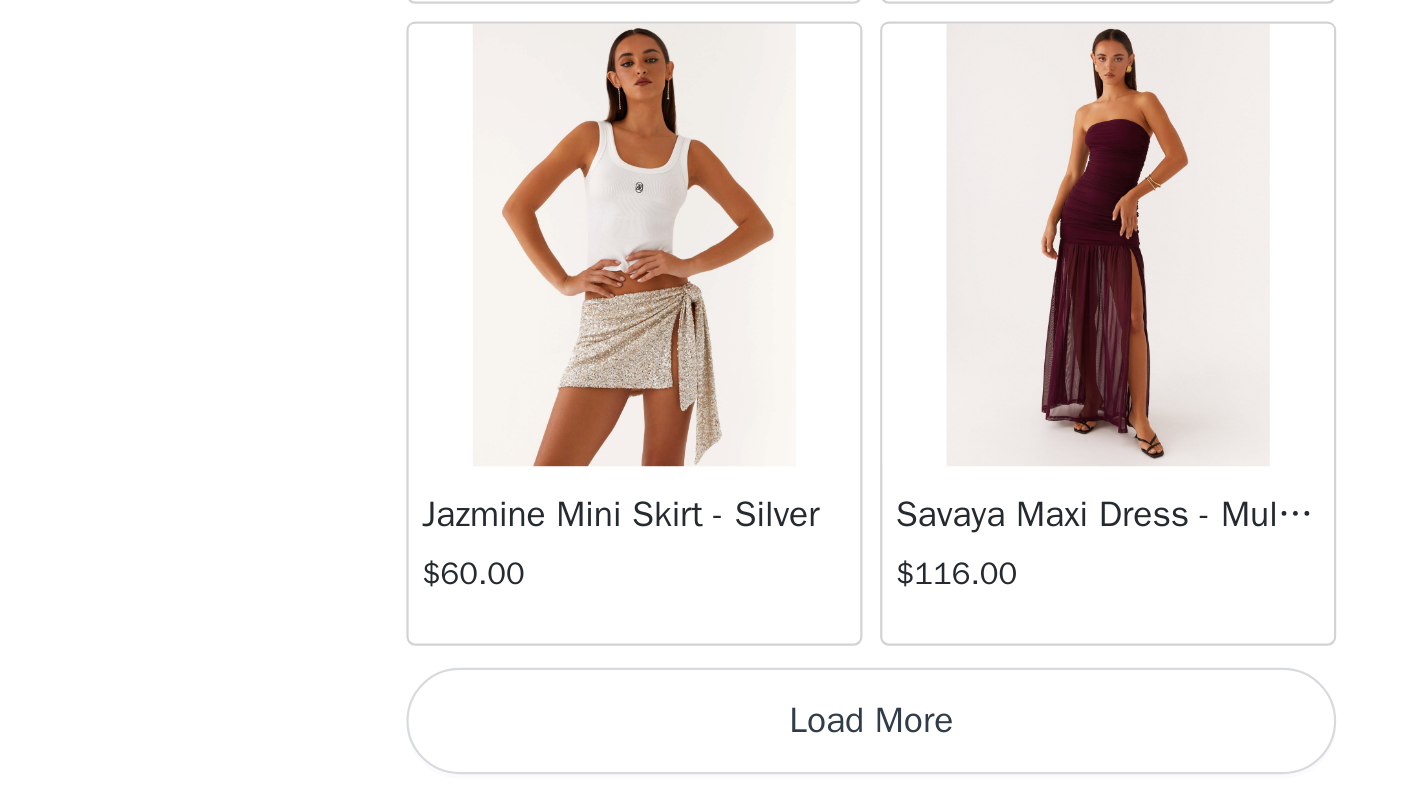 click on "Load More" at bounding box center [703, 761] 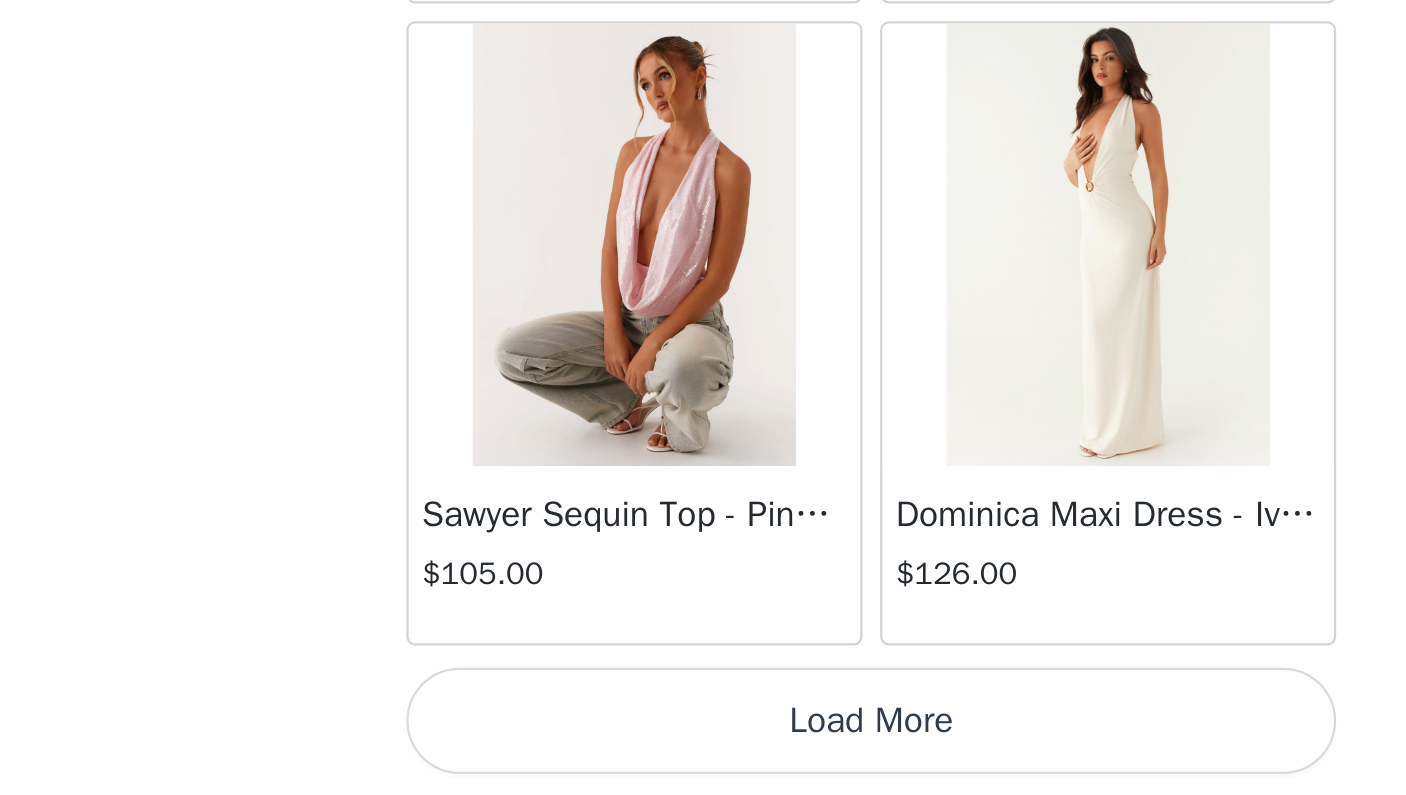 scroll, scrollTop: 37065, scrollLeft: 0, axis: vertical 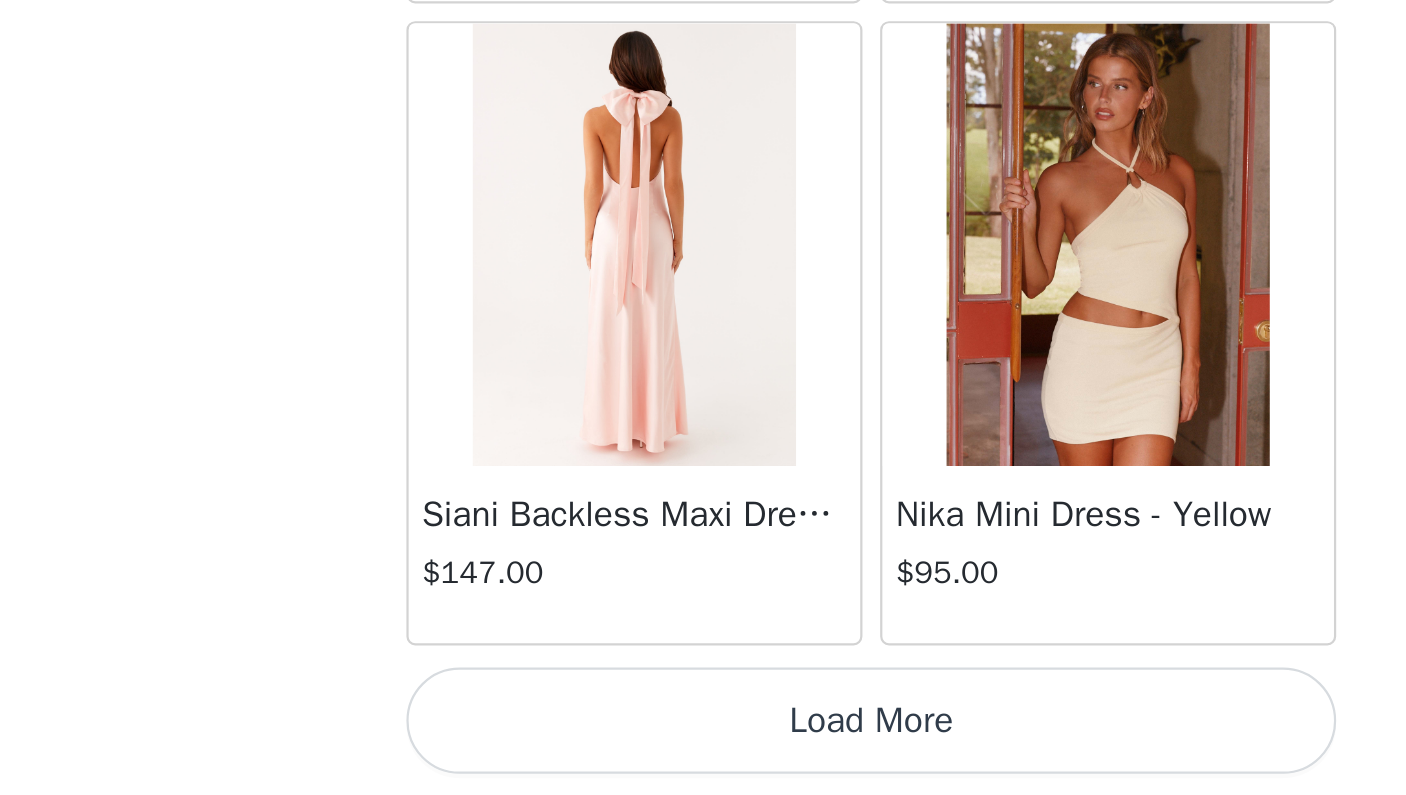 click on "Load More" at bounding box center (703, 761) 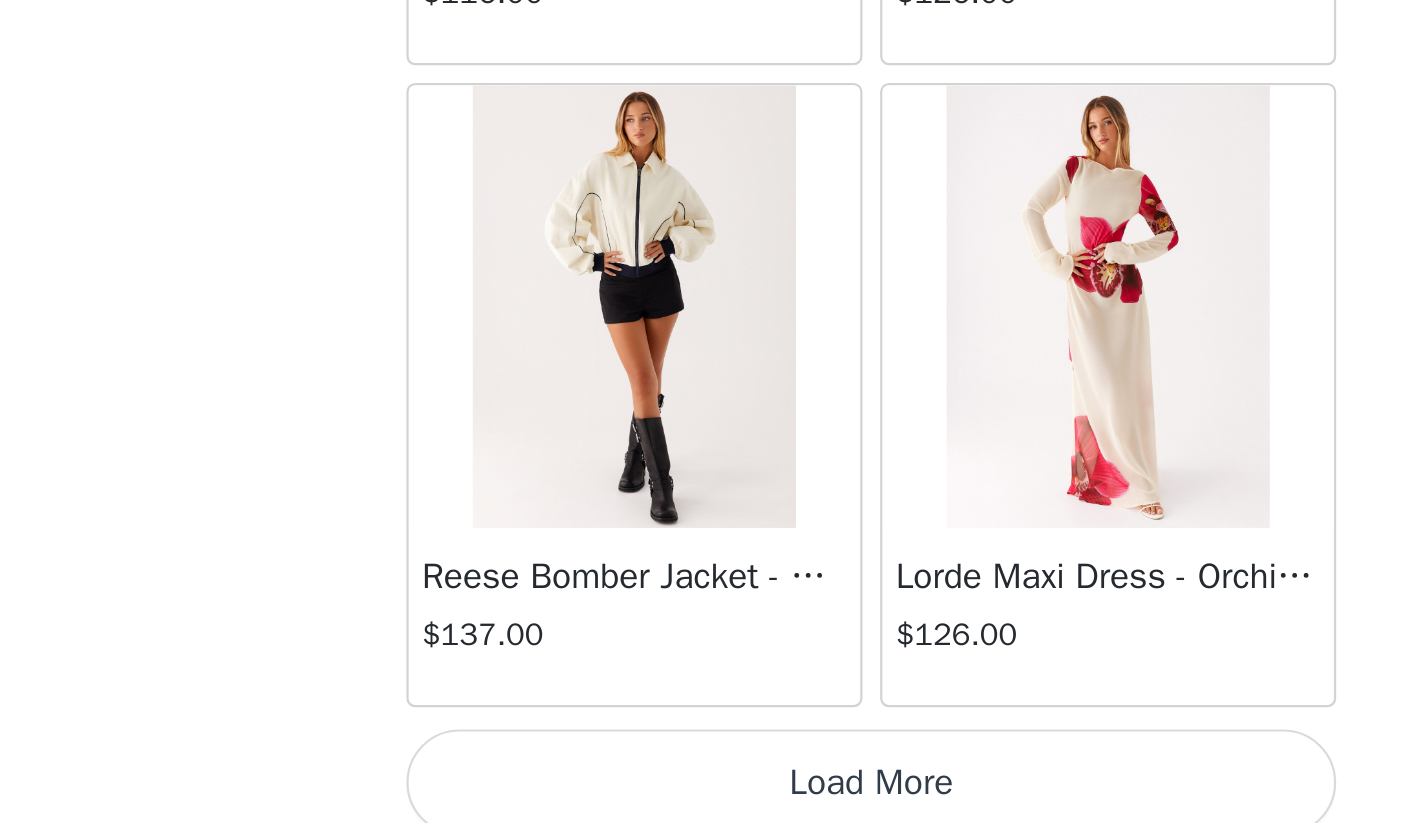 scroll, scrollTop: 42837, scrollLeft: 0, axis: vertical 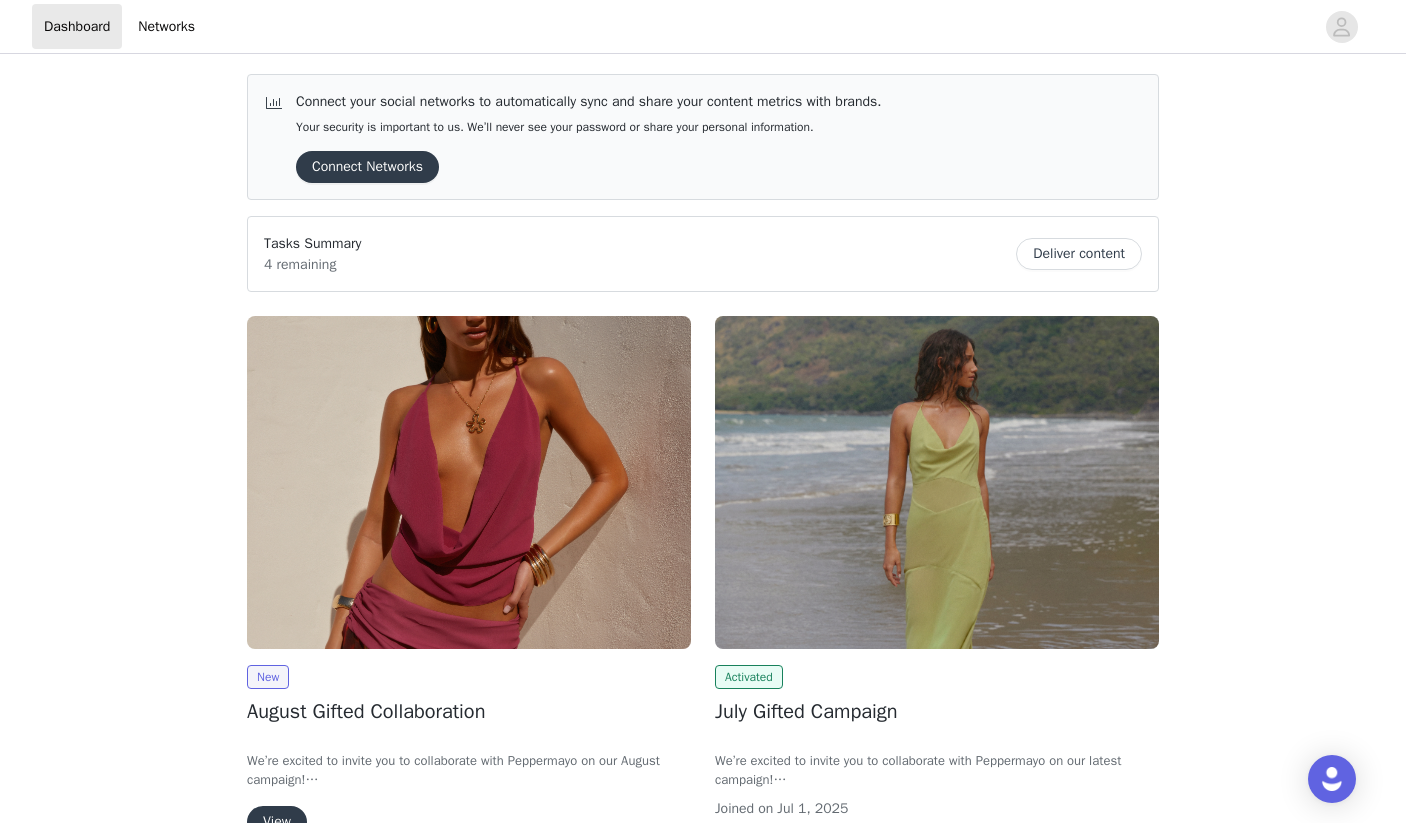 drag, startPoint x: 0, startPoint y: 0, endPoint x: 475, endPoint y: 474, distance: 671.0447 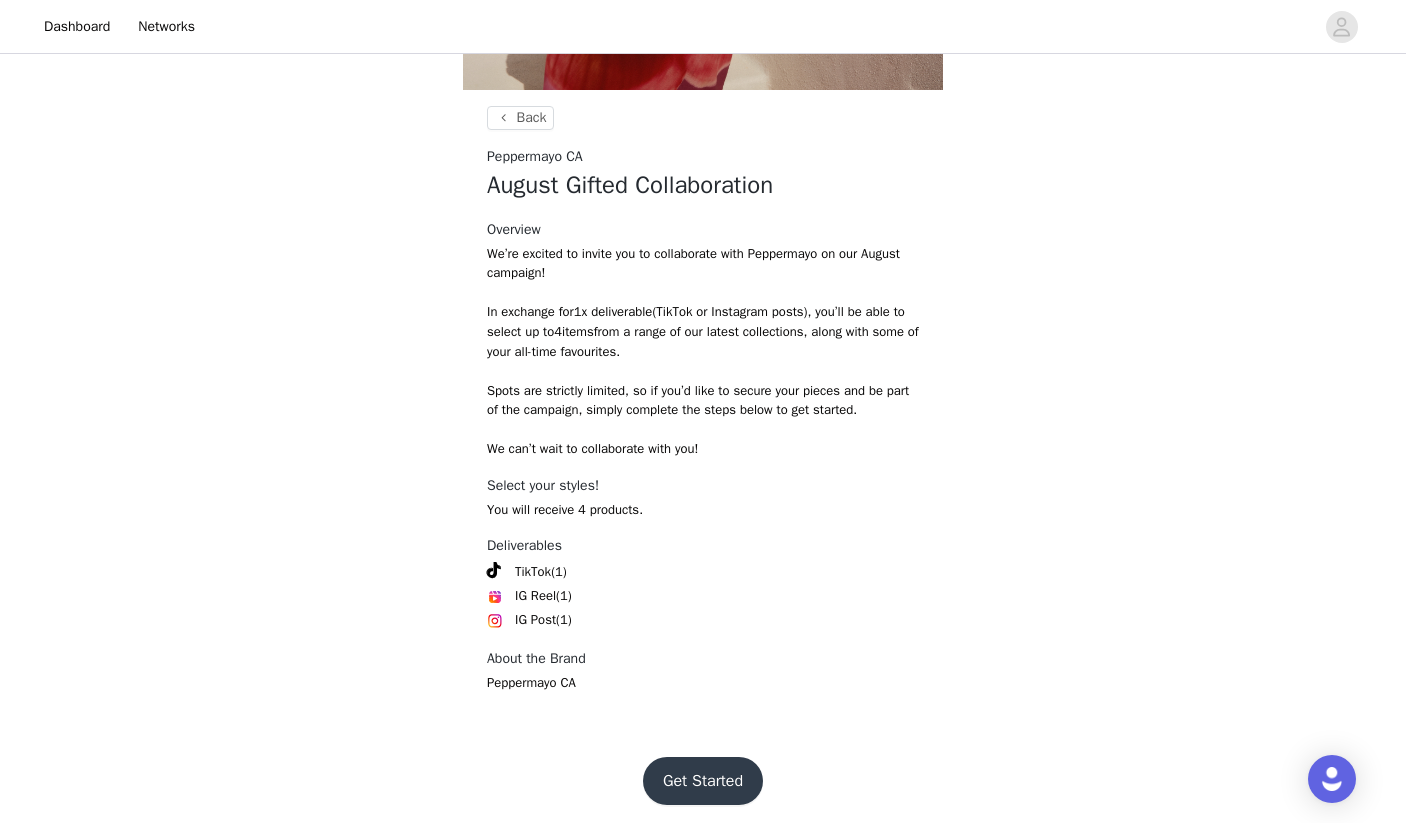 scroll, scrollTop: 687, scrollLeft: 0, axis: vertical 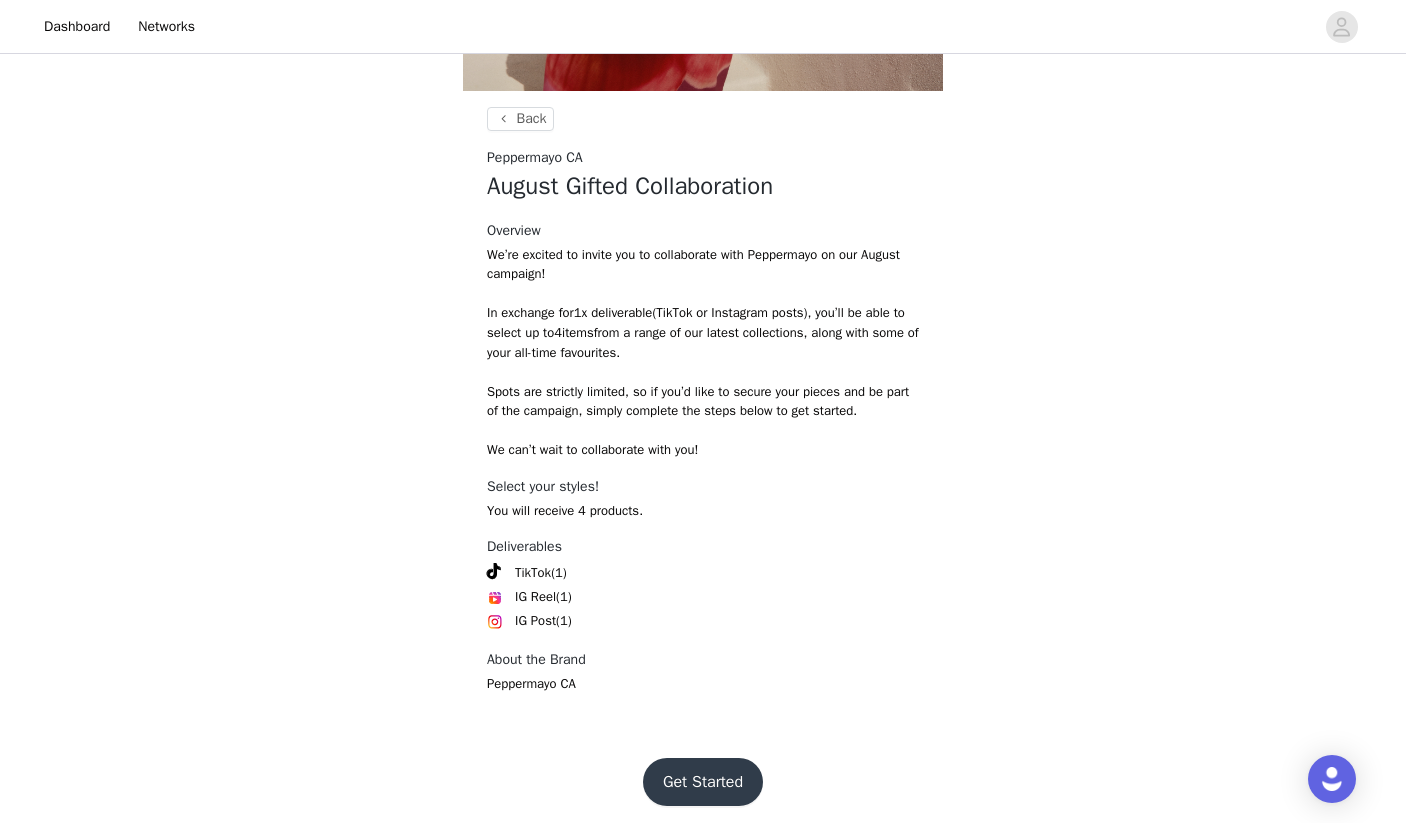click on "Get Started" at bounding box center [703, 782] 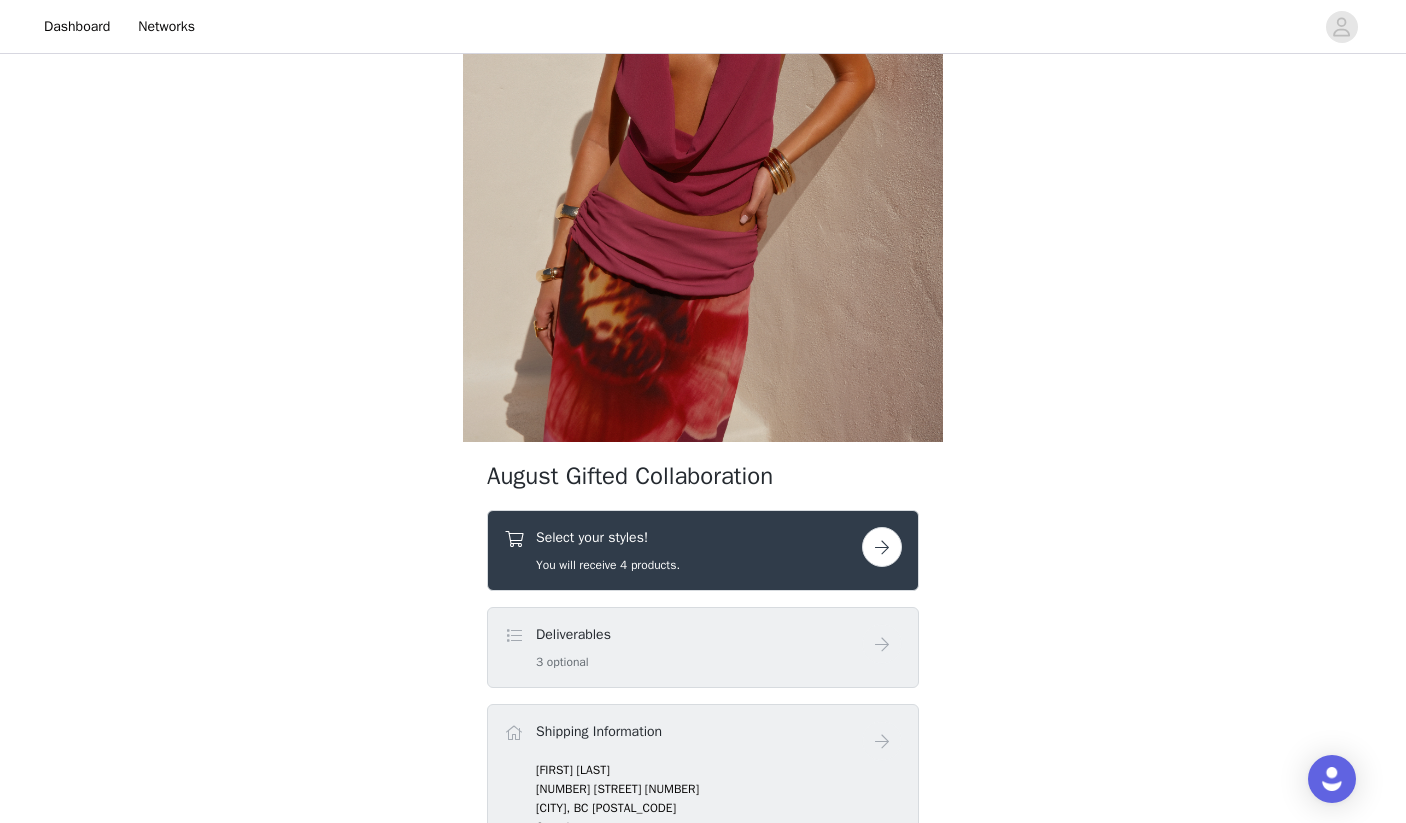 scroll, scrollTop: 677, scrollLeft: 0, axis: vertical 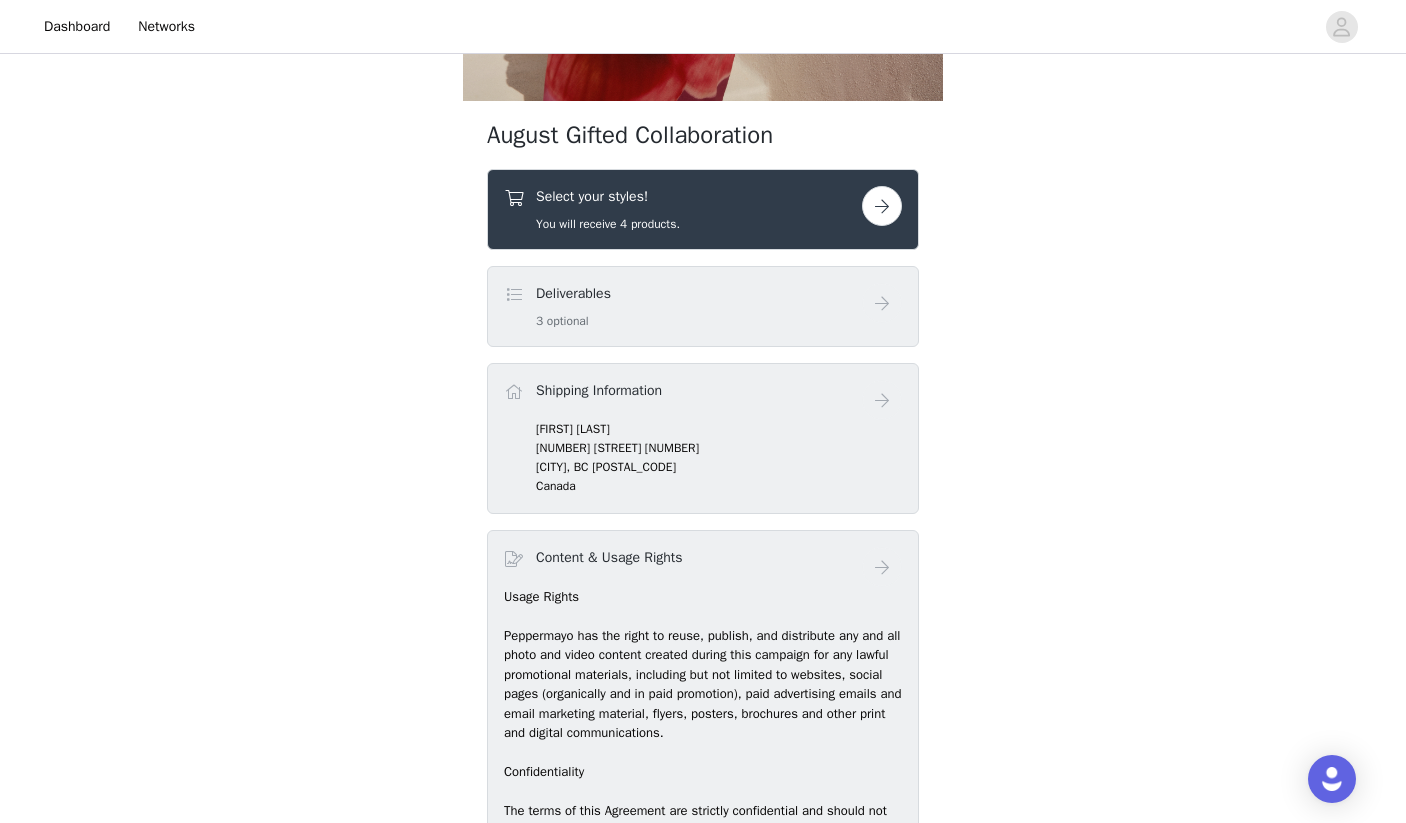 click at bounding box center [882, 206] 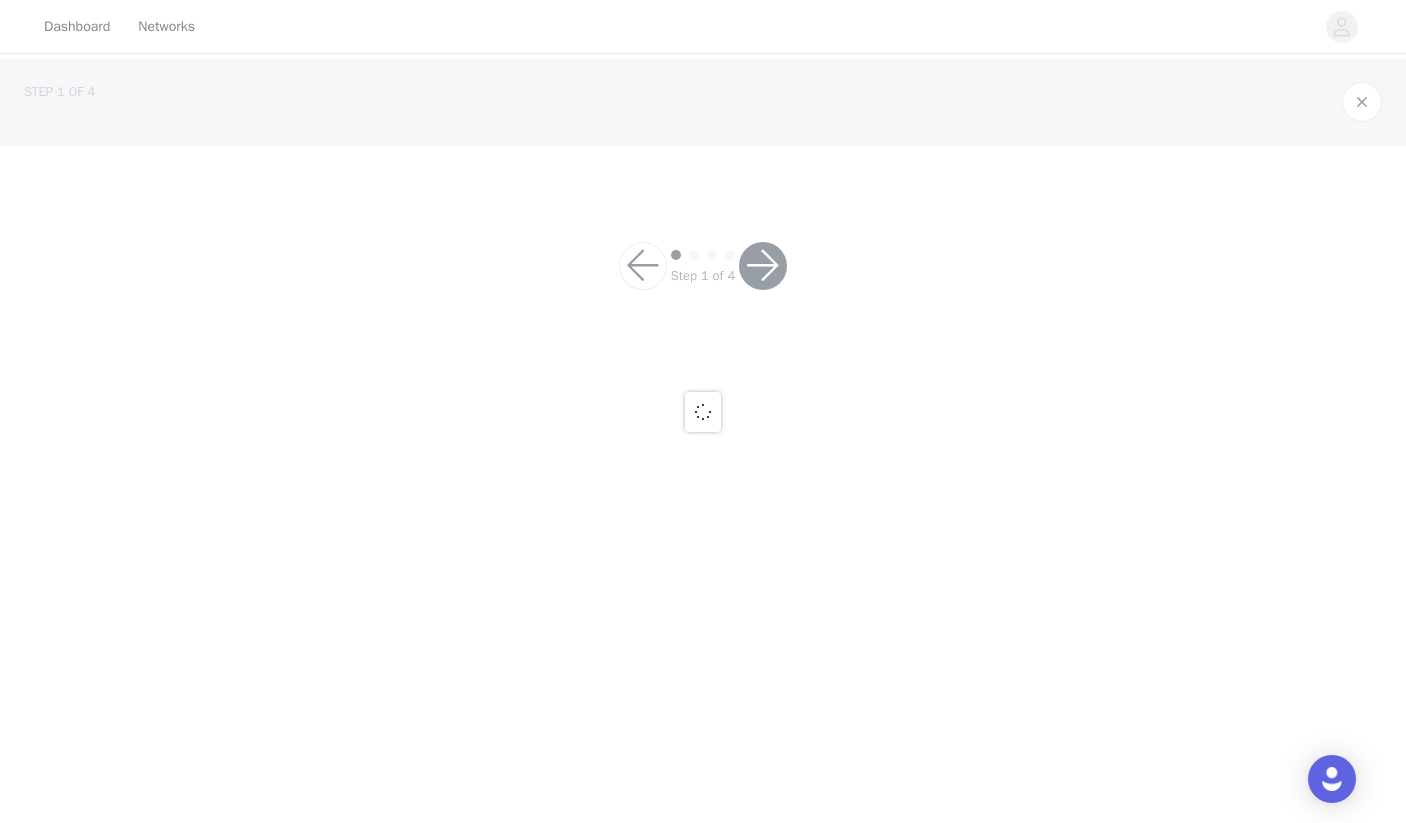 scroll, scrollTop: 0, scrollLeft: 0, axis: both 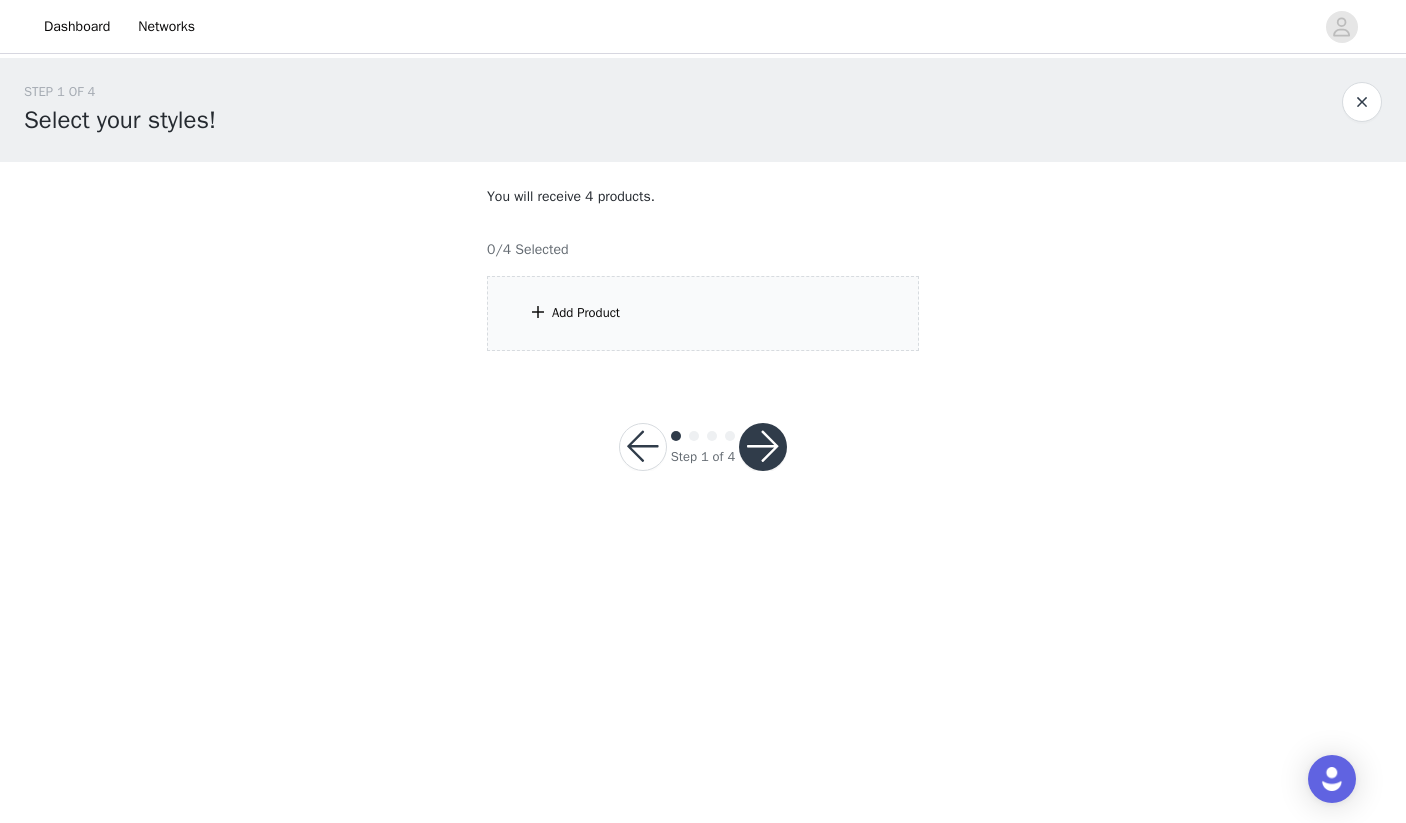 click on "Add Product" at bounding box center (703, 313) 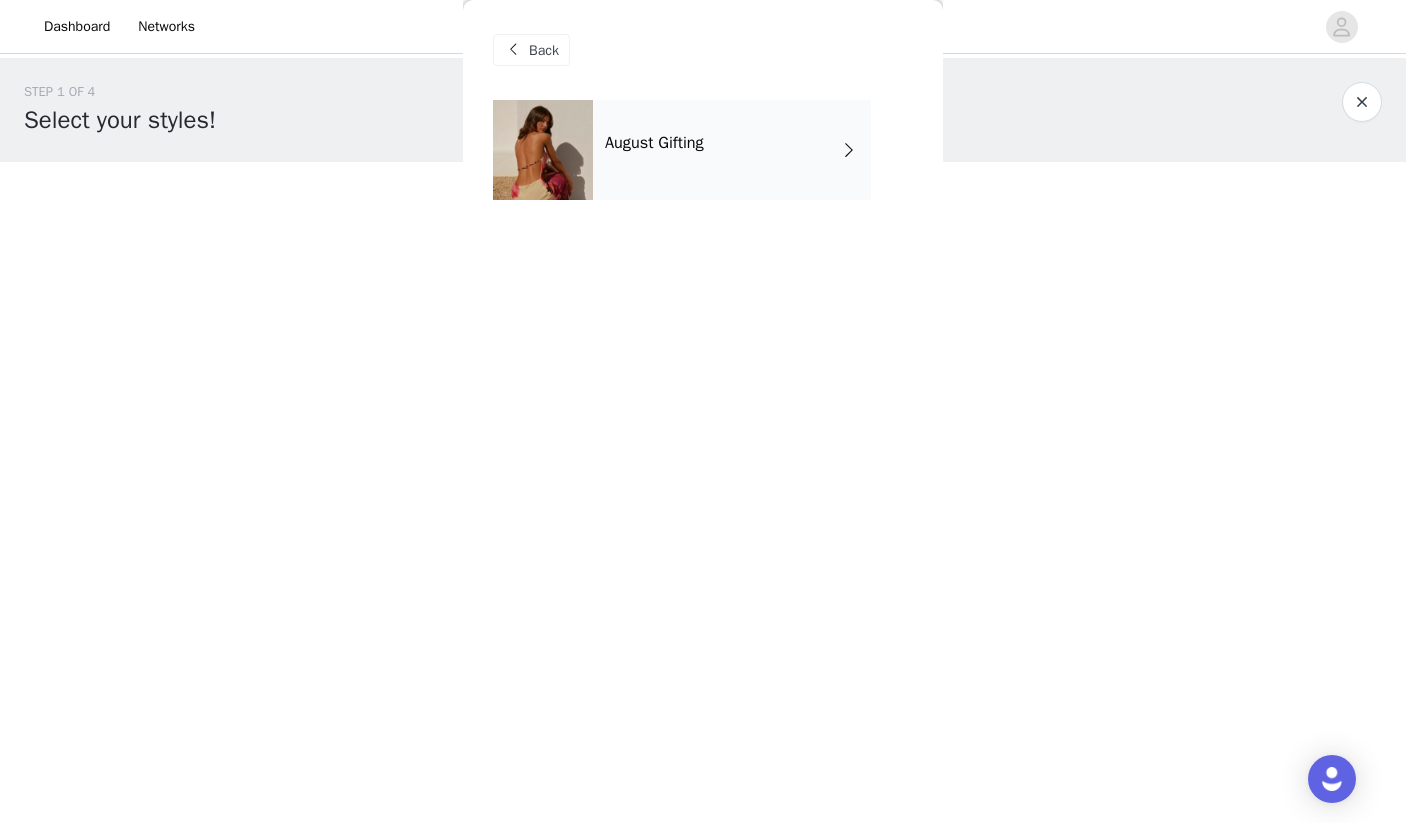click on "August Gifting" at bounding box center (732, 150) 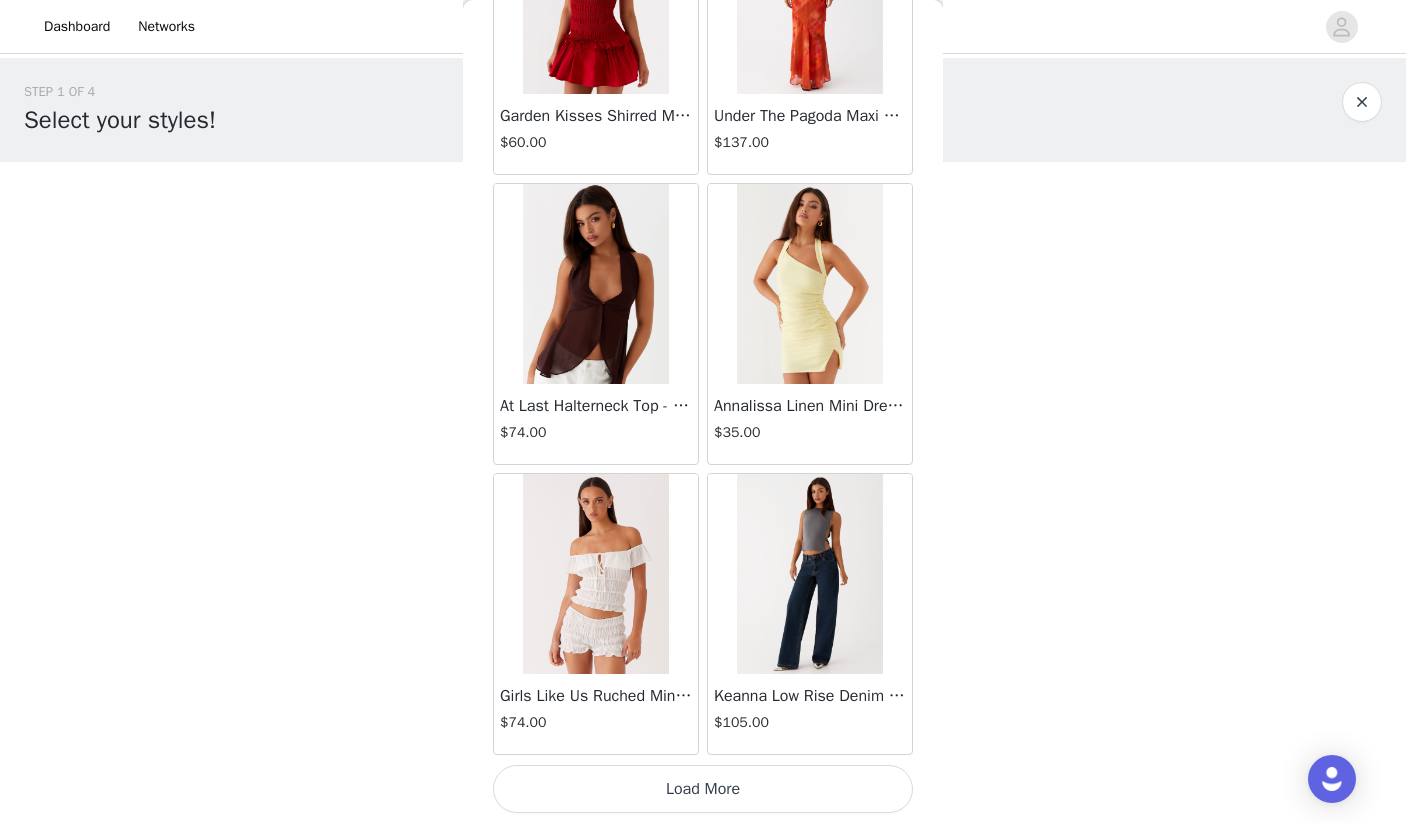 scroll, scrollTop: 2237, scrollLeft: 0, axis: vertical 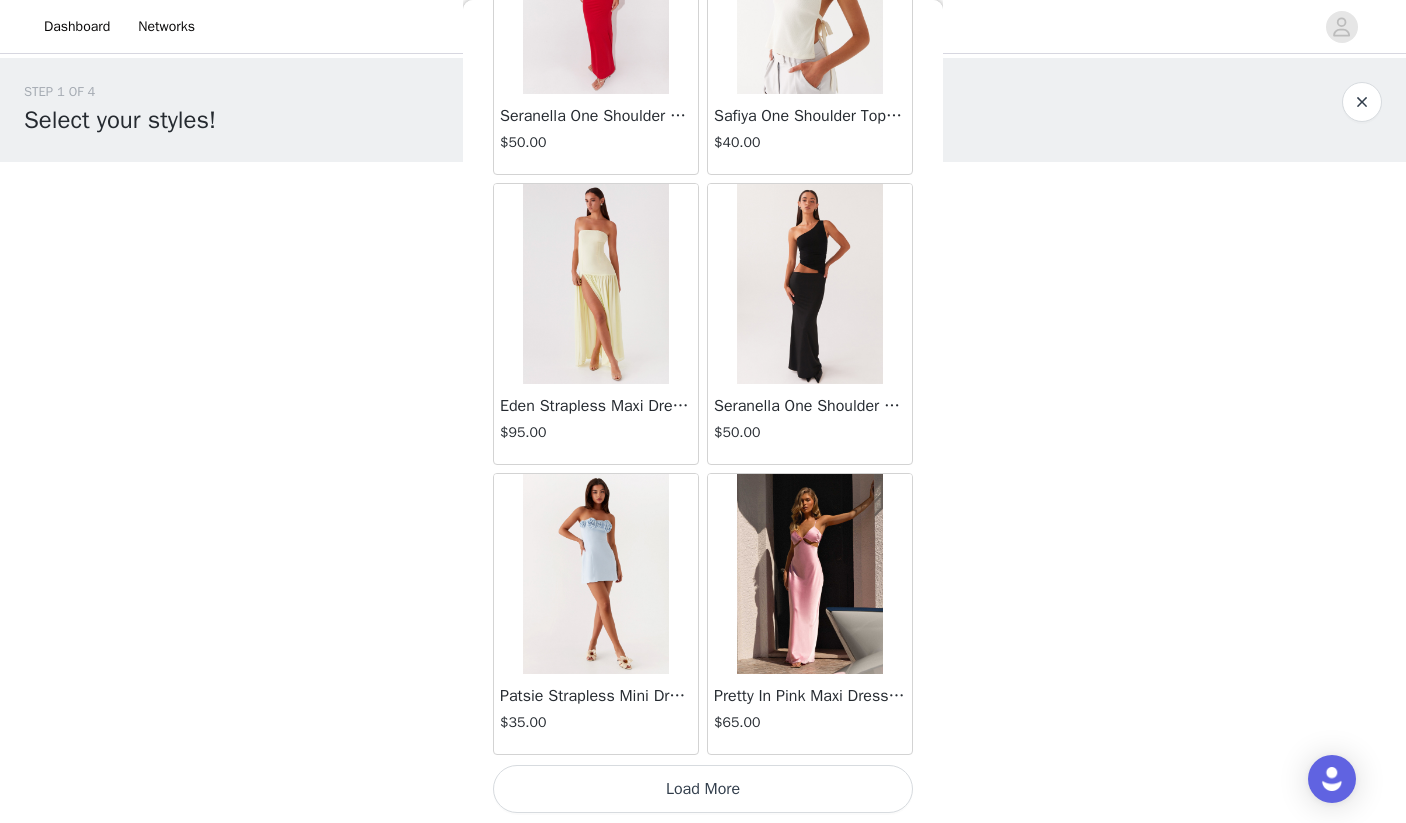 click on "Load More" at bounding box center [703, 789] 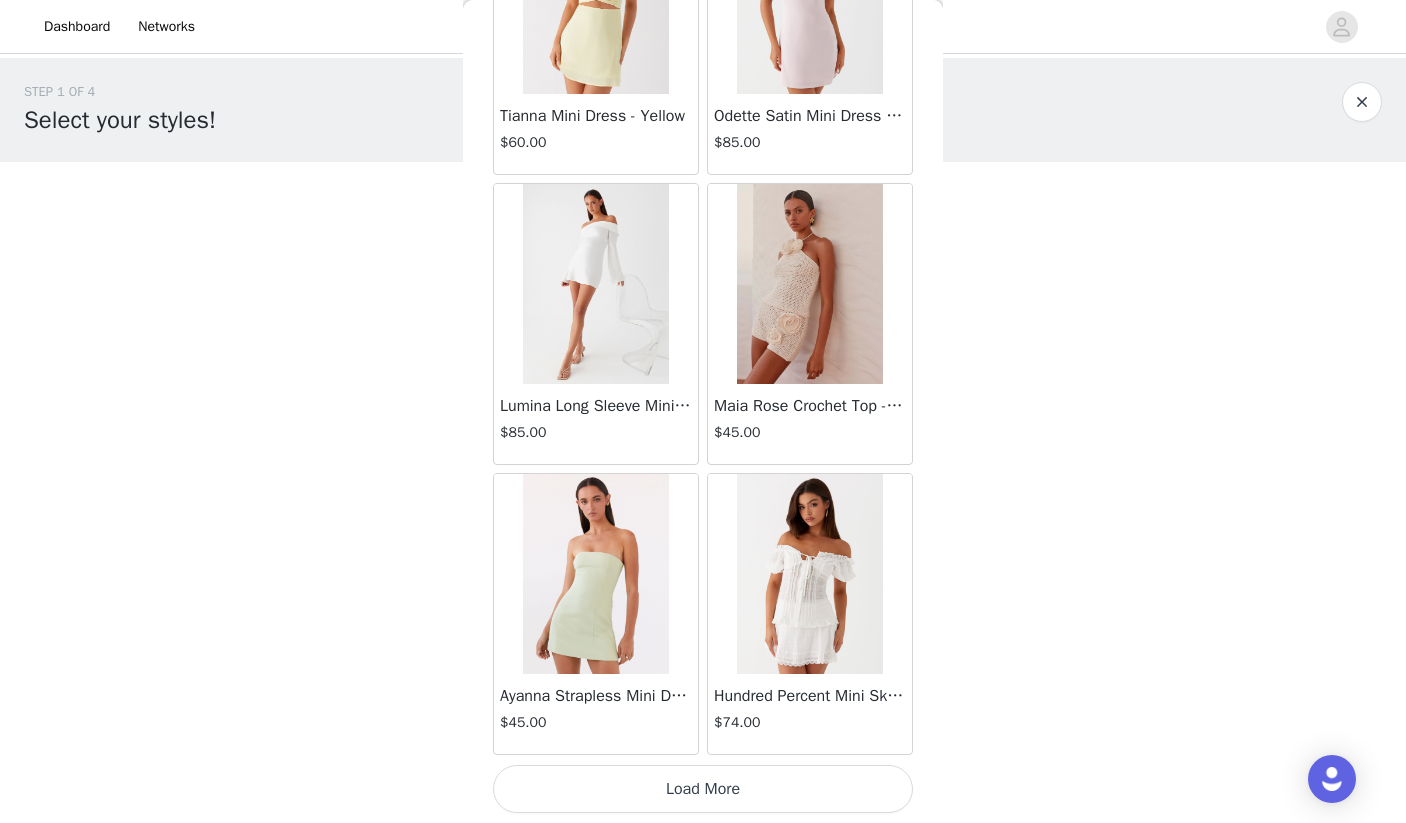click on "Load More" at bounding box center [703, 789] 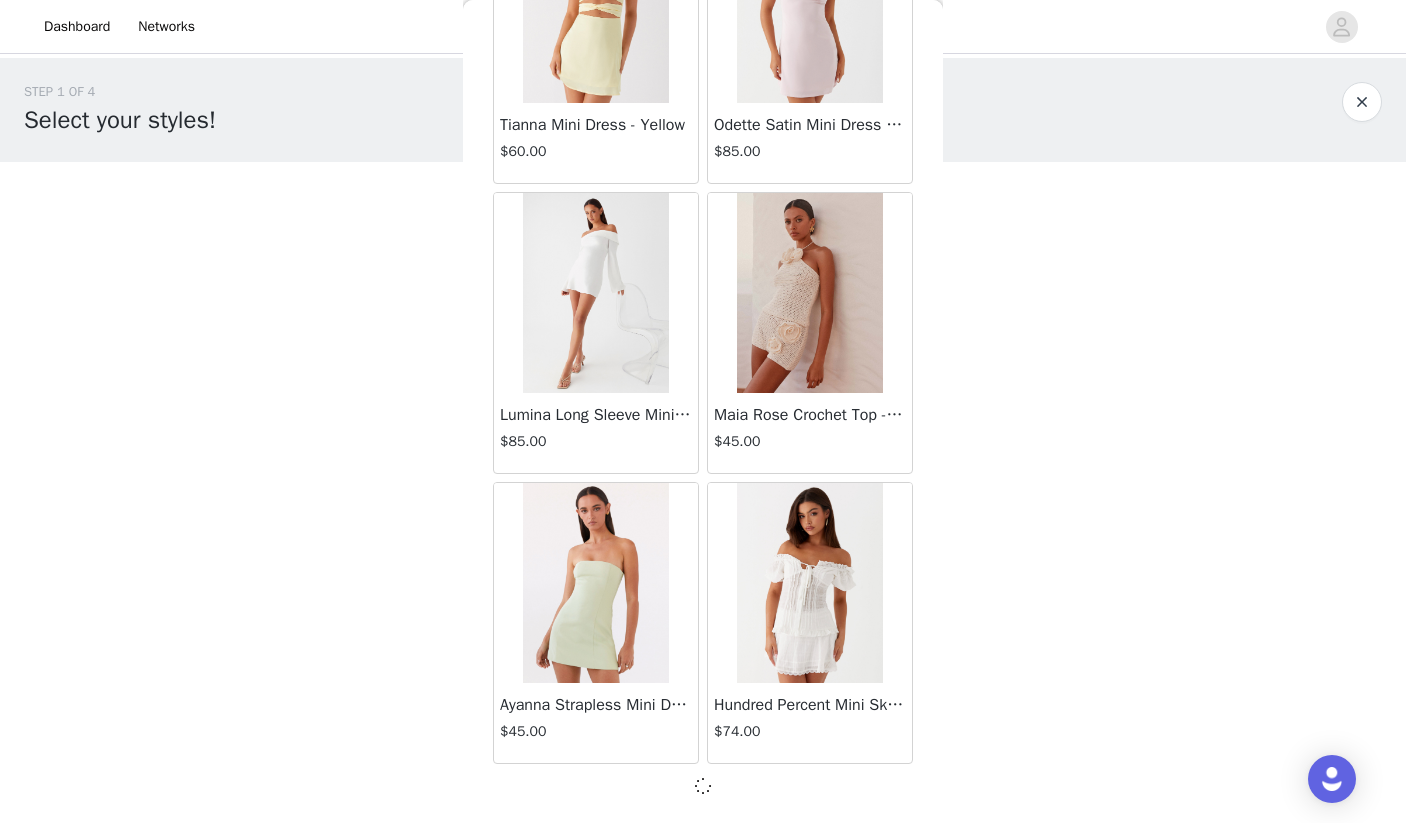scroll, scrollTop: 8028, scrollLeft: 0, axis: vertical 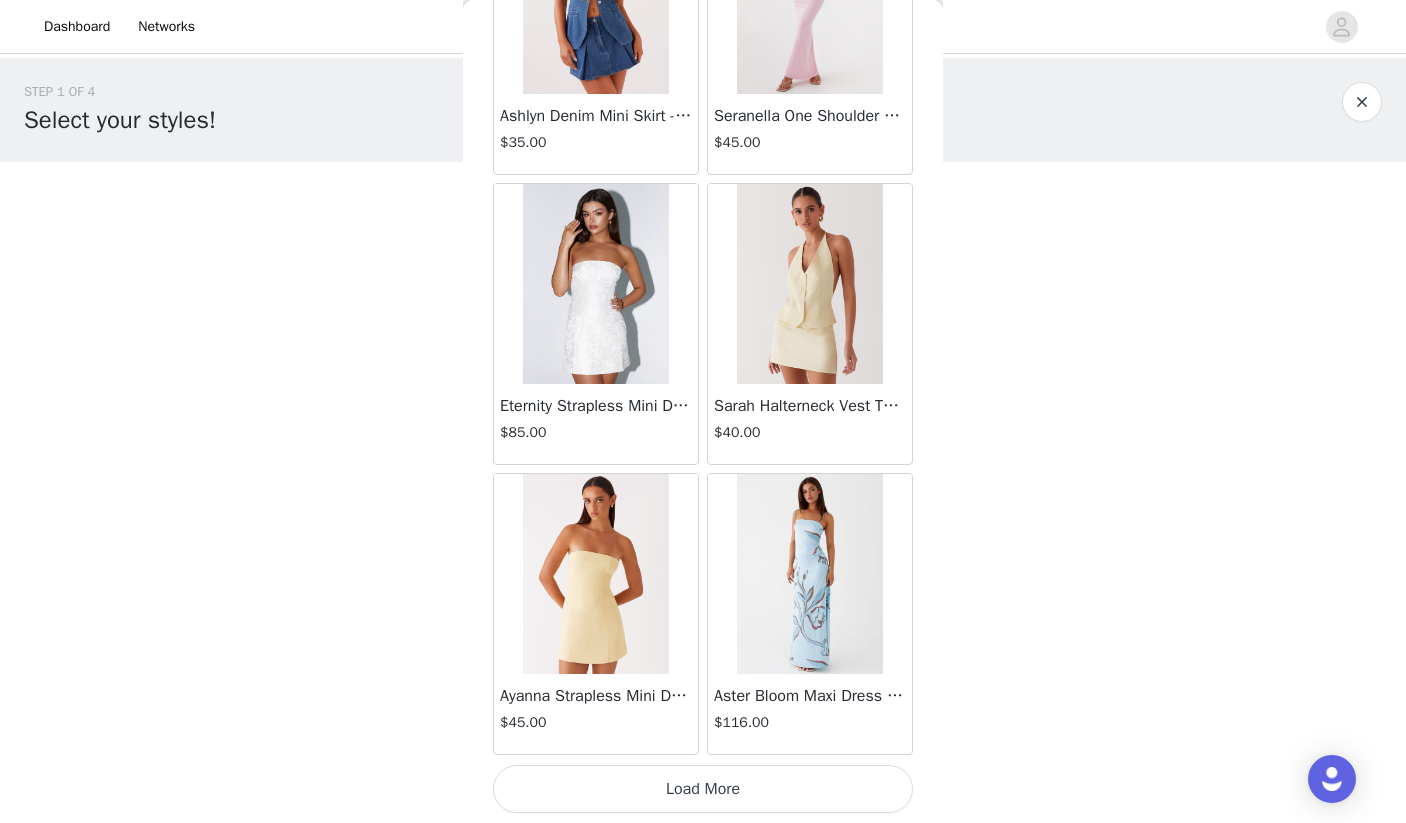 click on "Load More" at bounding box center (703, 789) 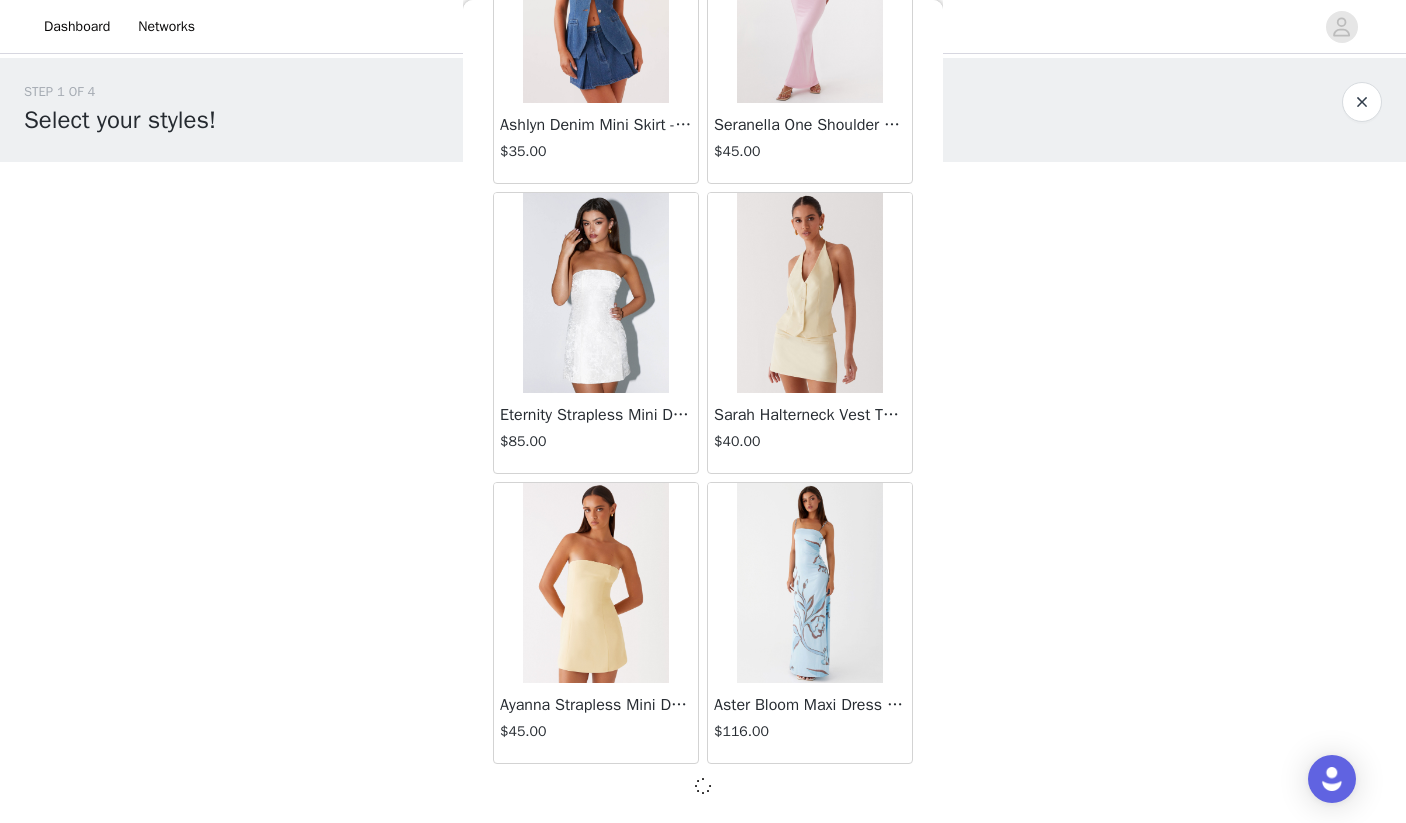 scroll, scrollTop: 10928, scrollLeft: 0, axis: vertical 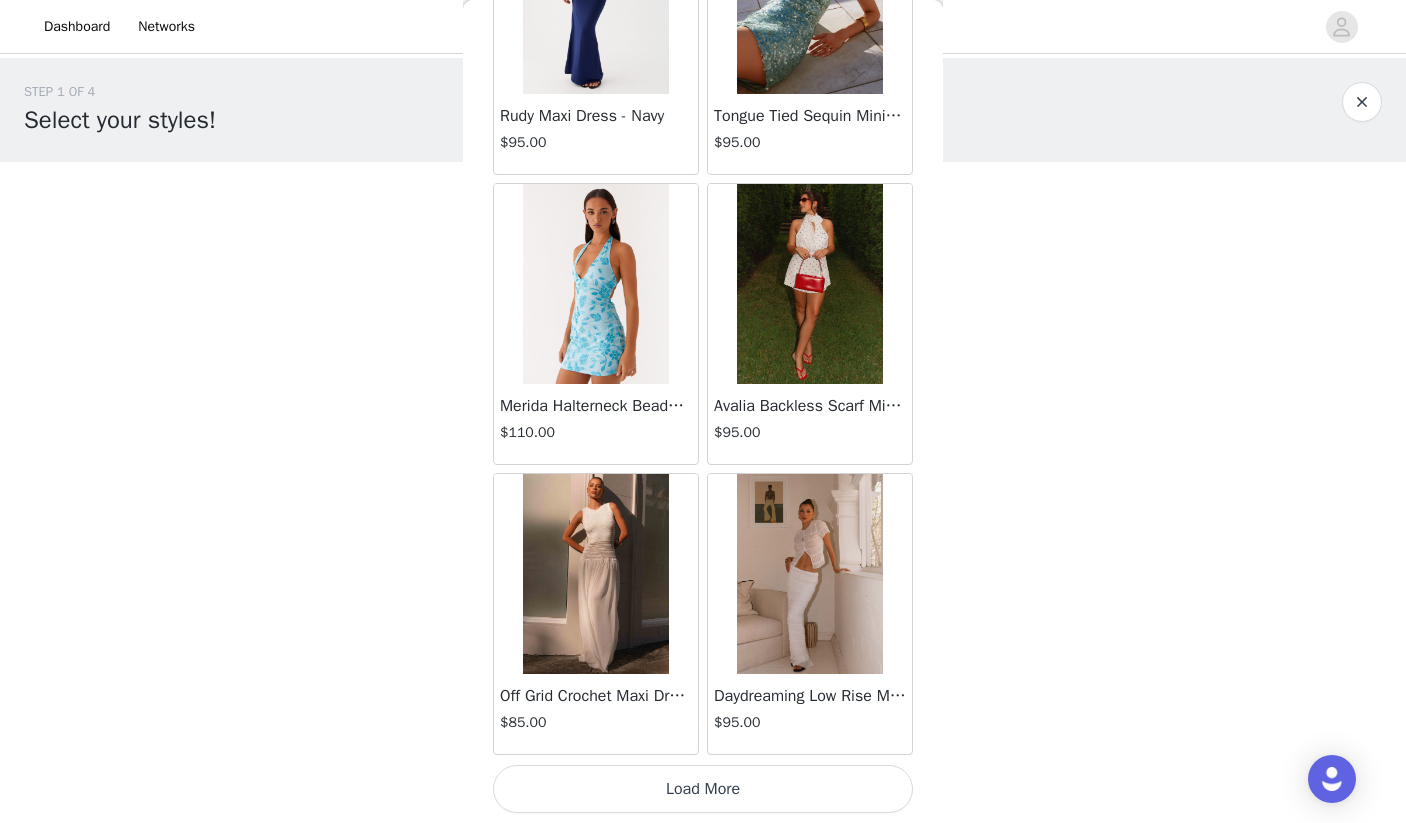 click on "Load More" at bounding box center [703, 789] 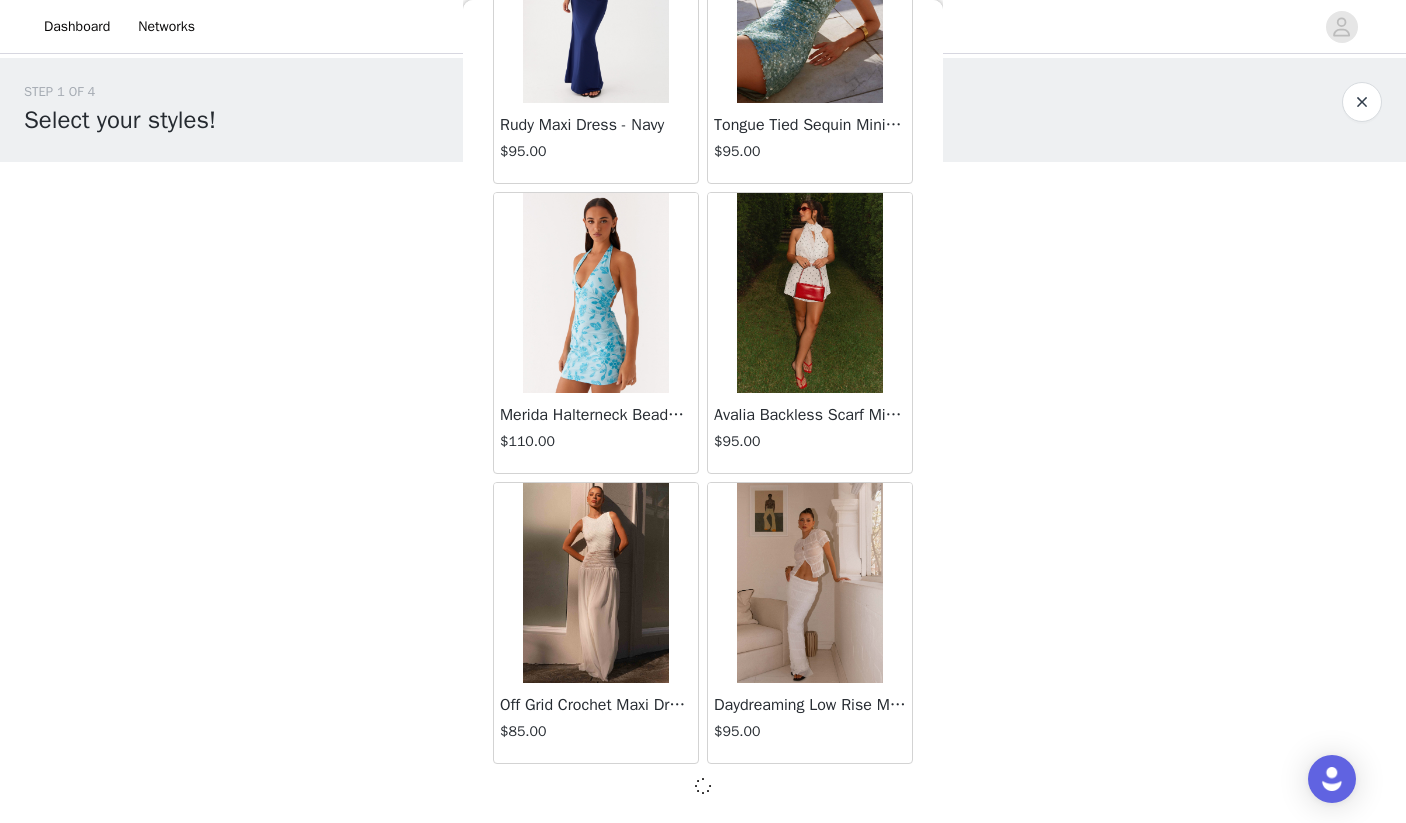 scroll, scrollTop: 13828, scrollLeft: 0, axis: vertical 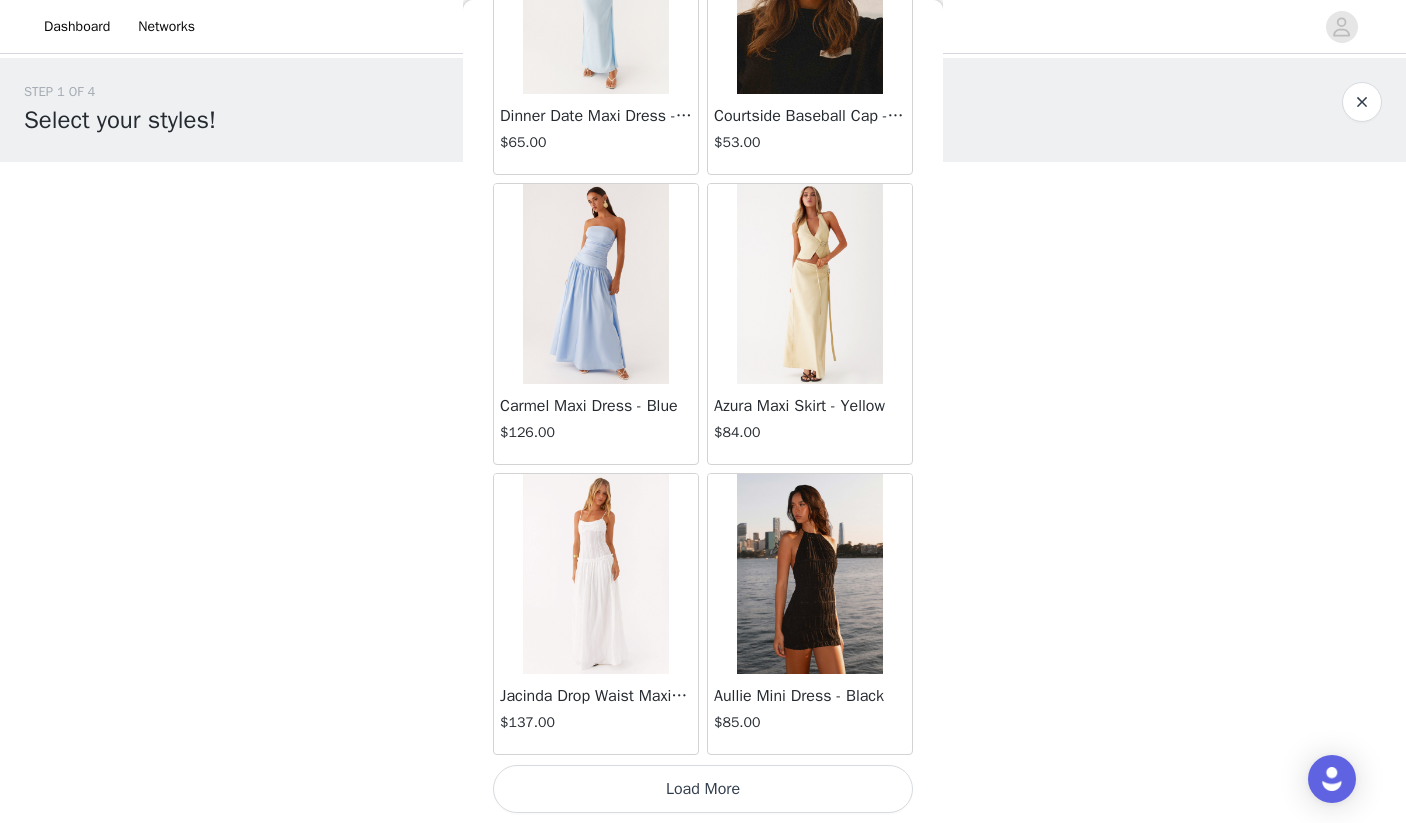 click on "Load More" at bounding box center [703, 789] 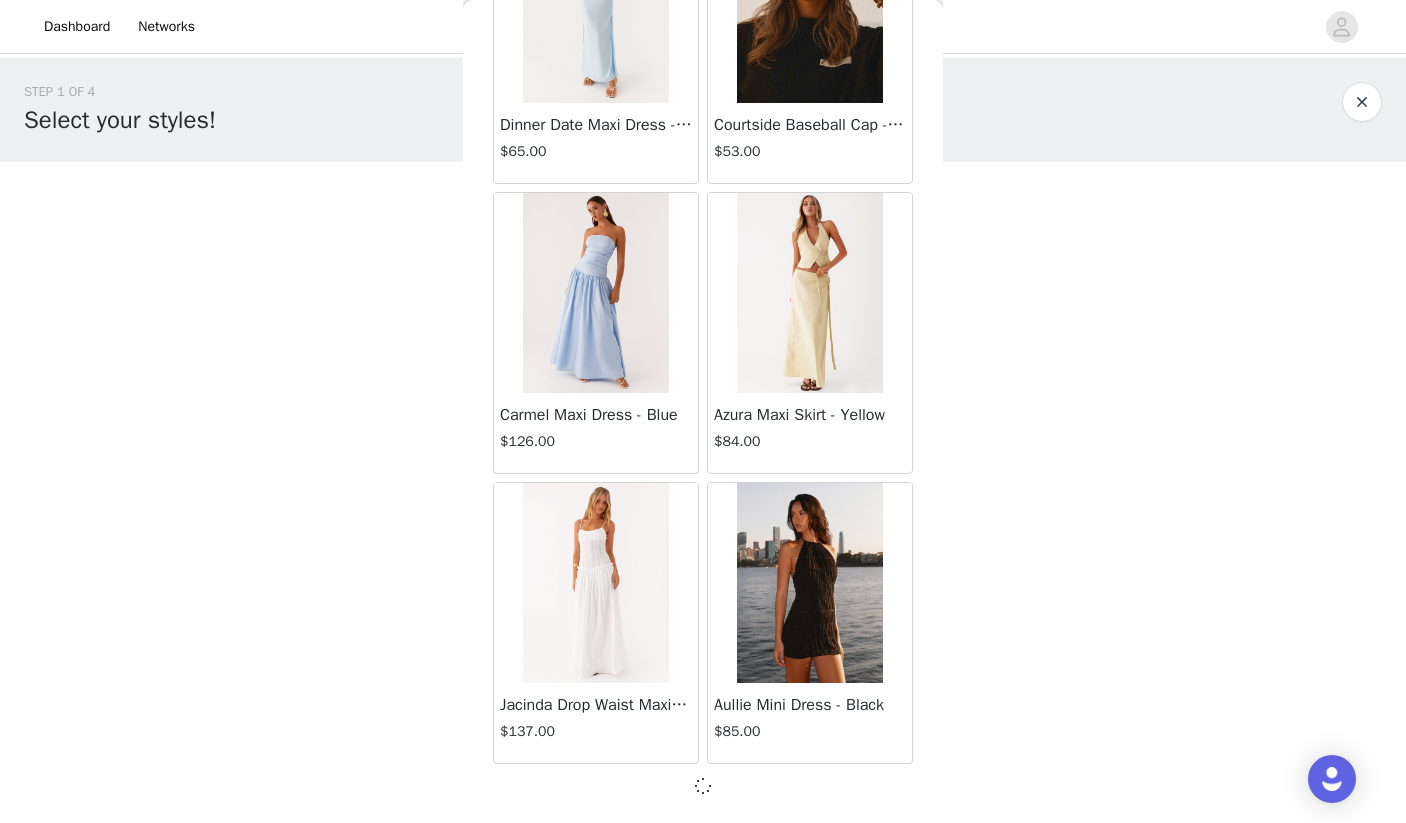 scroll, scrollTop: 16728, scrollLeft: 0, axis: vertical 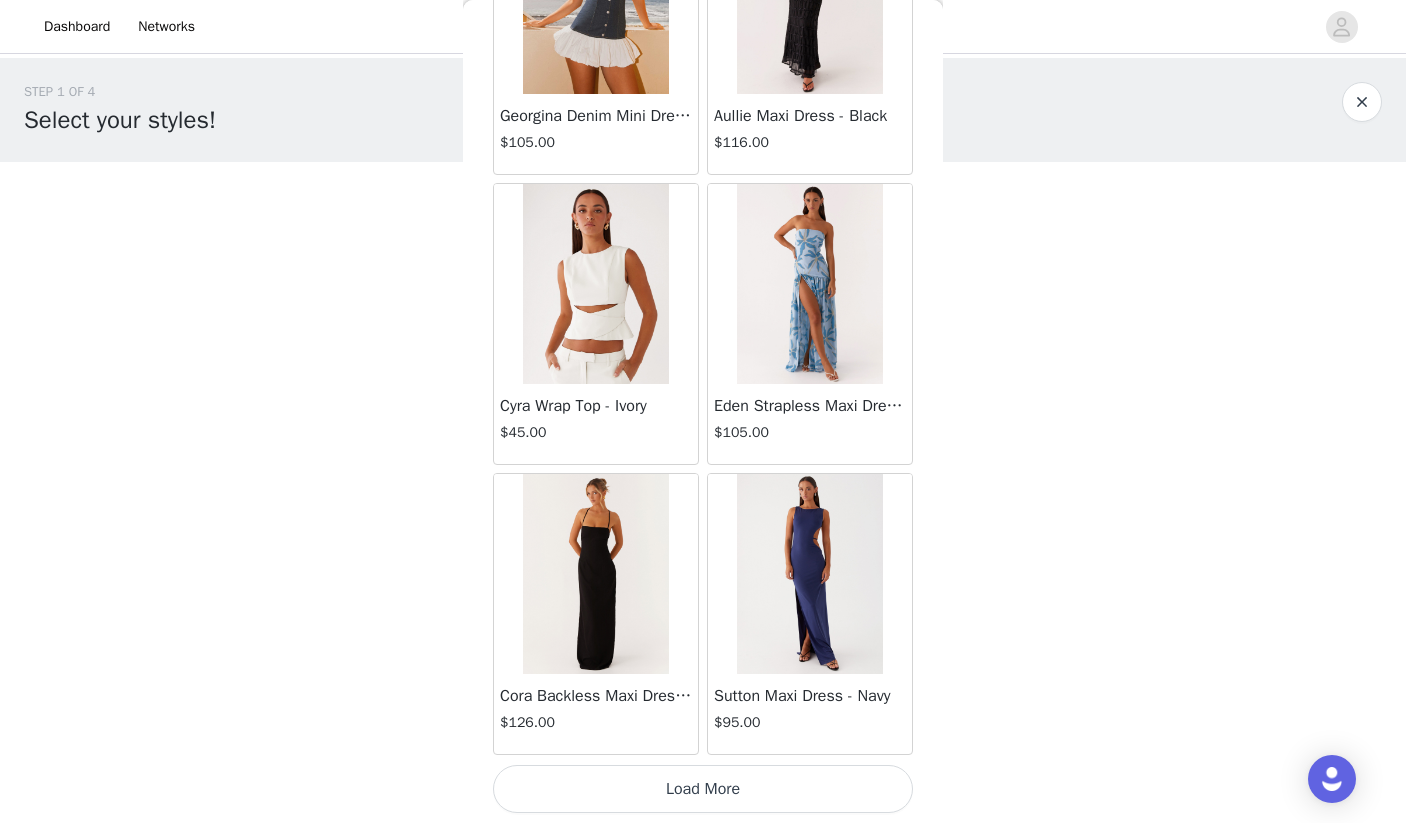 click on "Load More" at bounding box center [703, 789] 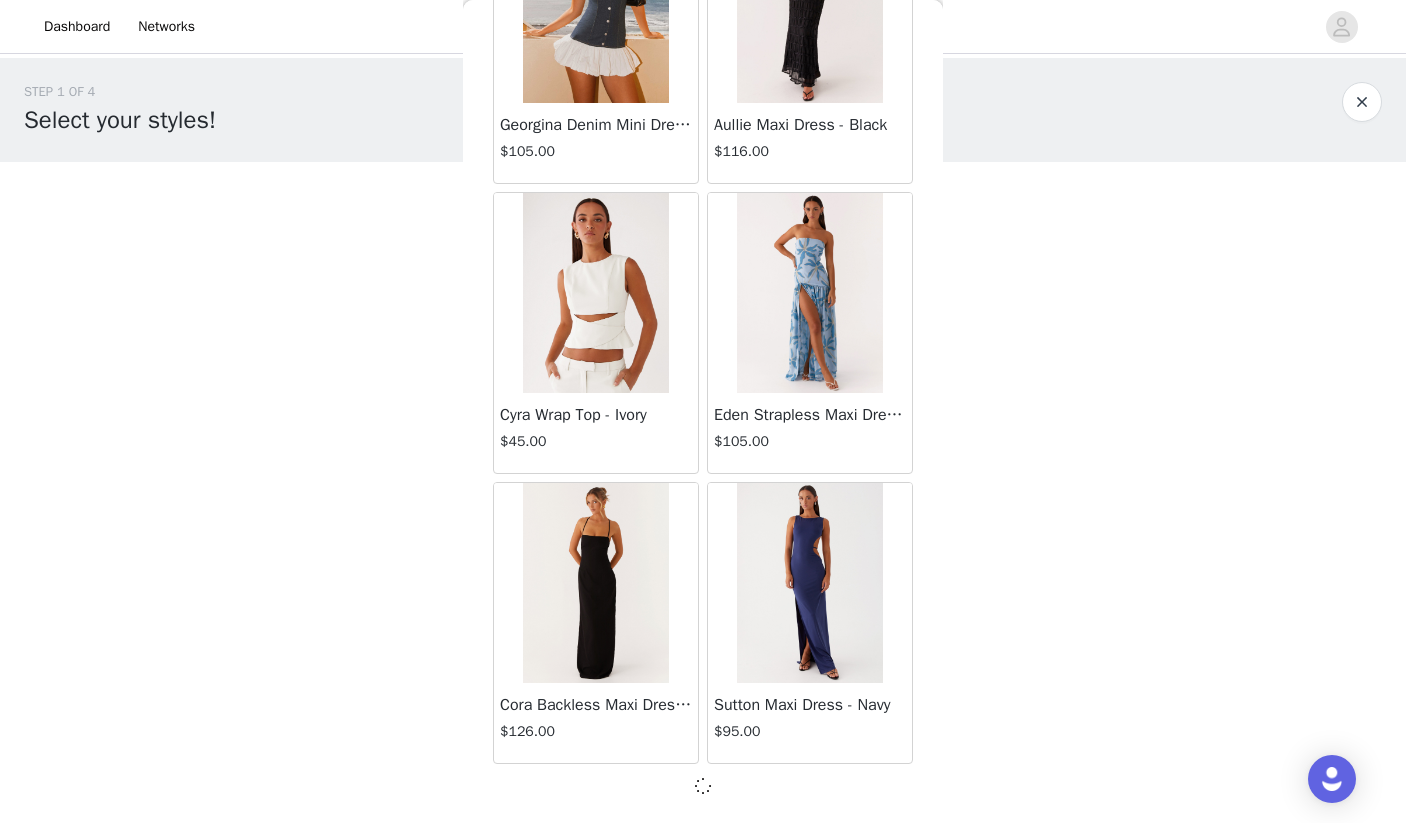 scroll, scrollTop: 19628, scrollLeft: 0, axis: vertical 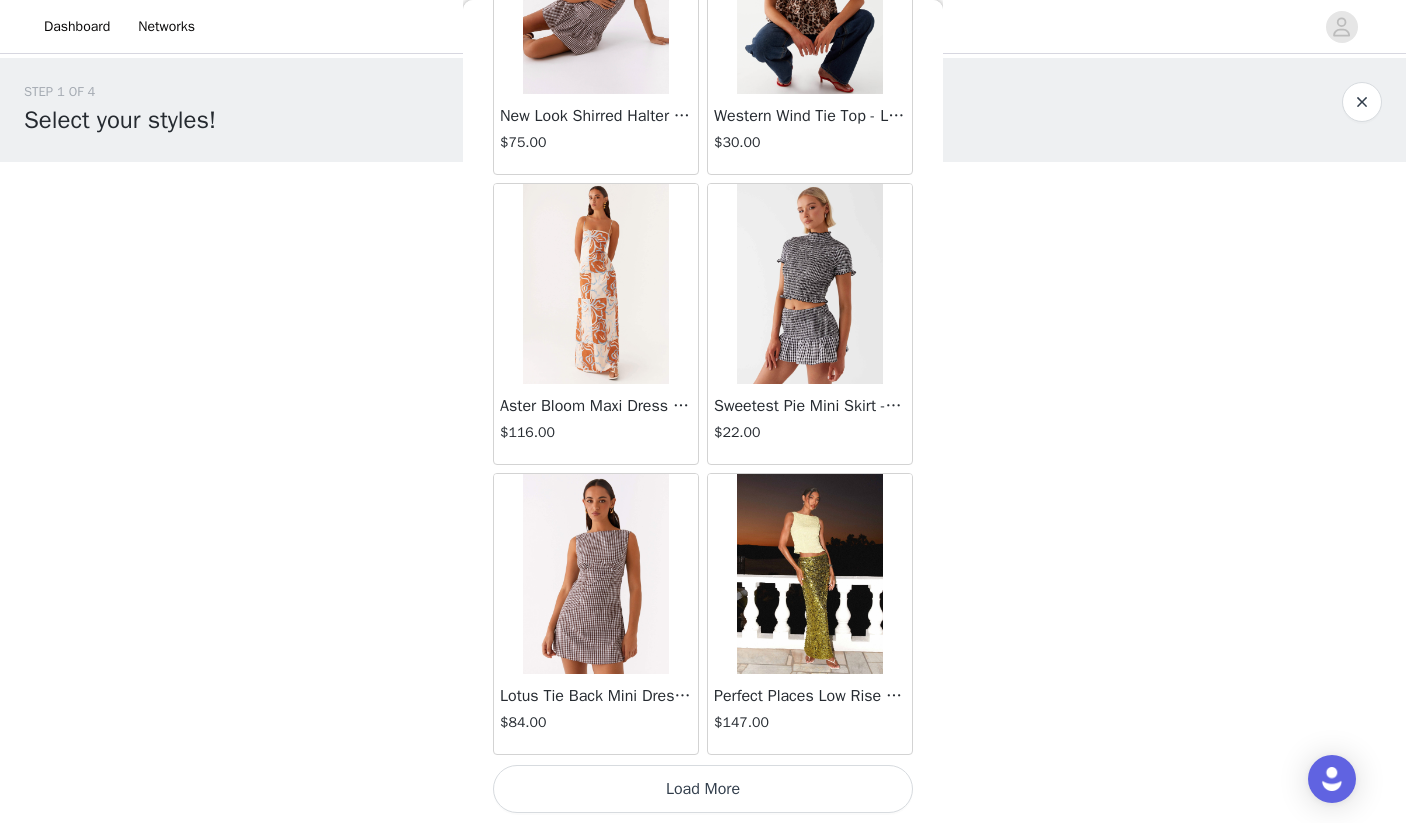 click on "Load More" at bounding box center [703, 789] 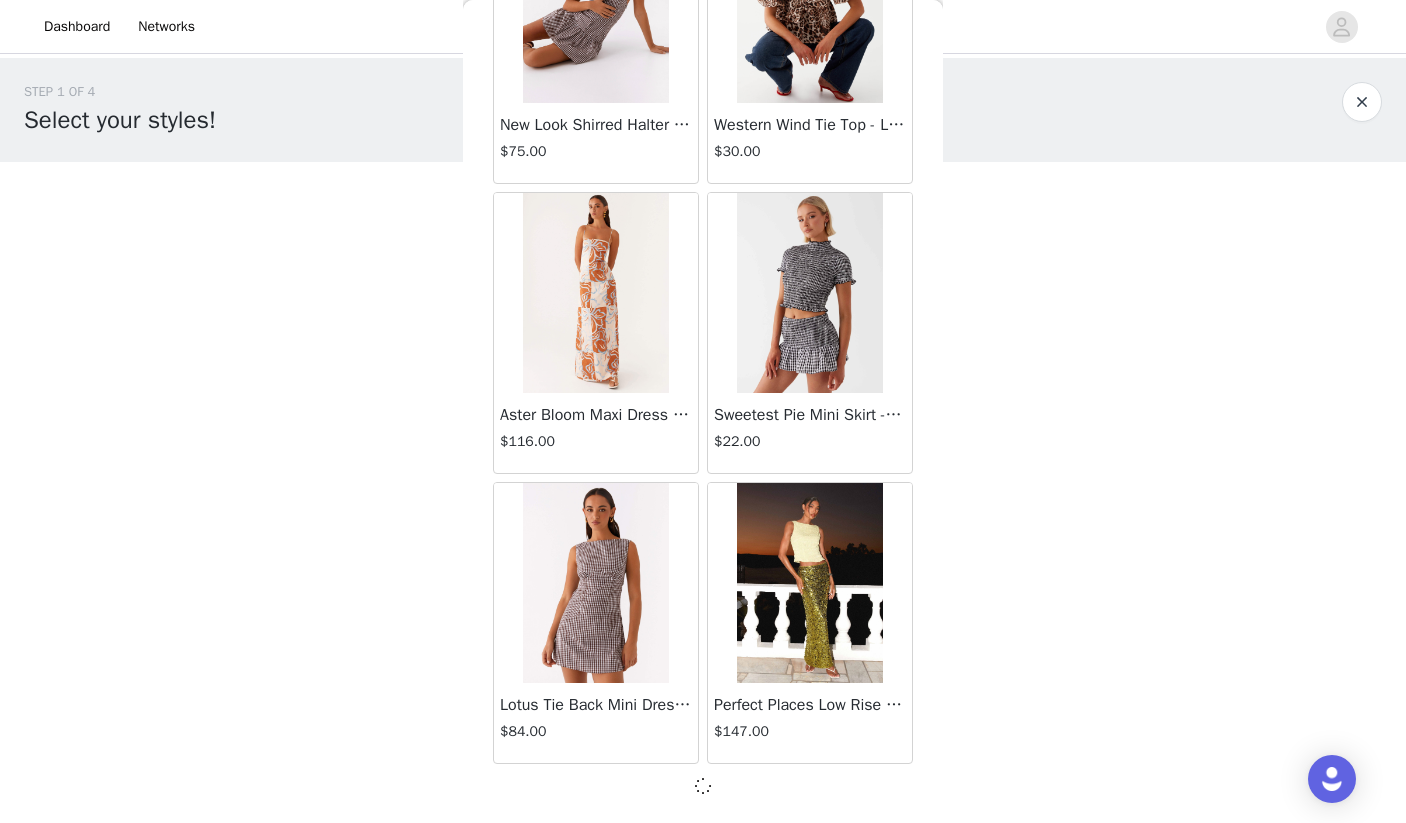 scroll, scrollTop: 22528, scrollLeft: 0, axis: vertical 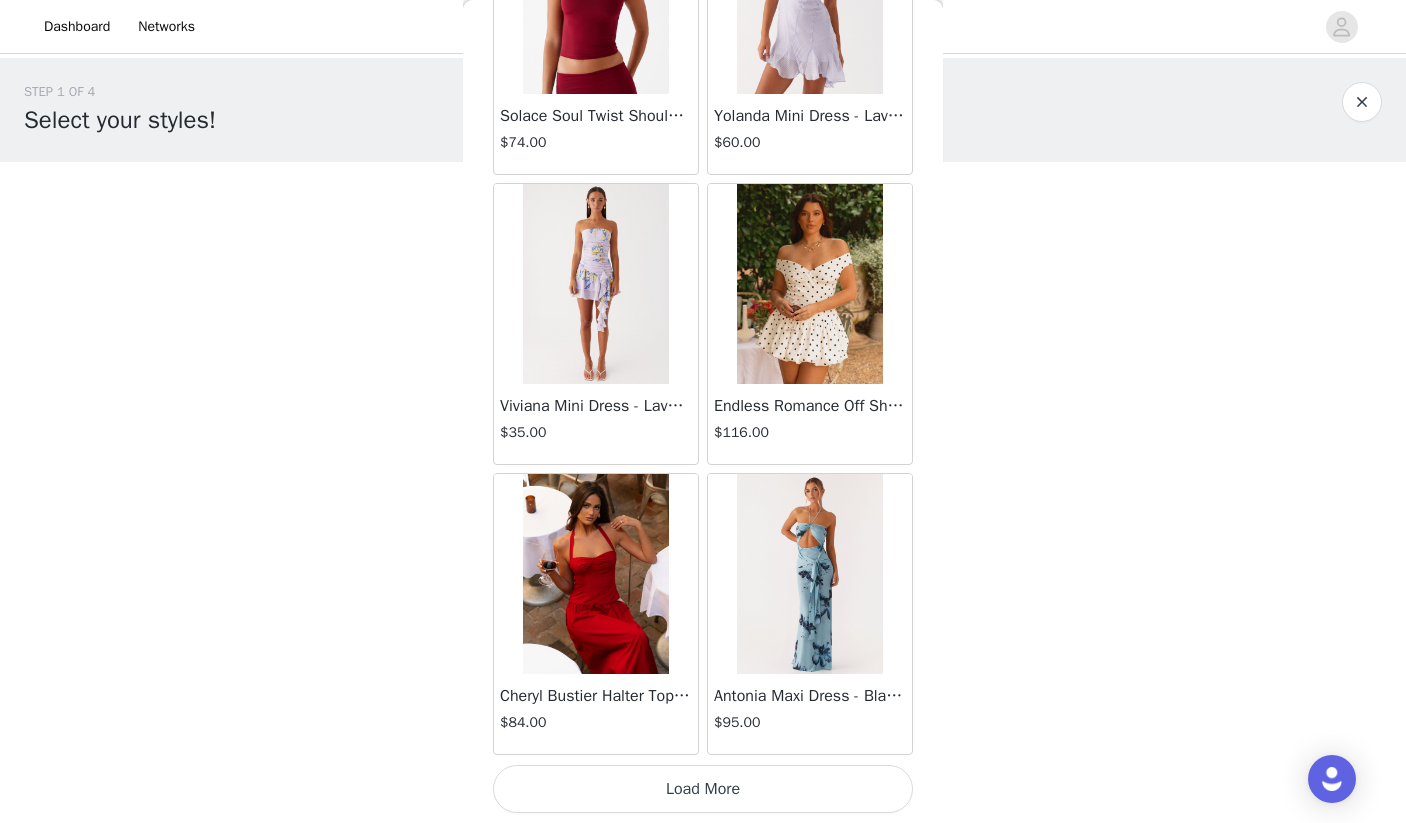 click on "Load More" at bounding box center (703, 789) 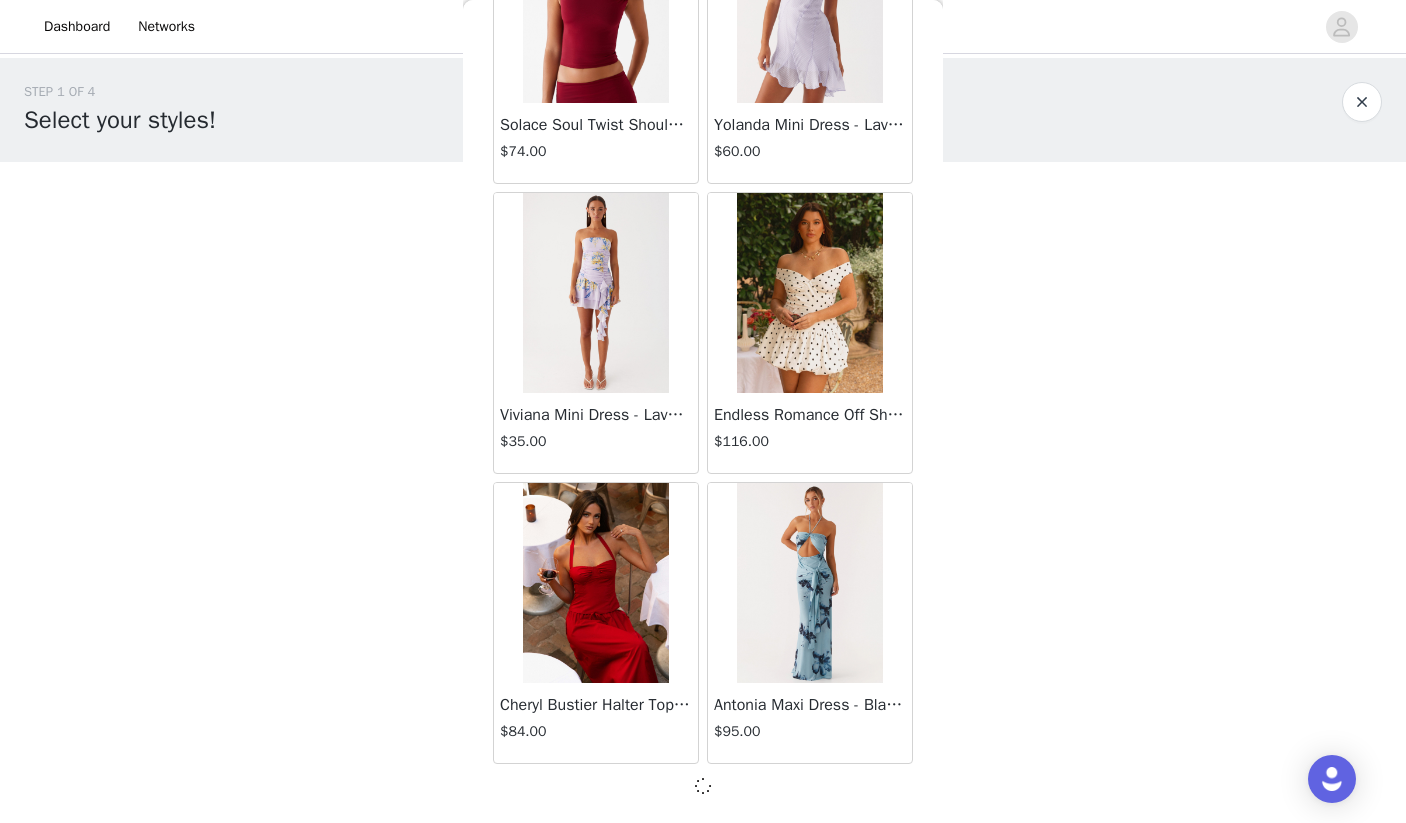 scroll, scrollTop: 25428, scrollLeft: 0, axis: vertical 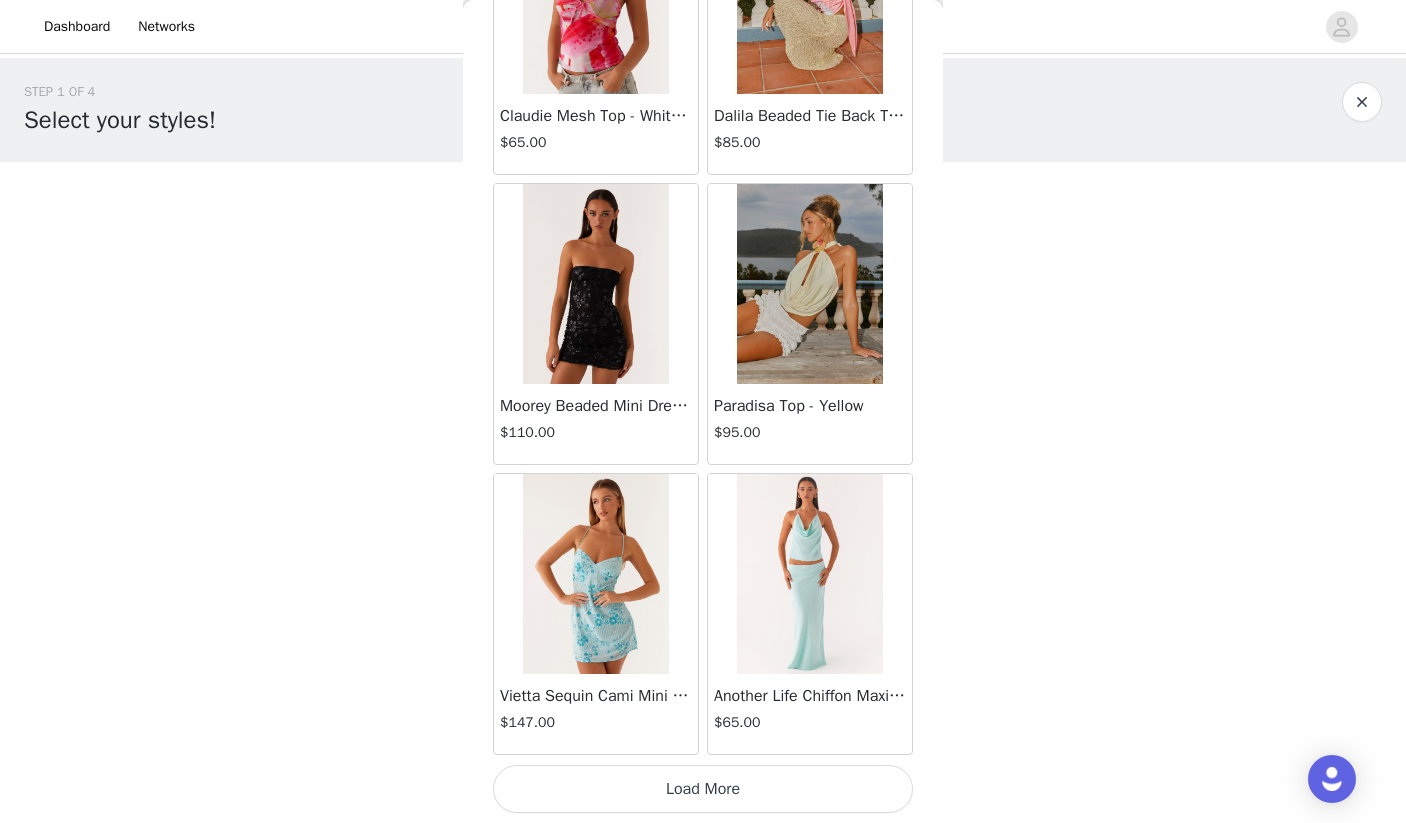 click on "Load More" at bounding box center (703, 789) 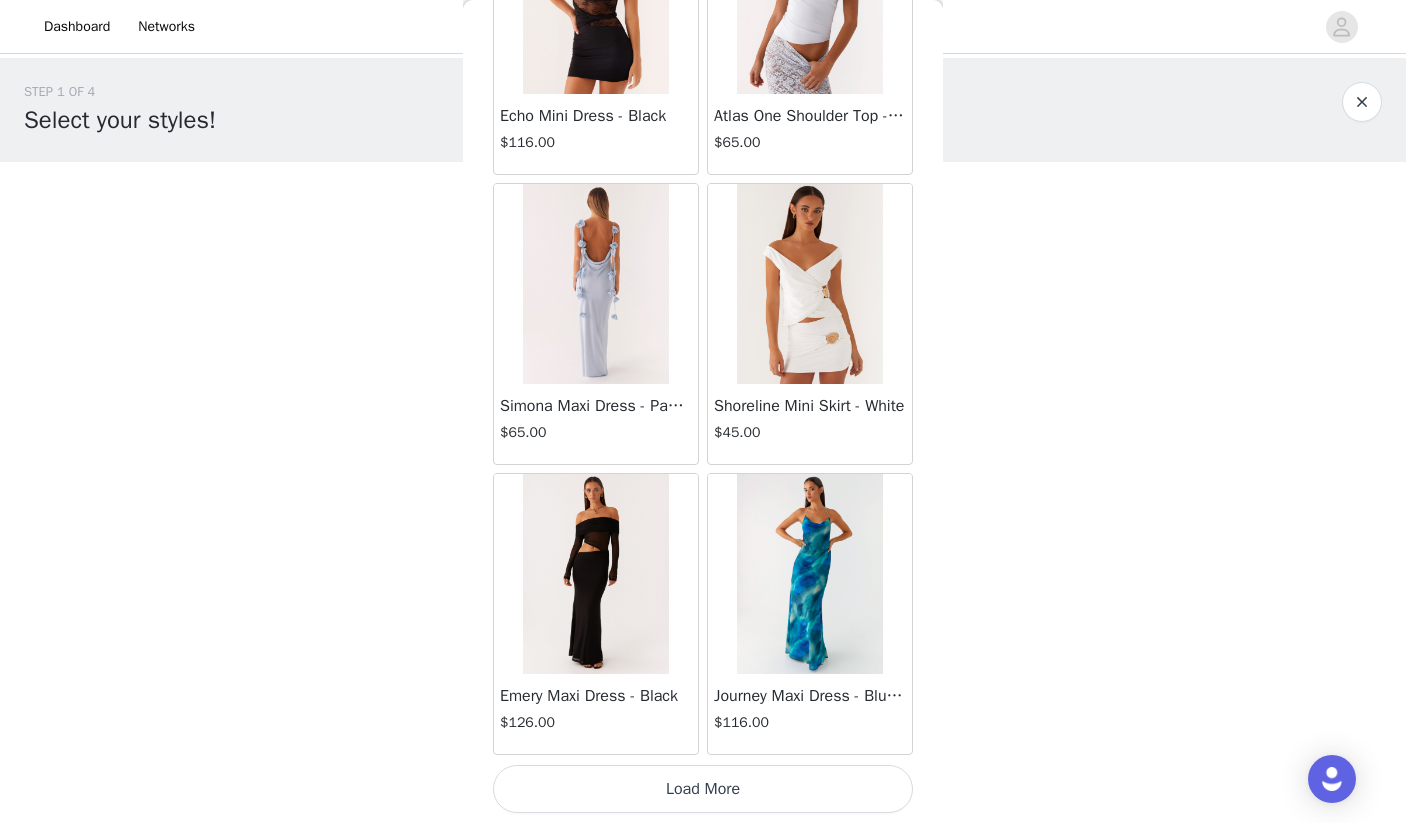click on "Load More" at bounding box center (703, 789) 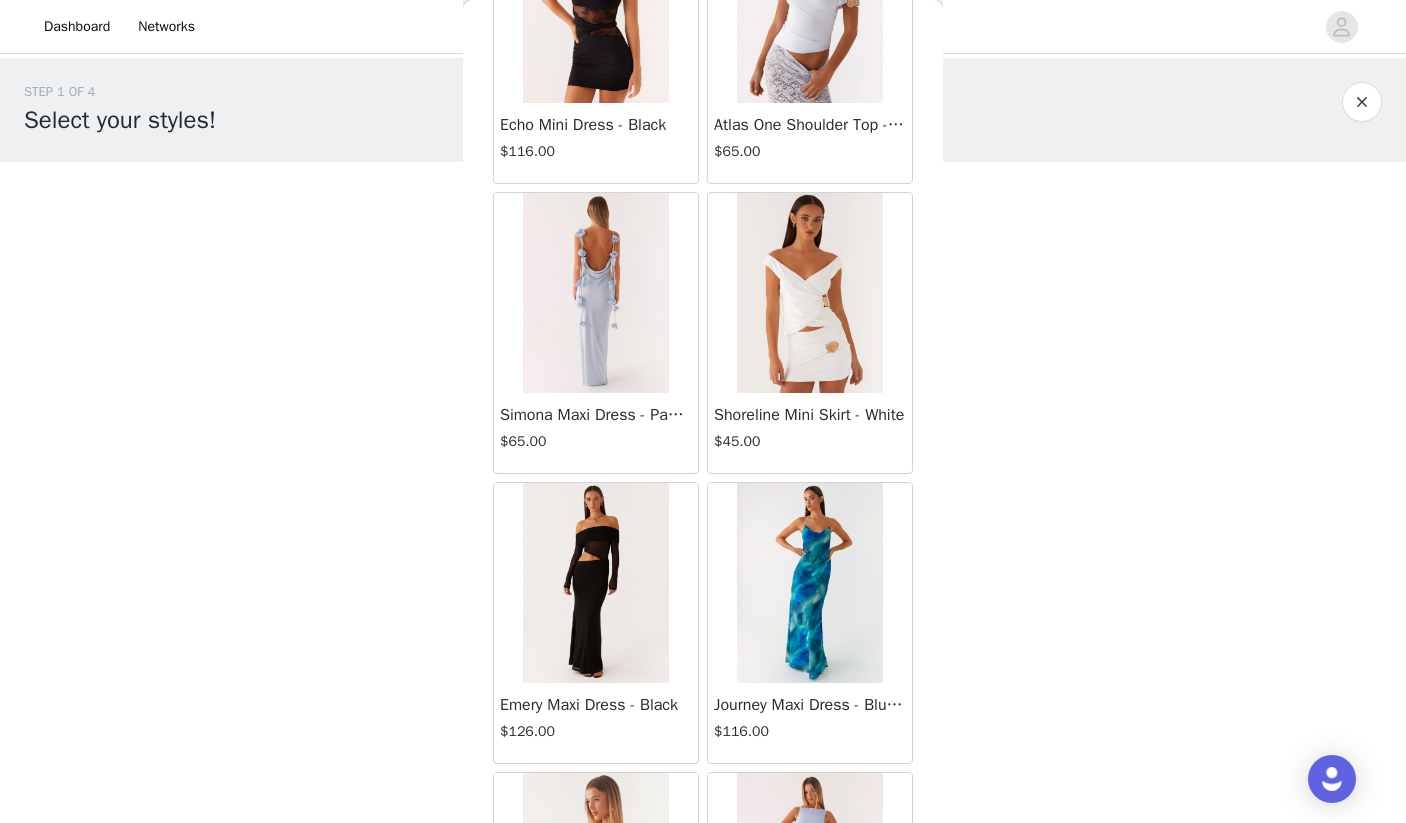 scroll, scrollTop: 0, scrollLeft: 0, axis: both 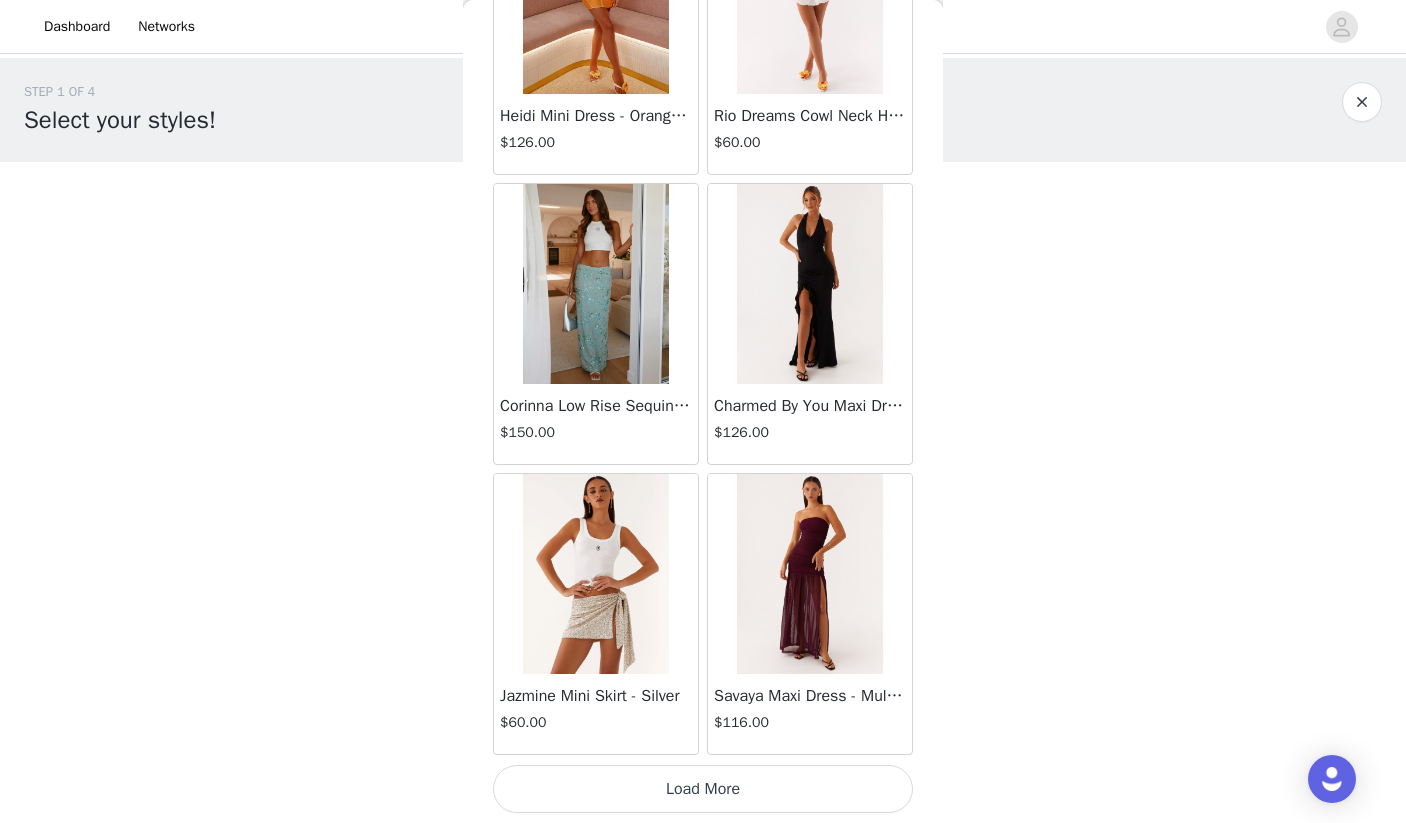 click on "Load More" at bounding box center [703, 789] 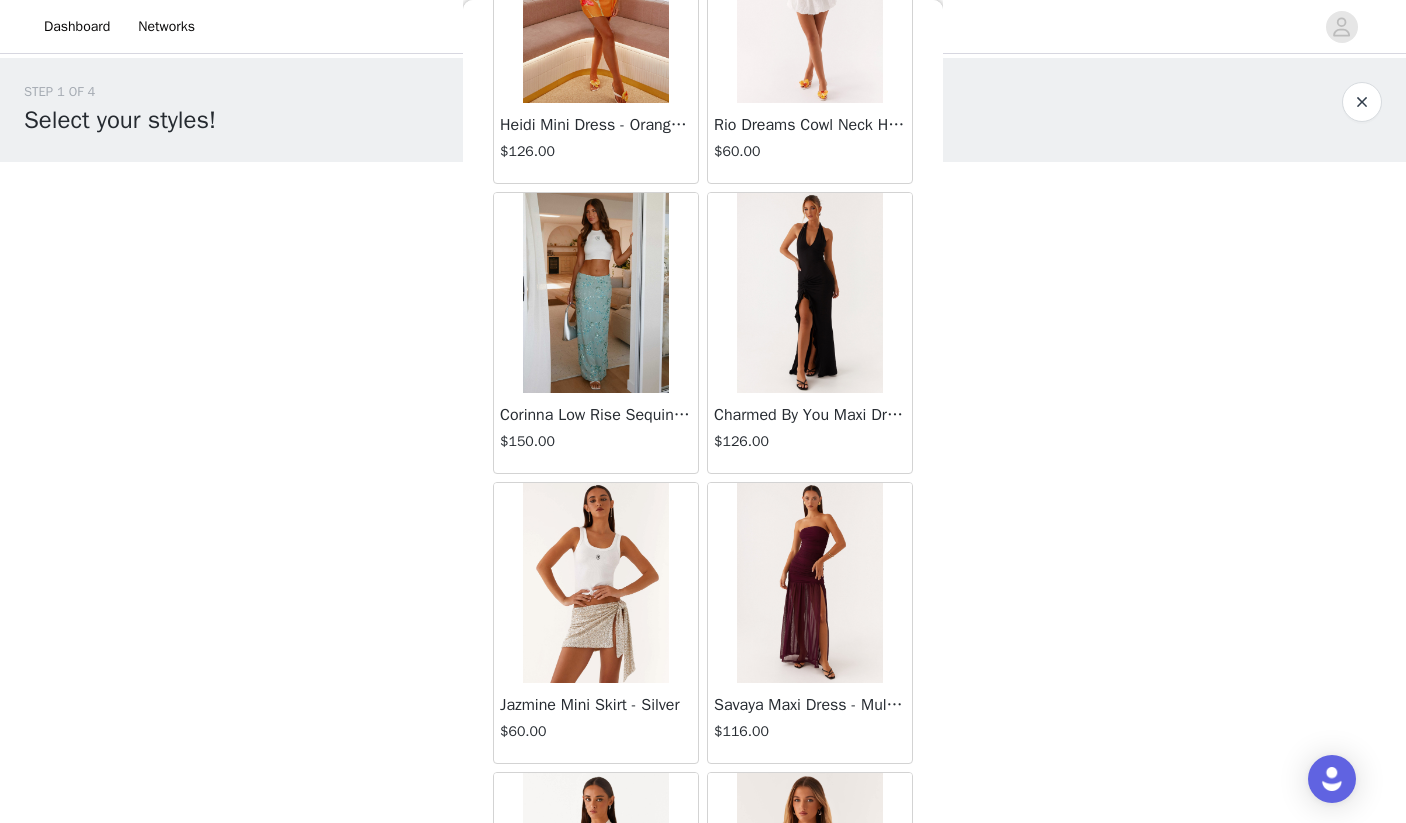 scroll, scrollTop: 0, scrollLeft: 0, axis: both 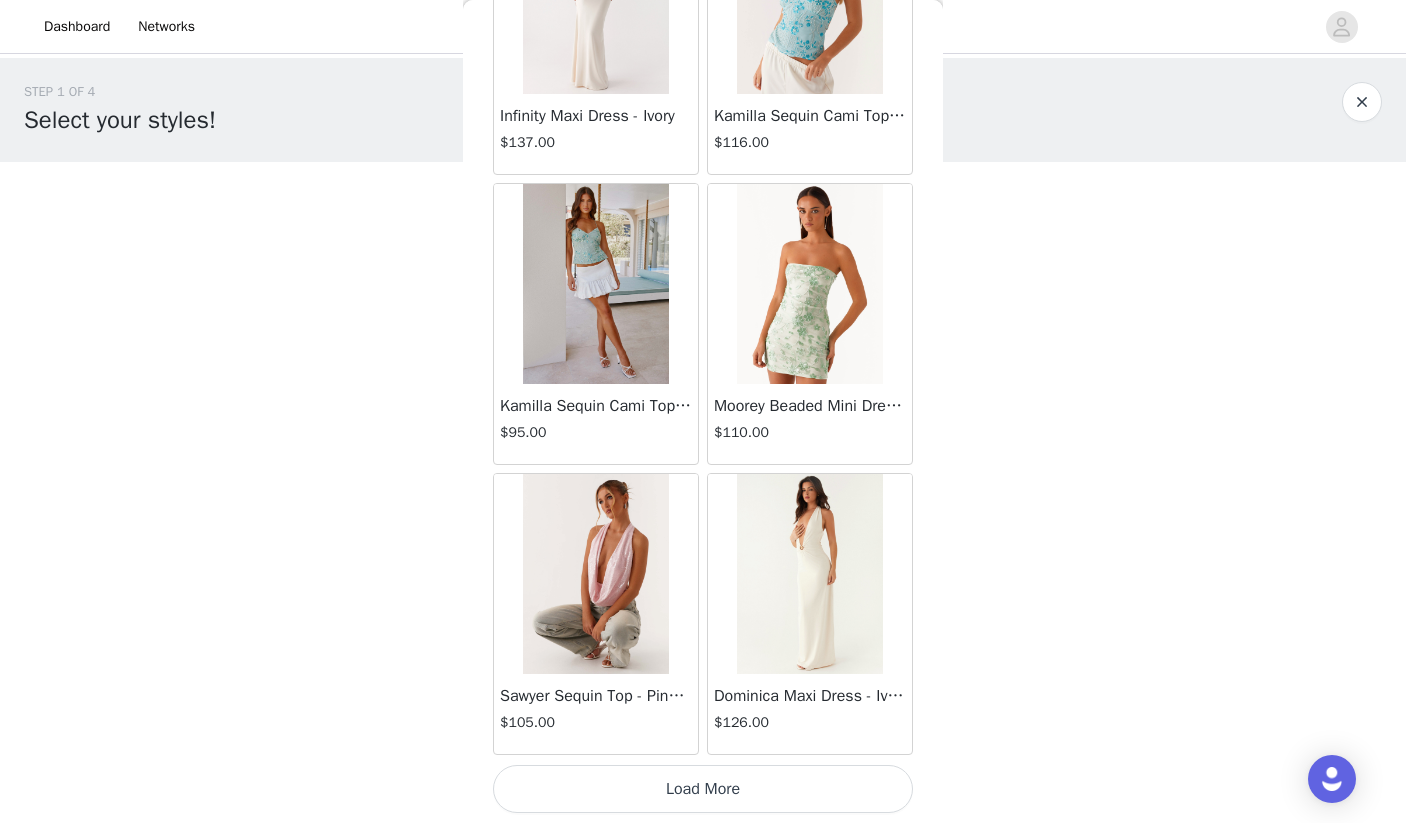 click on "Load More" at bounding box center (703, 789) 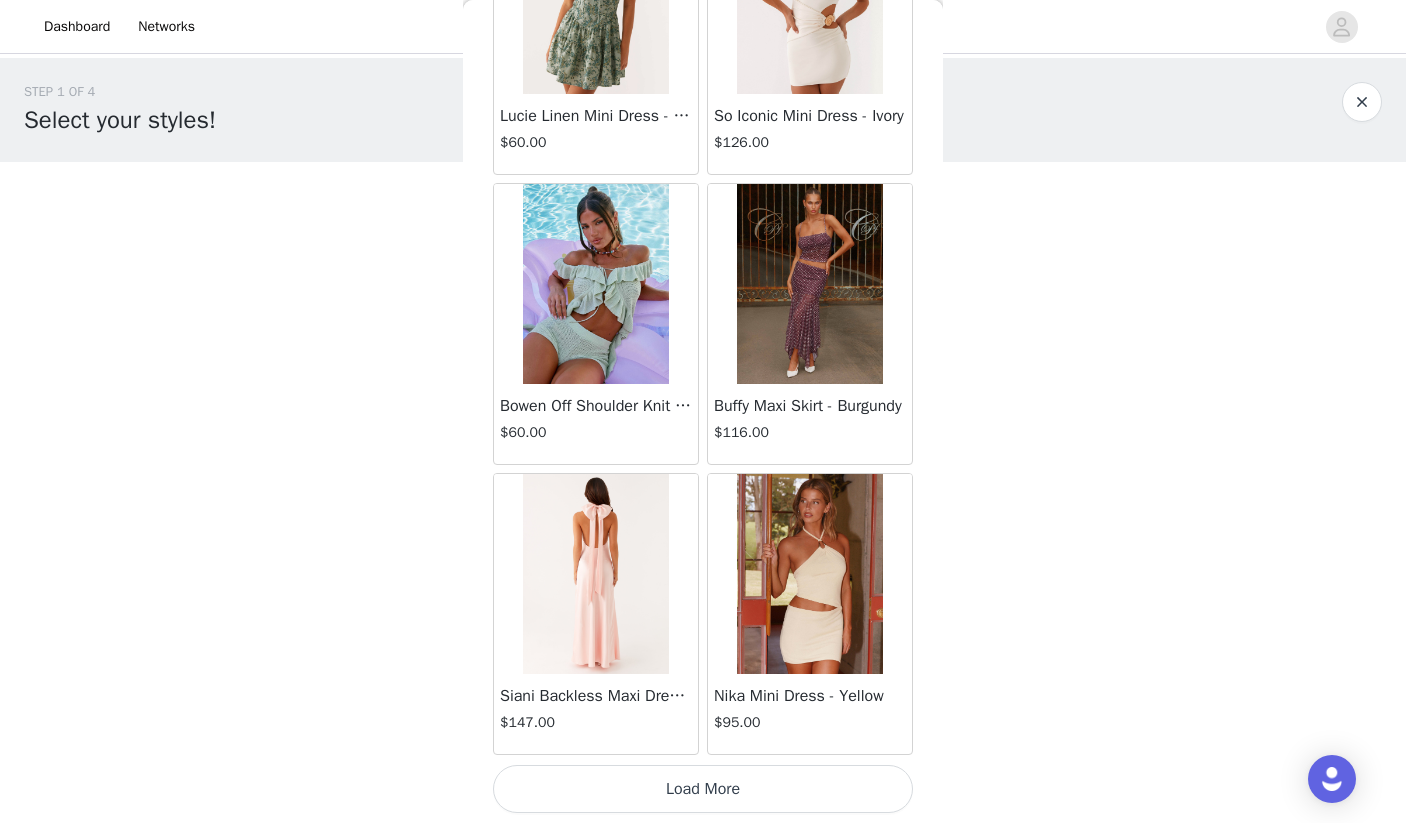 scroll, scrollTop: 39937, scrollLeft: 0, axis: vertical 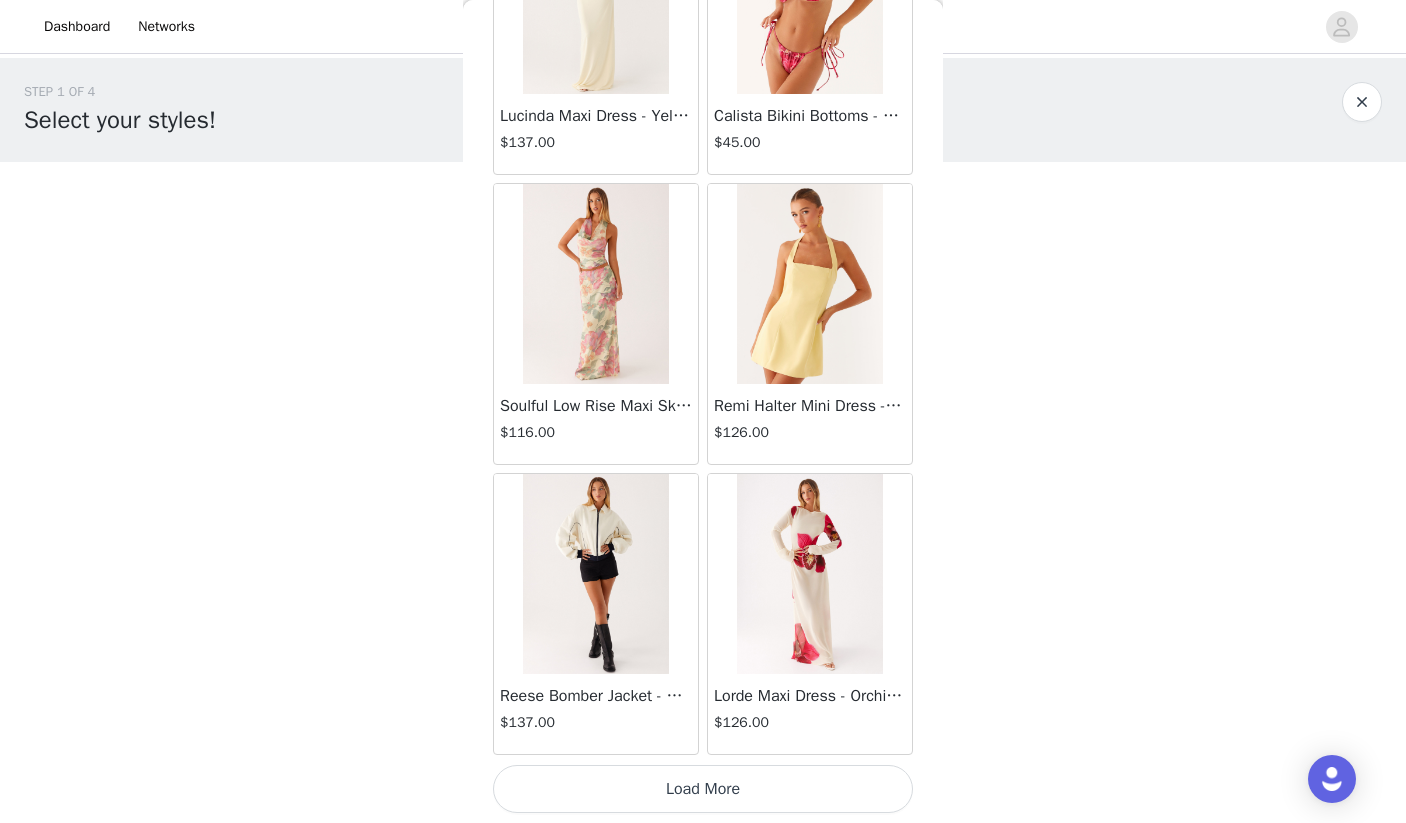 click on "Load More" at bounding box center [703, 789] 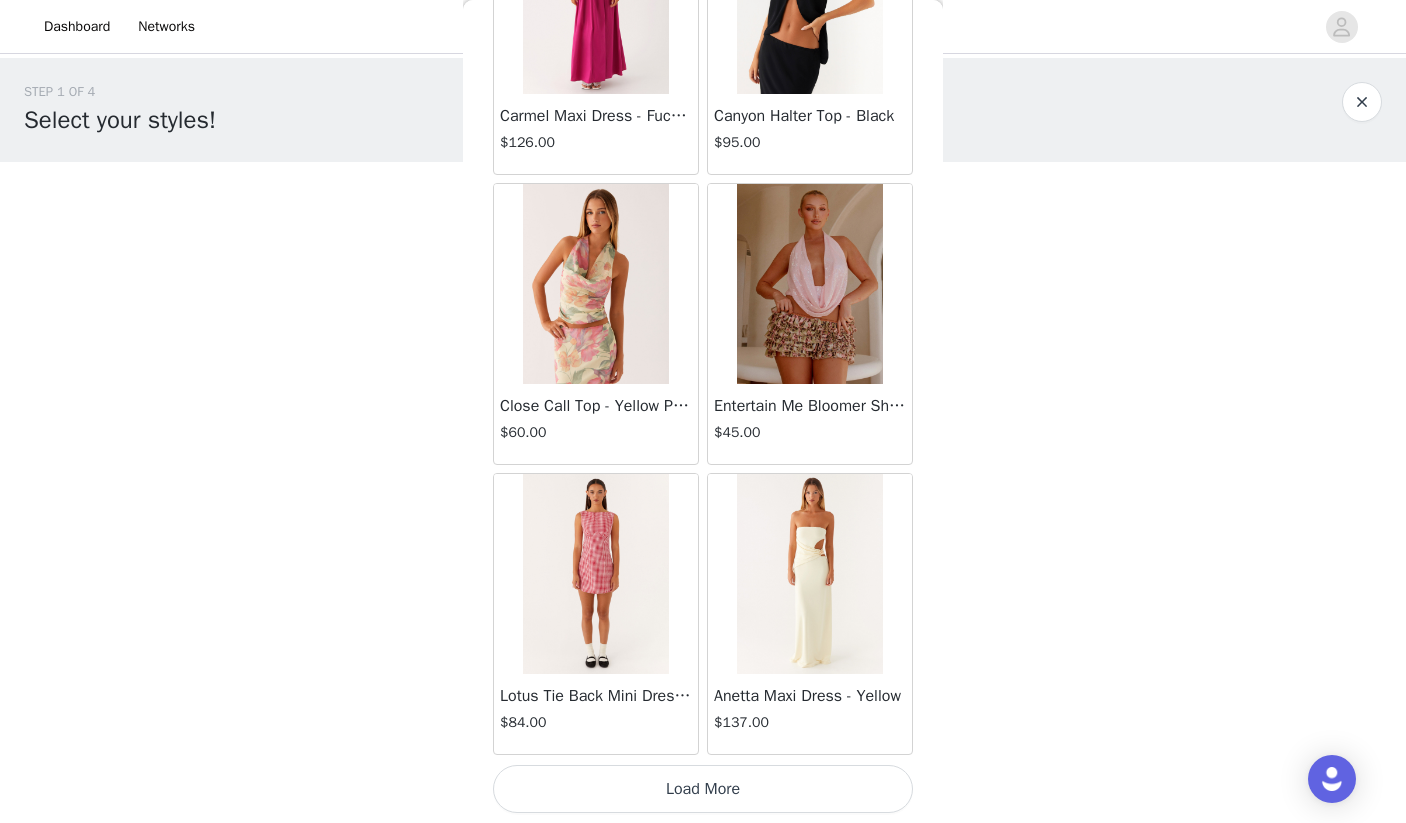 scroll, scrollTop: 45737, scrollLeft: 0, axis: vertical 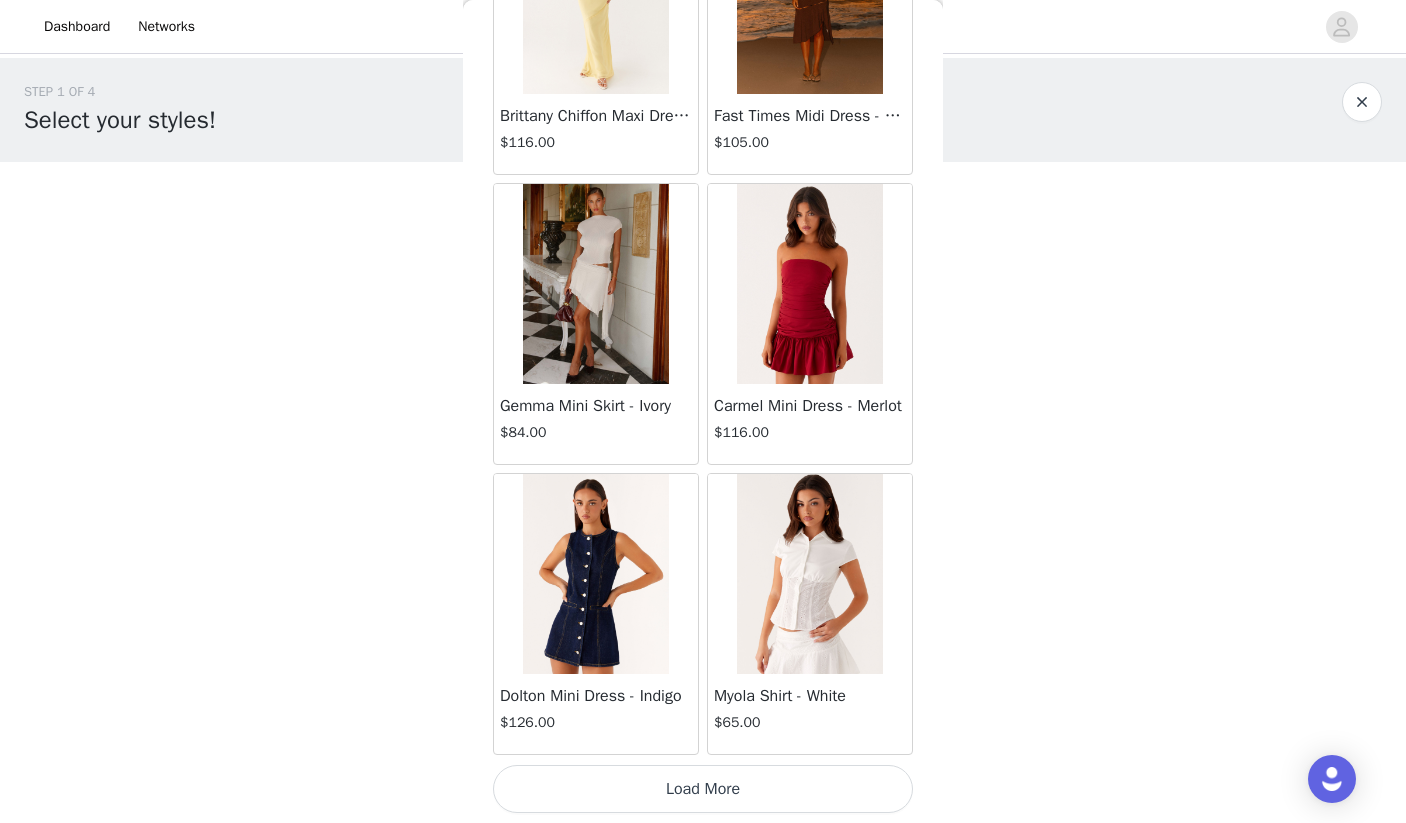click on "Load More" at bounding box center (703, 789) 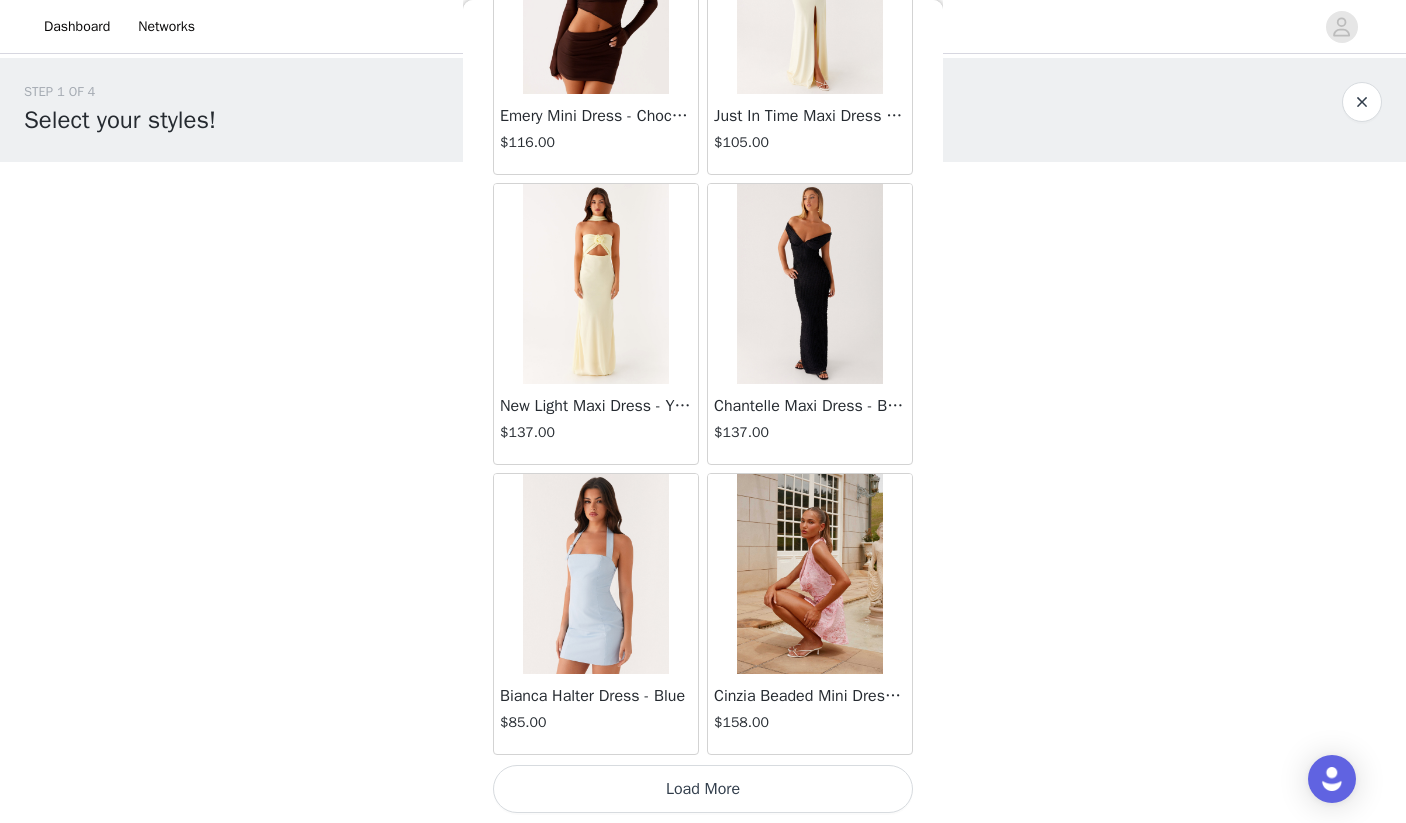 scroll, scrollTop: 51537, scrollLeft: 0, axis: vertical 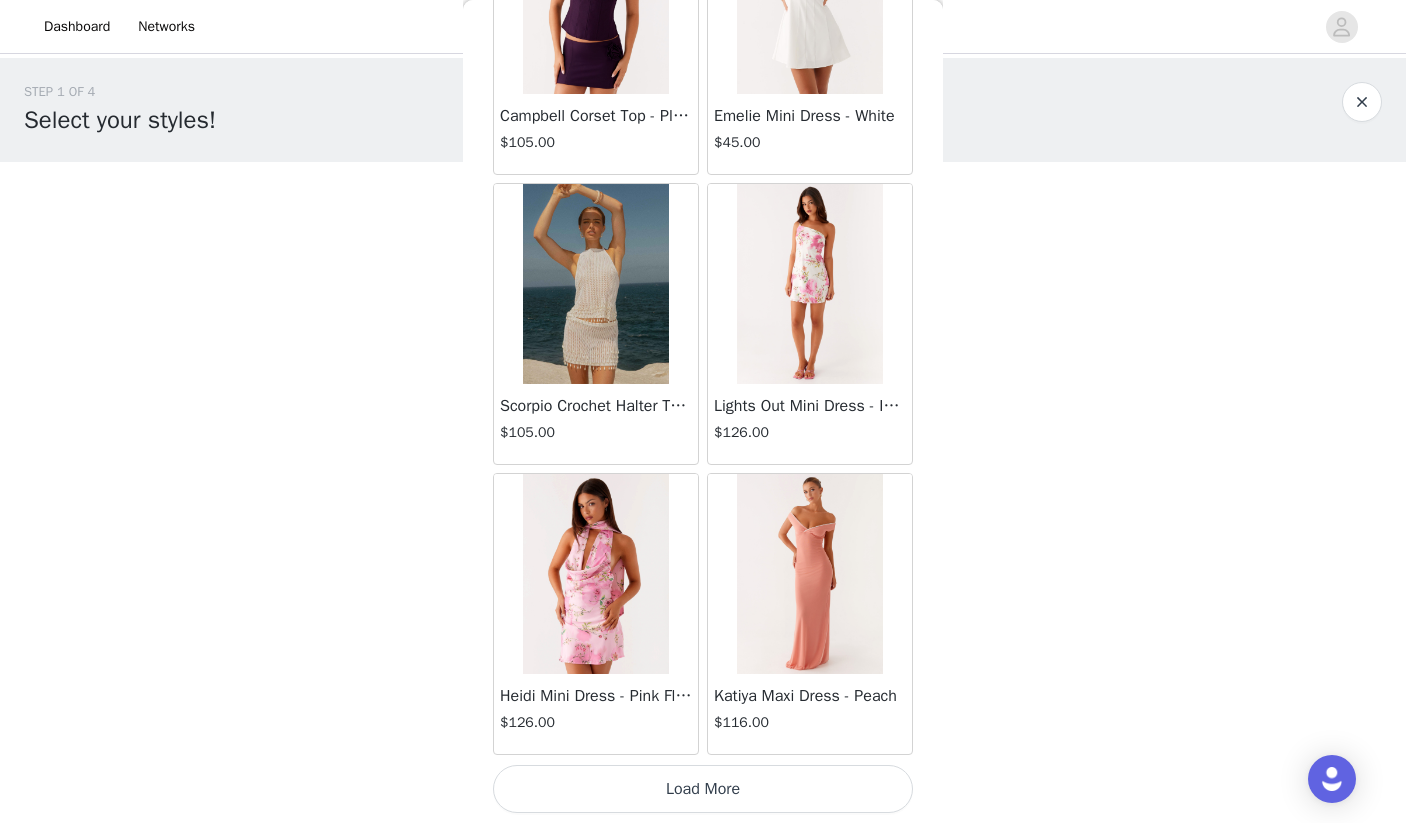 click on "Load More" at bounding box center (703, 789) 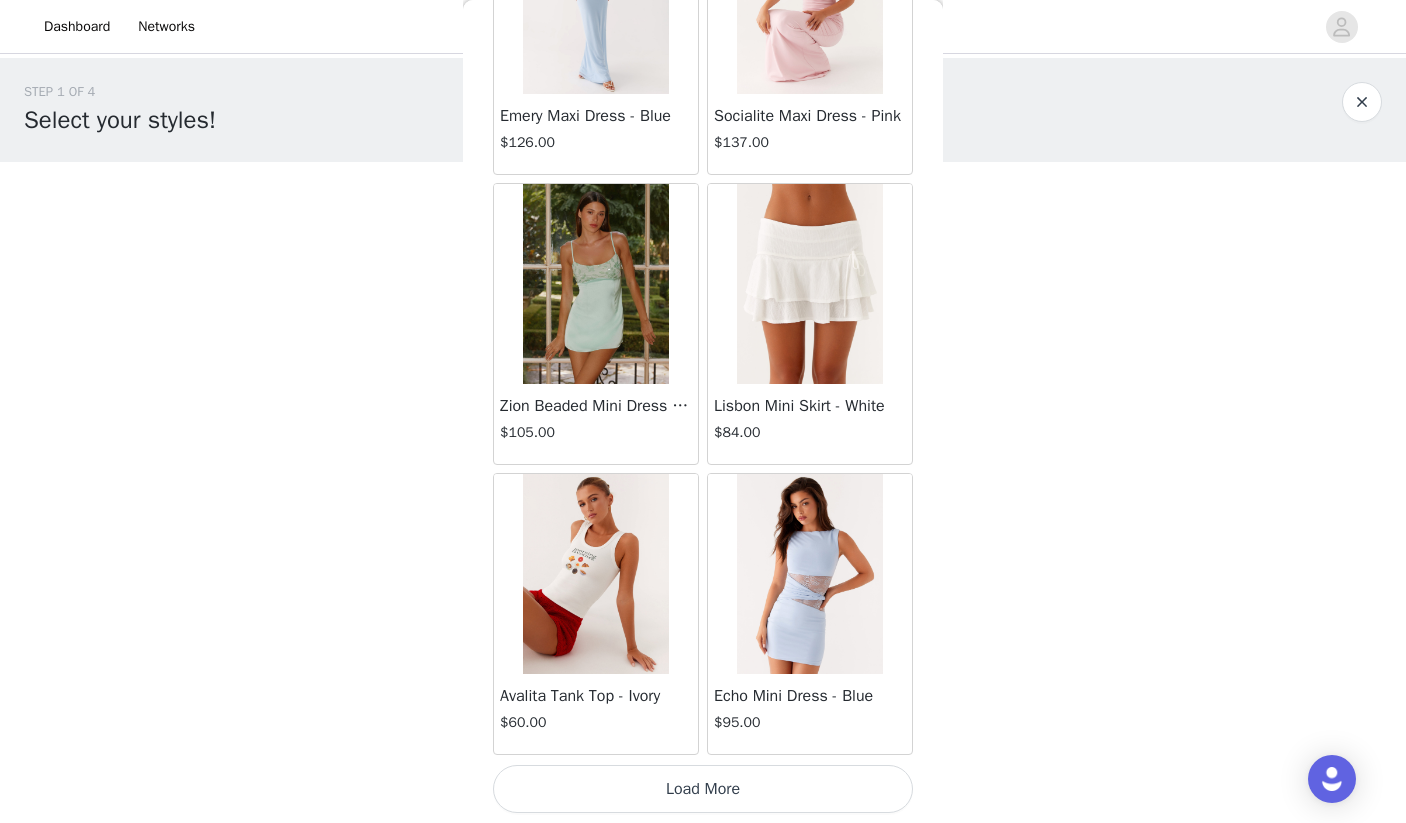 scroll, scrollTop: 57337, scrollLeft: 0, axis: vertical 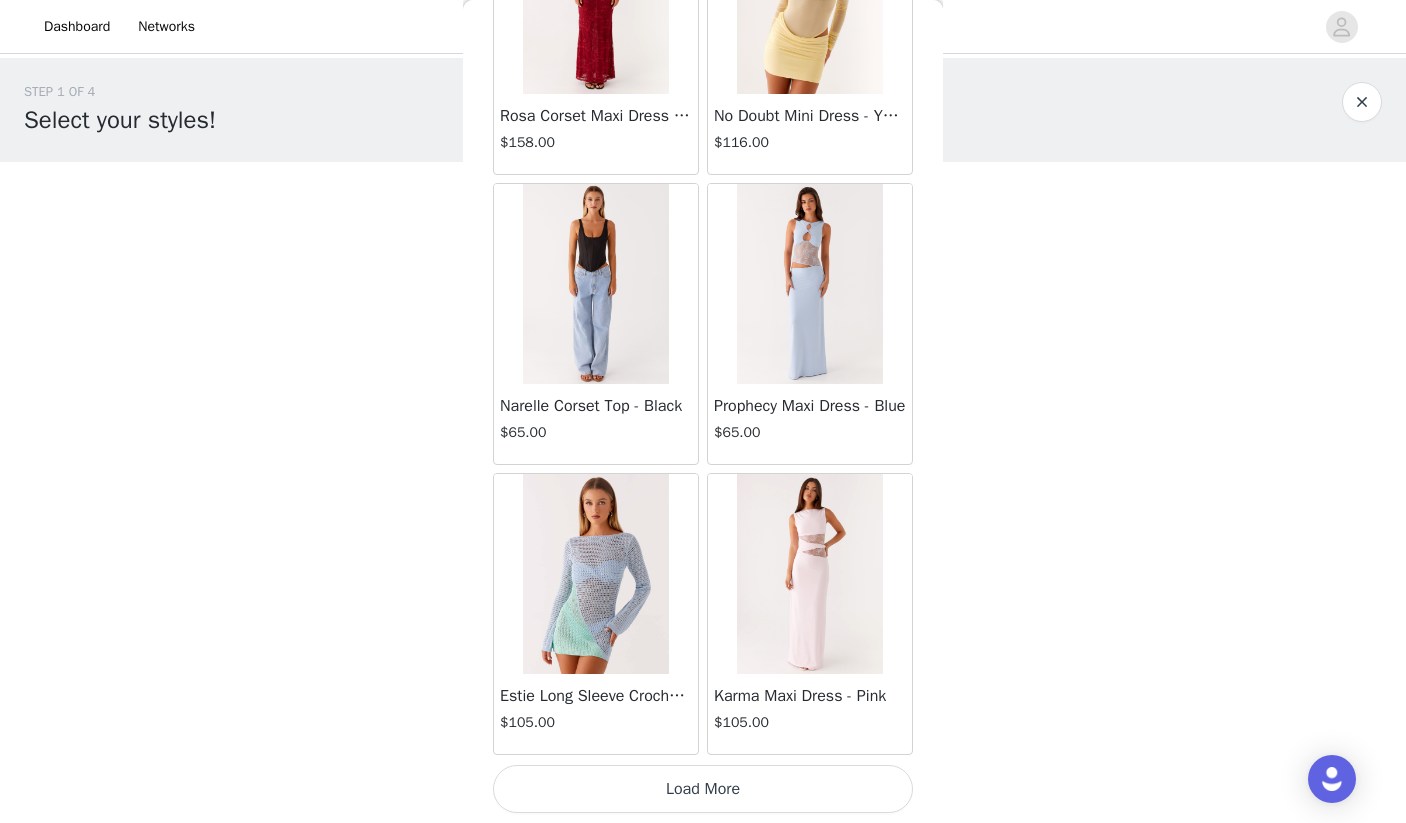 click on "Load More" at bounding box center (703, 789) 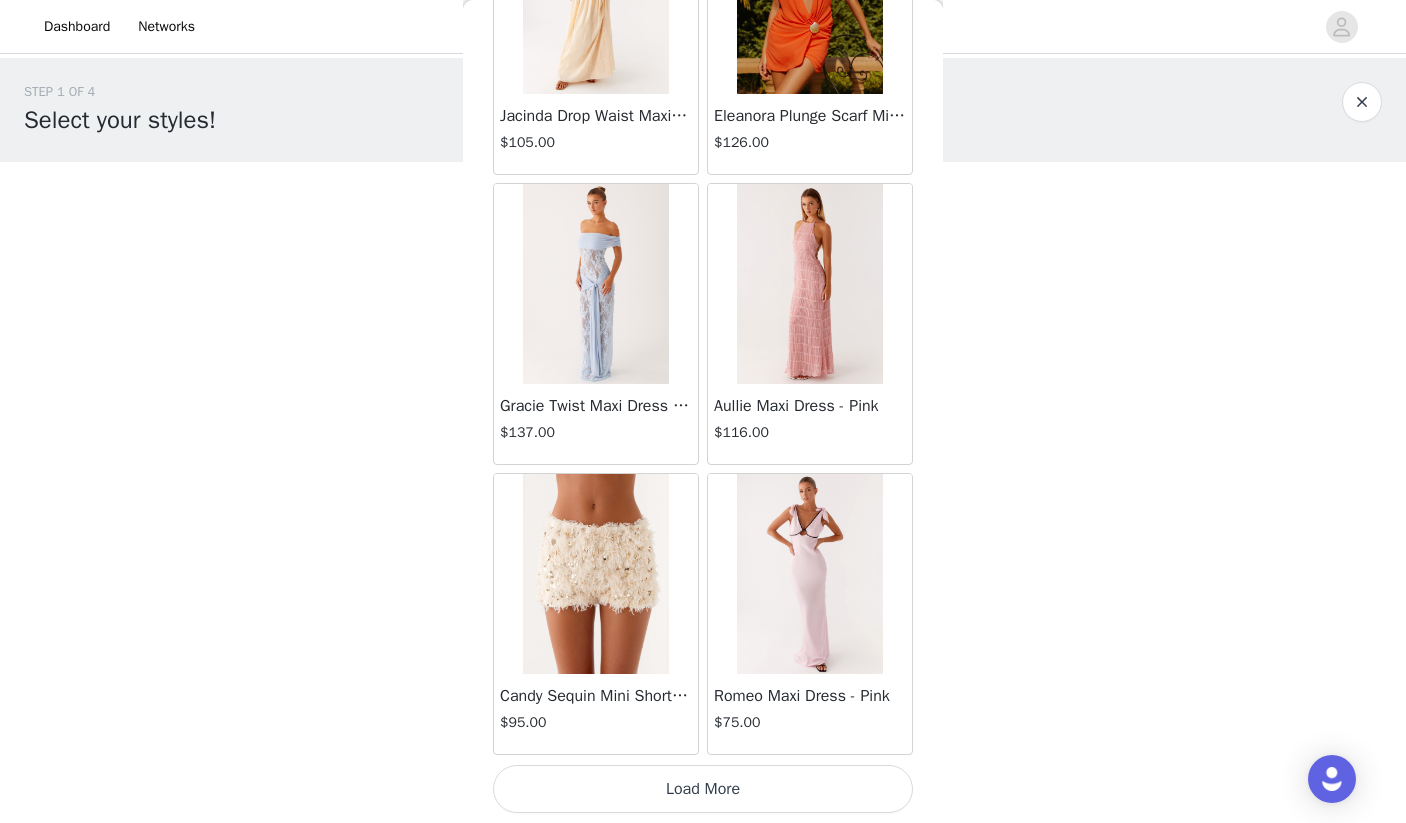 scroll, scrollTop: 63137, scrollLeft: 0, axis: vertical 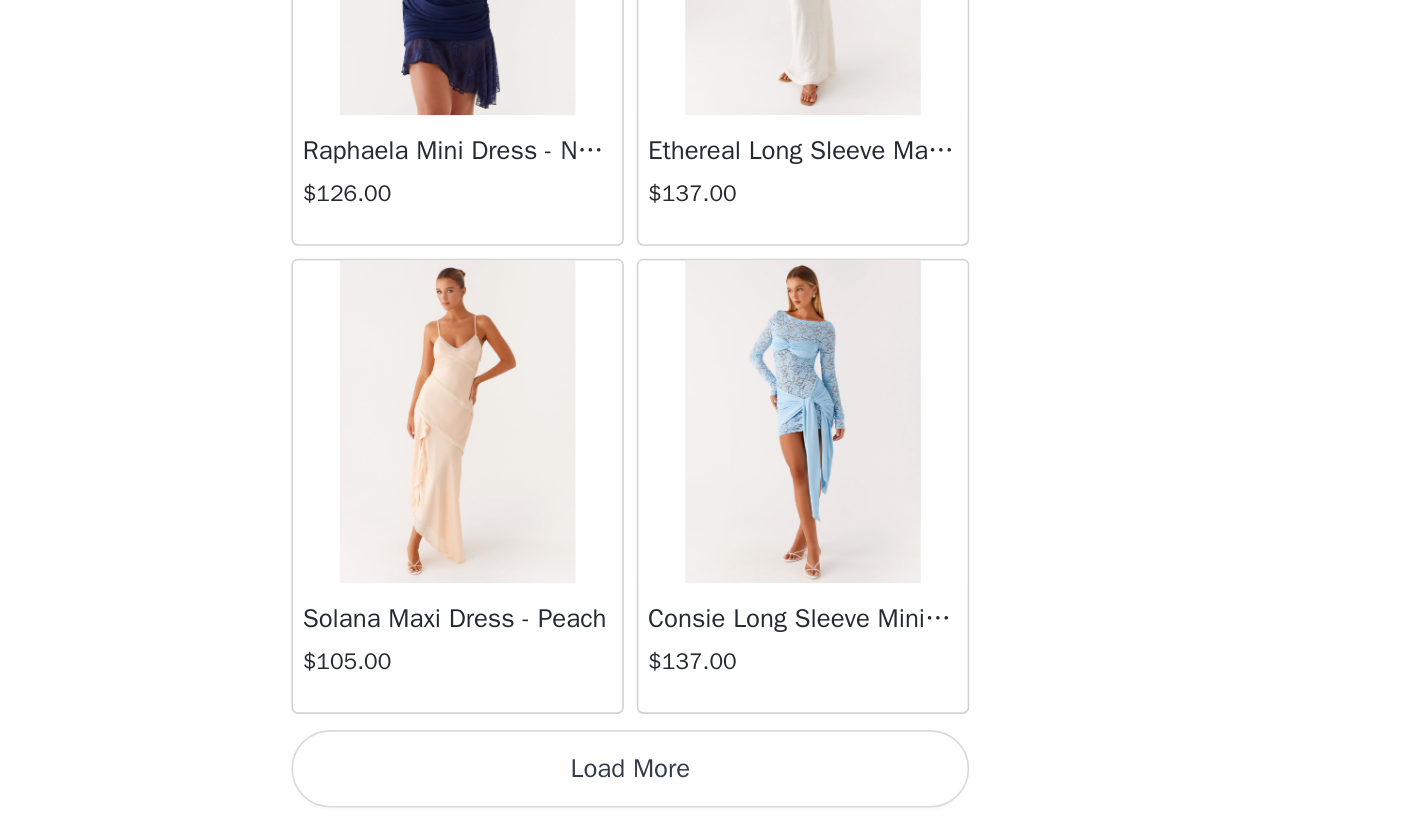 click on "Load More" at bounding box center (703, 789) 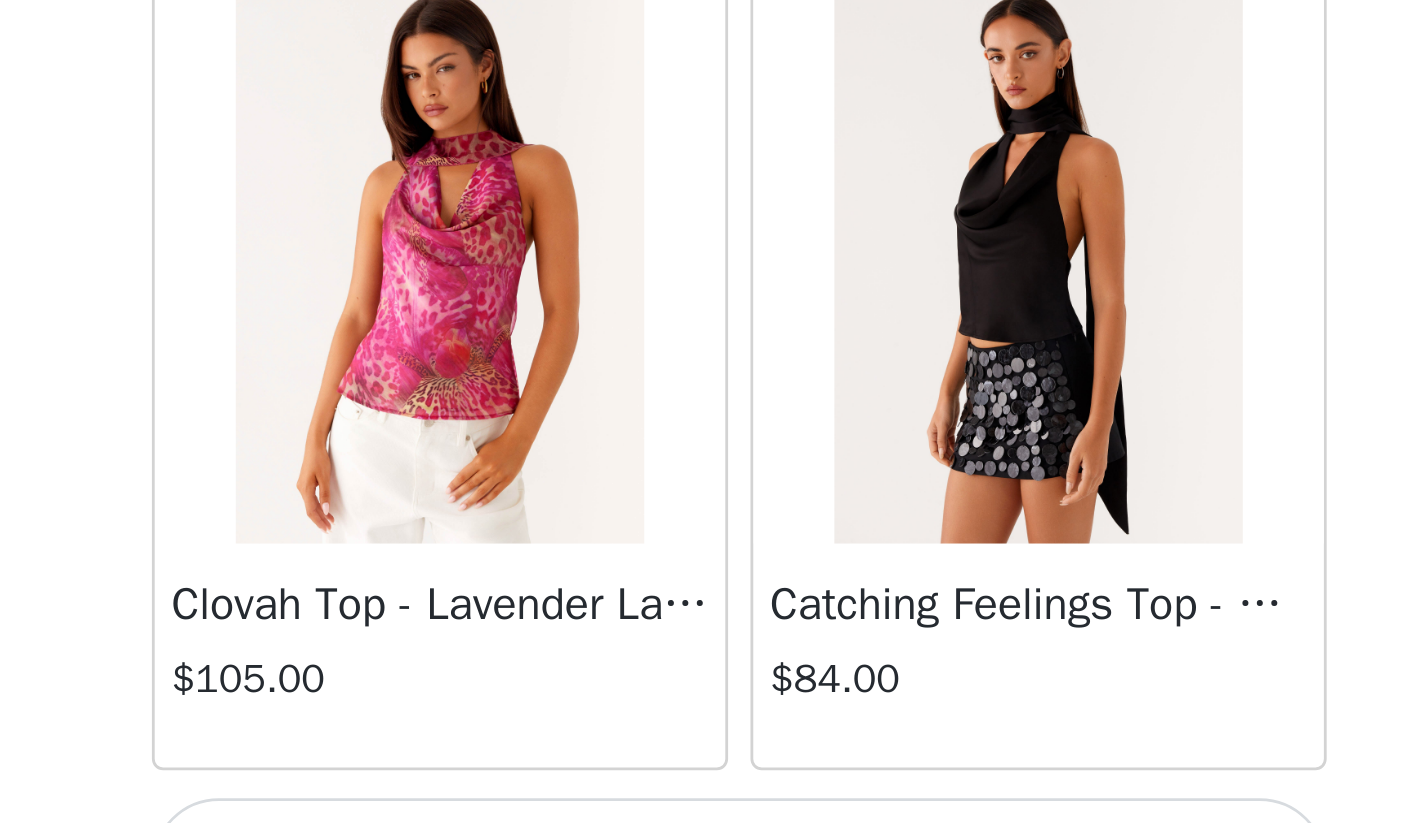 scroll, scrollTop: 68937, scrollLeft: 0, axis: vertical 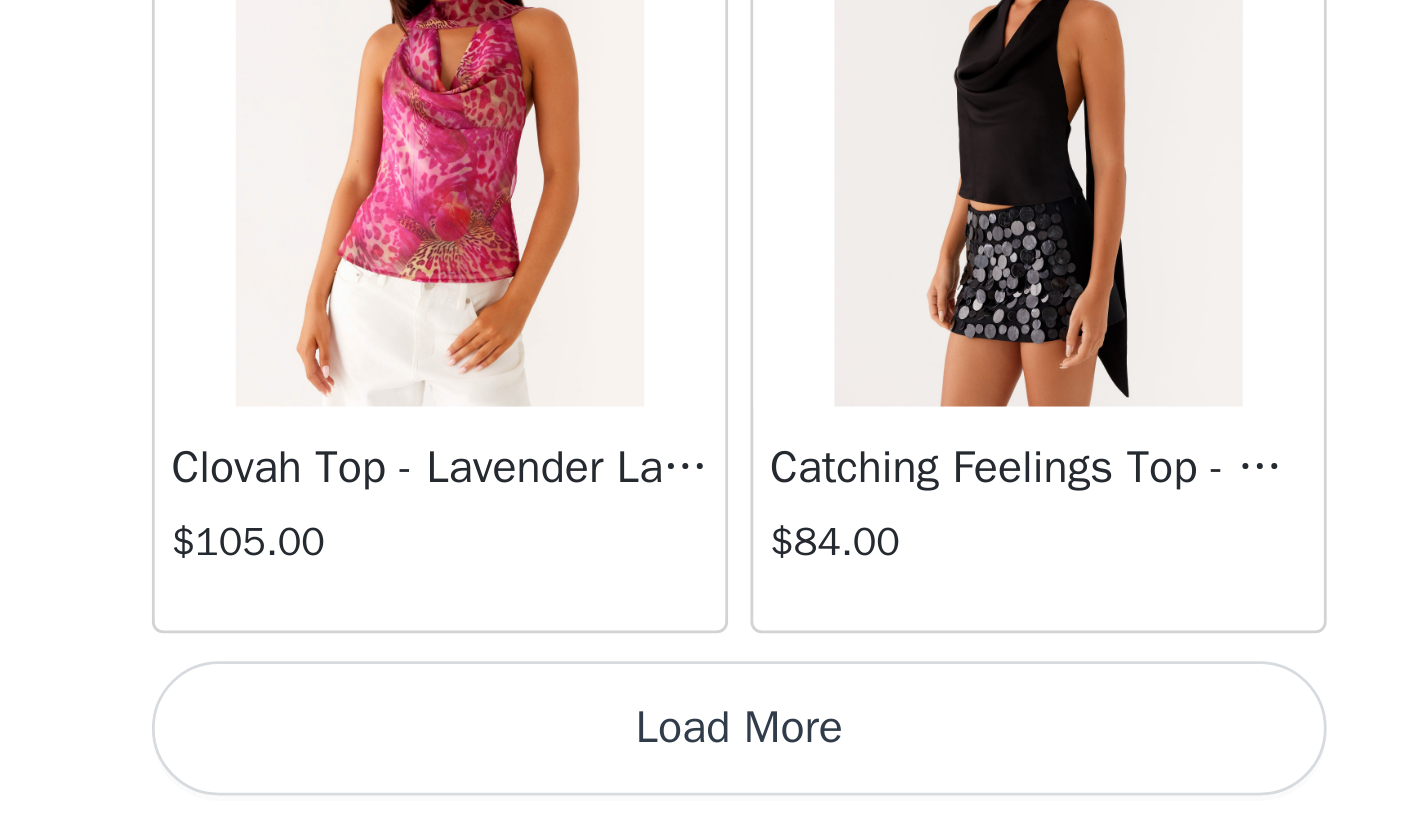 click on "Load More" at bounding box center [703, 789] 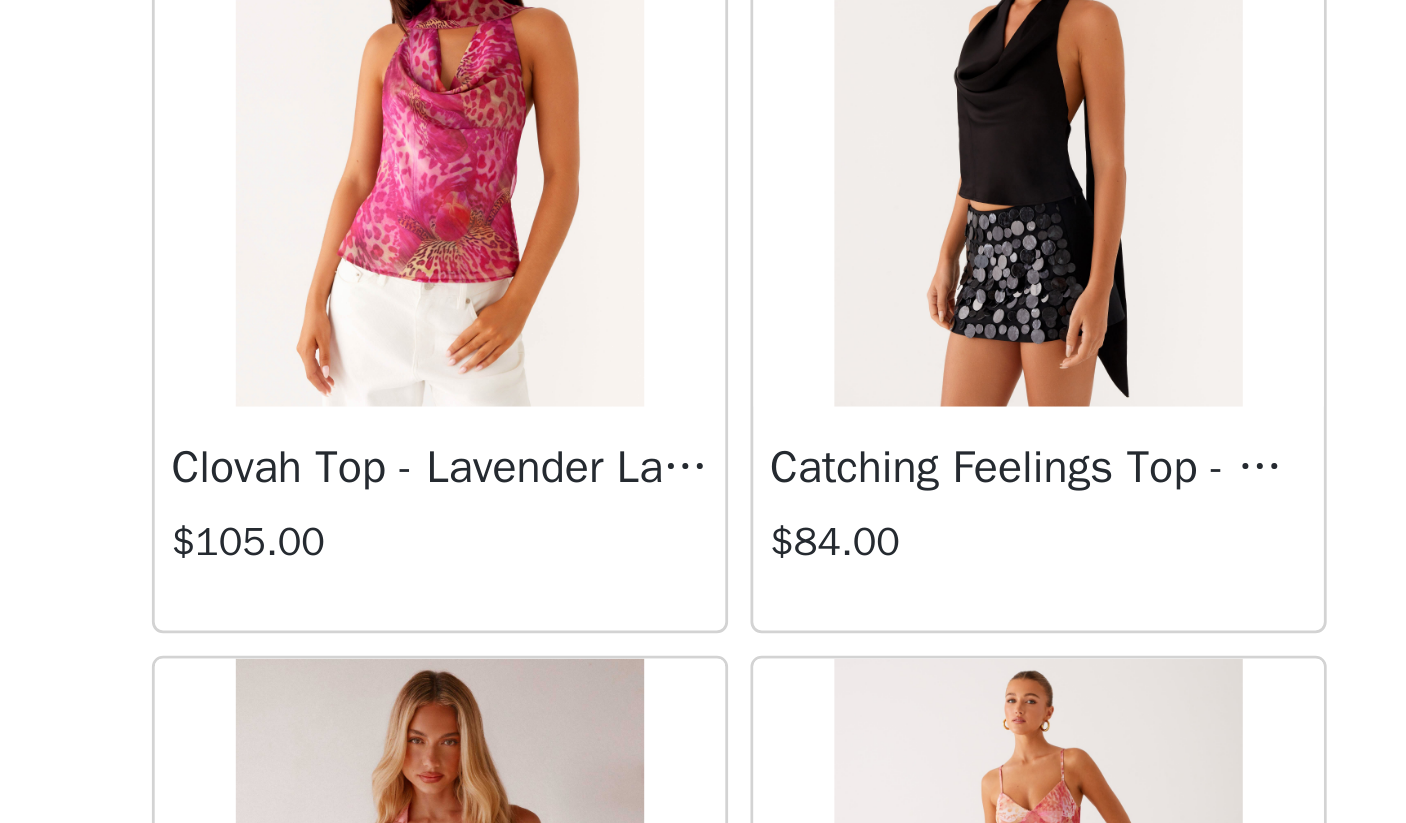 scroll, scrollTop: 68938, scrollLeft: 0, axis: vertical 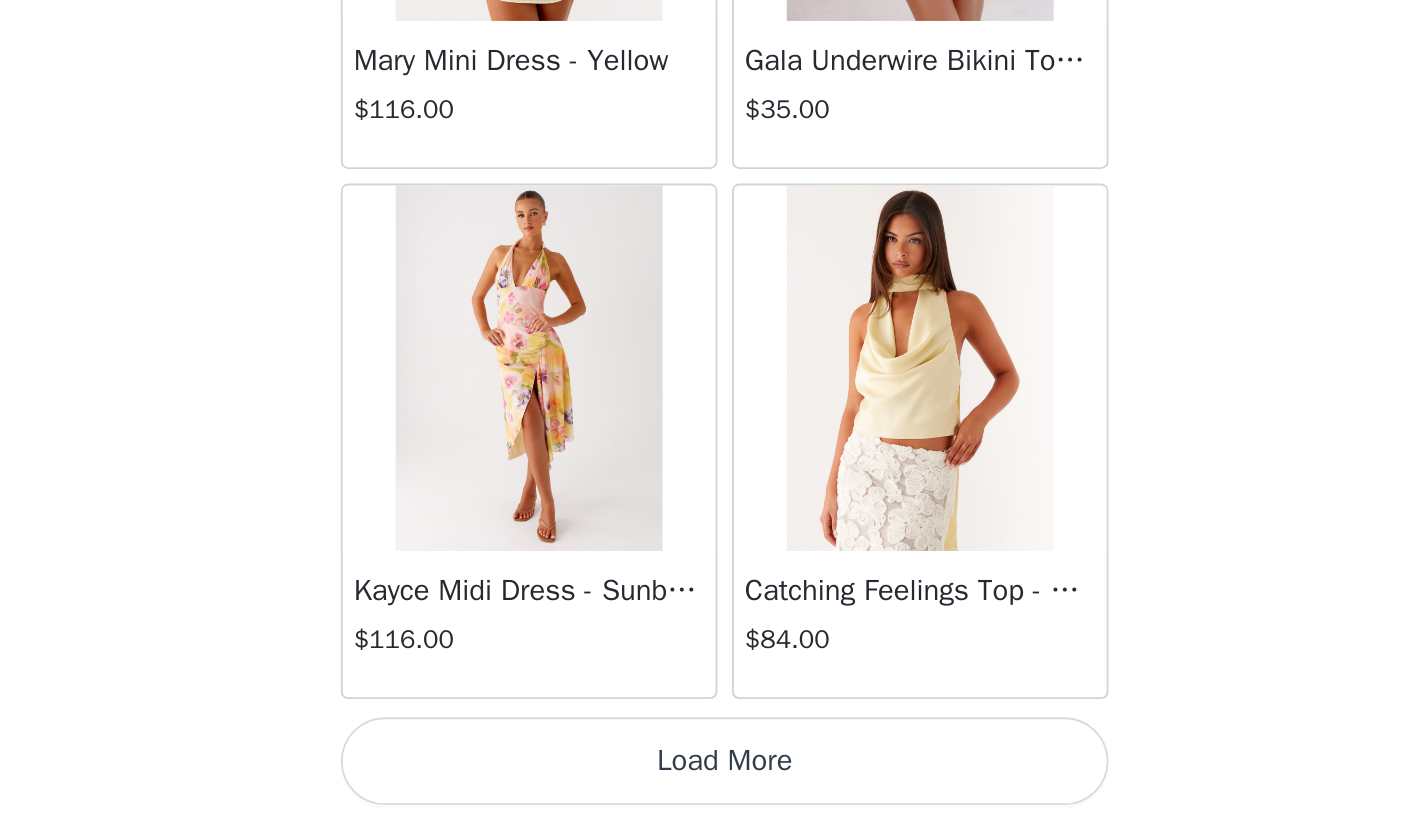 click on "Aullie Mini Dress - White   $60.00       Mira Halter Neck Mini Dress - Black   $85.00       Heavy Hearted Mini Dress - Yellow   $85.00       Hundred Percent Puff Sleeve Top - White   $105.00       Love Seeker Corset Mini Dress - Red   $45.00       Cherish You Buckle Top - Red   $30.00       Ayla Satin Mini Dress - Yellow   $105.00       Rudy Tube Top - Ivory   $30.00       Keira Linen Mini Dress - White   $105.00       Not One Time Knit Mini Dress - Red   $35.00       Carmel Maxi Dress - Brown   $126.00       Moorey Beaded Mini Dress - Blue   $45.00       Solaris Strapless Maxi Dress - Blue Floral   $126.00       Lyrical Maxi Dress - Ivory   $95.00       Garden Kisses Shirred Mini Dress - Red   $60.00       Under The Pagoda Maxi Dress - Amber   $137.00       At Last Halterneck Top - Brown   $74.00       Annalissa Linen Mini Dress - Yellow   $35.00       Girls Like Us Ruched Mini Shorts - White   $74.00       Keanna Low Rise Denim Jeans - Washed Denim   $105.00       Jocelyn Maxi Dress - Sage   $95.00" at bounding box center [703, -35459] 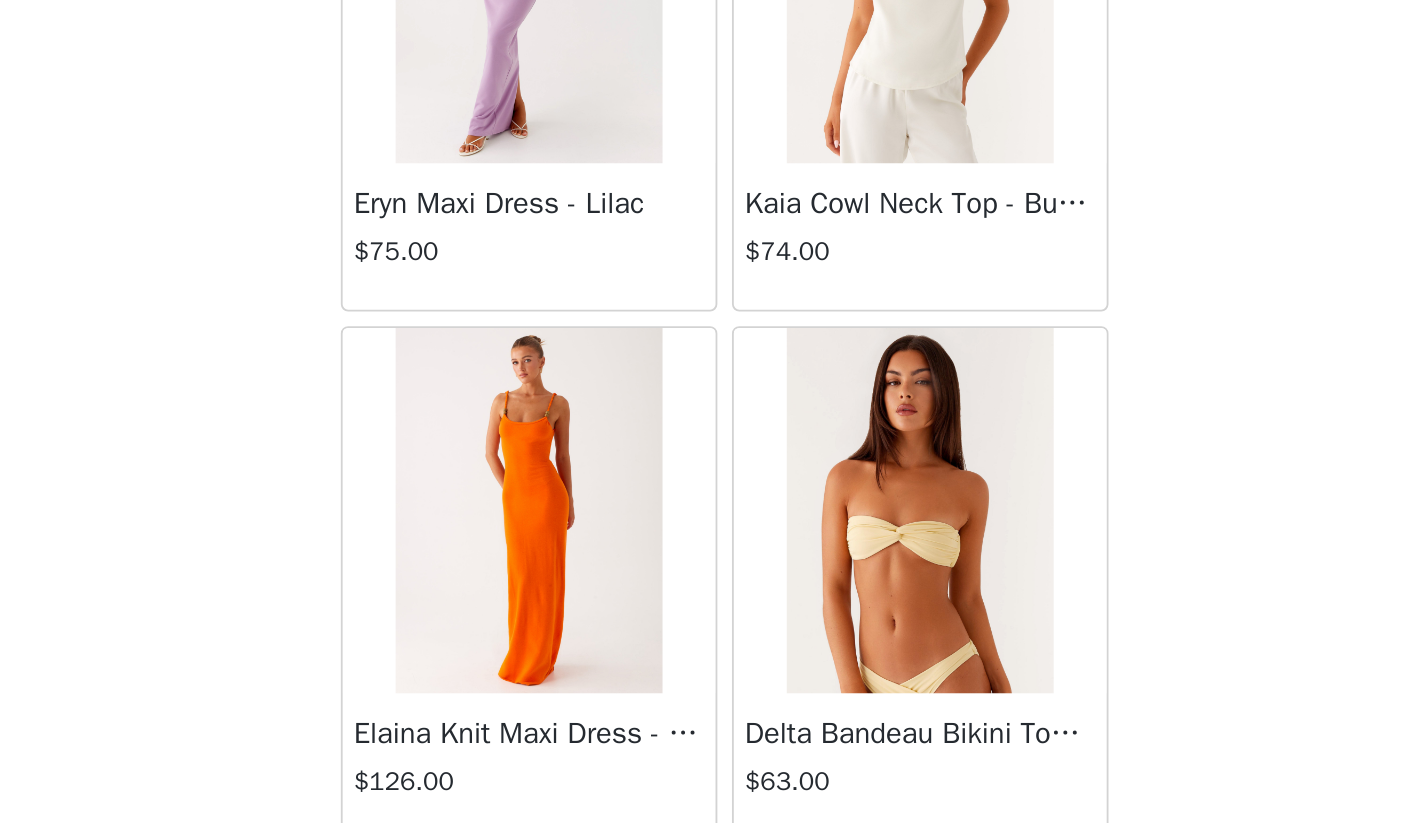 scroll, scrollTop: 74529, scrollLeft: 0, axis: vertical 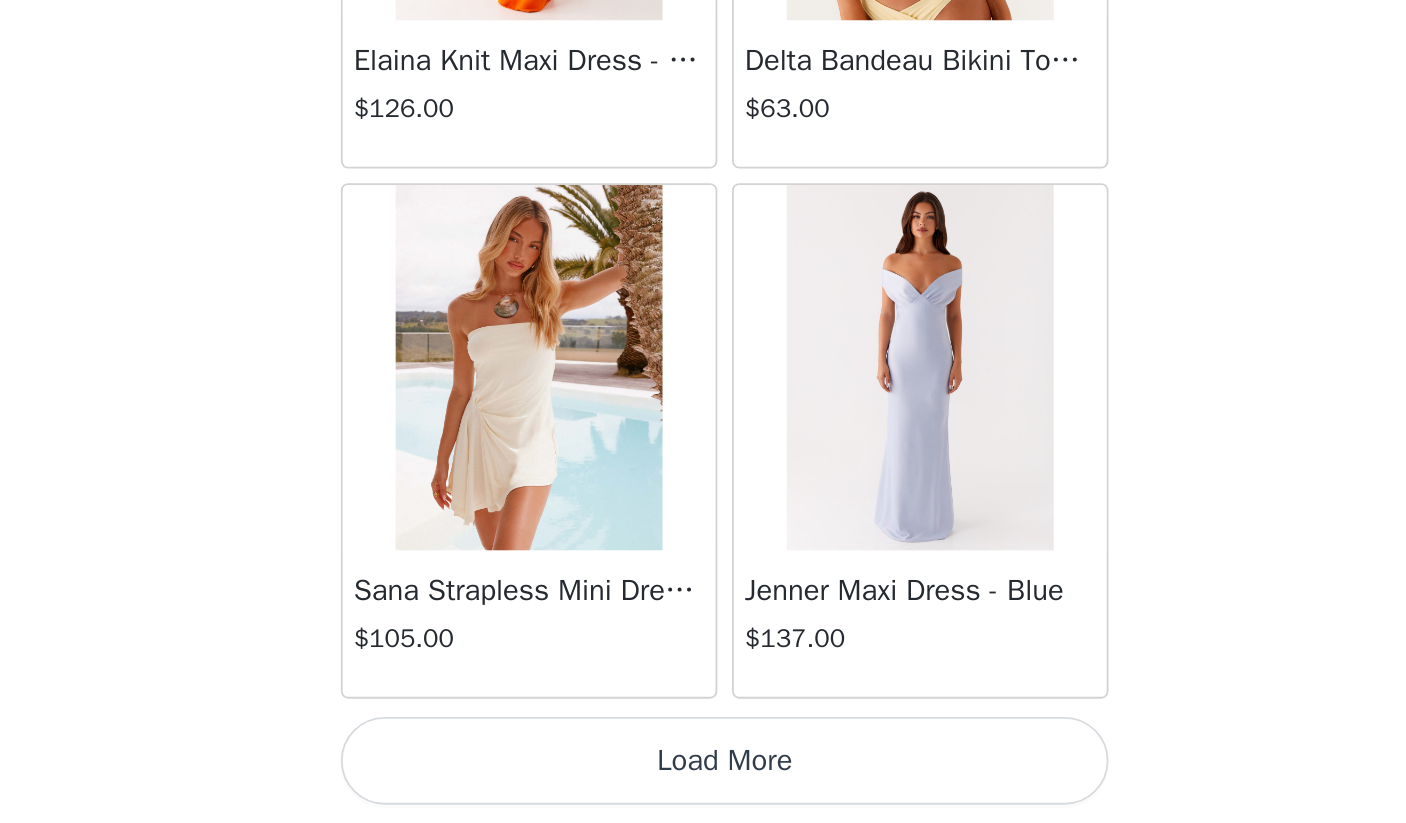 click on "Load More" at bounding box center (703, 789) 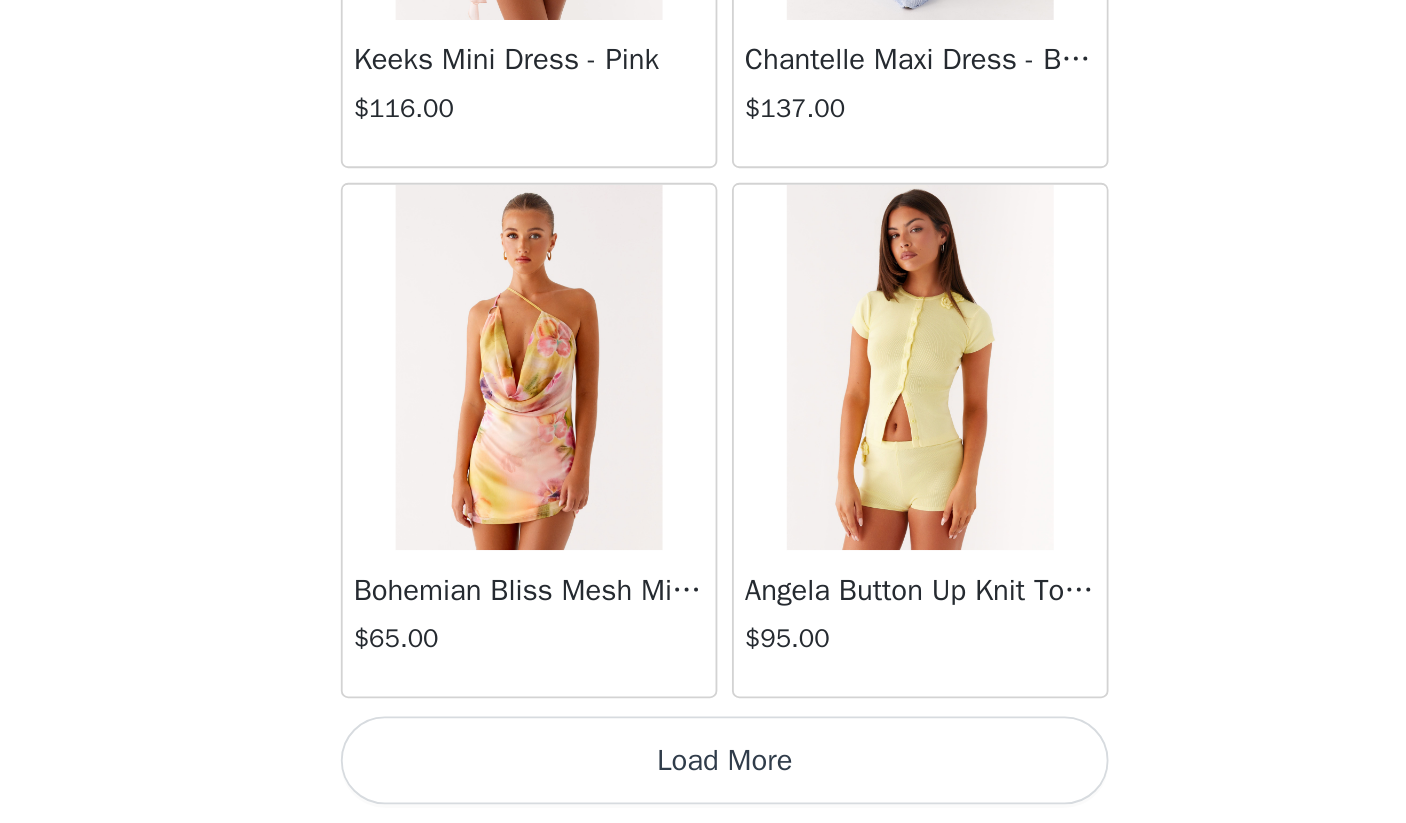 scroll, scrollTop: 77637, scrollLeft: 0, axis: vertical 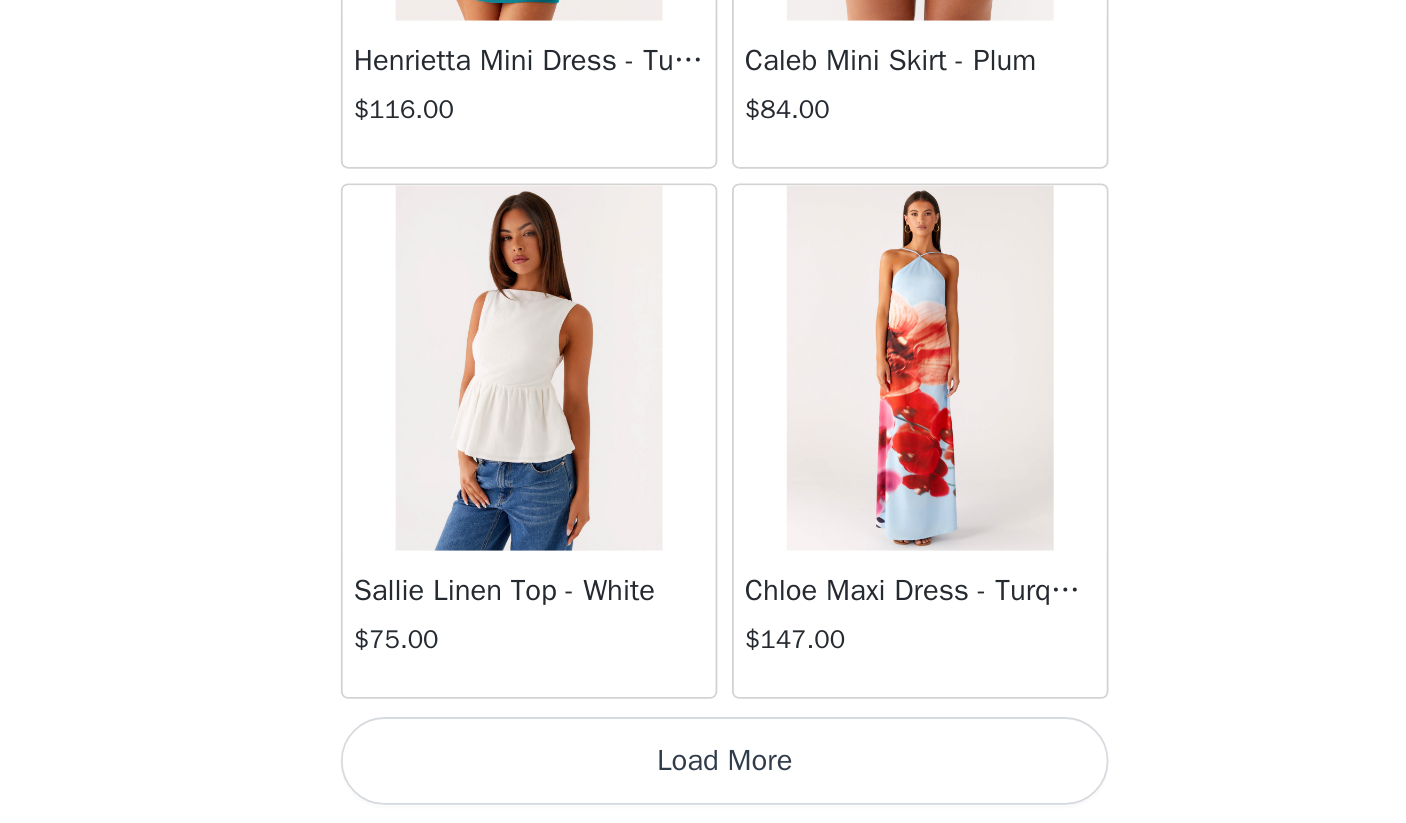 click on "Load More" at bounding box center [703, 789] 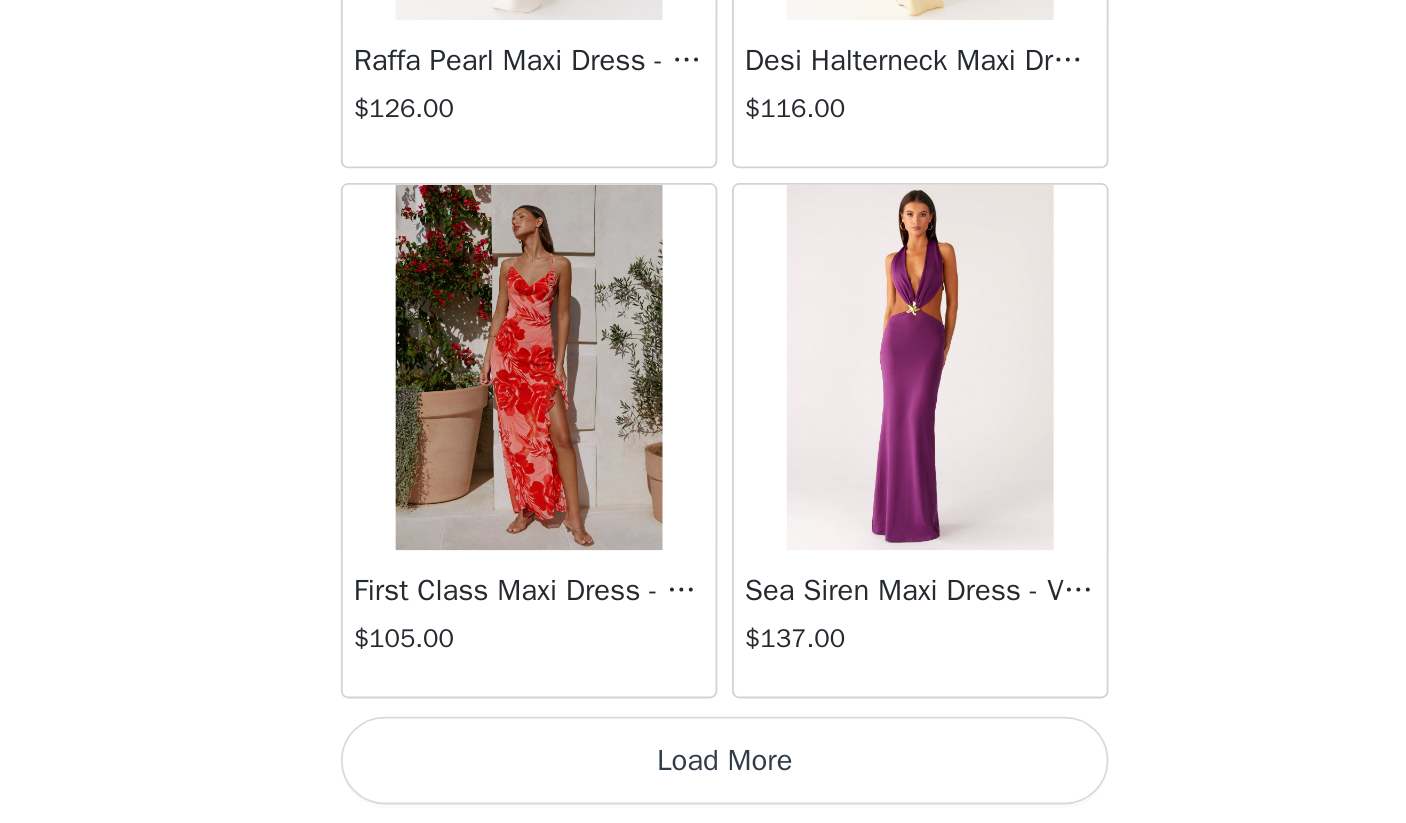 scroll, scrollTop: 83437, scrollLeft: 0, axis: vertical 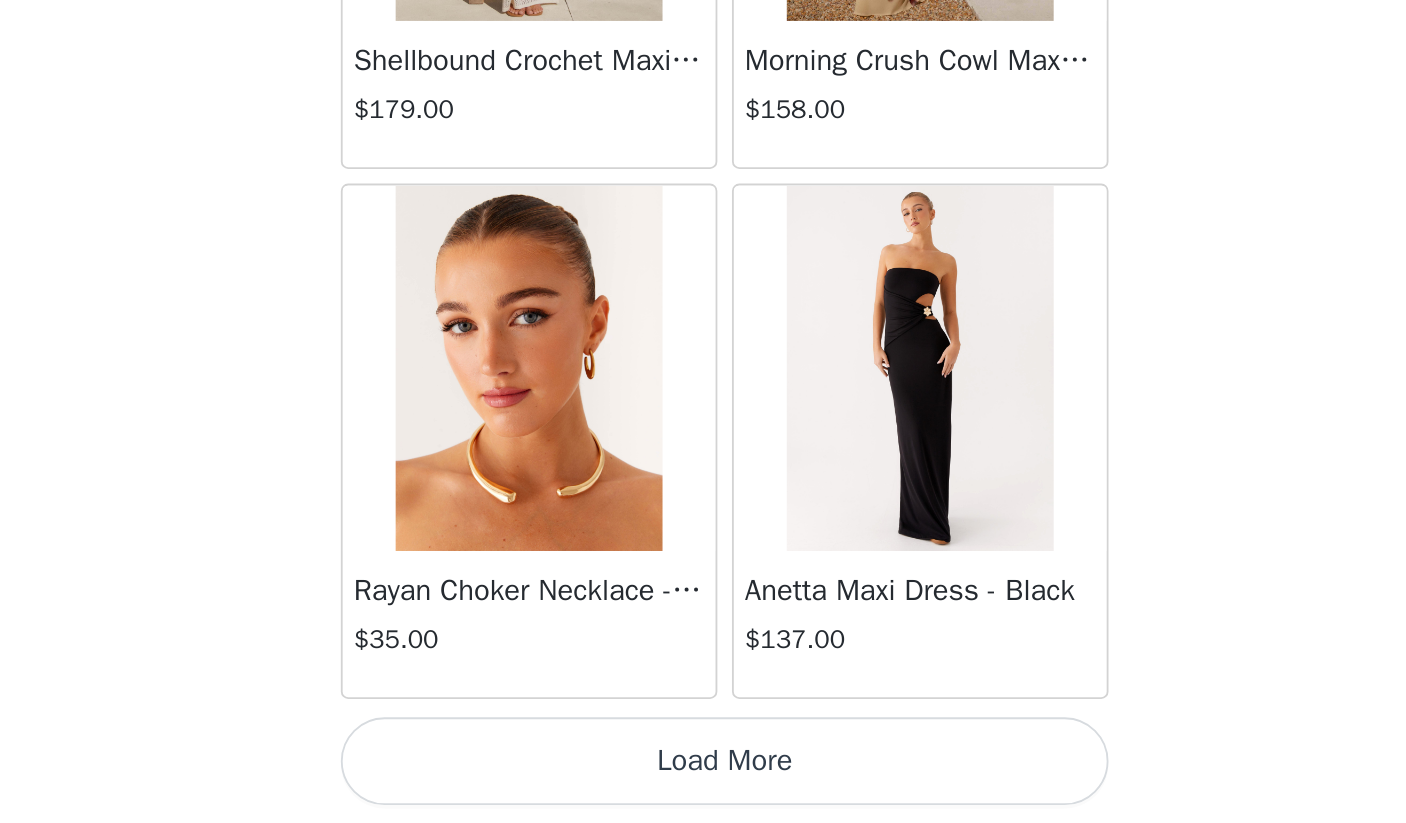 click on "Load More" at bounding box center (703, 789) 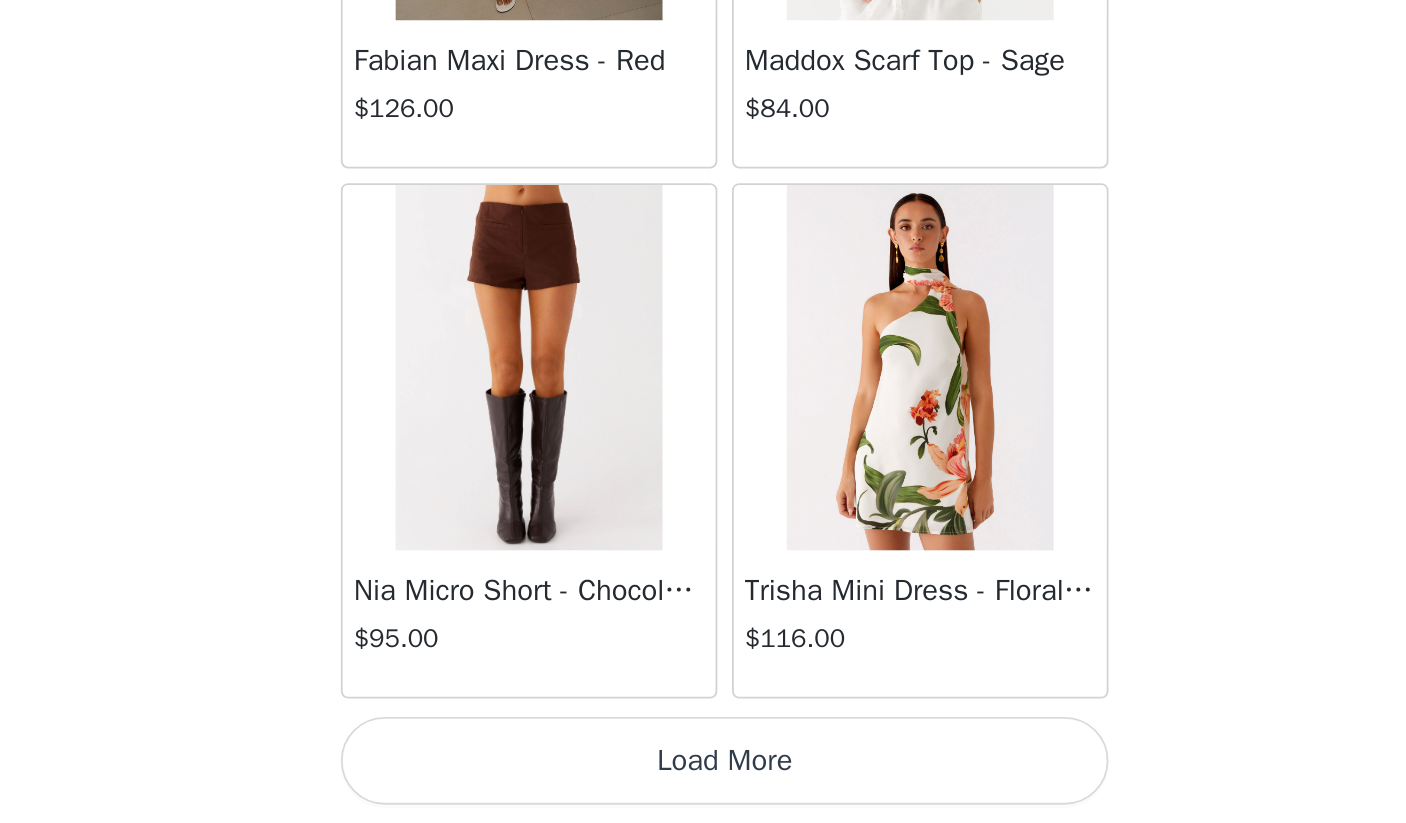 scroll, scrollTop: 89237, scrollLeft: 0, axis: vertical 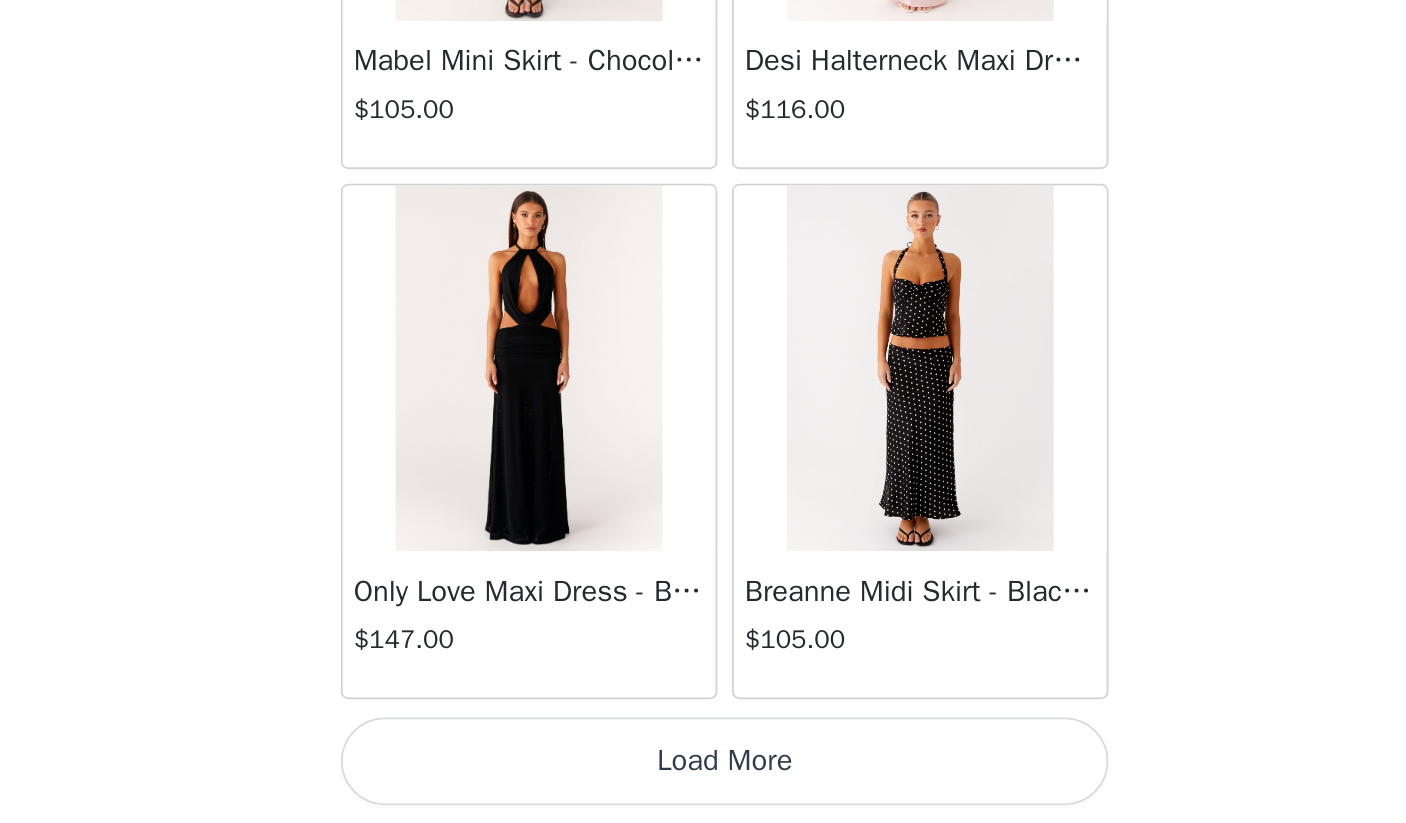 click on "Load More" at bounding box center (703, 789) 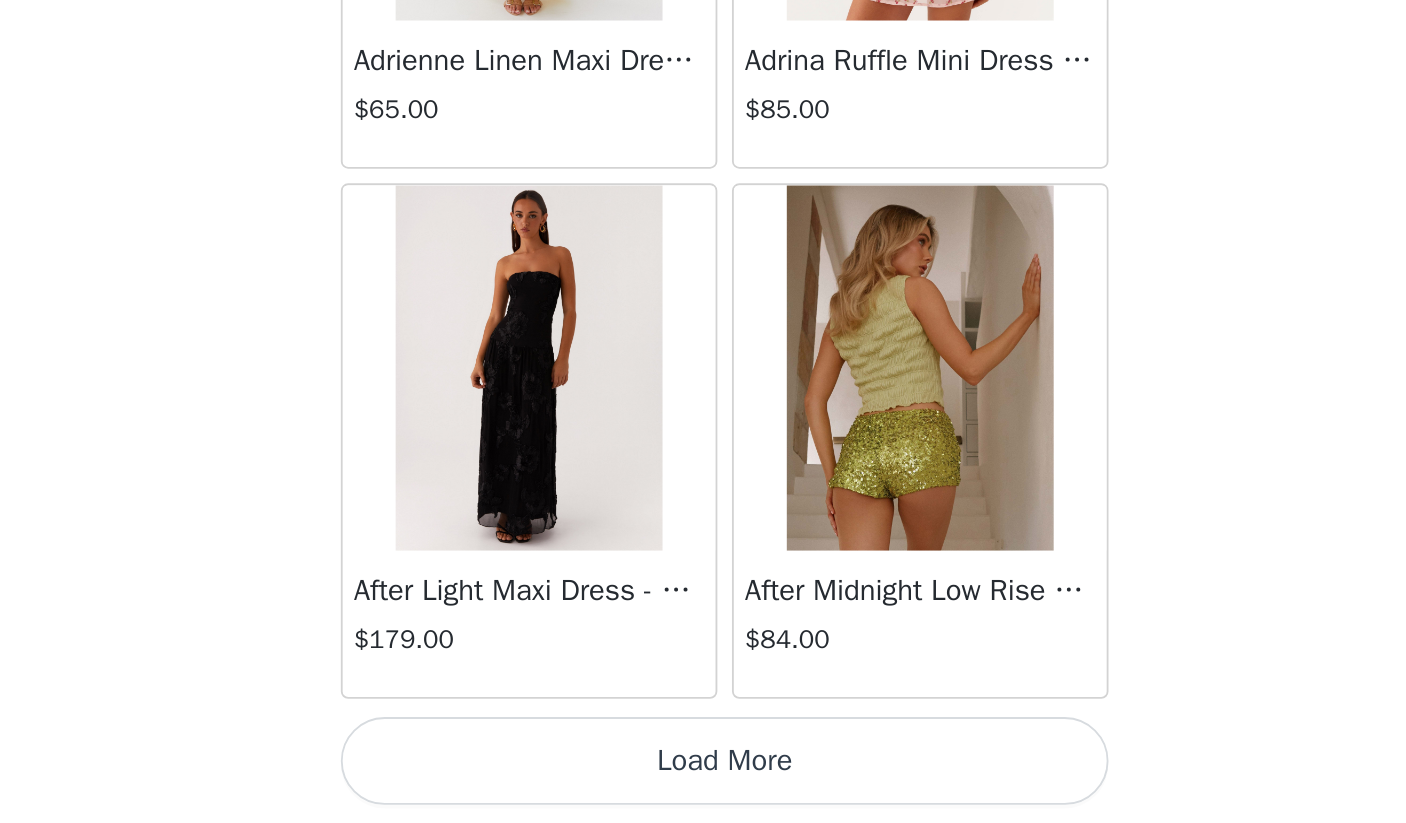 scroll, scrollTop: 95037, scrollLeft: 0, axis: vertical 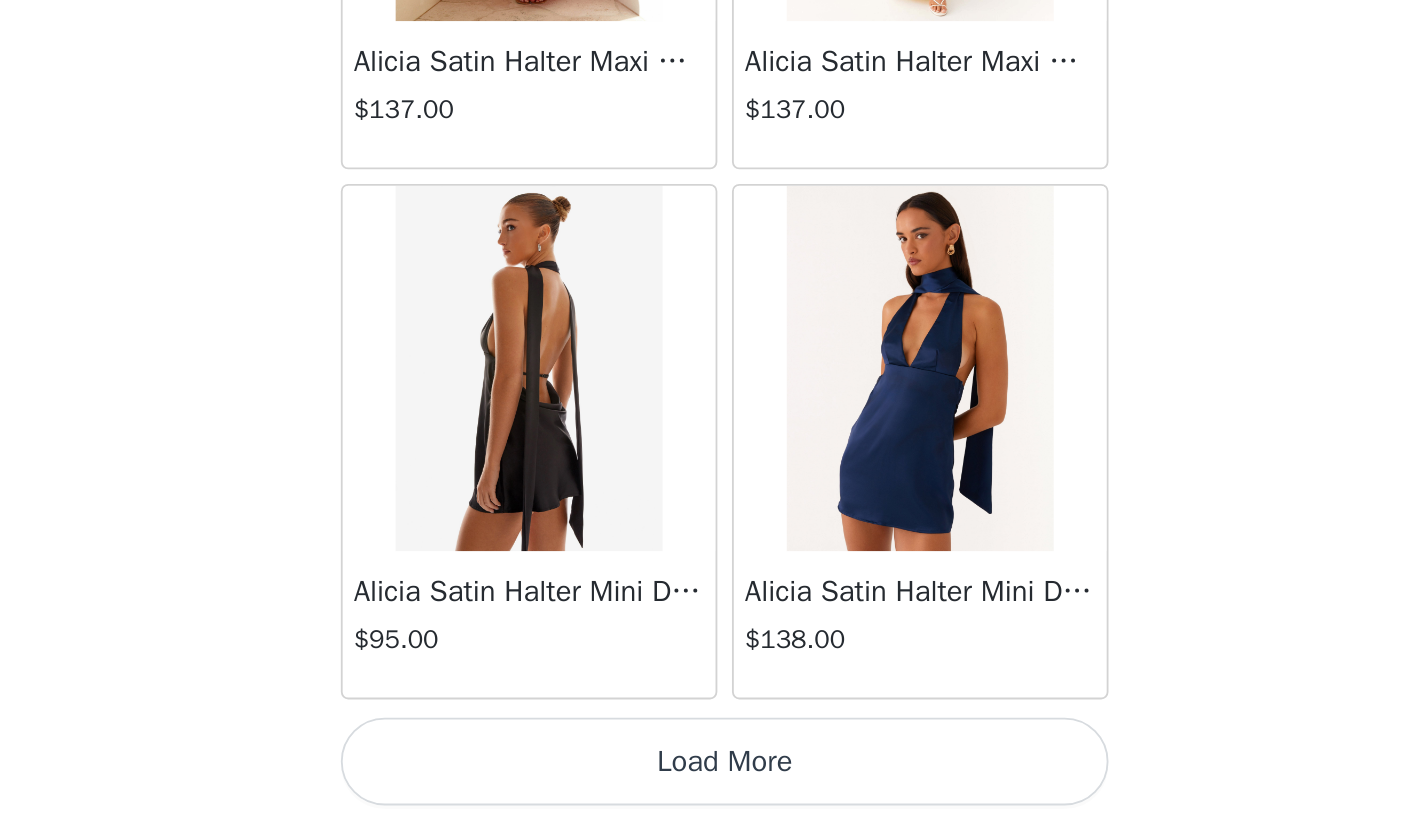 click on "Load More" at bounding box center [703, 789] 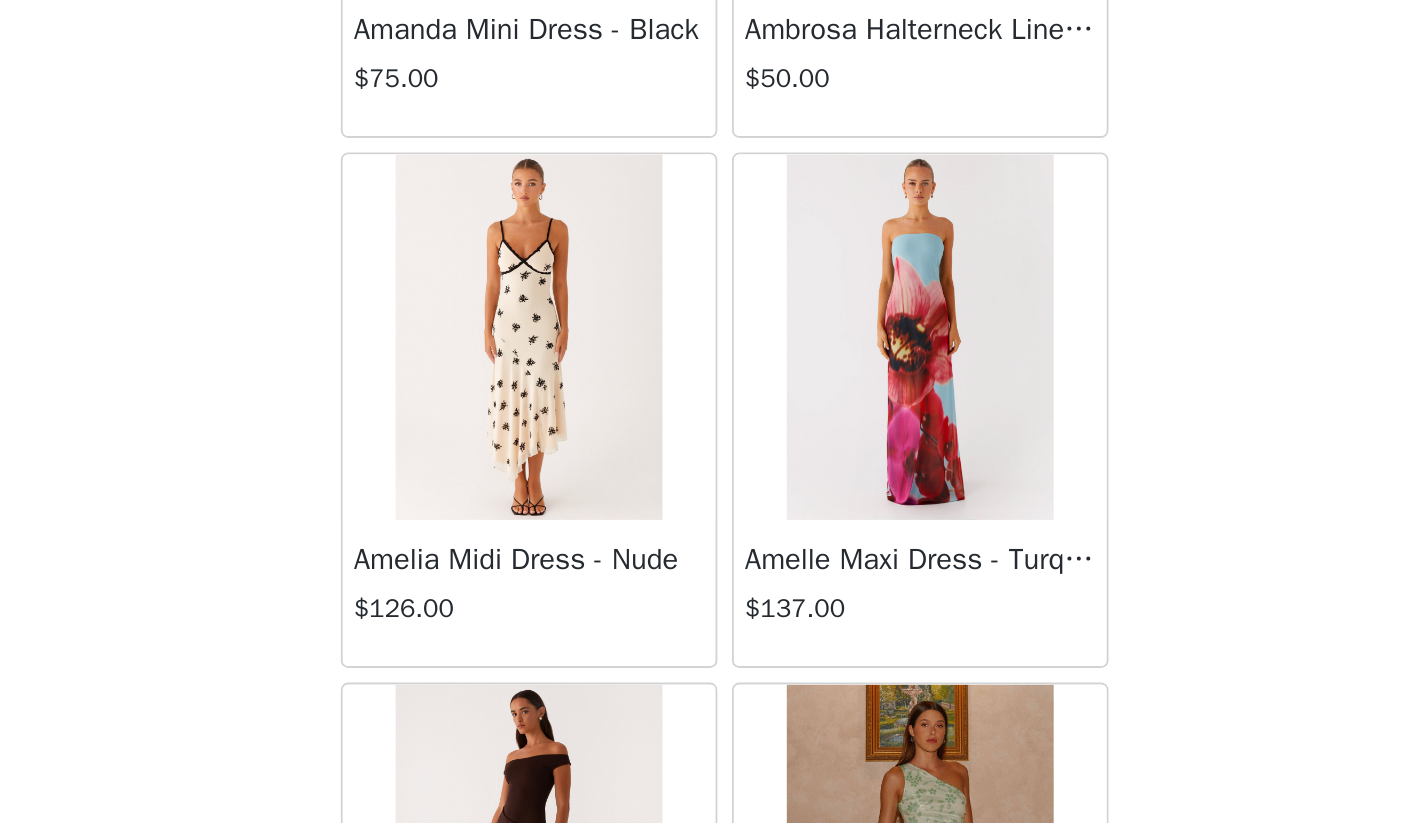 scroll, scrollTop: 100567, scrollLeft: 0, axis: vertical 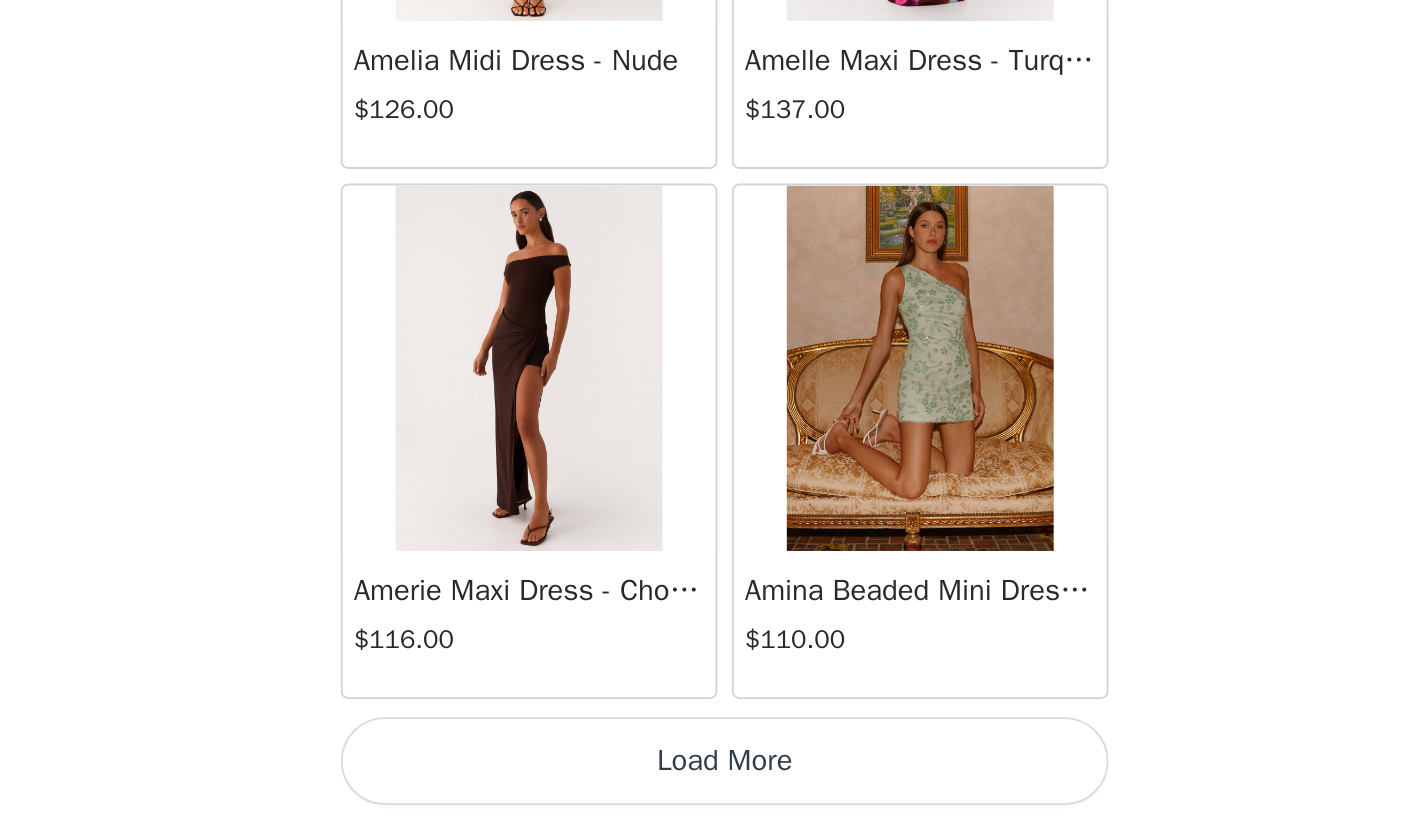 click on "Load More" at bounding box center (703, 789) 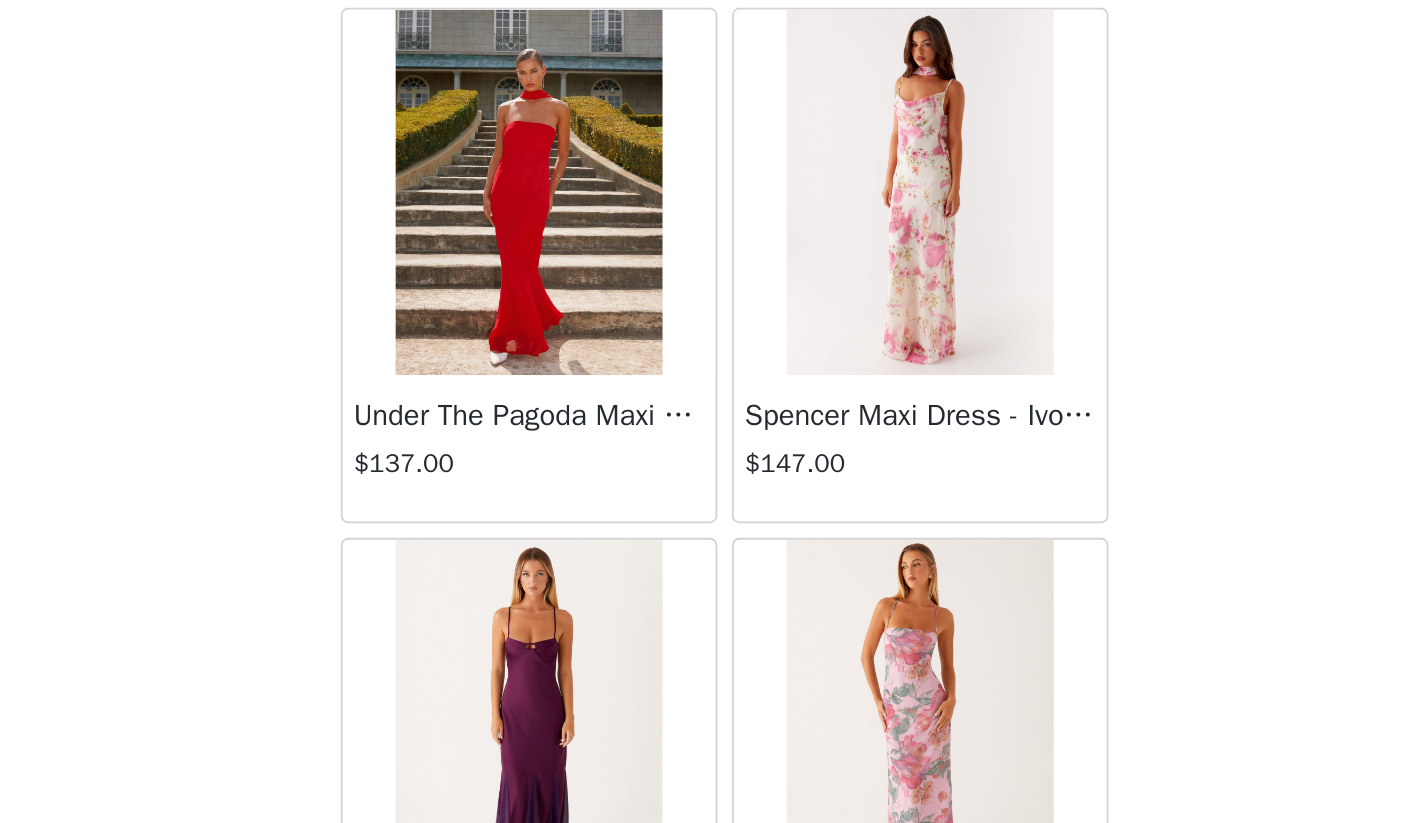 scroll, scrollTop: 27783, scrollLeft: 0, axis: vertical 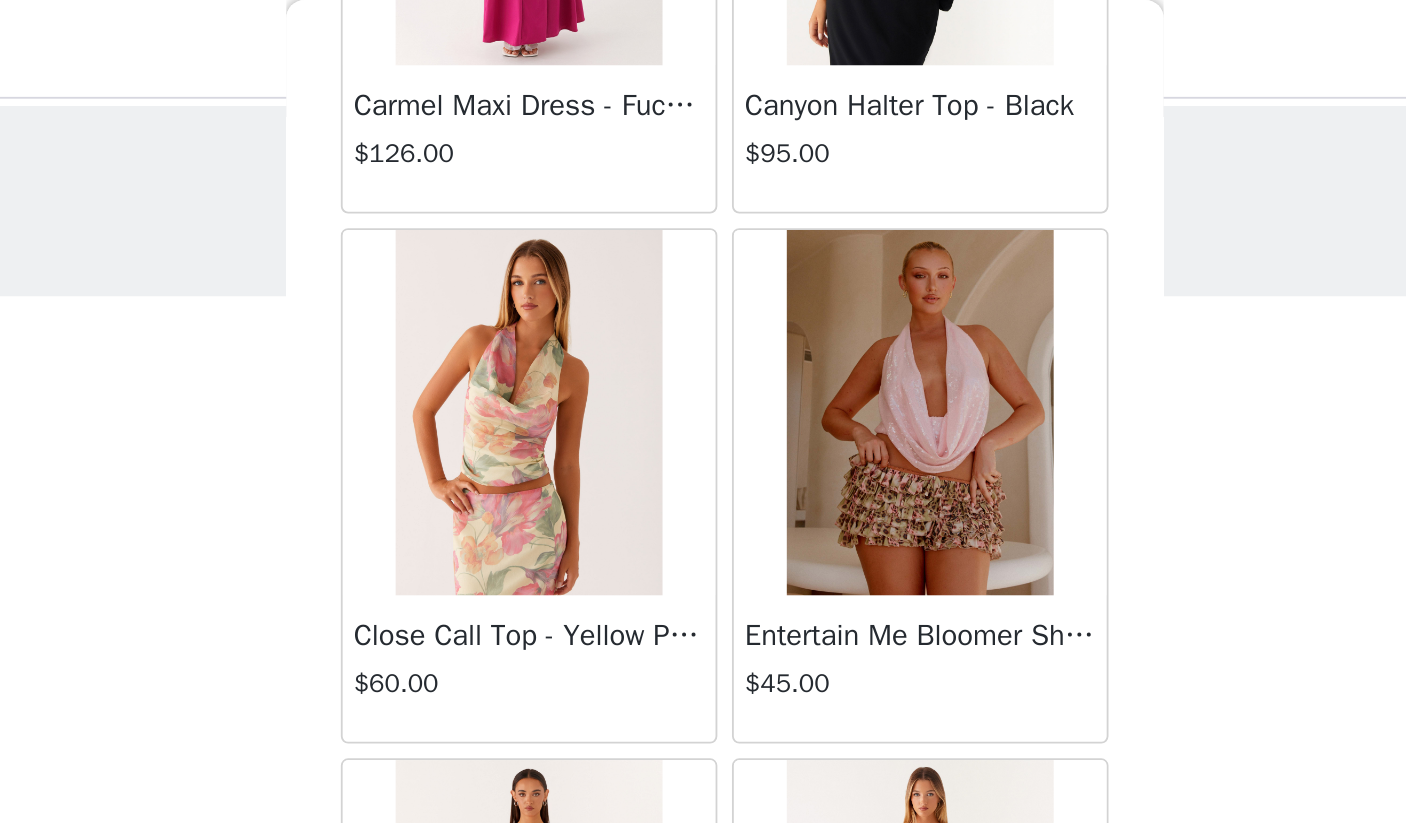 click at bounding box center (809, 226) 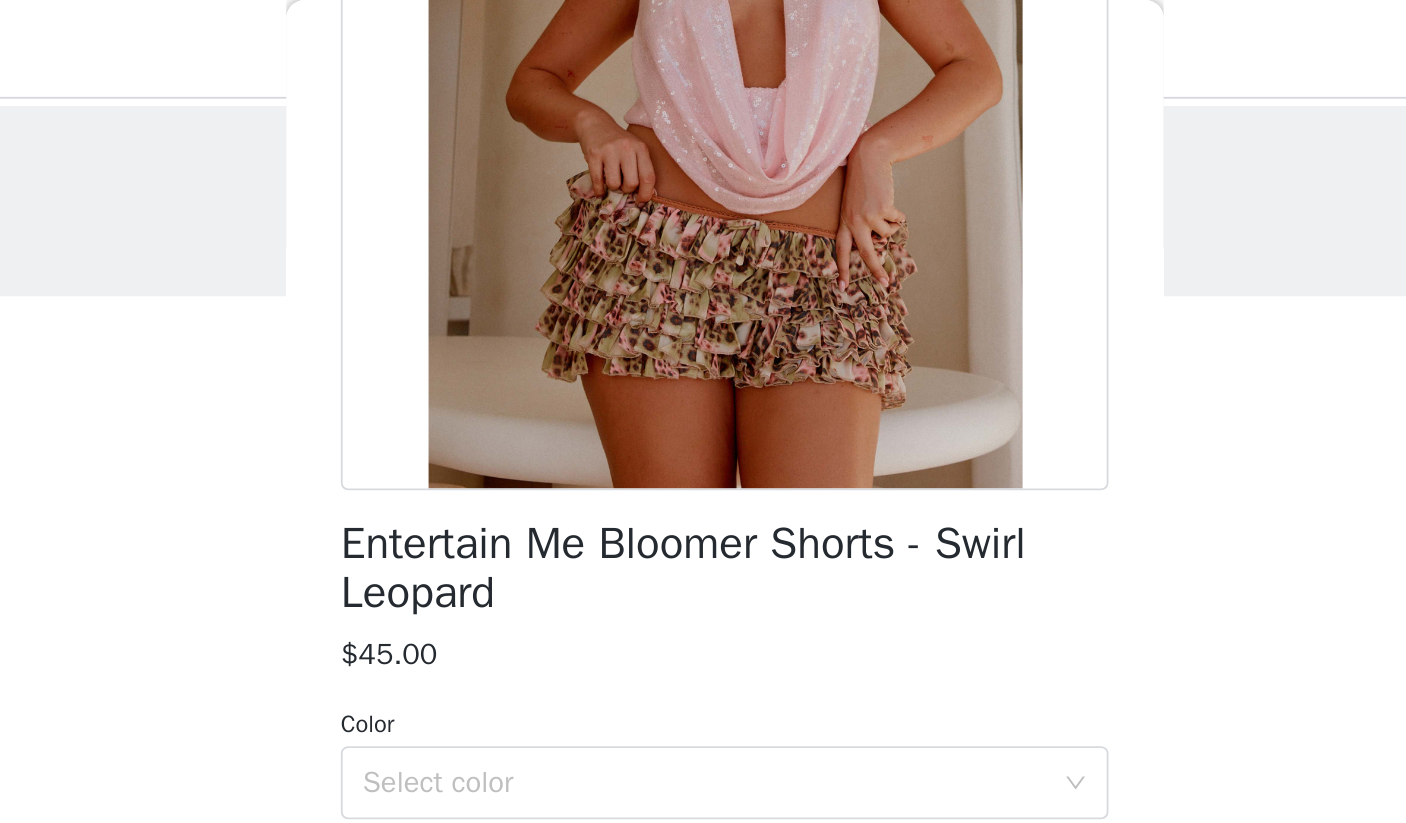 scroll, scrollTop: 302, scrollLeft: 0, axis: vertical 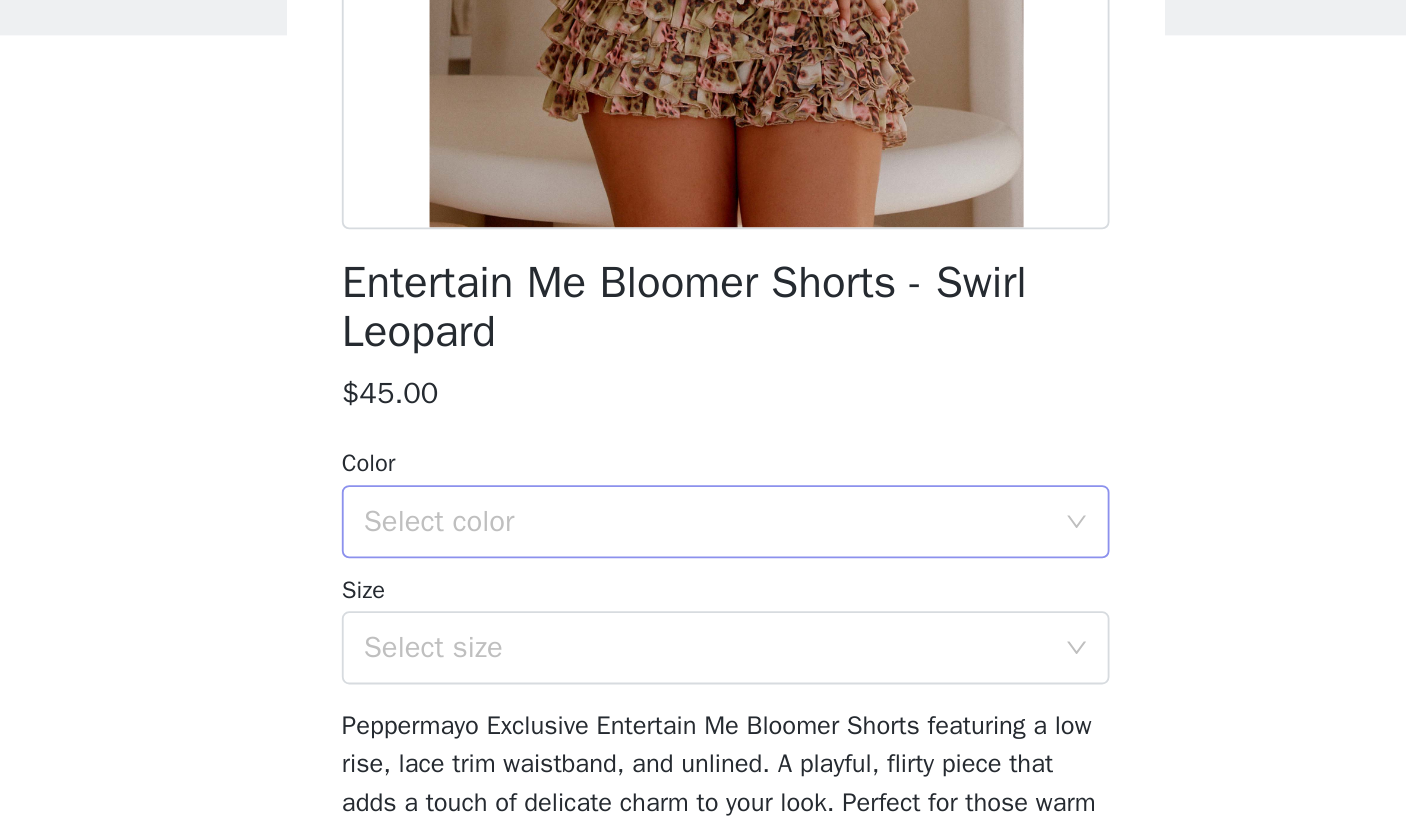 click on "Select color" at bounding box center [692, 428] 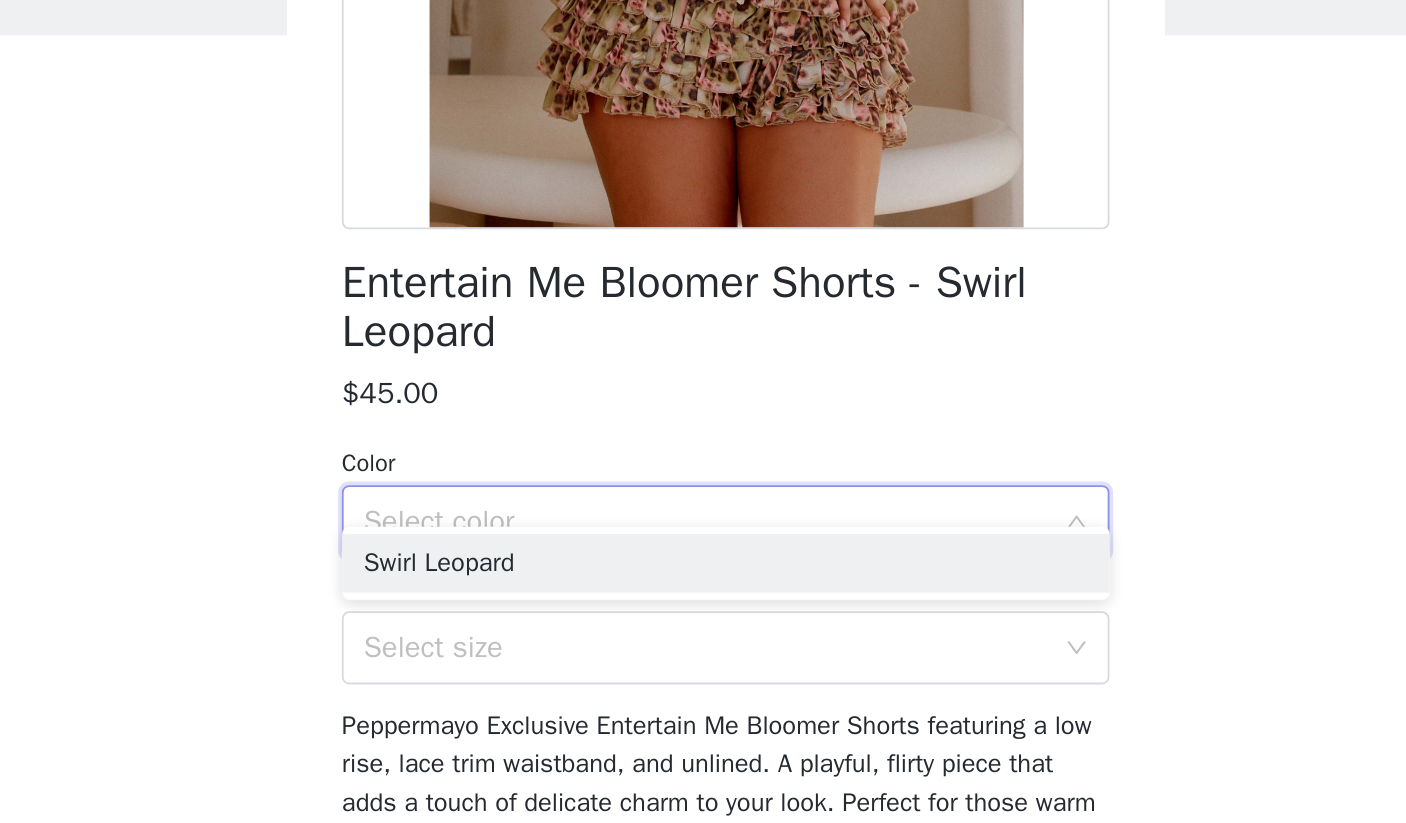 click on "Select color" at bounding box center (692, 428) 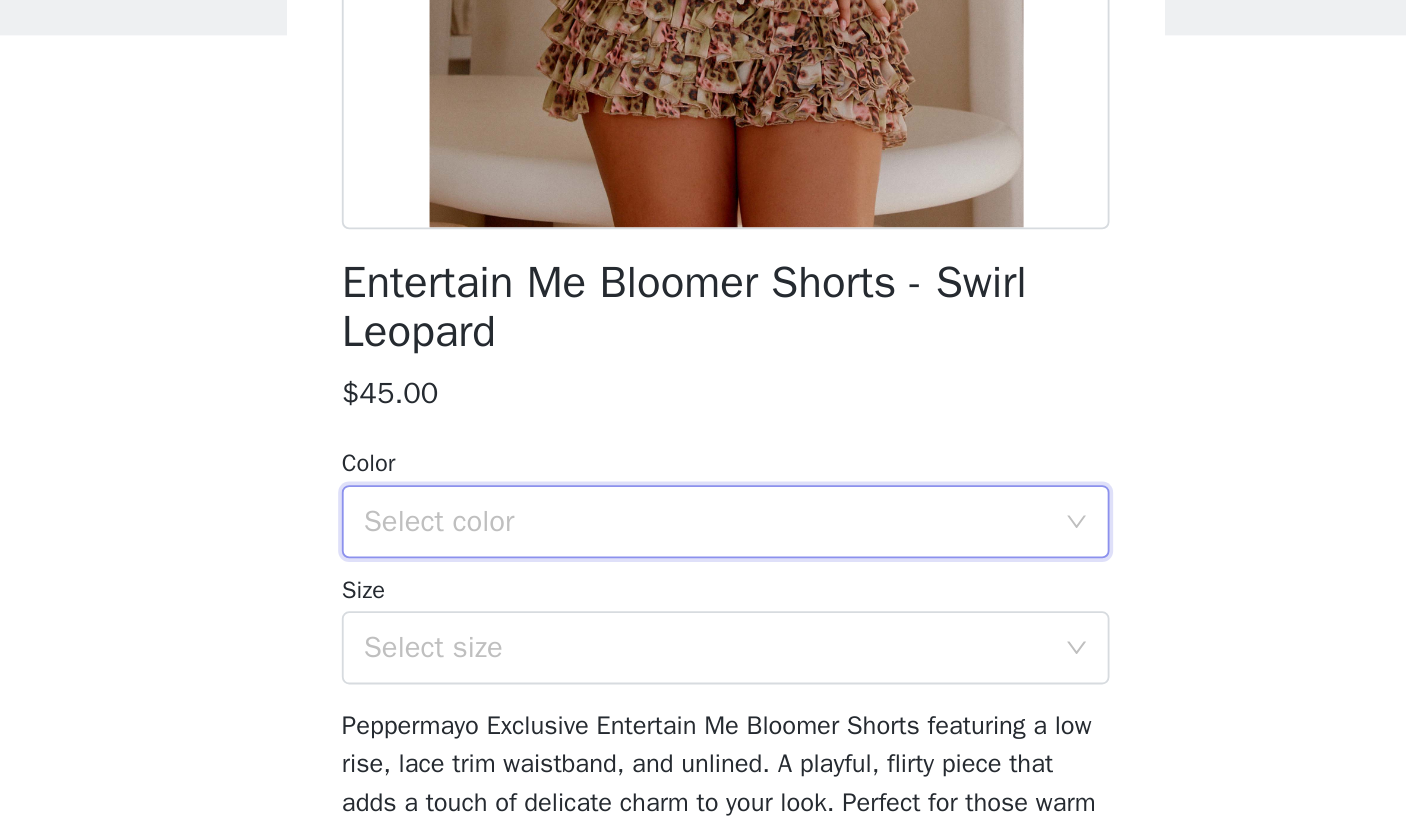 click on "Select color" at bounding box center (692, 428) 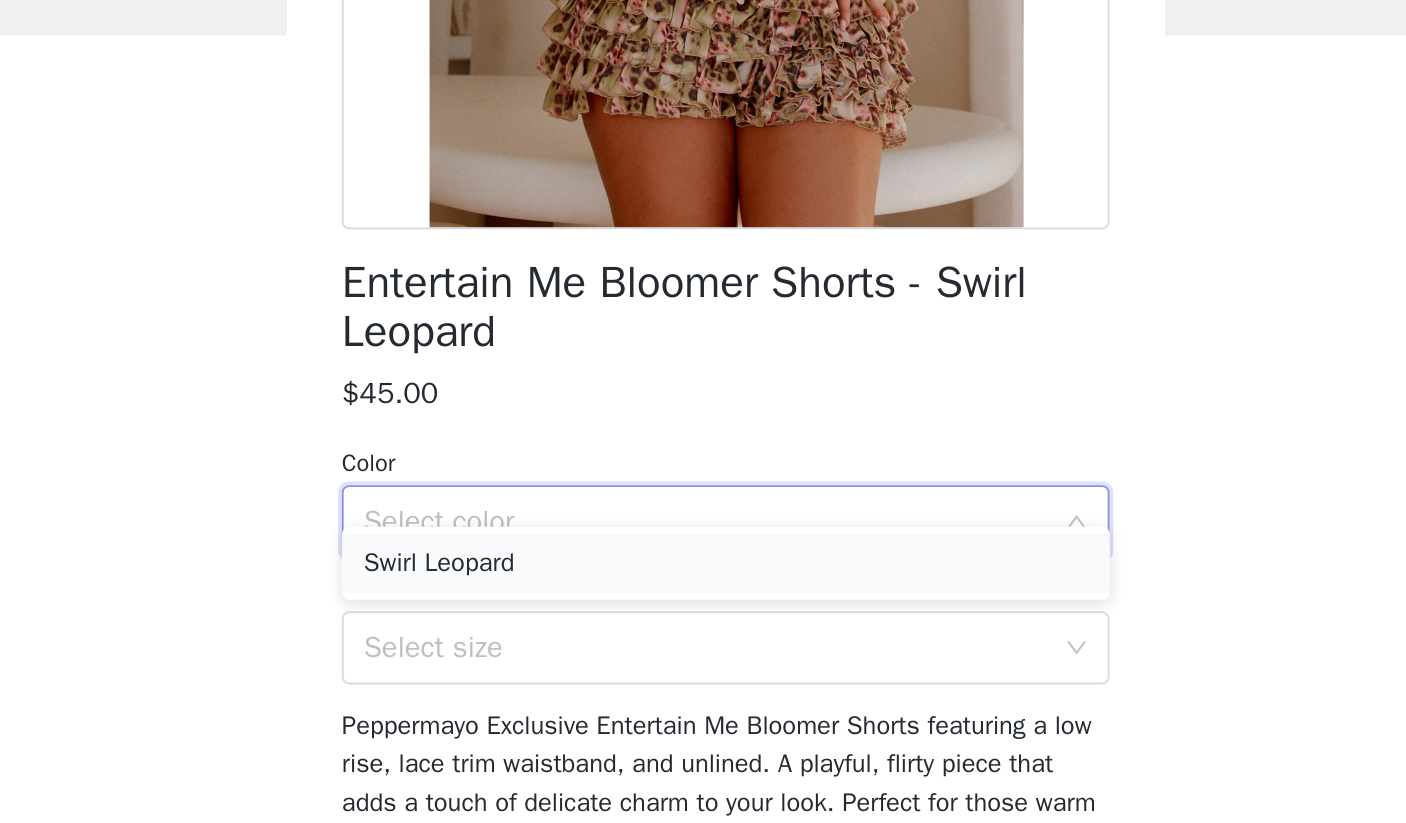 click on "Swirl Leopard" at bounding box center [703, 451] 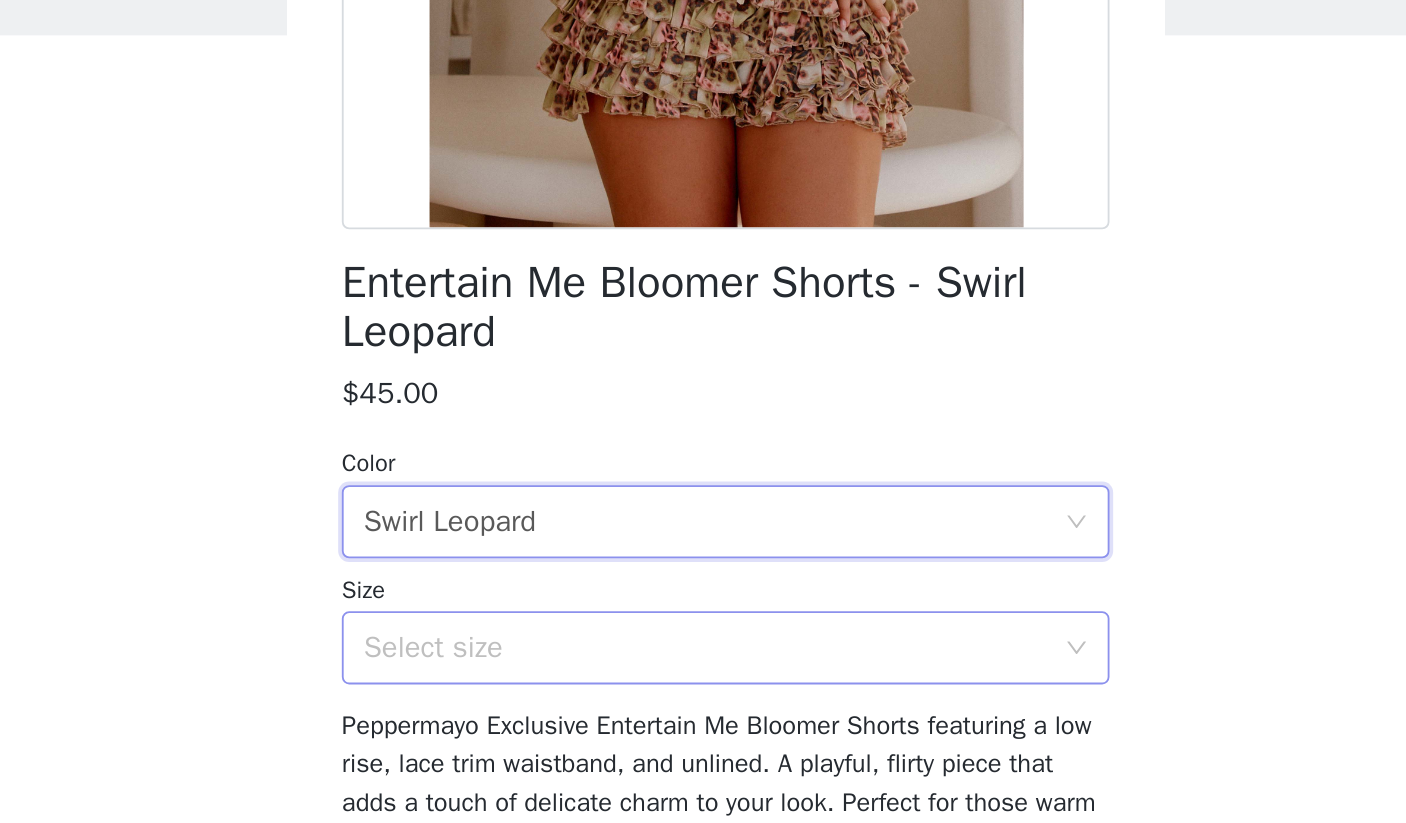 click on "Select size" at bounding box center [696, 497] 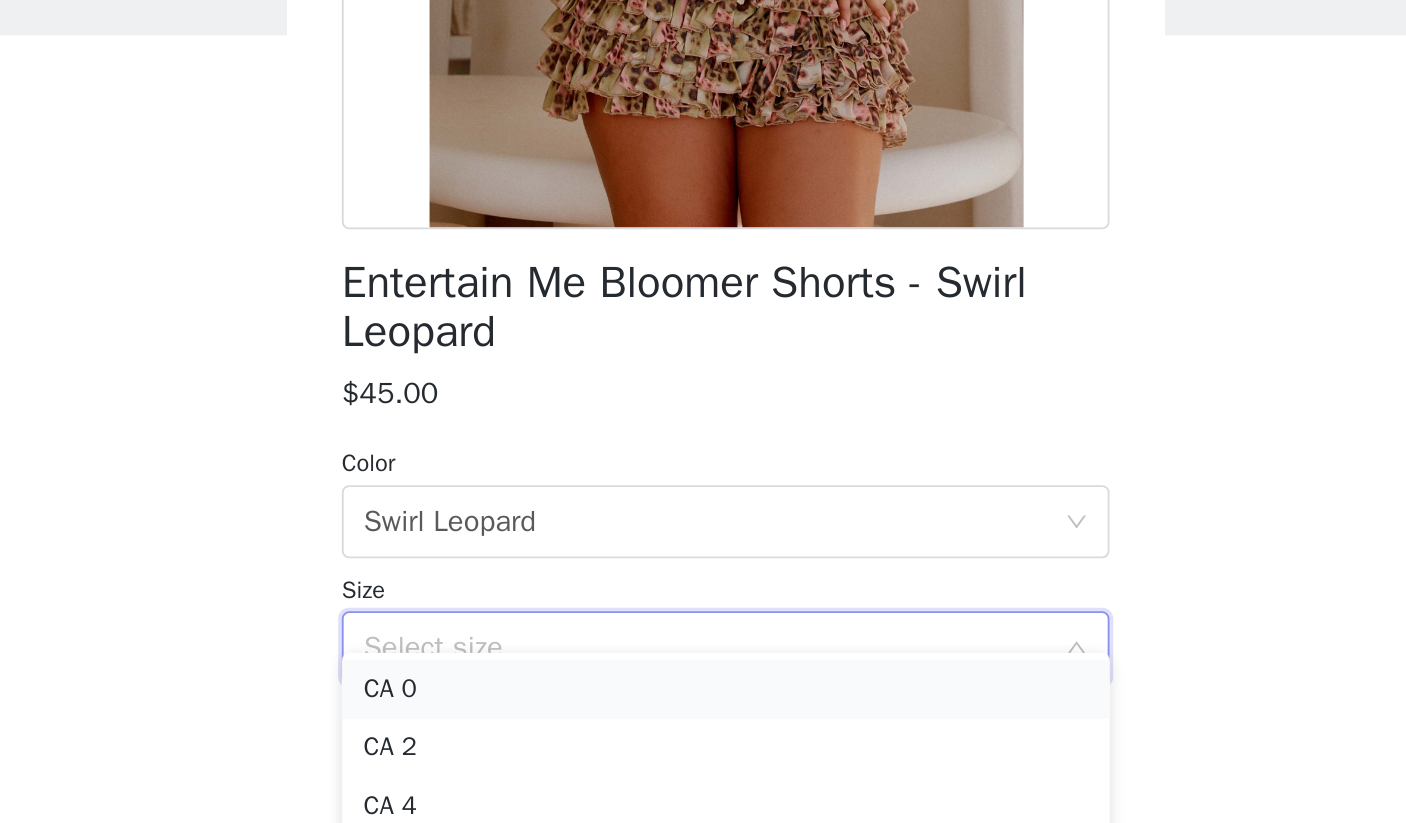 click on "CA 0" at bounding box center [703, 520] 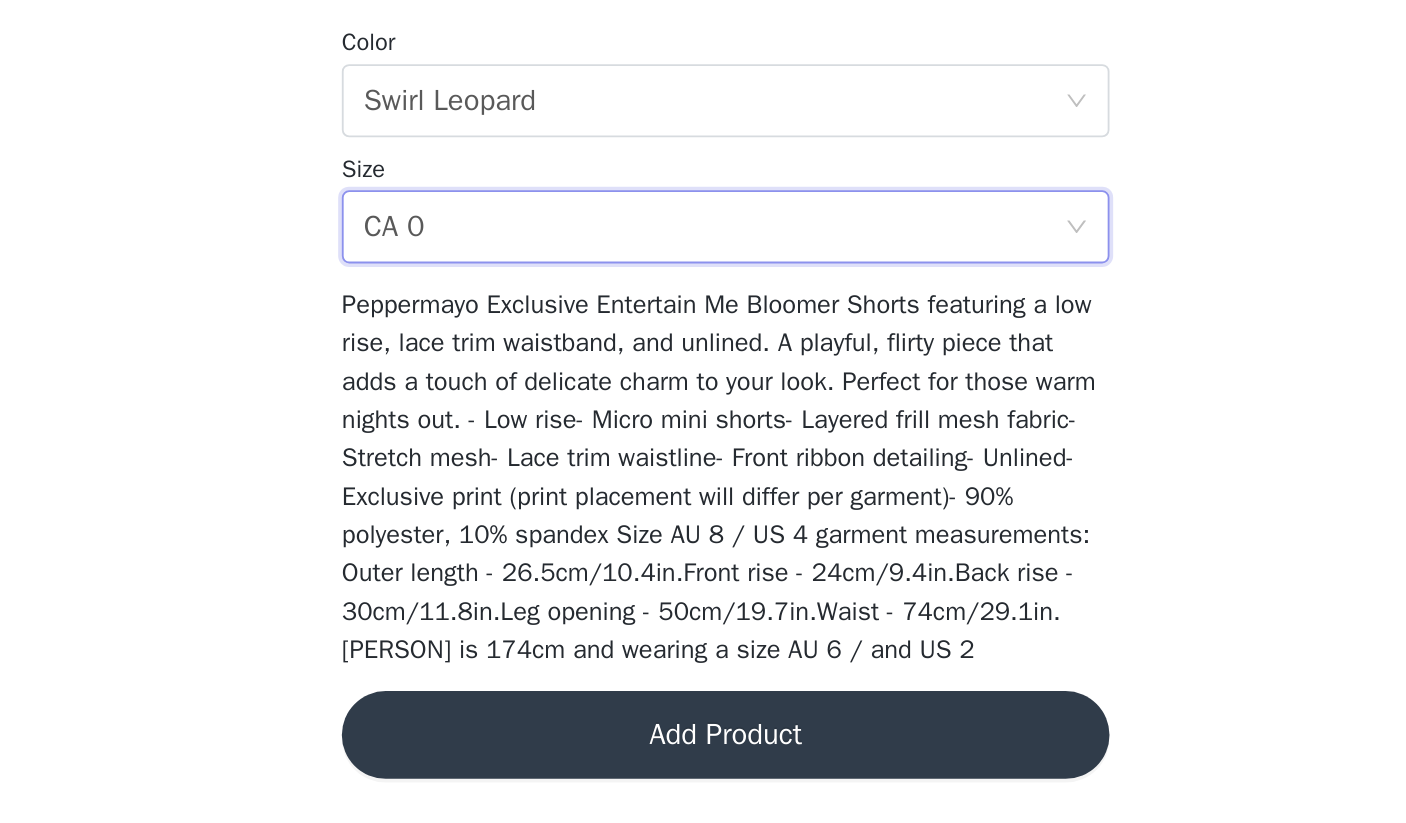 scroll, scrollTop: 0, scrollLeft: 0, axis: both 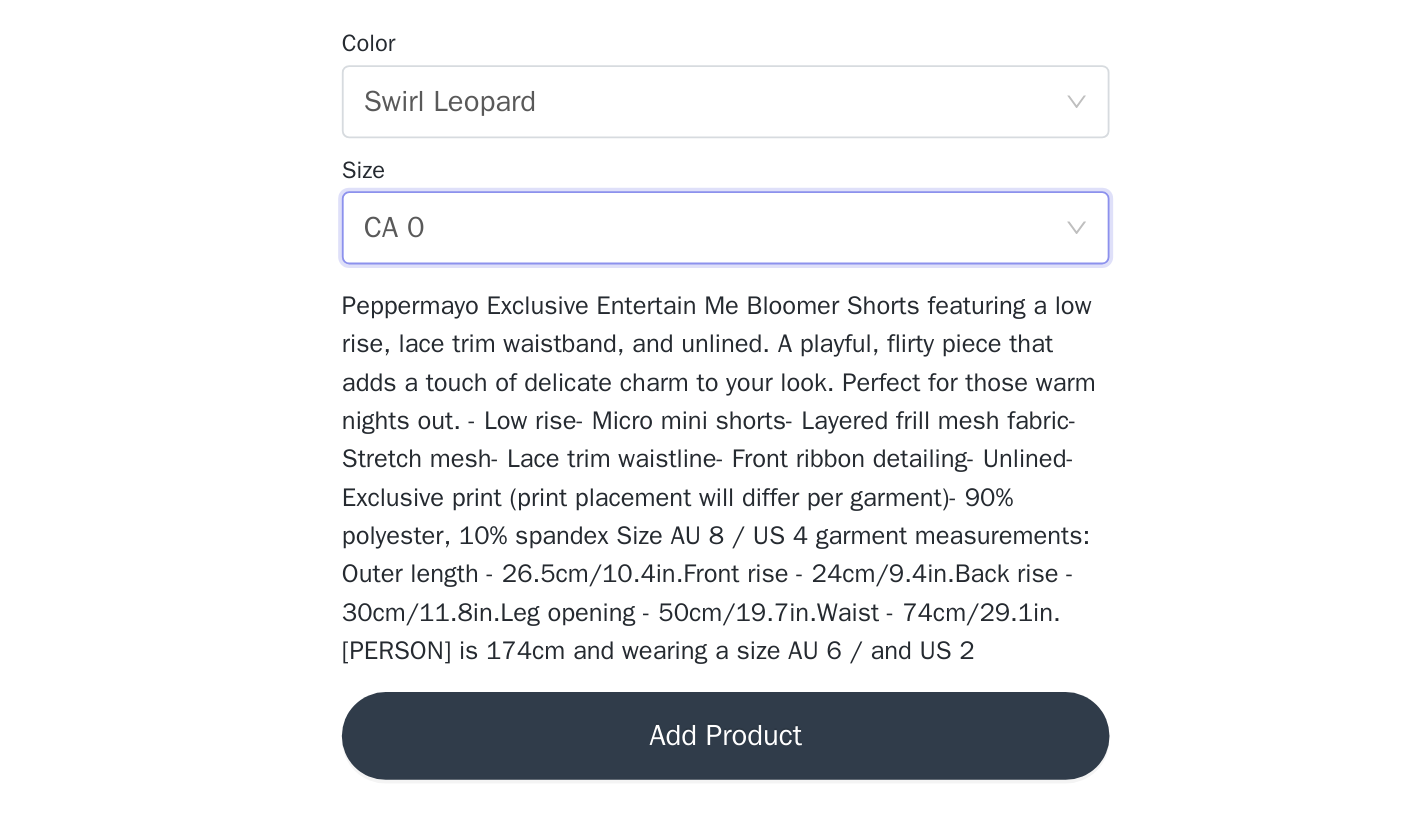 click on "Add Product" at bounding box center (703, 775) 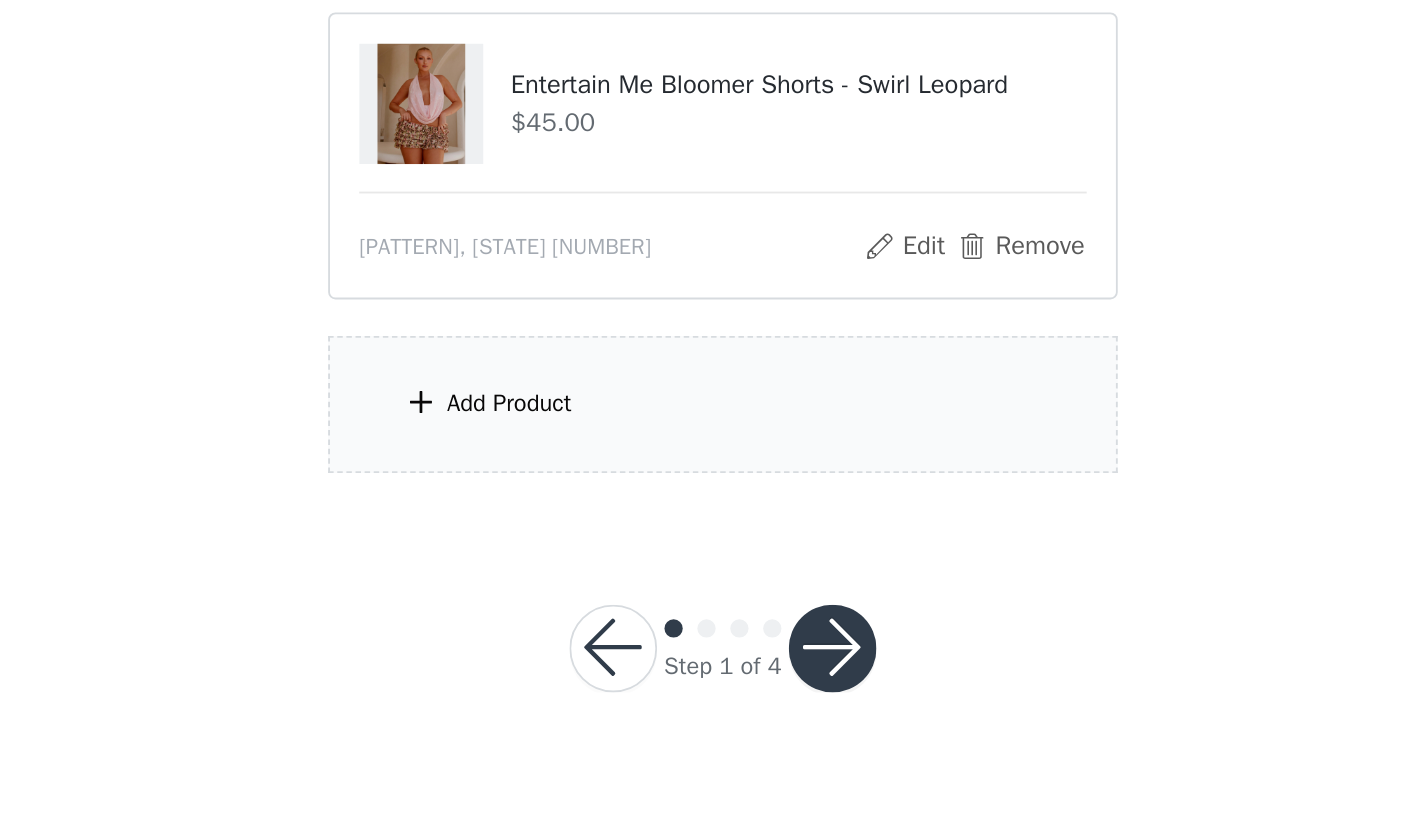 click on "Add Product" at bounding box center (703, 490) 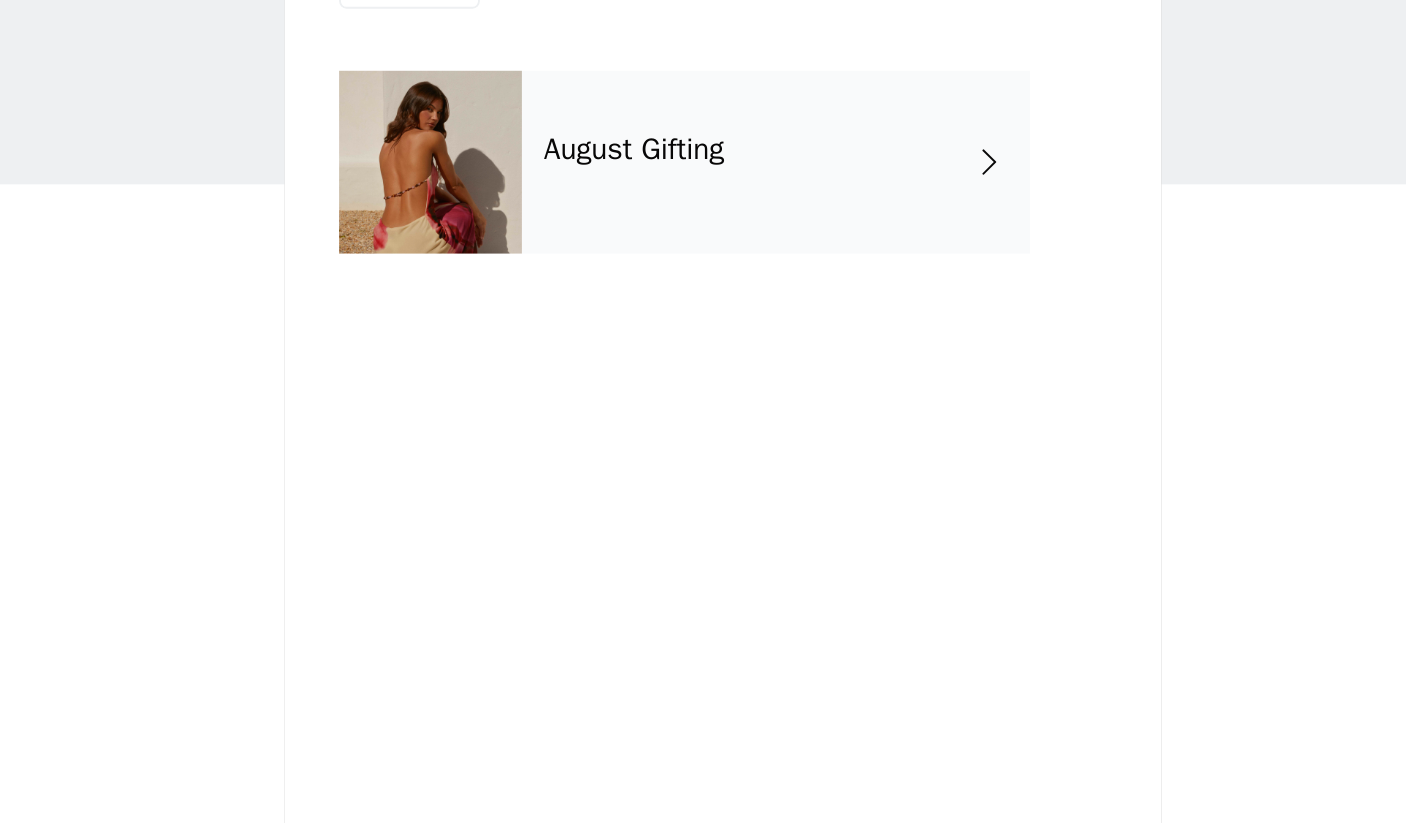 click on "August Gifting" at bounding box center (732, 150) 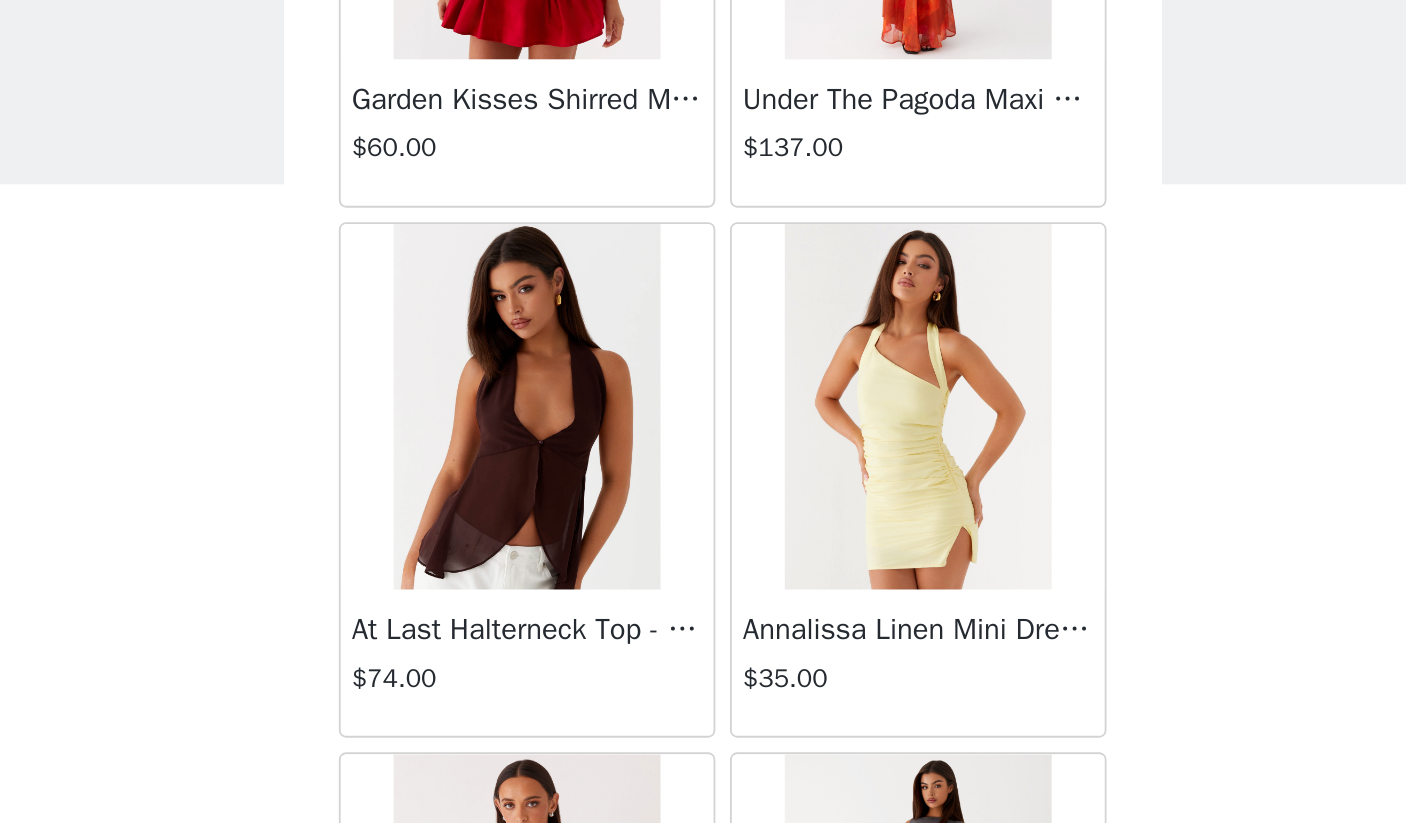 scroll, scrollTop: 2237, scrollLeft: 0, axis: vertical 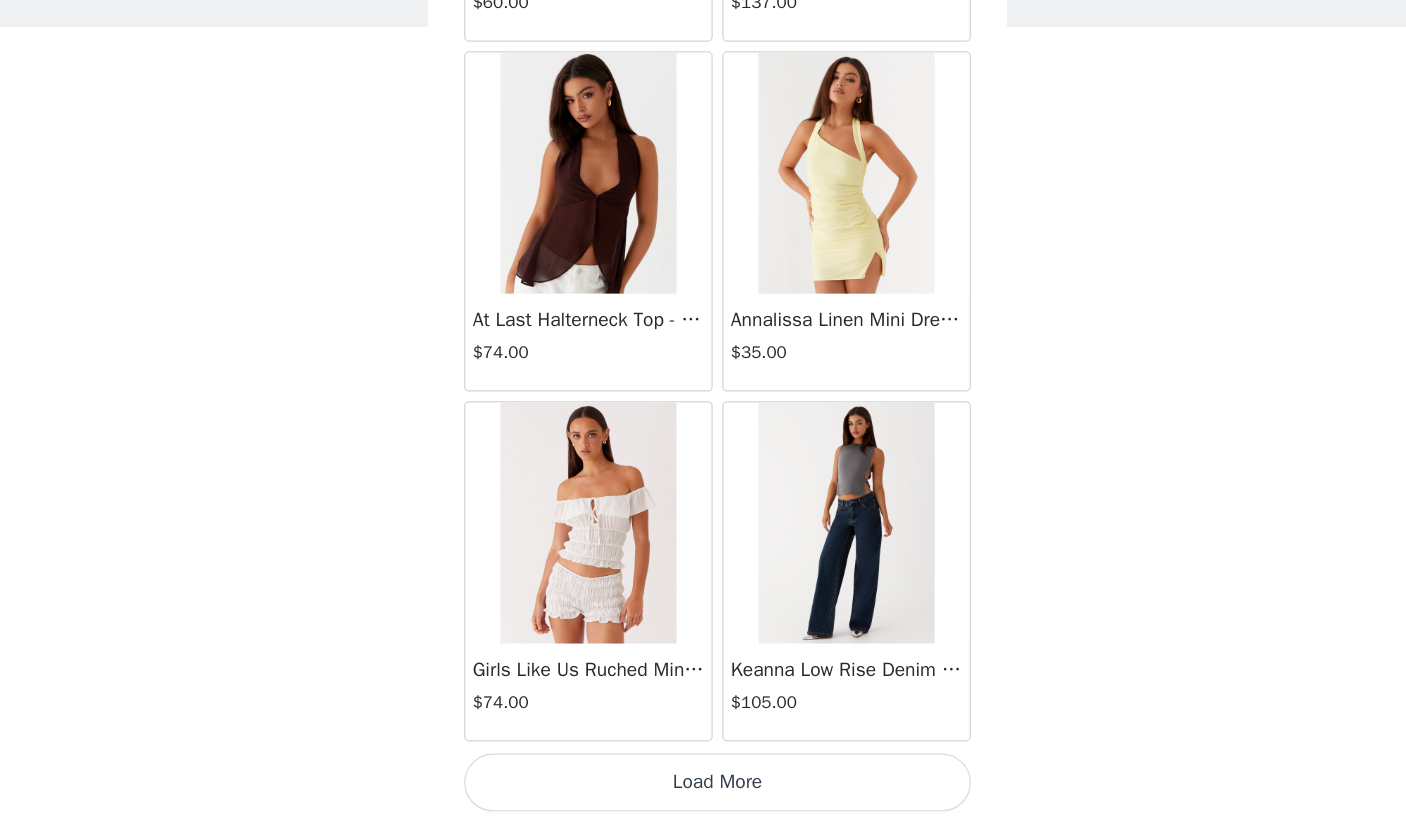 click on "Load More" at bounding box center [703, 789] 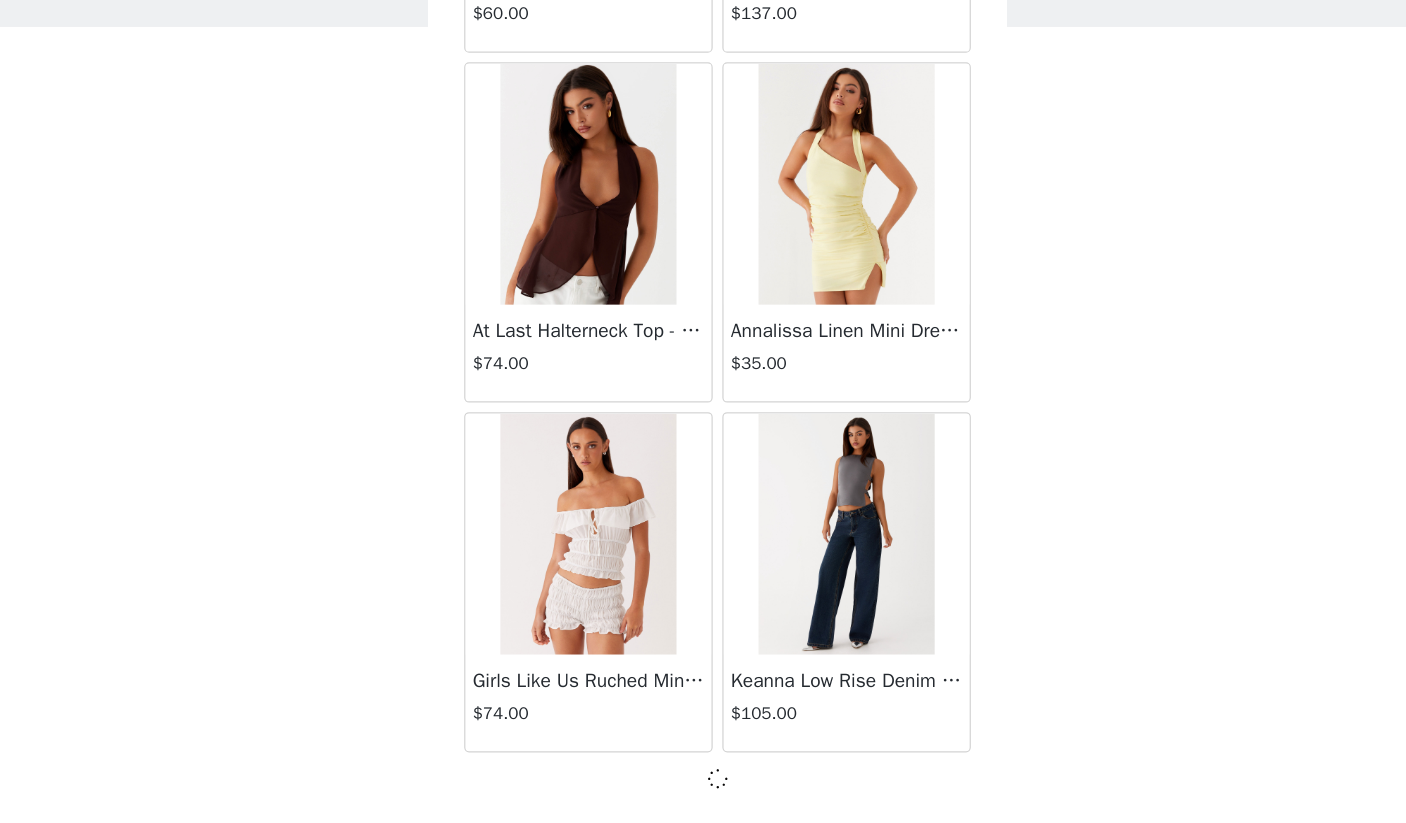 scroll, scrollTop: 2228, scrollLeft: 0, axis: vertical 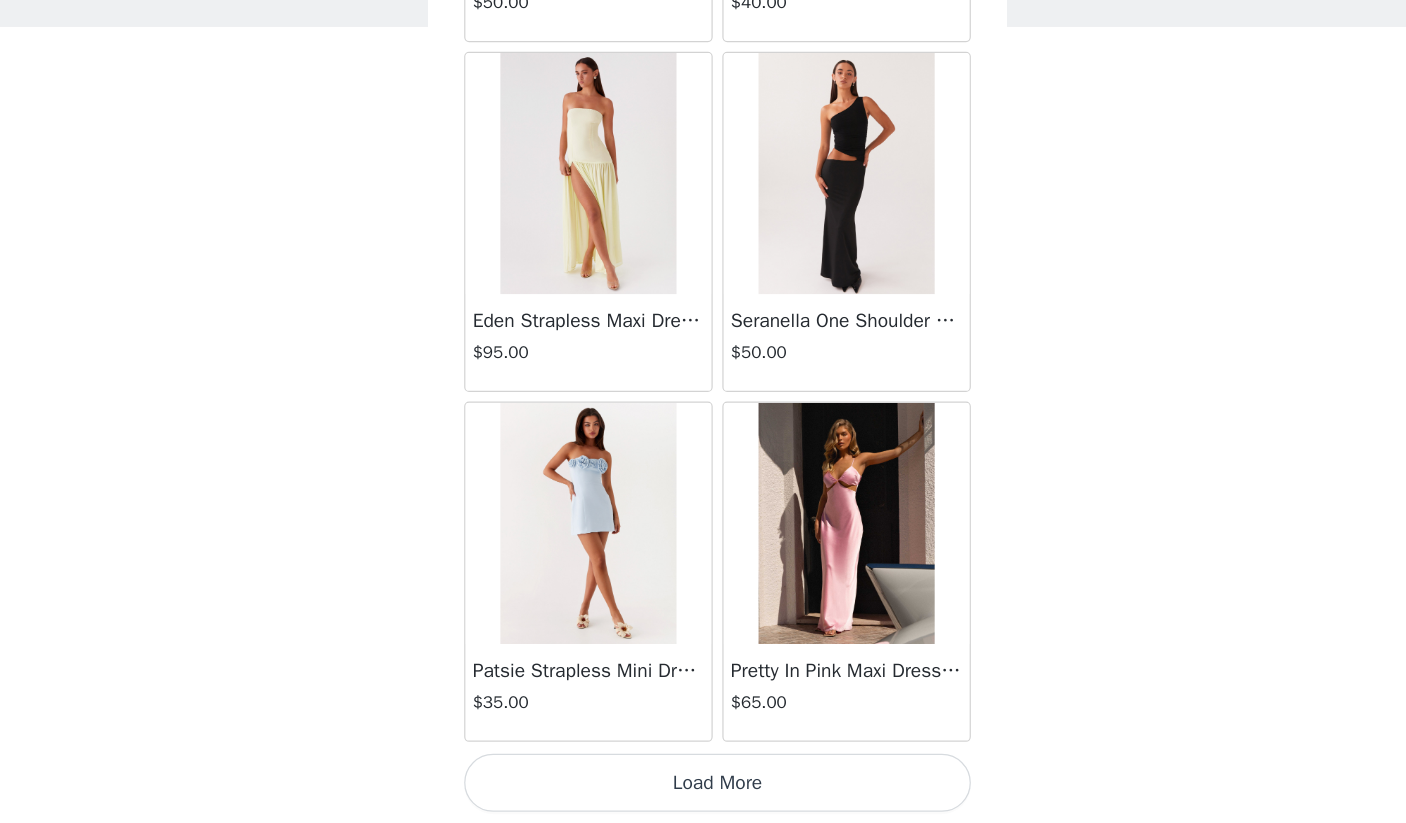 click on "Load More" at bounding box center [703, 789] 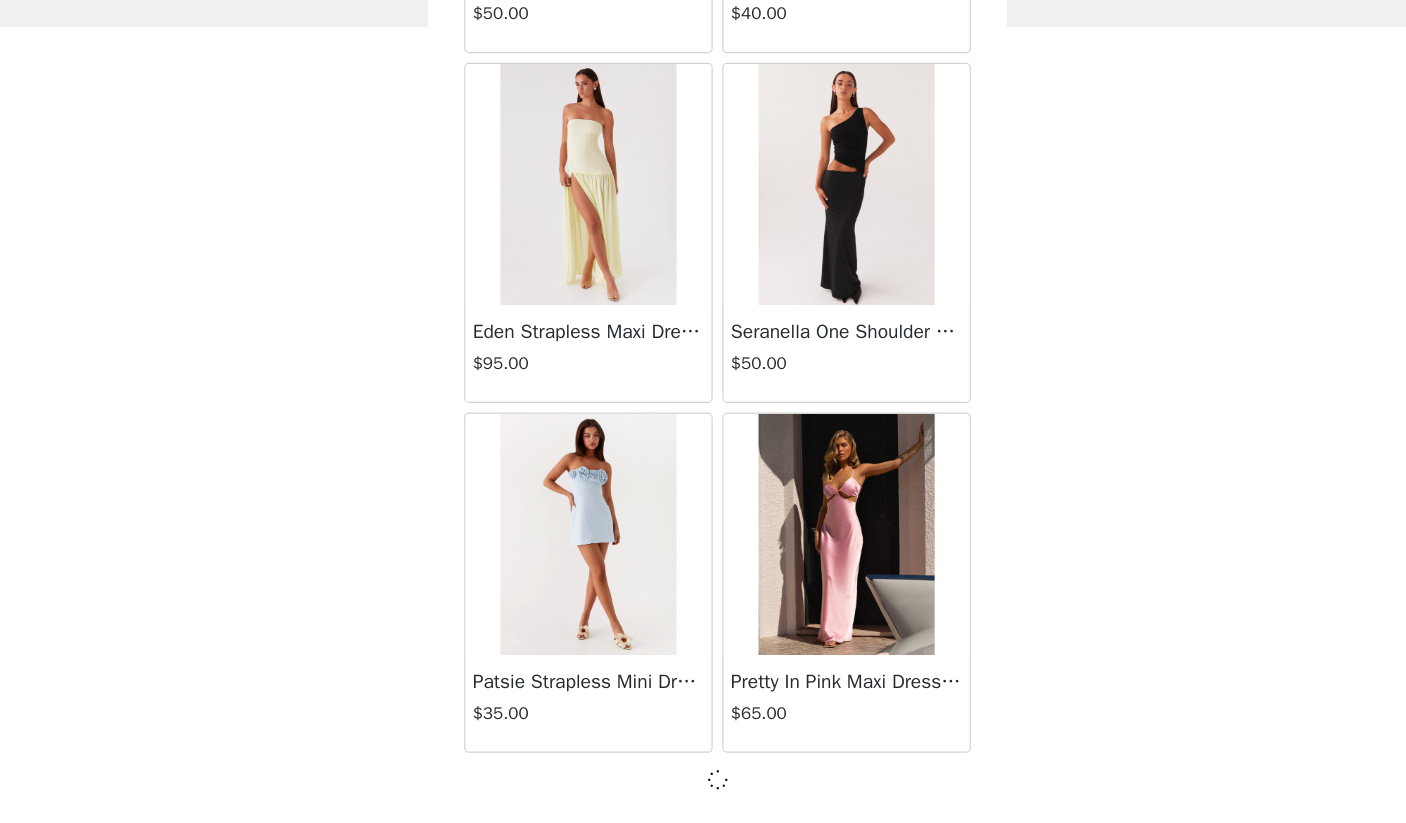 scroll, scrollTop: 5128, scrollLeft: 0, axis: vertical 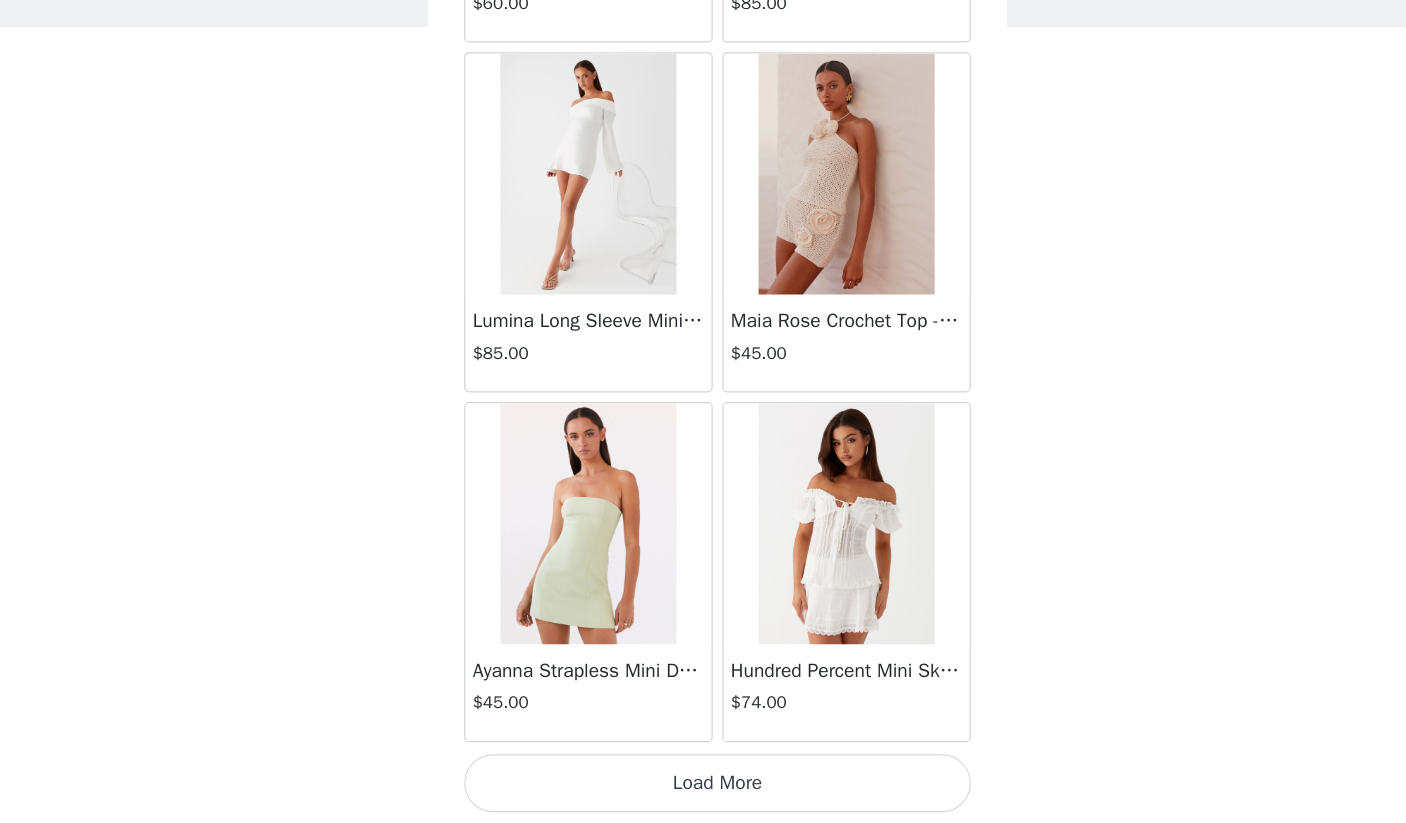 click on "Load More" at bounding box center (703, 789) 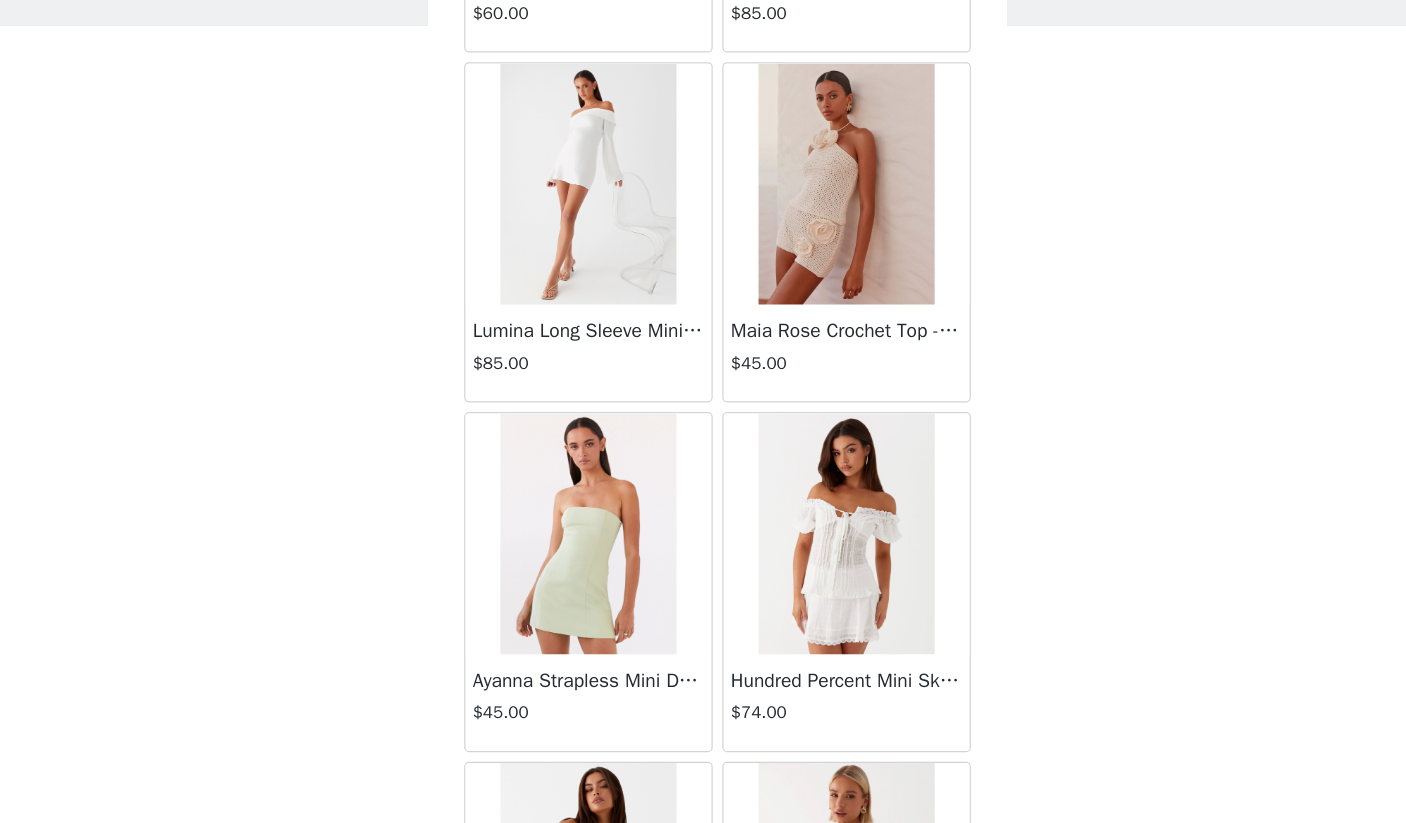 scroll, scrollTop: 0, scrollLeft: 0, axis: both 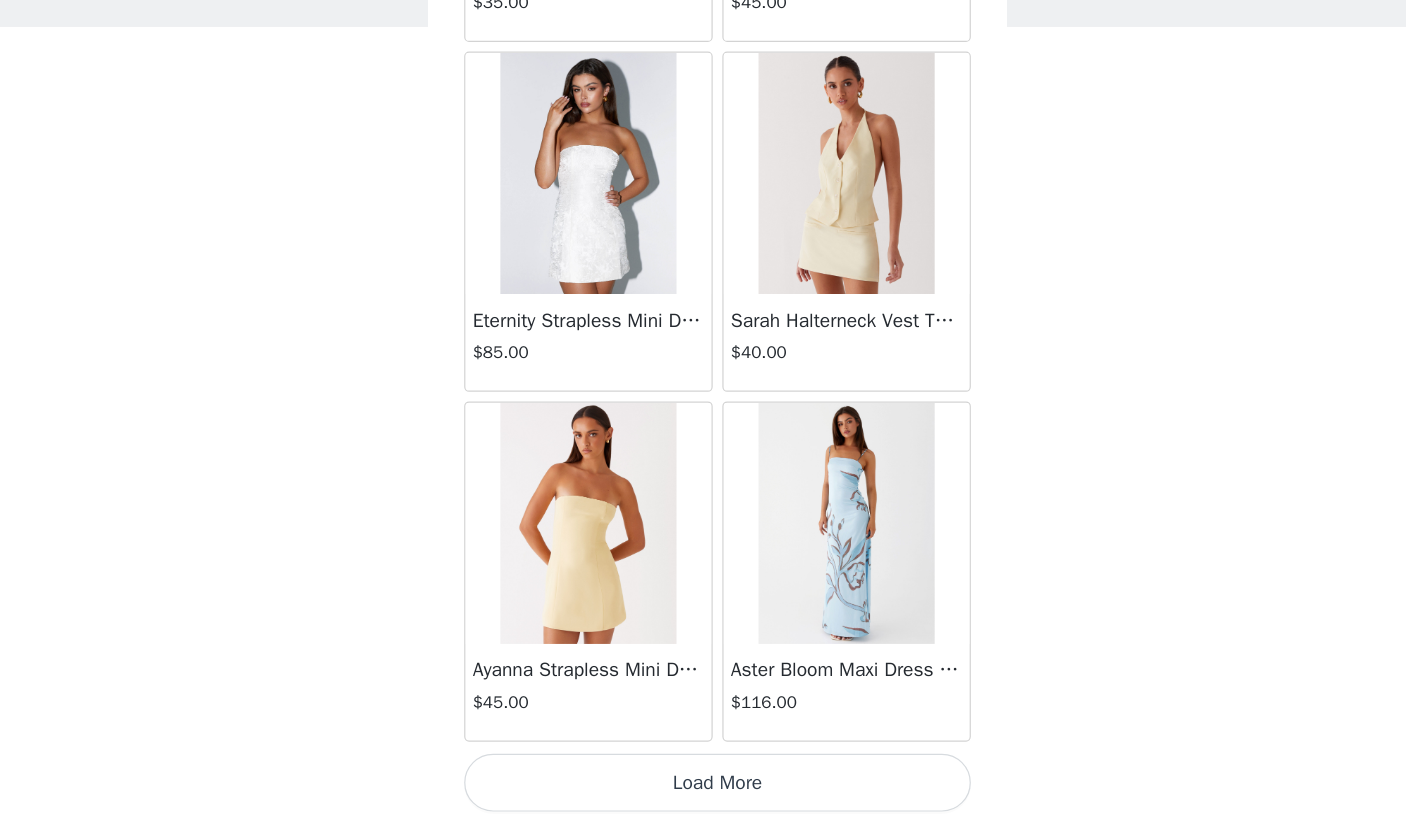 click on "Load More" at bounding box center (703, 789) 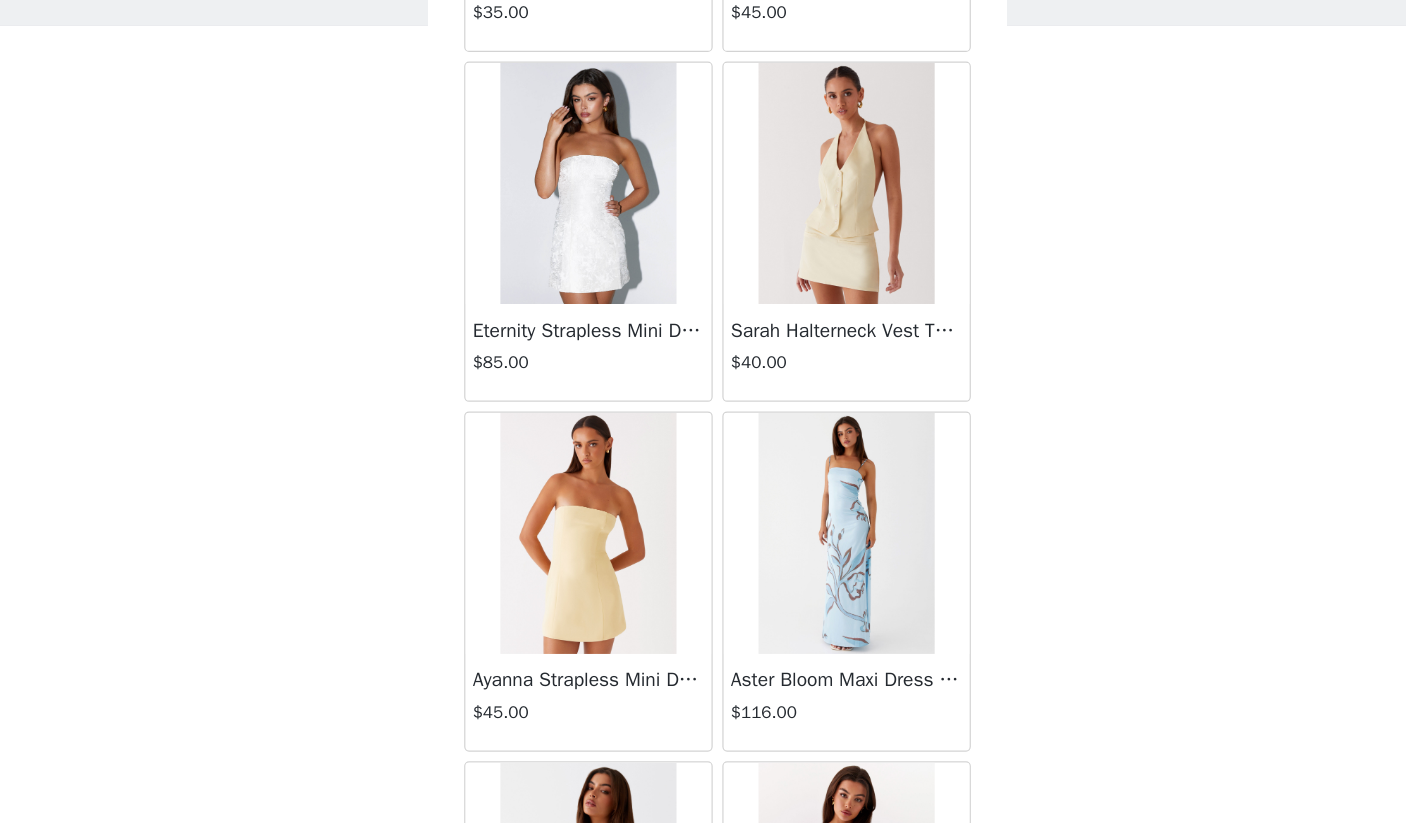 scroll, scrollTop: 0, scrollLeft: 0, axis: both 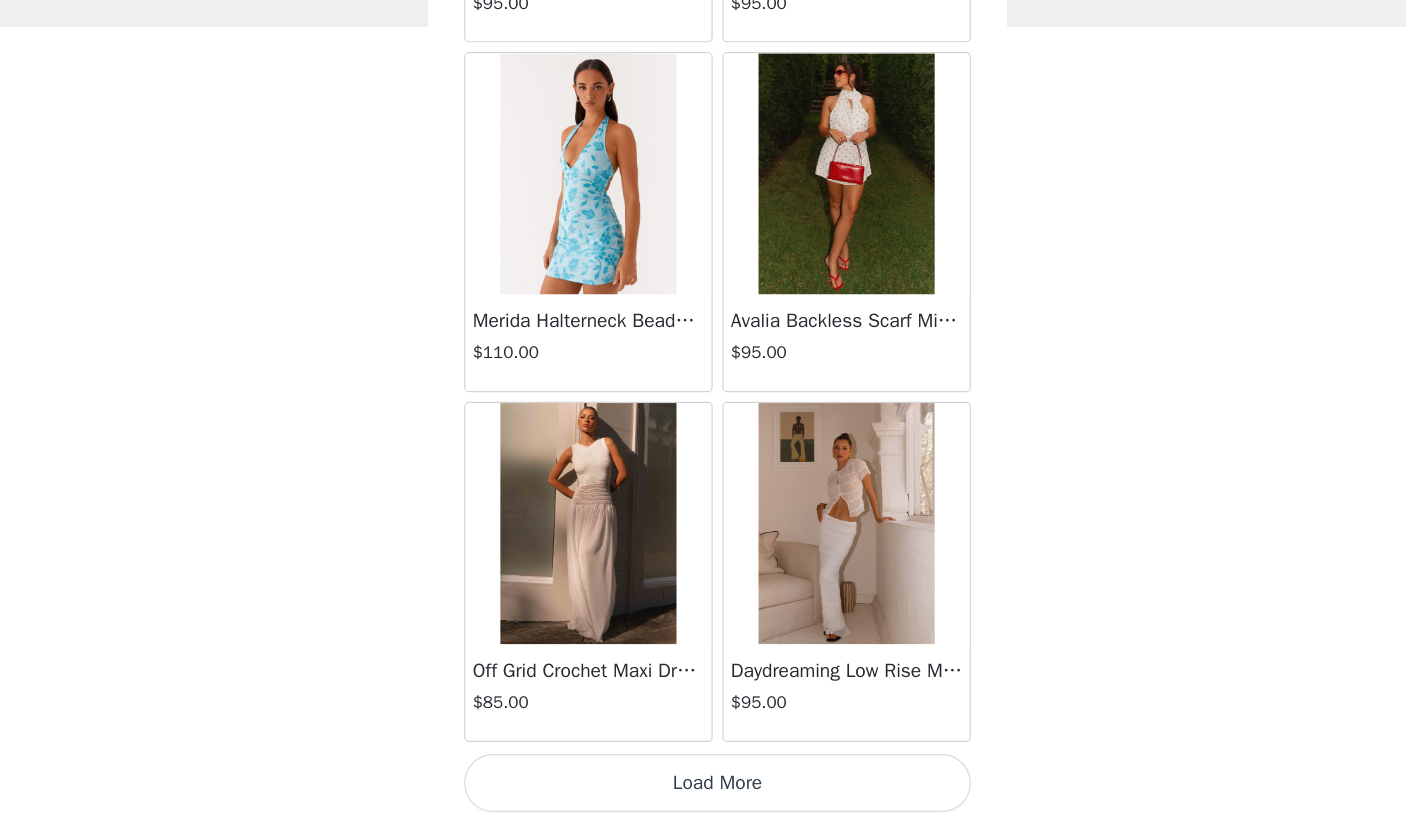click on "Load More" at bounding box center [703, 789] 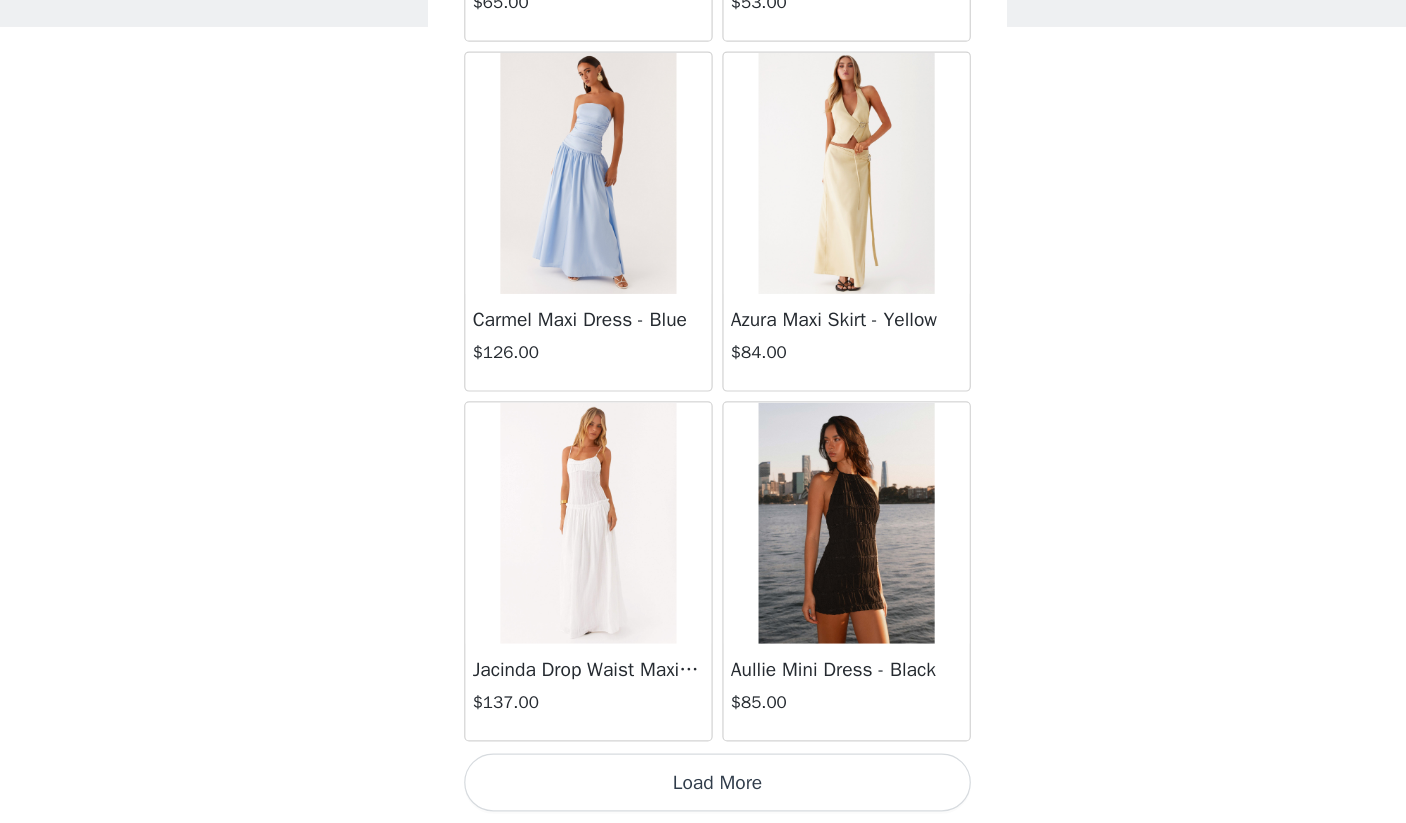 click on "Load More" at bounding box center [703, 789] 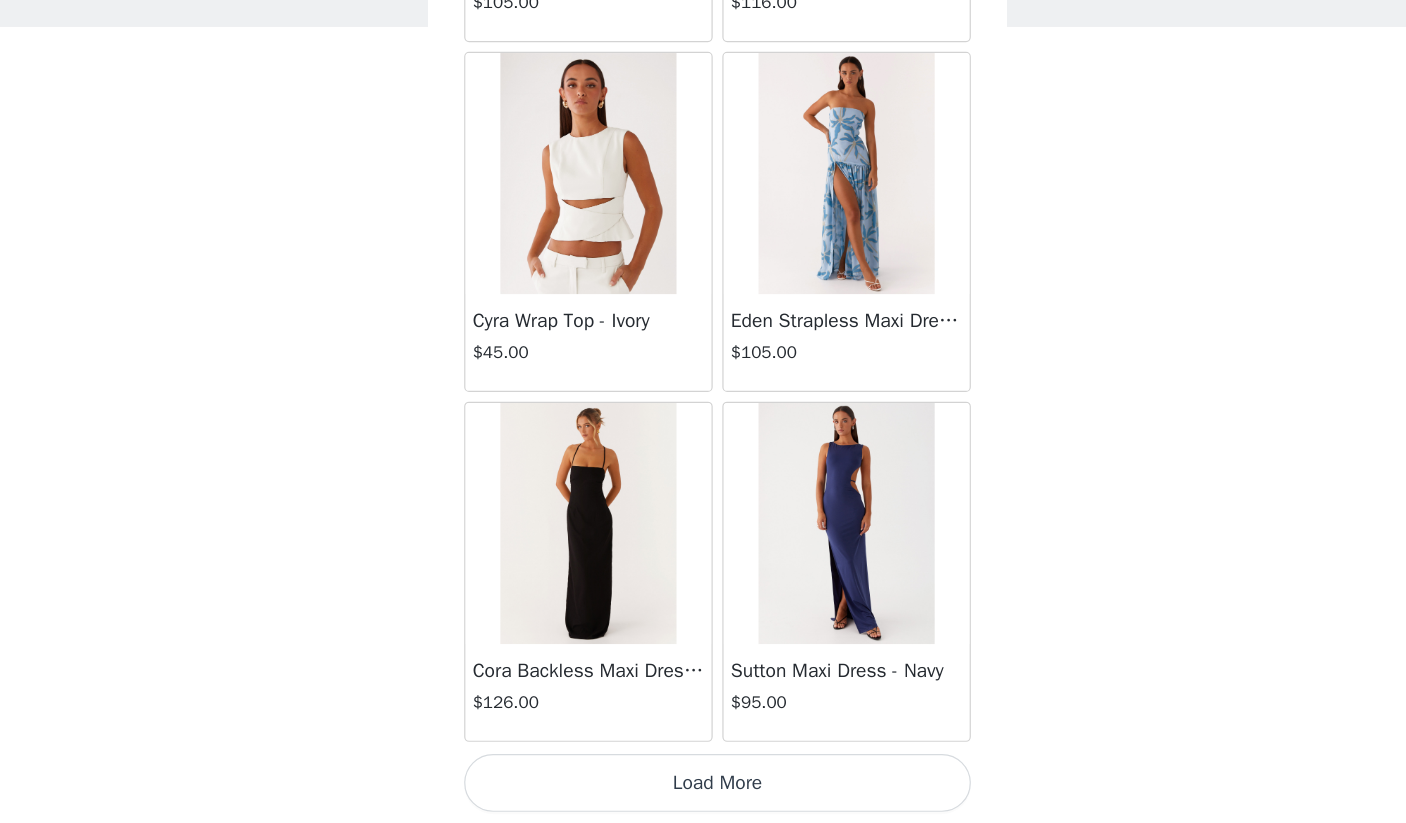 scroll, scrollTop: 19637, scrollLeft: 0, axis: vertical 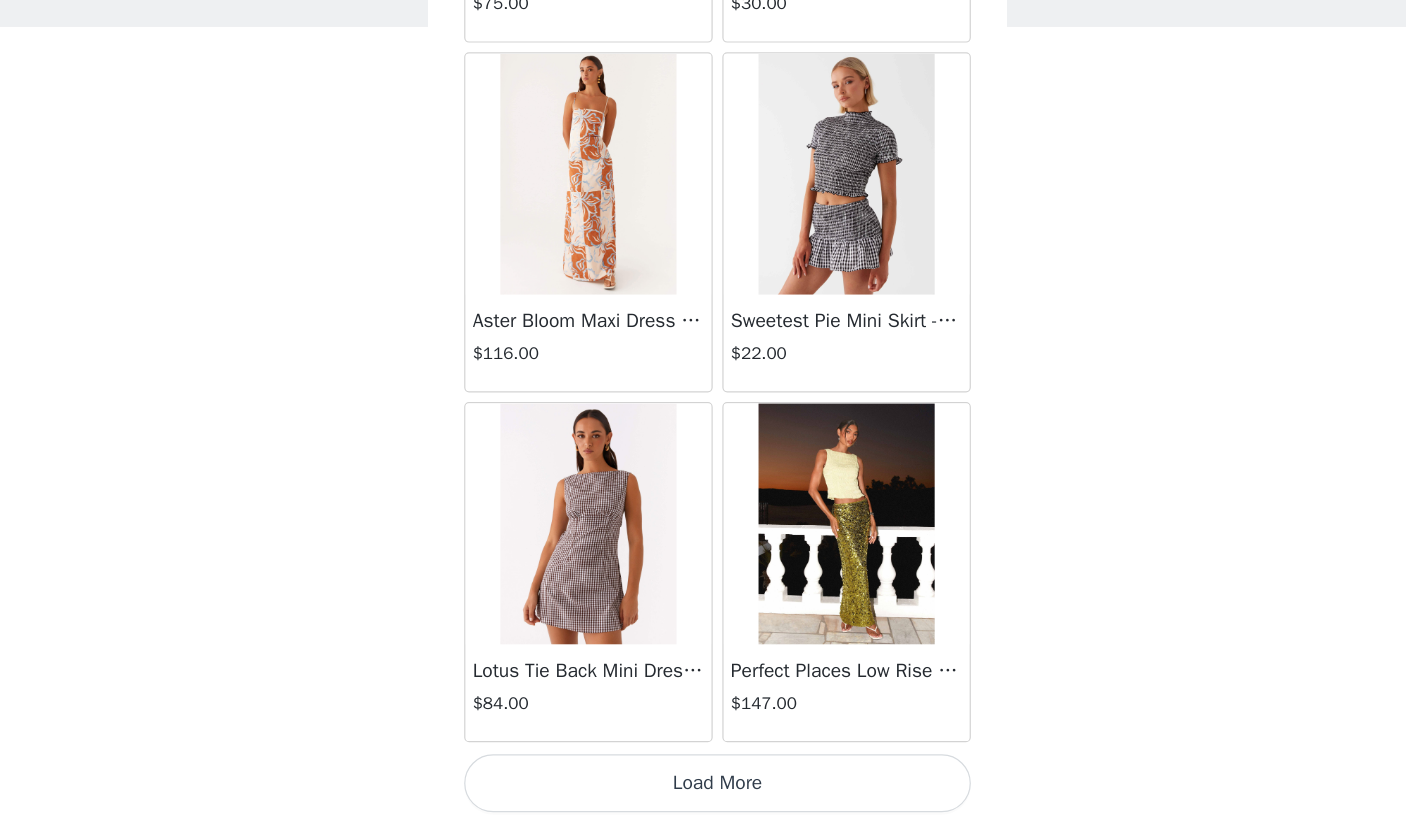 click on "Load More" at bounding box center (703, 789) 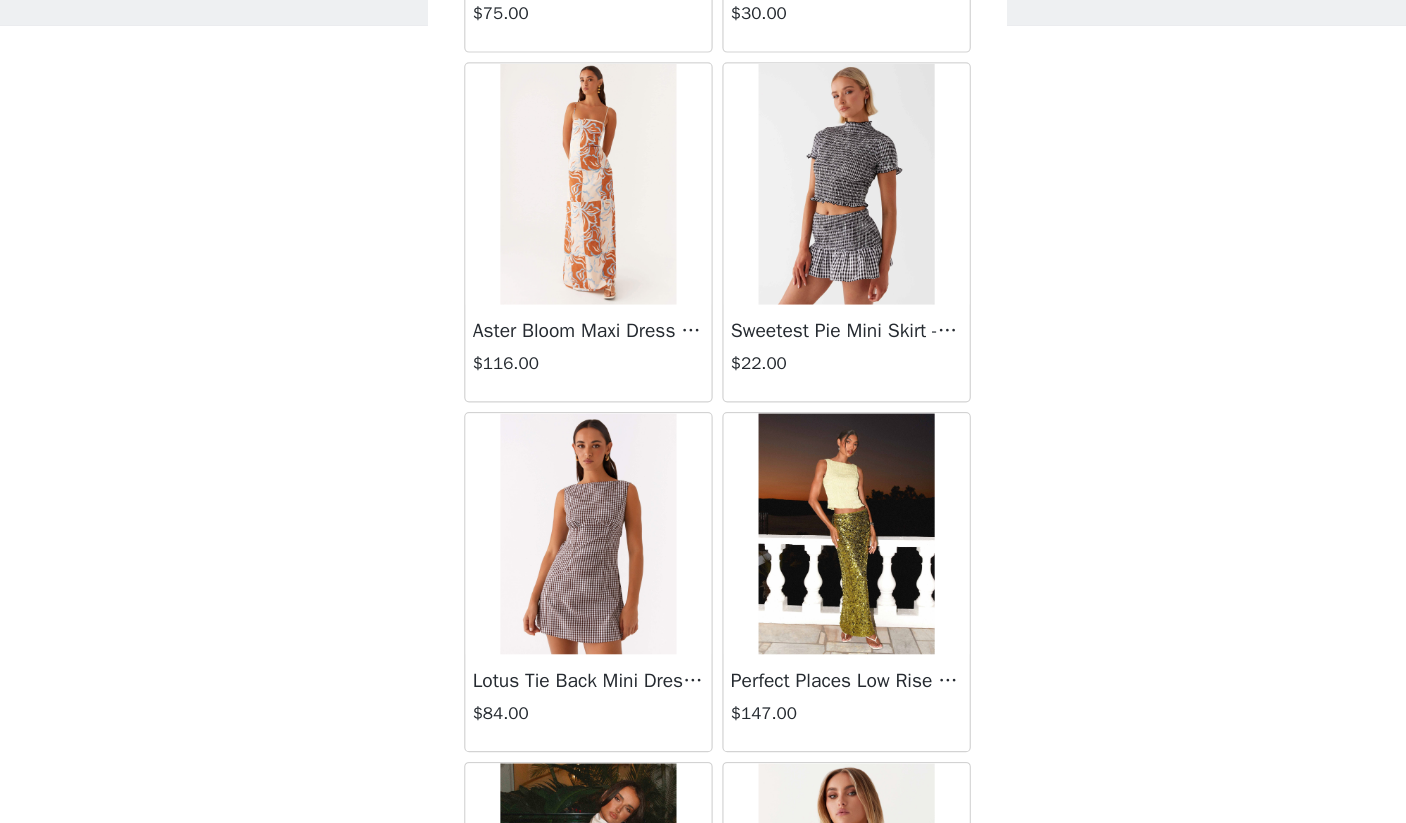 scroll, scrollTop: 0, scrollLeft: 0, axis: both 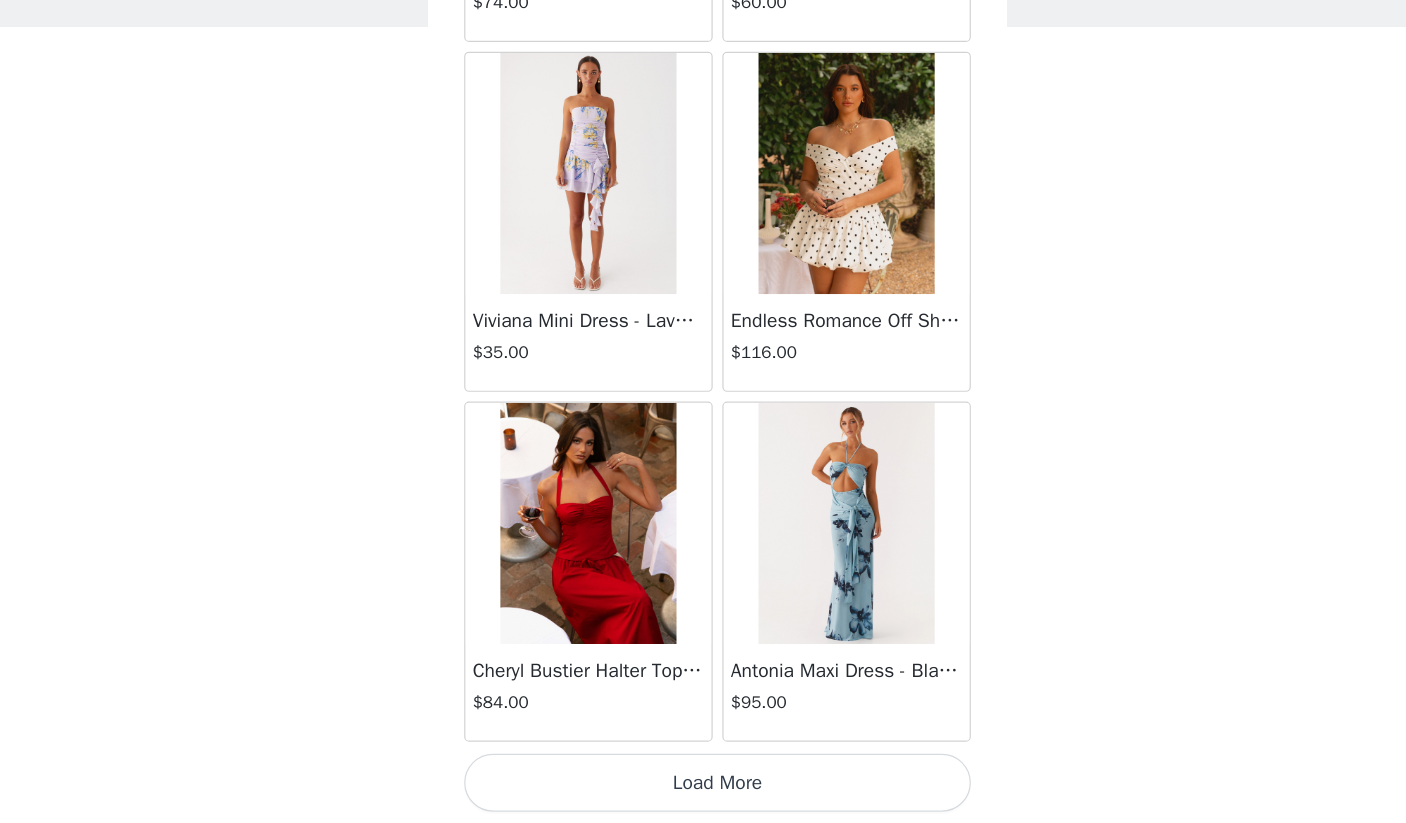 click on "Load More" at bounding box center (703, 789) 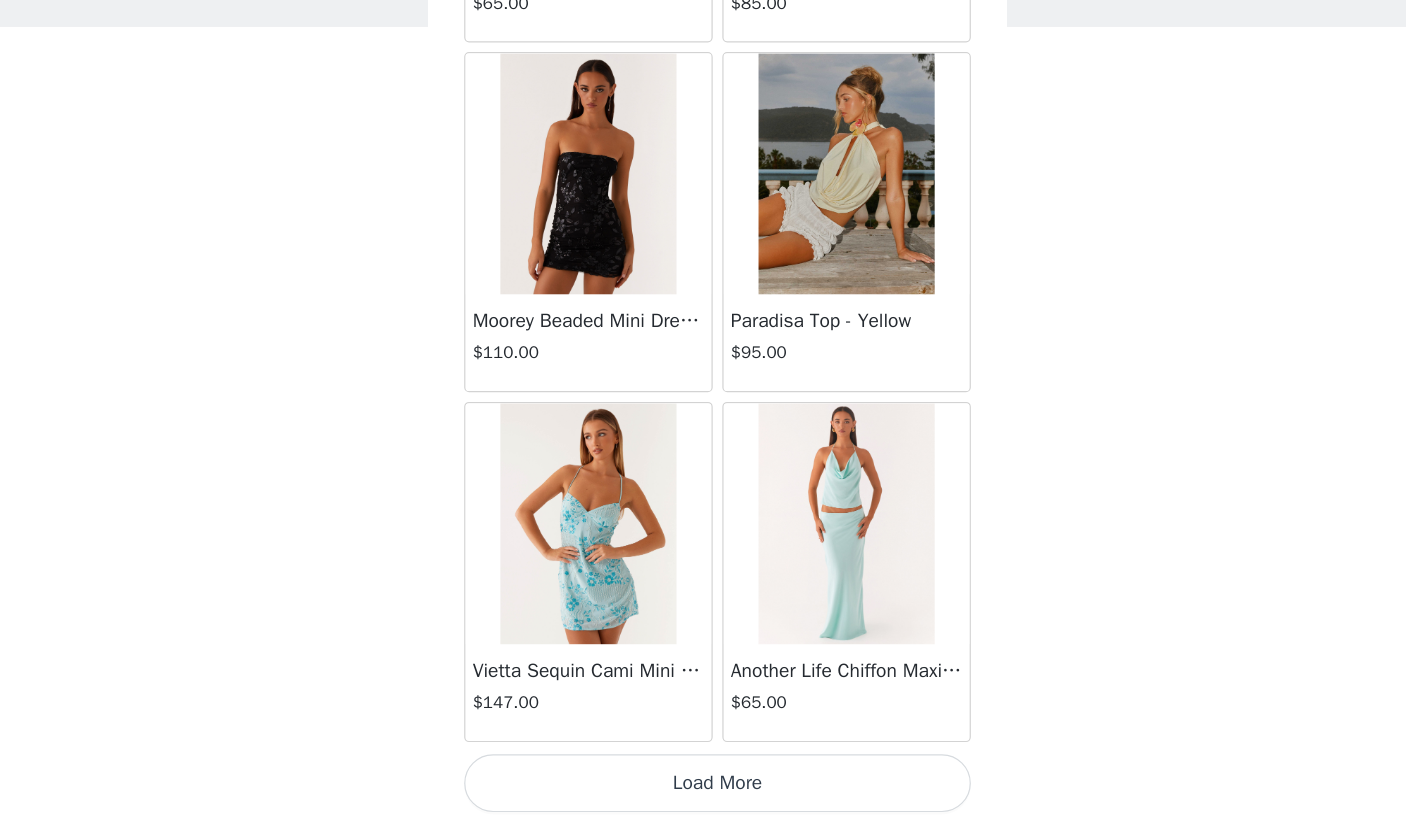 click on "Load More" at bounding box center [703, 789] 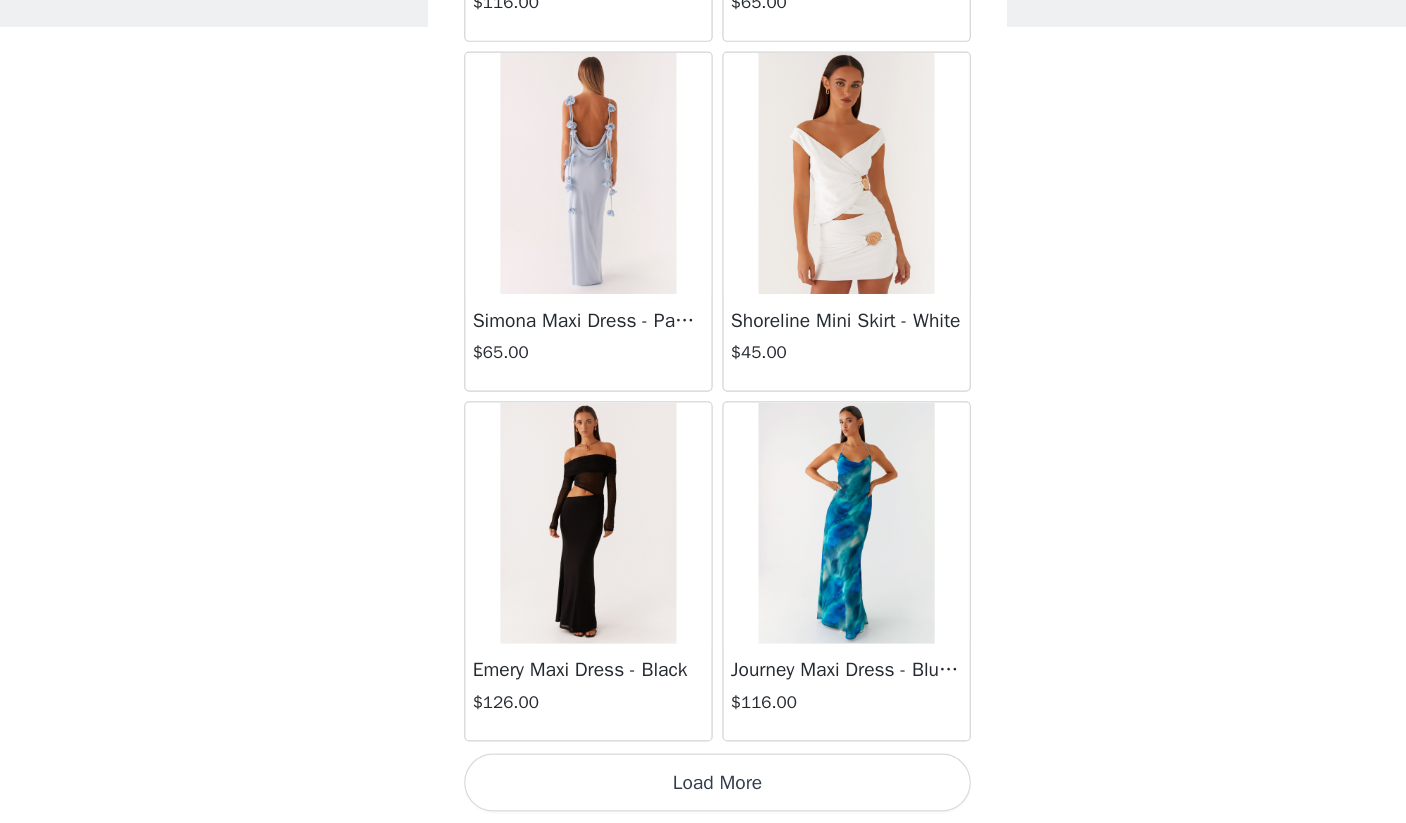 click on "Load More" at bounding box center [703, 789] 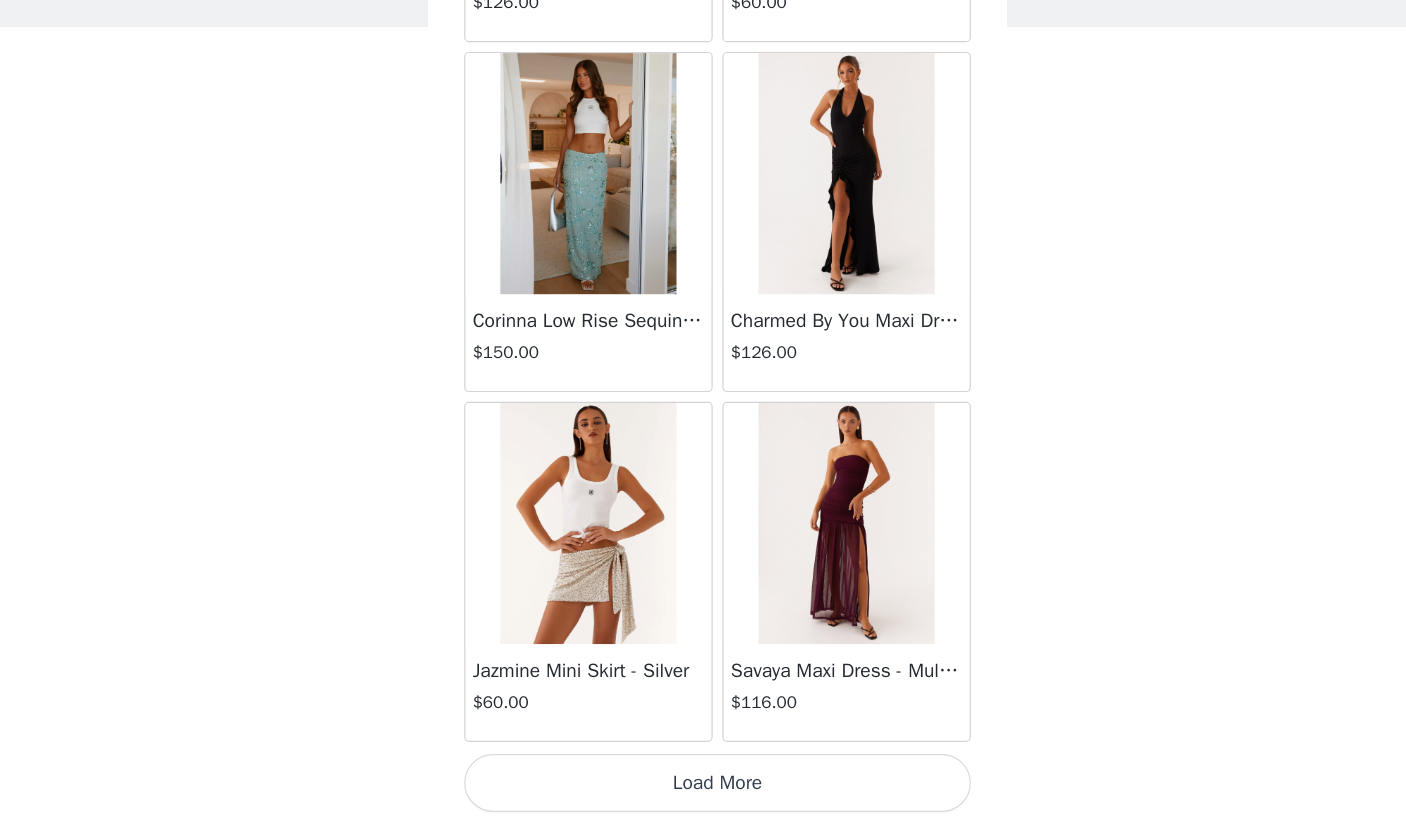 click on "Load More" at bounding box center [703, 789] 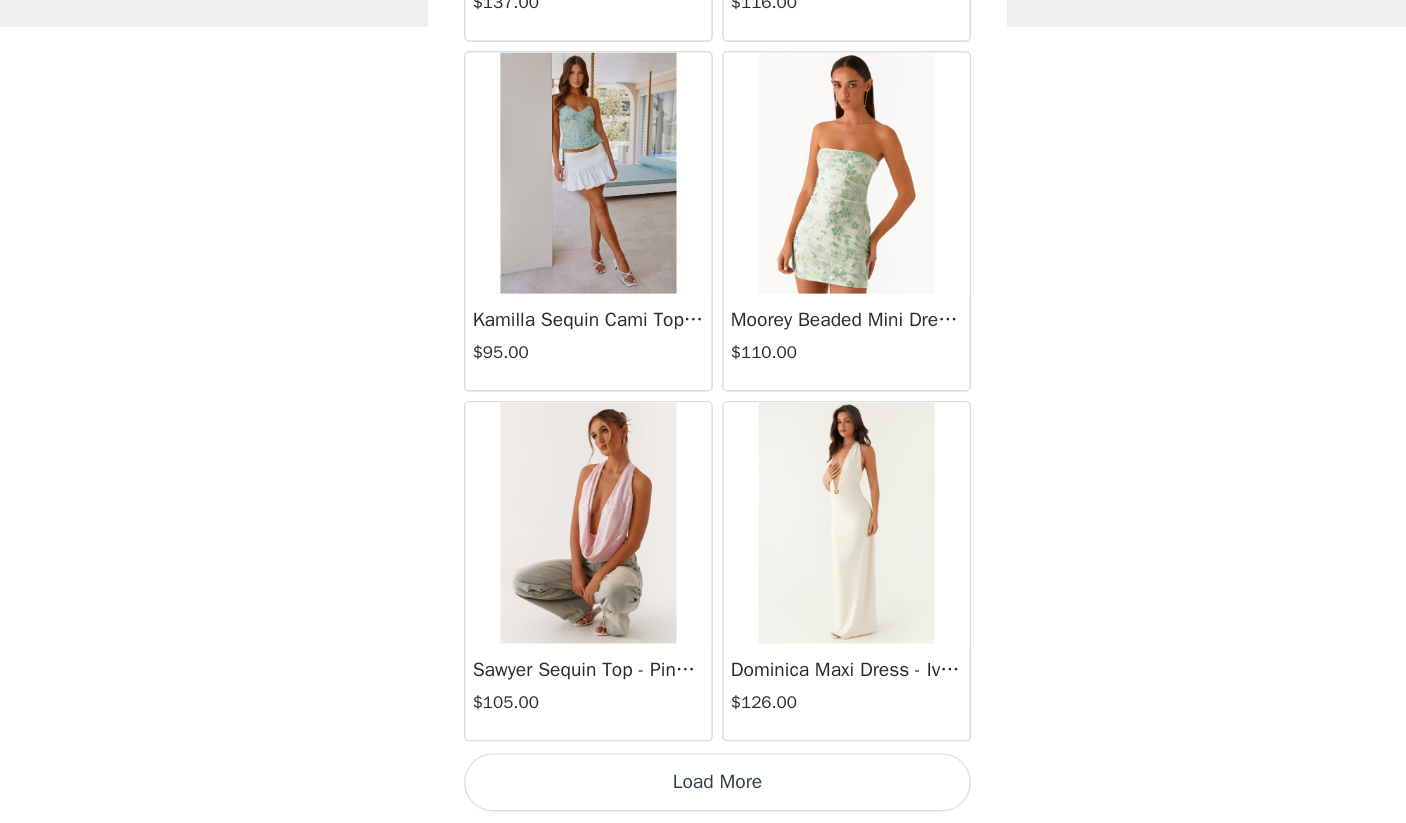 click on "Load More" at bounding box center (703, 789) 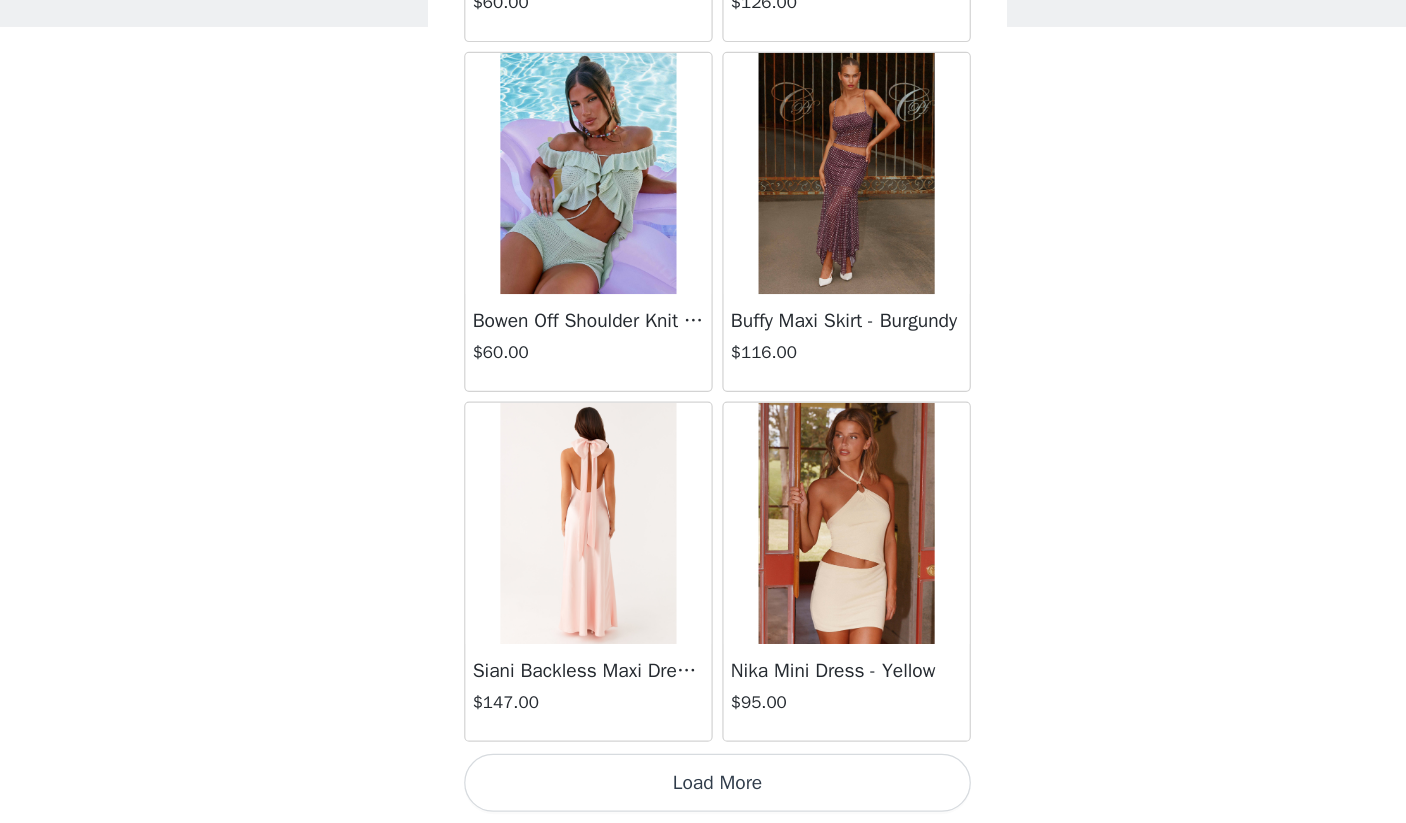 click on "Load More" at bounding box center [703, 789] 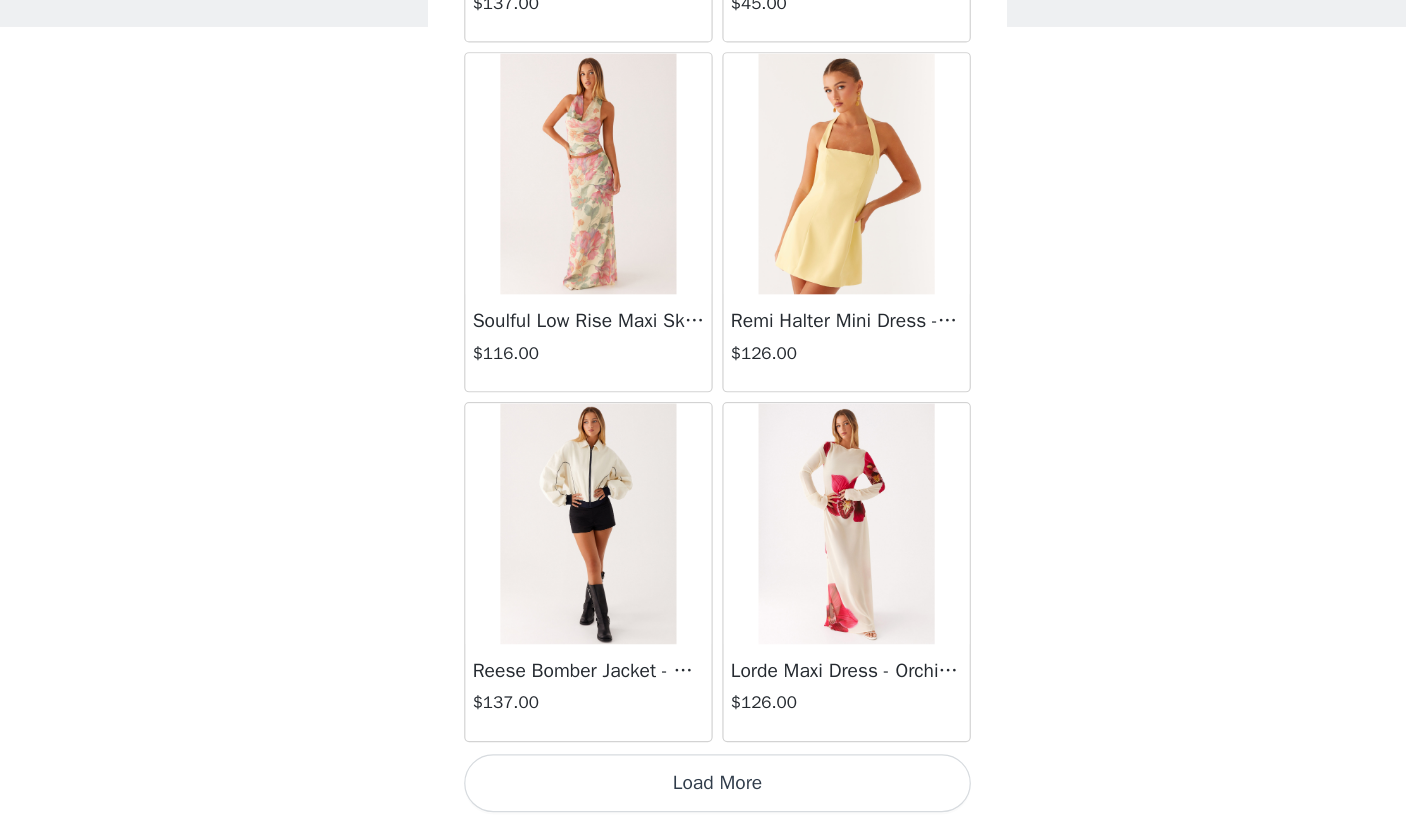 click on "Load More" at bounding box center (703, 789) 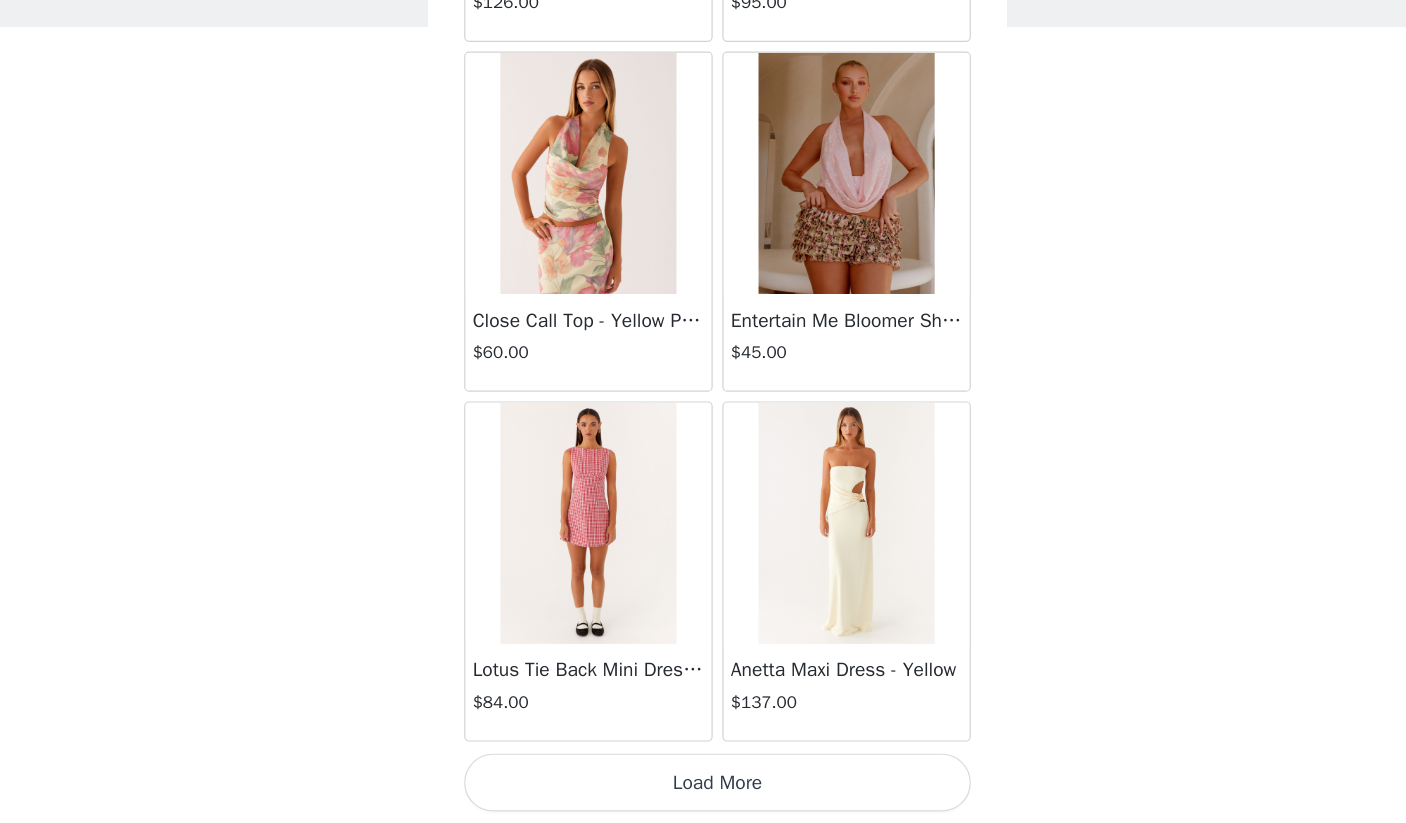 scroll, scrollTop: 45737, scrollLeft: 0, axis: vertical 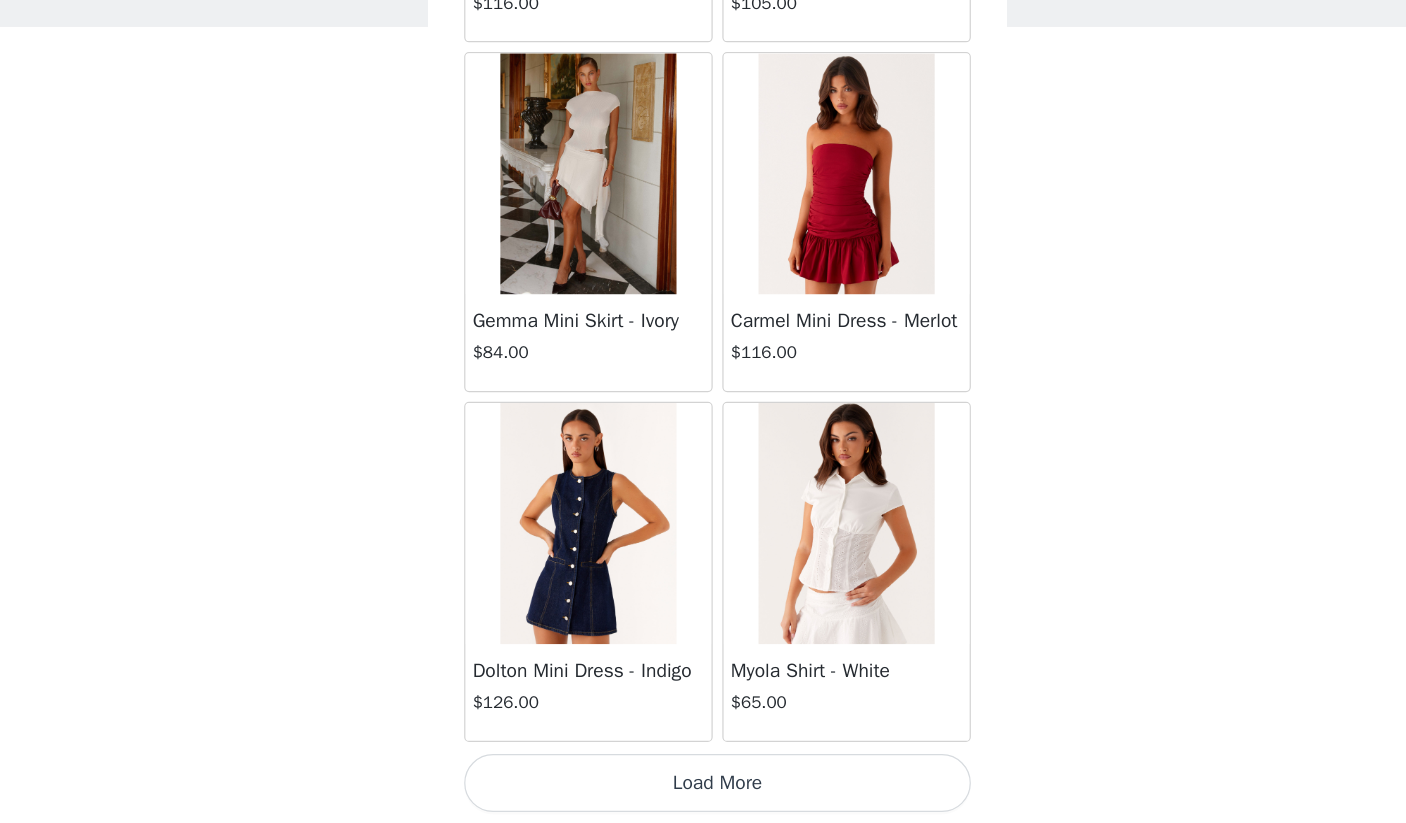 click on "Load More" at bounding box center (703, 789) 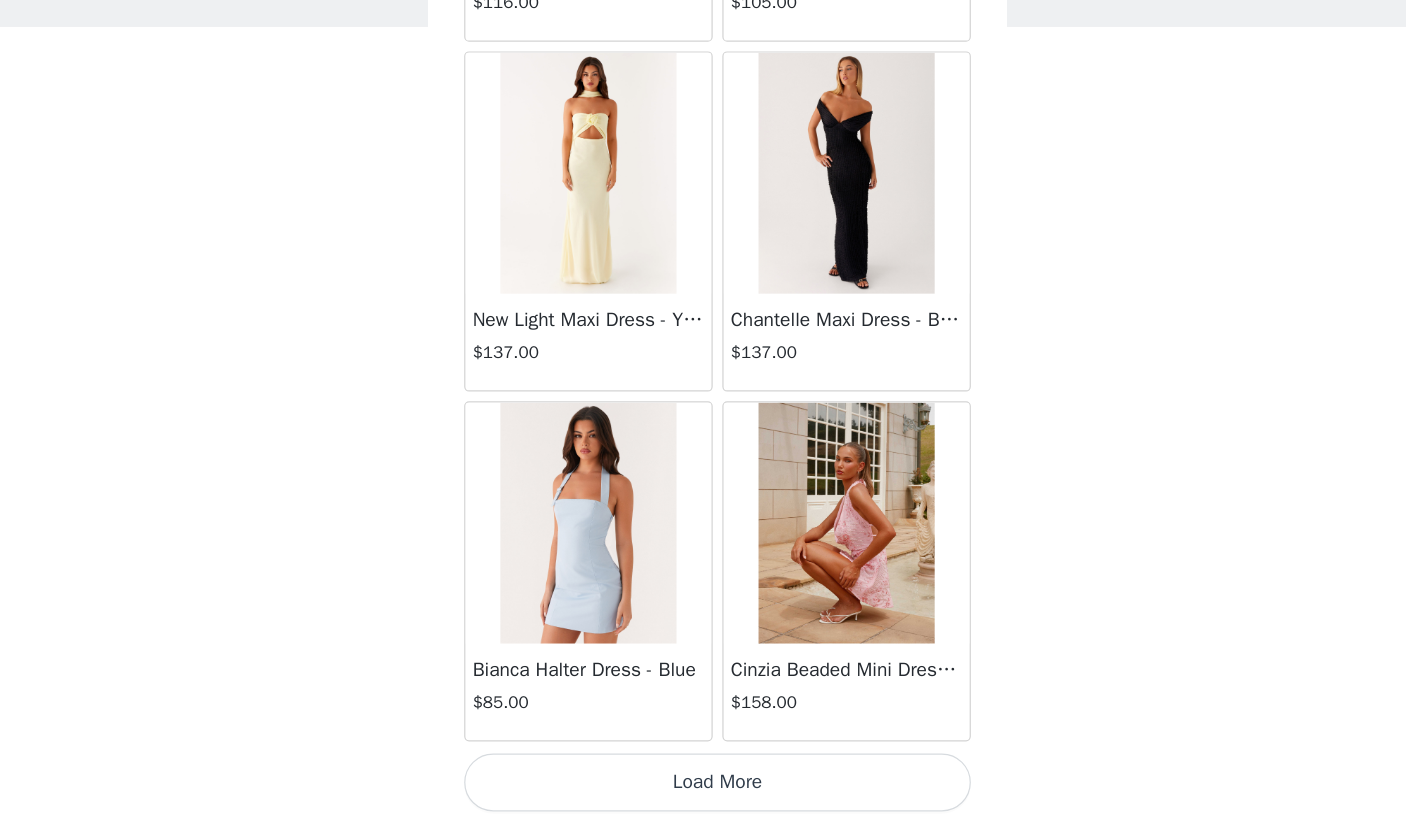 scroll, scrollTop: 51537, scrollLeft: 0, axis: vertical 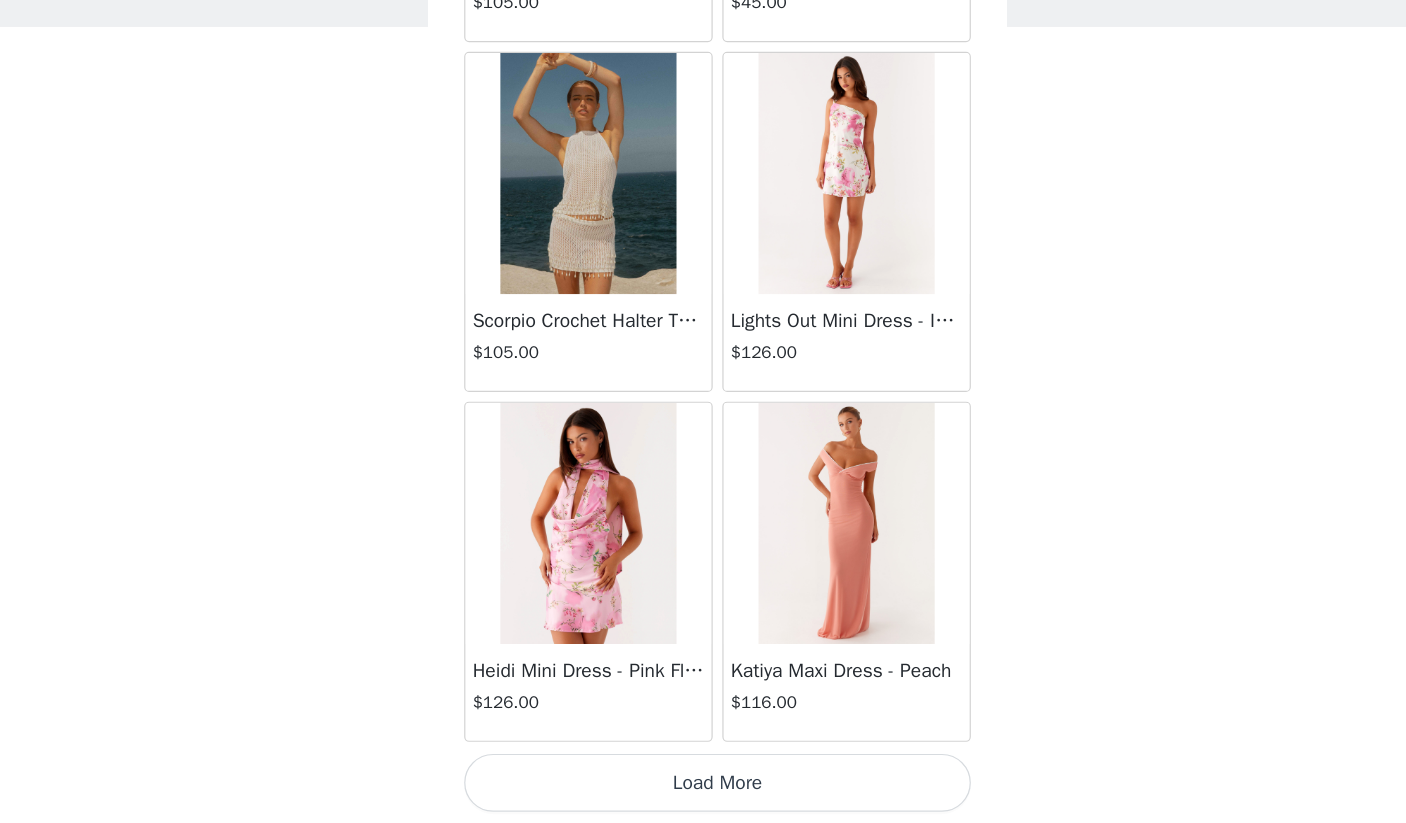click on "Load More" at bounding box center [703, 789] 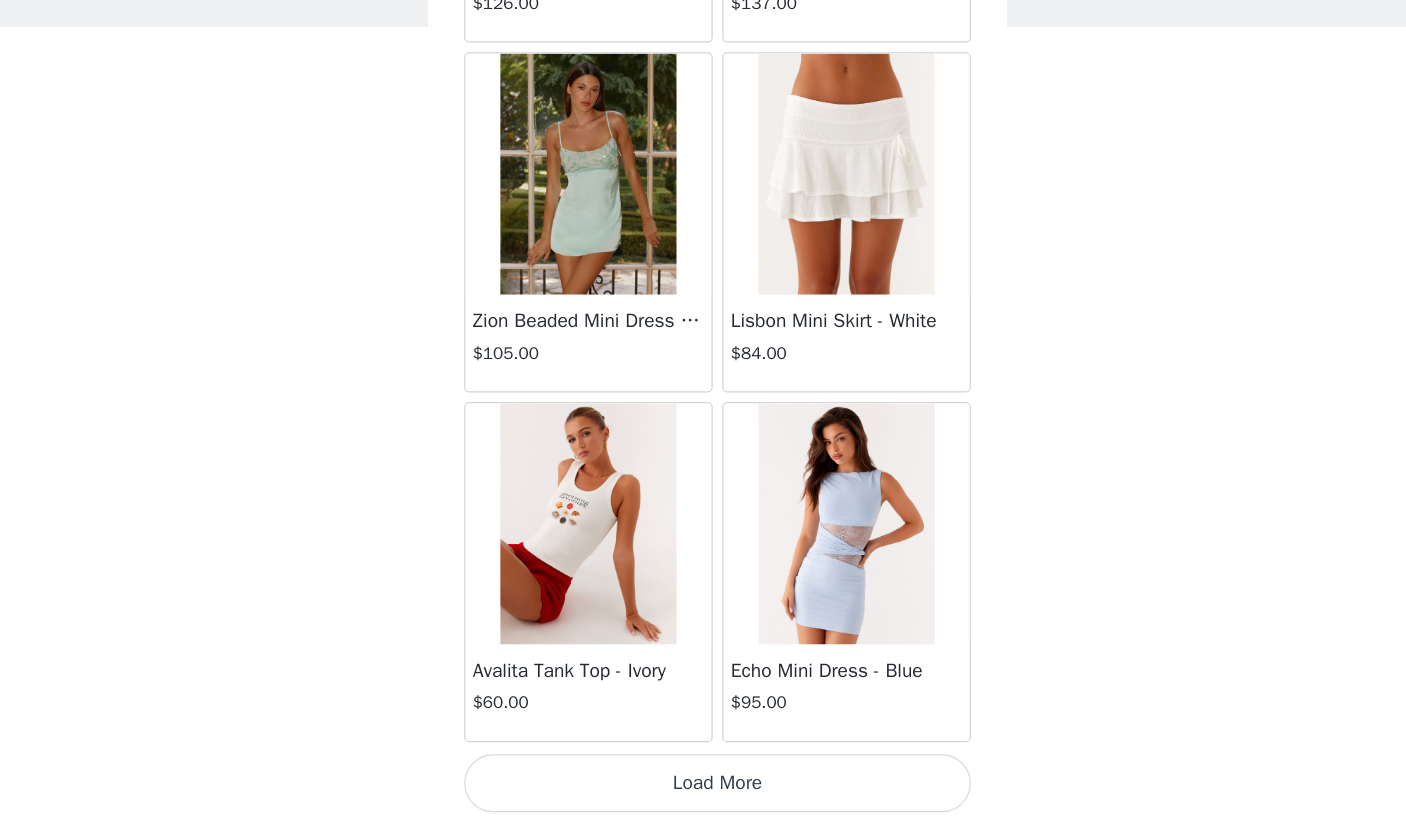 scroll, scrollTop: 57337, scrollLeft: 0, axis: vertical 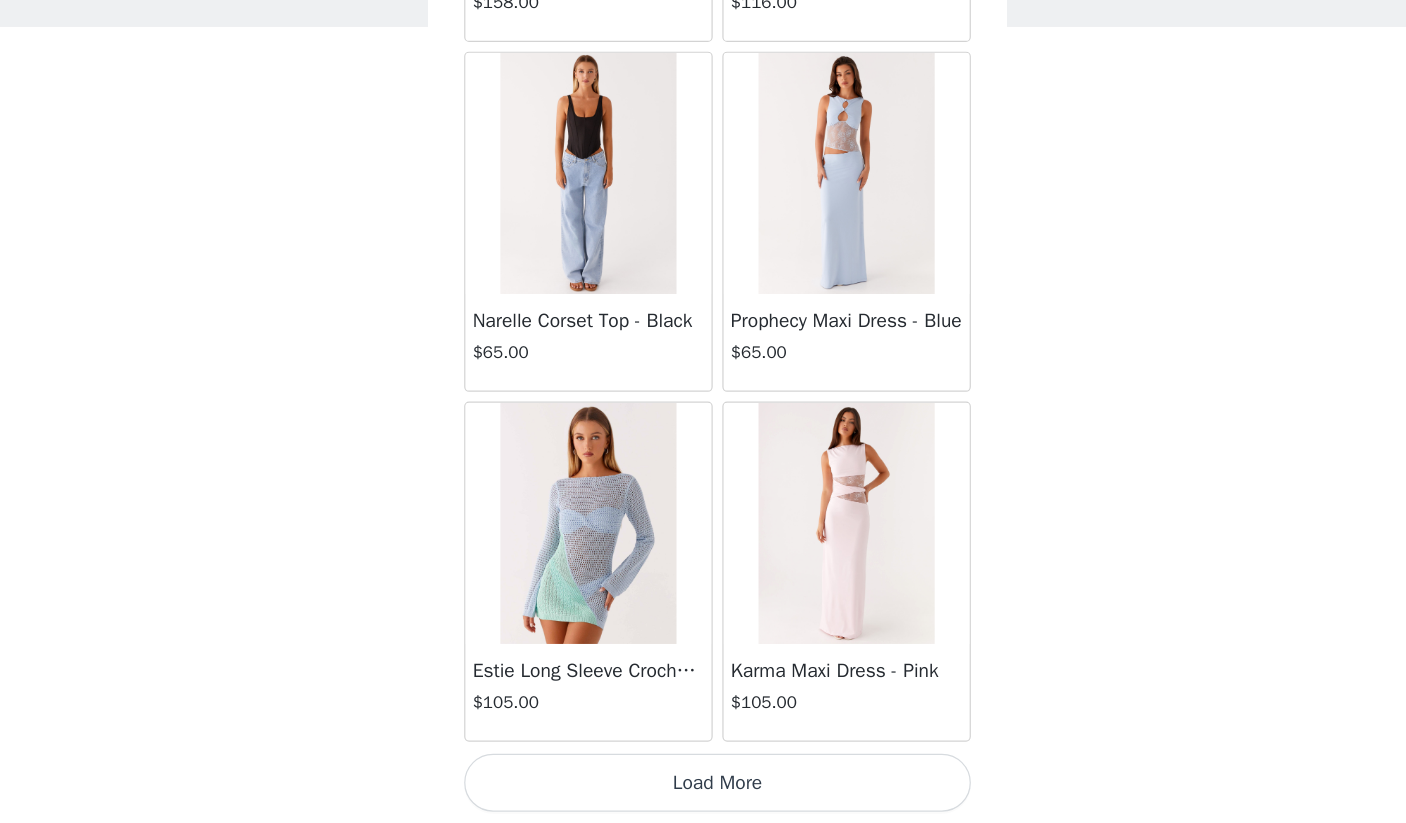 click on "Load More" at bounding box center (703, 789) 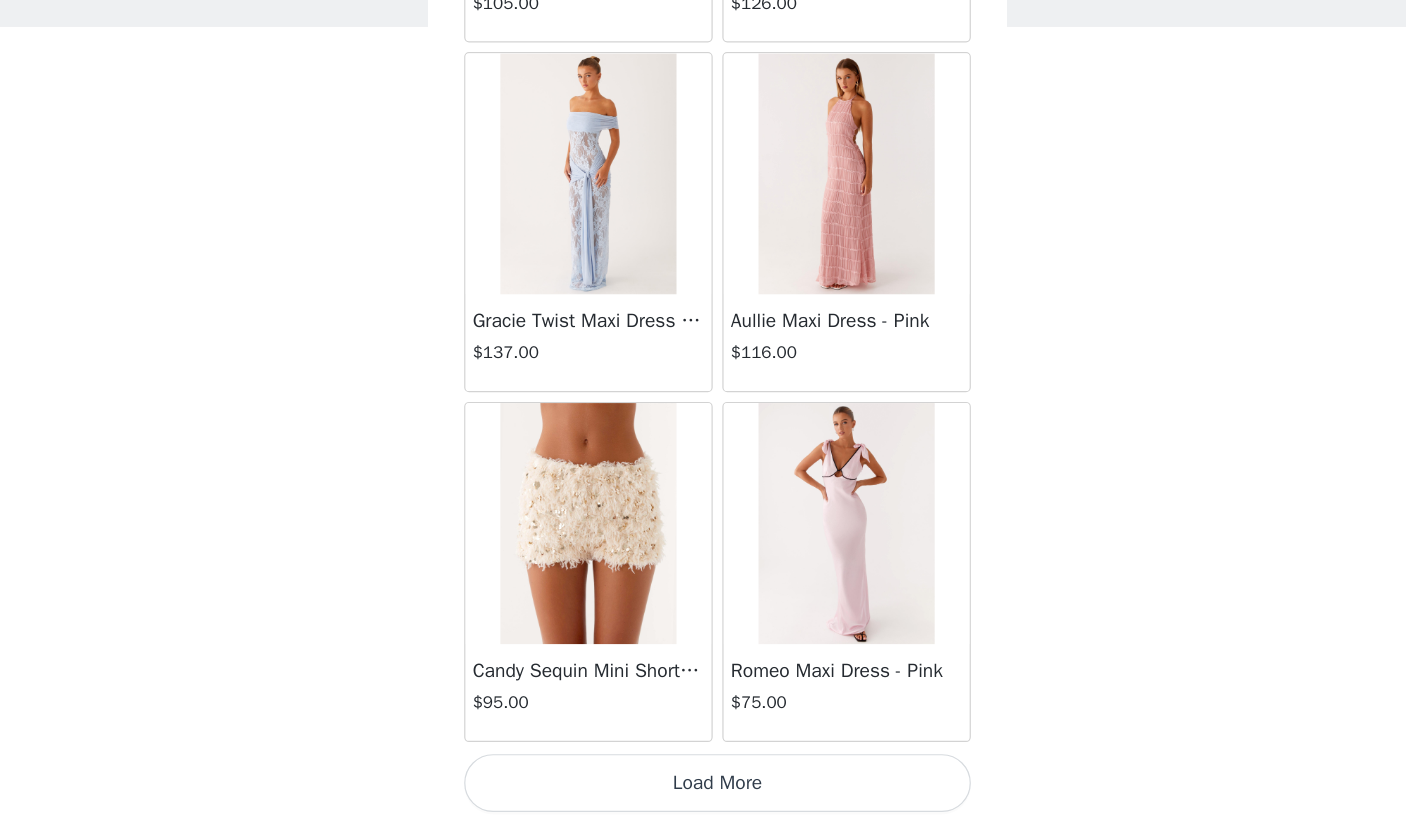scroll, scrollTop: 63137, scrollLeft: 0, axis: vertical 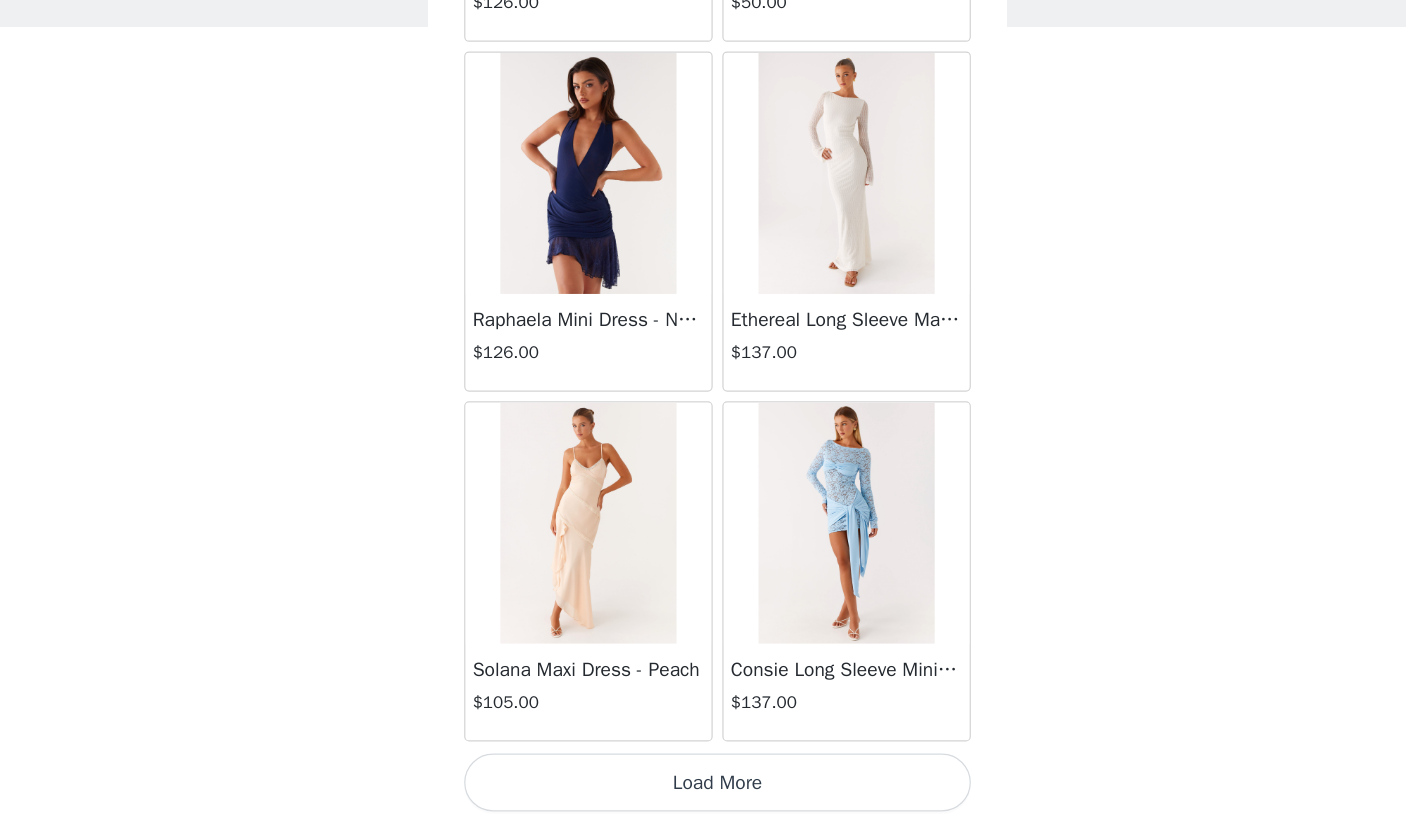 click on "Load More" at bounding box center [703, 789] 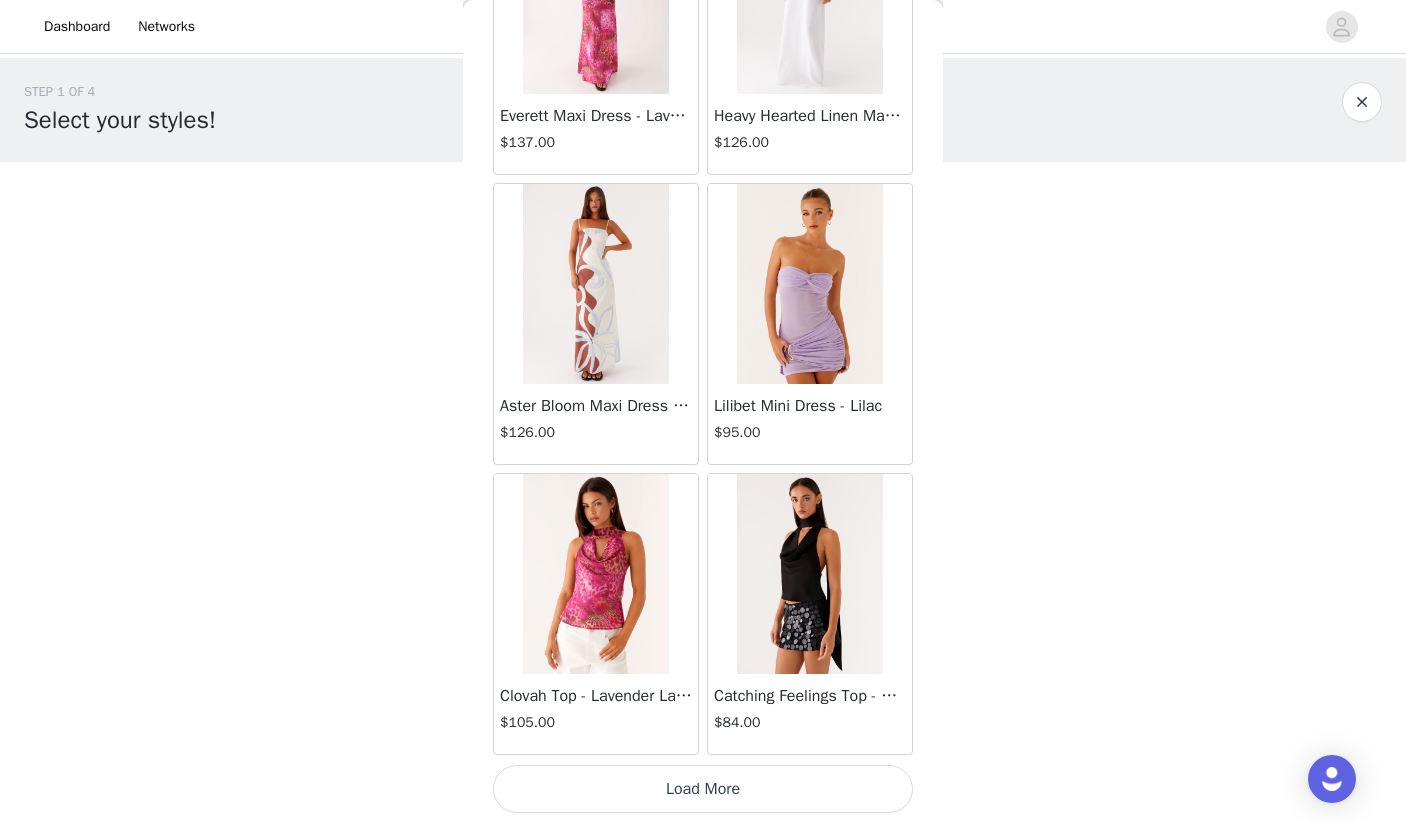 scroll, scrollTop: 68937, scrollLeft: 0, axis: vertical 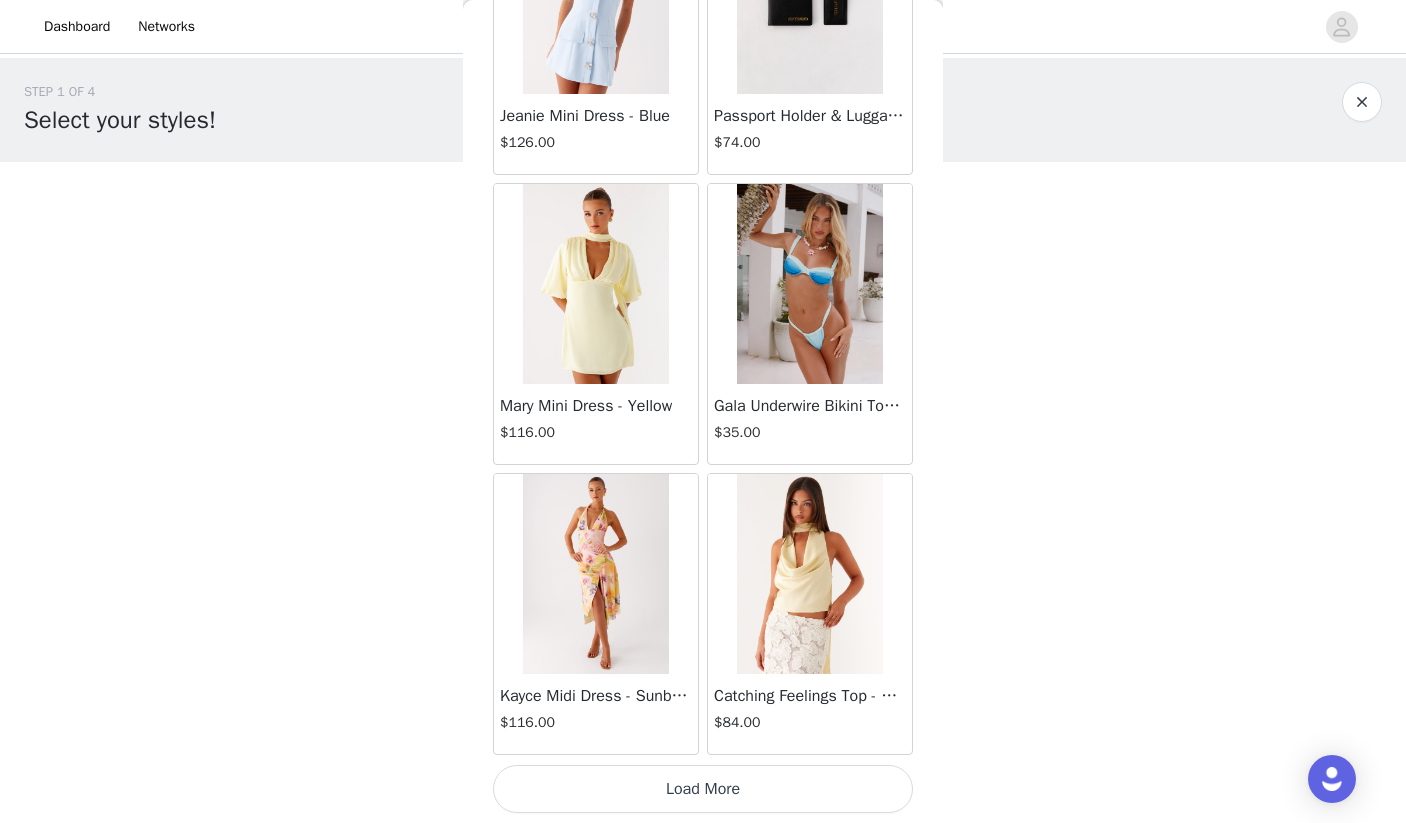 click on "Load More" at bounding box center (703, 789) 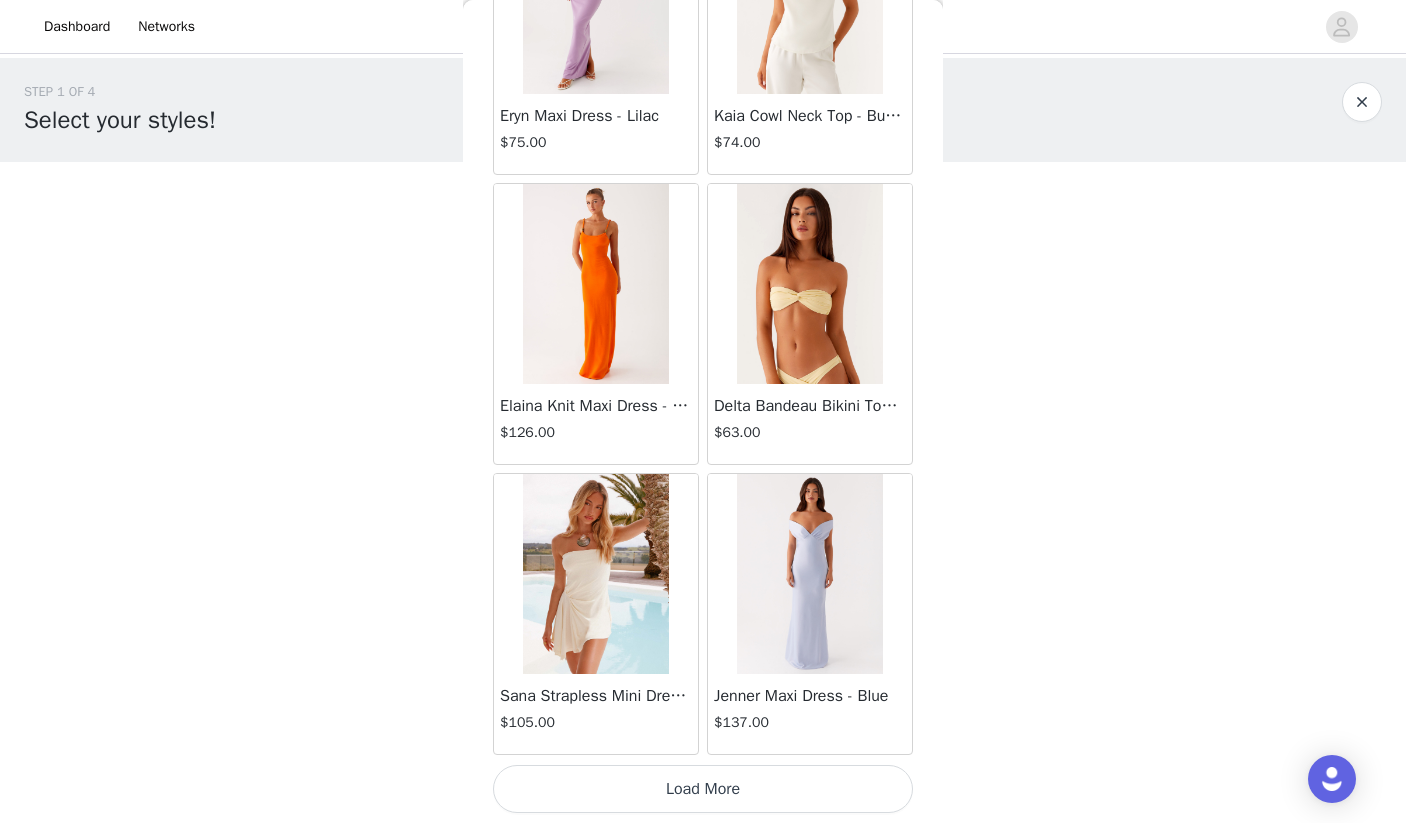 scroll, scrollTop: 74737, scrollLeft: 0, axis: vertical 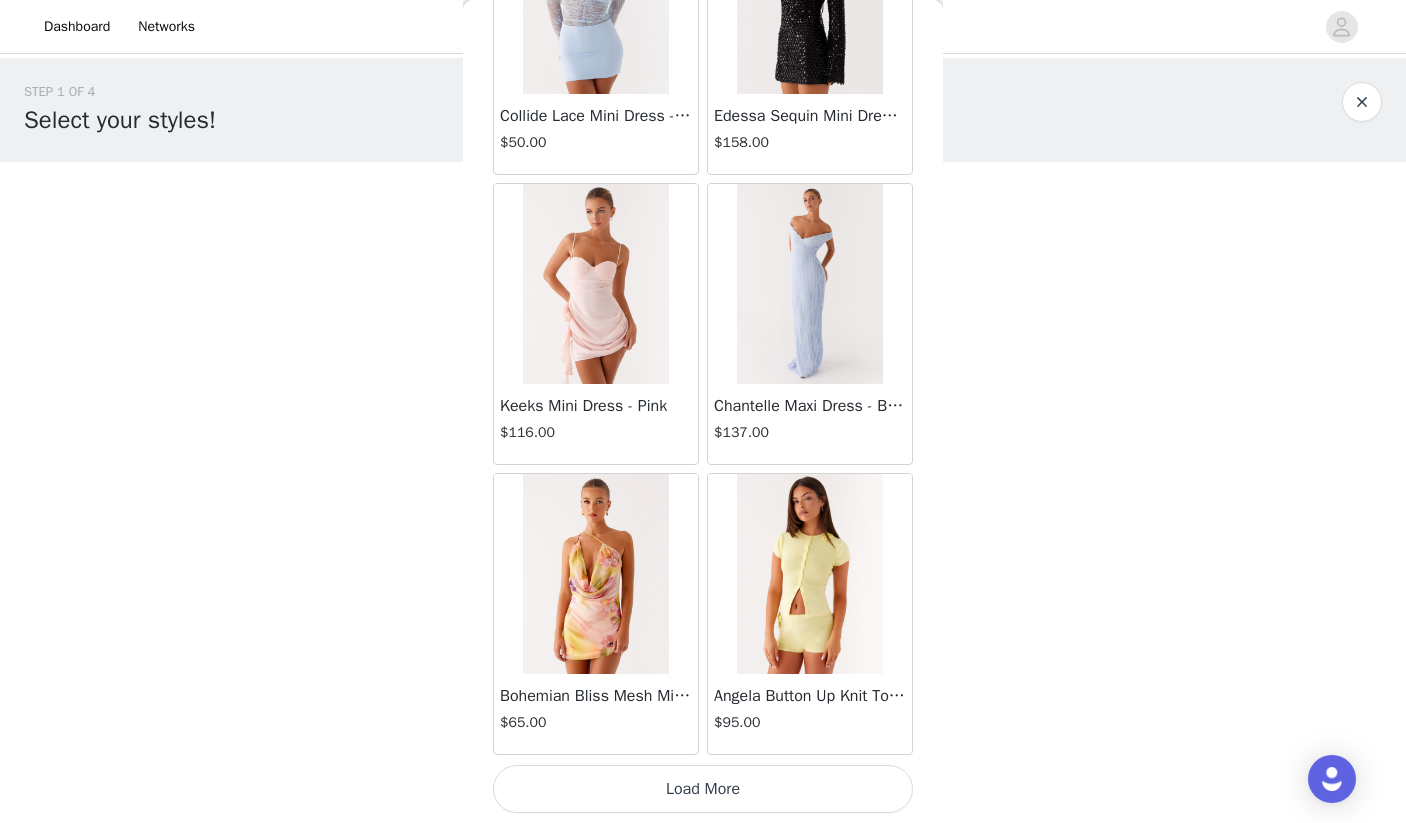 click on "Load More" at bounding box center [703, 789] 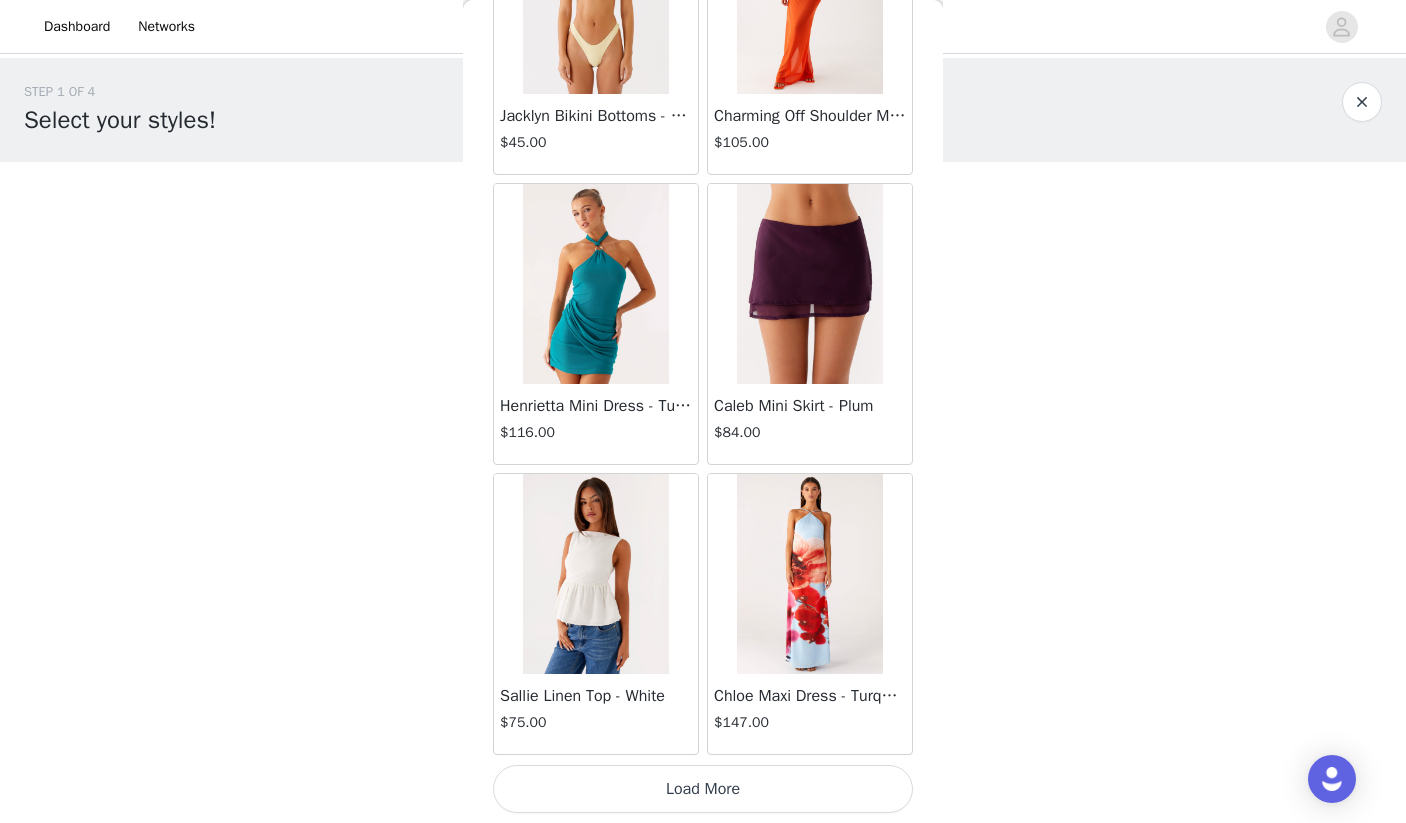 scroll, scrollTop: 80537, scrollLeft: 0, axis: vertical 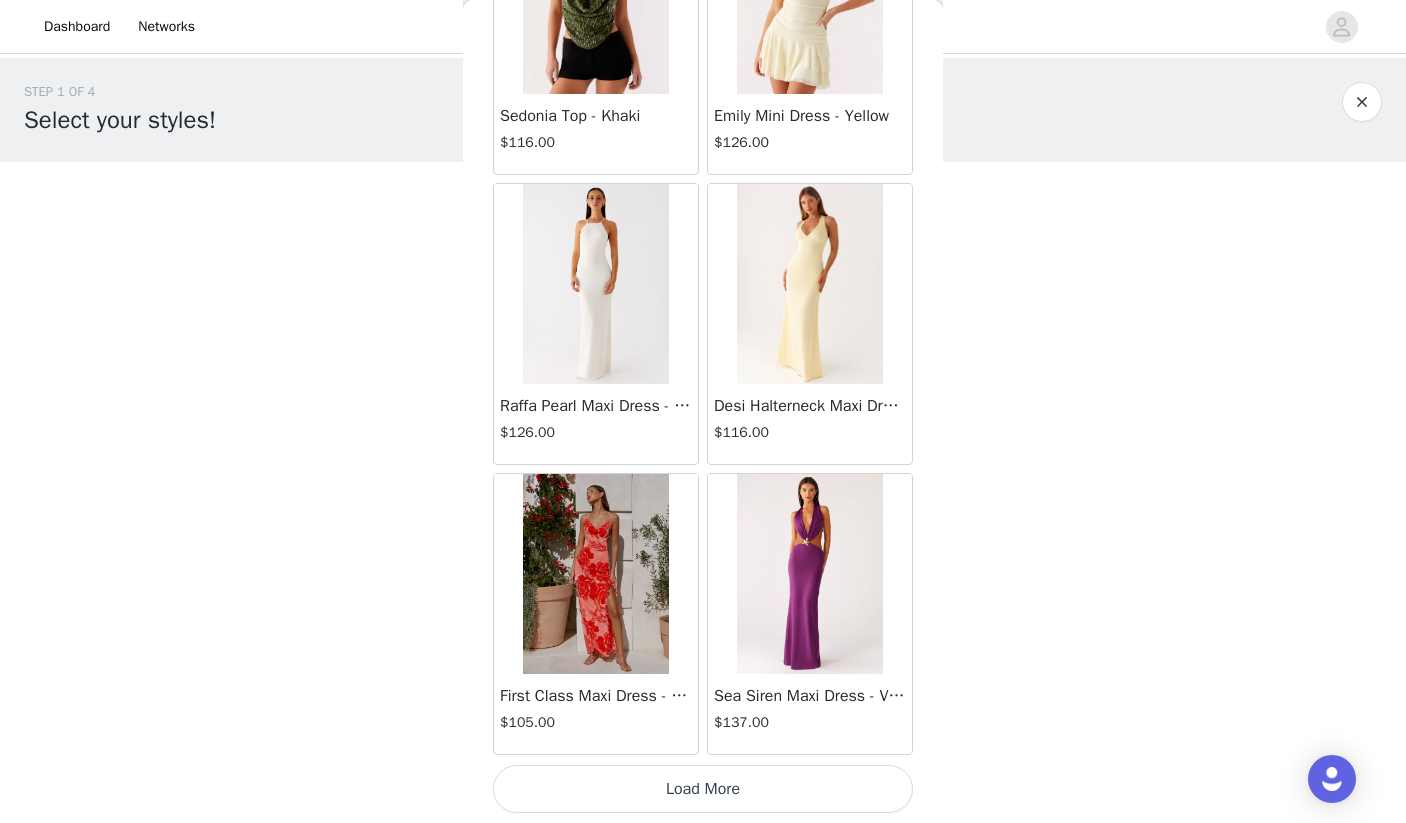click on "Load More" at bounding box center [703, 789] 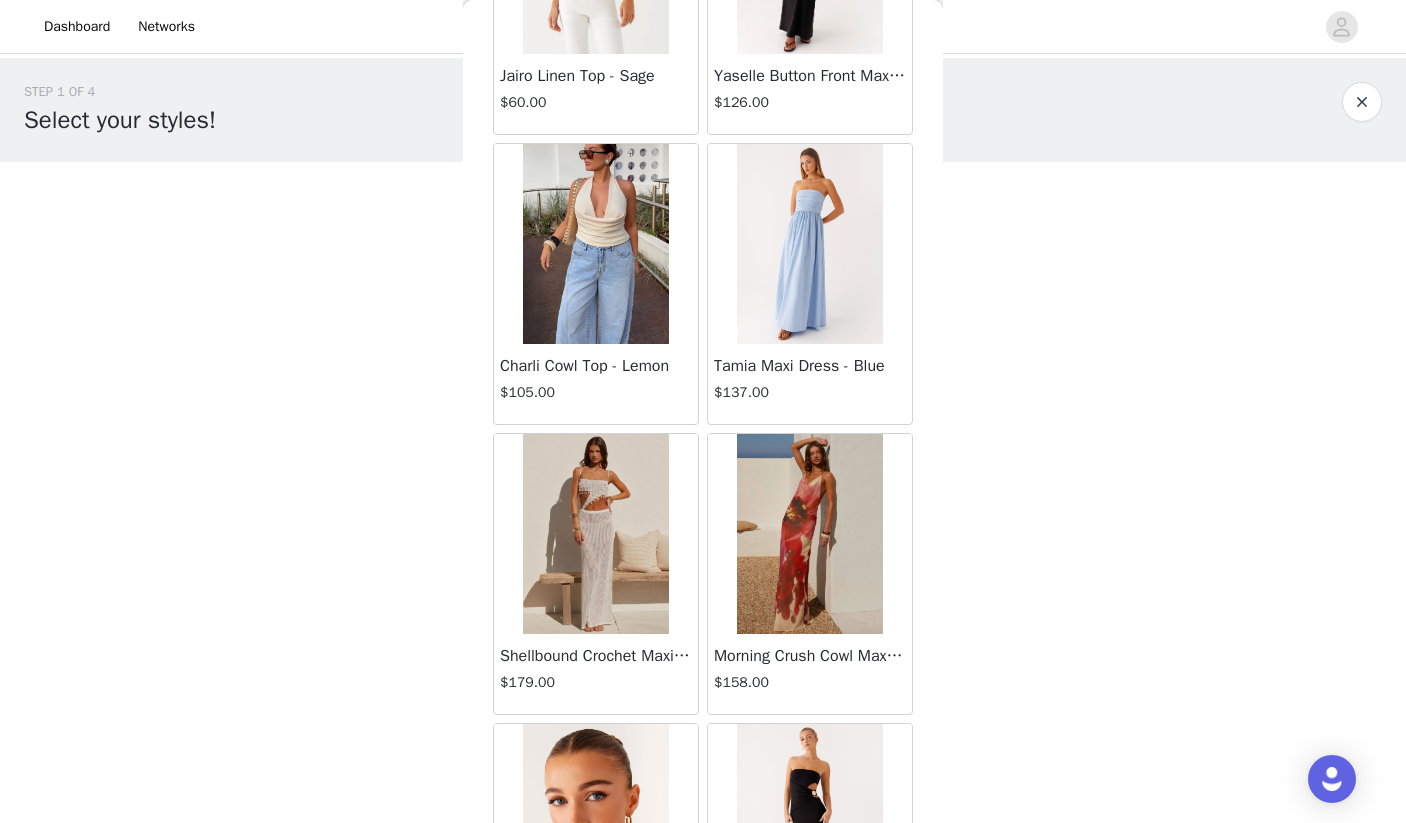 scroll, scrollTop: 86153, scrollLeft: 0, axis: vertical 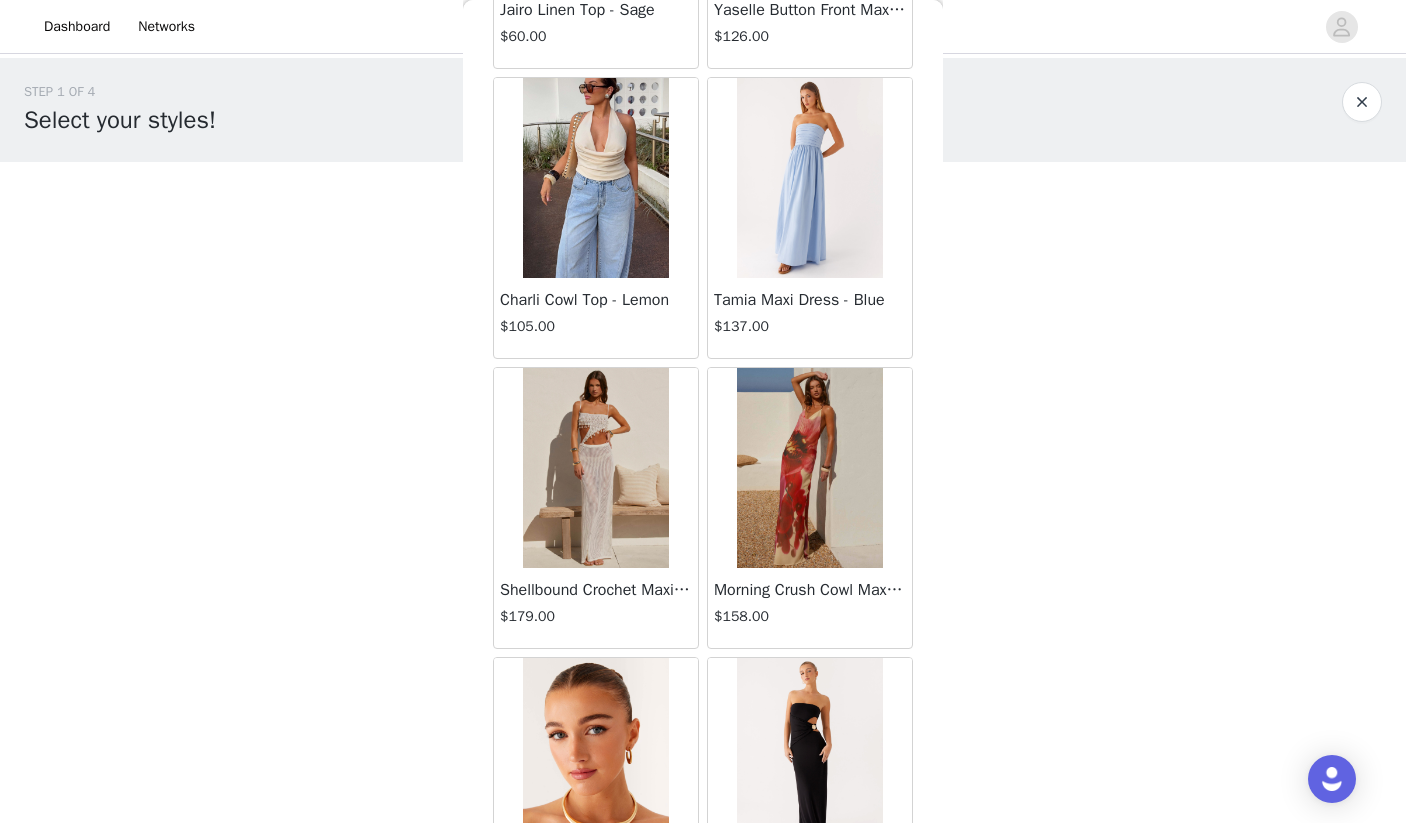 click at bounding box center (595, 468) 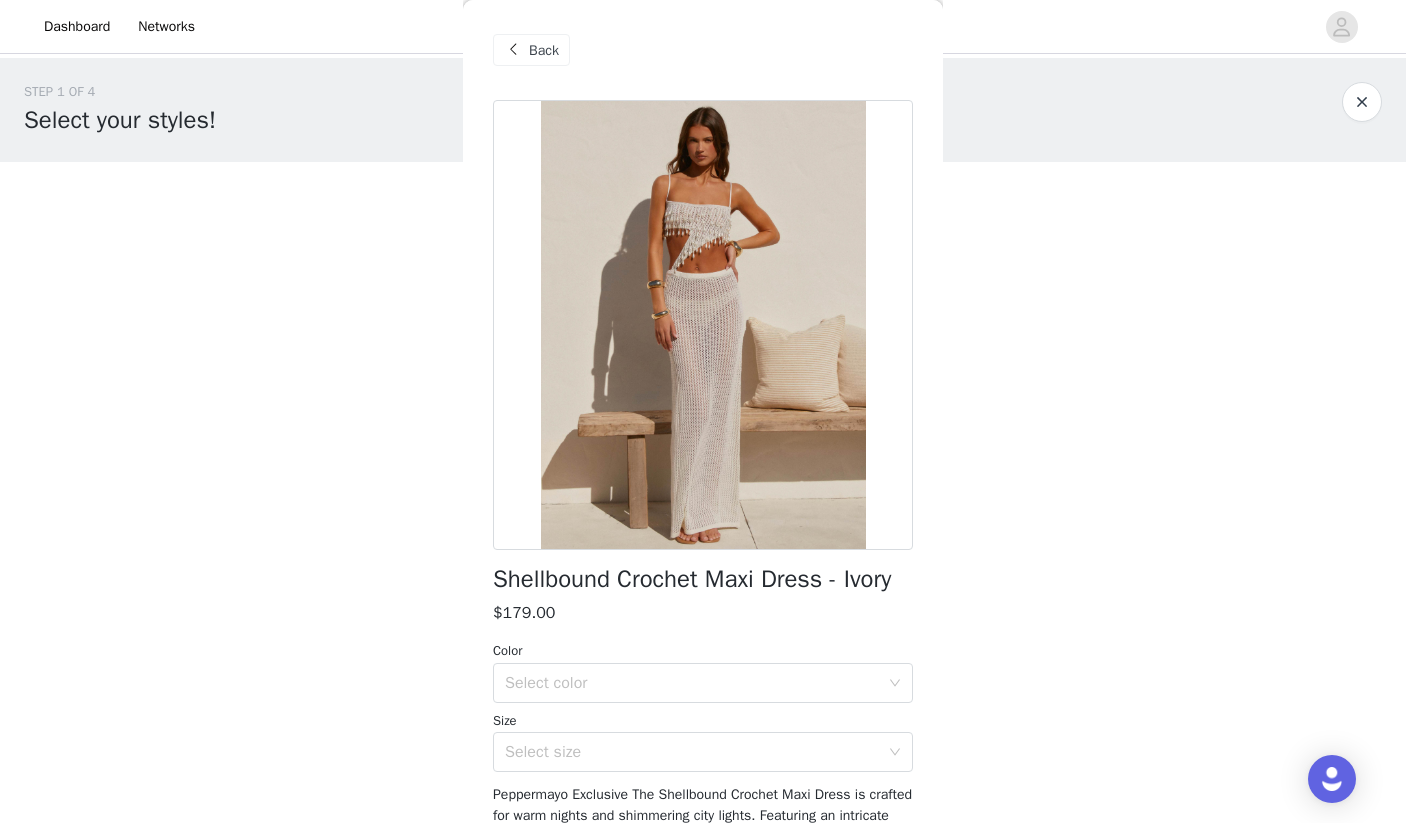 scroll, scrollTop: 76, scrollLeft: 0, axis: vertical 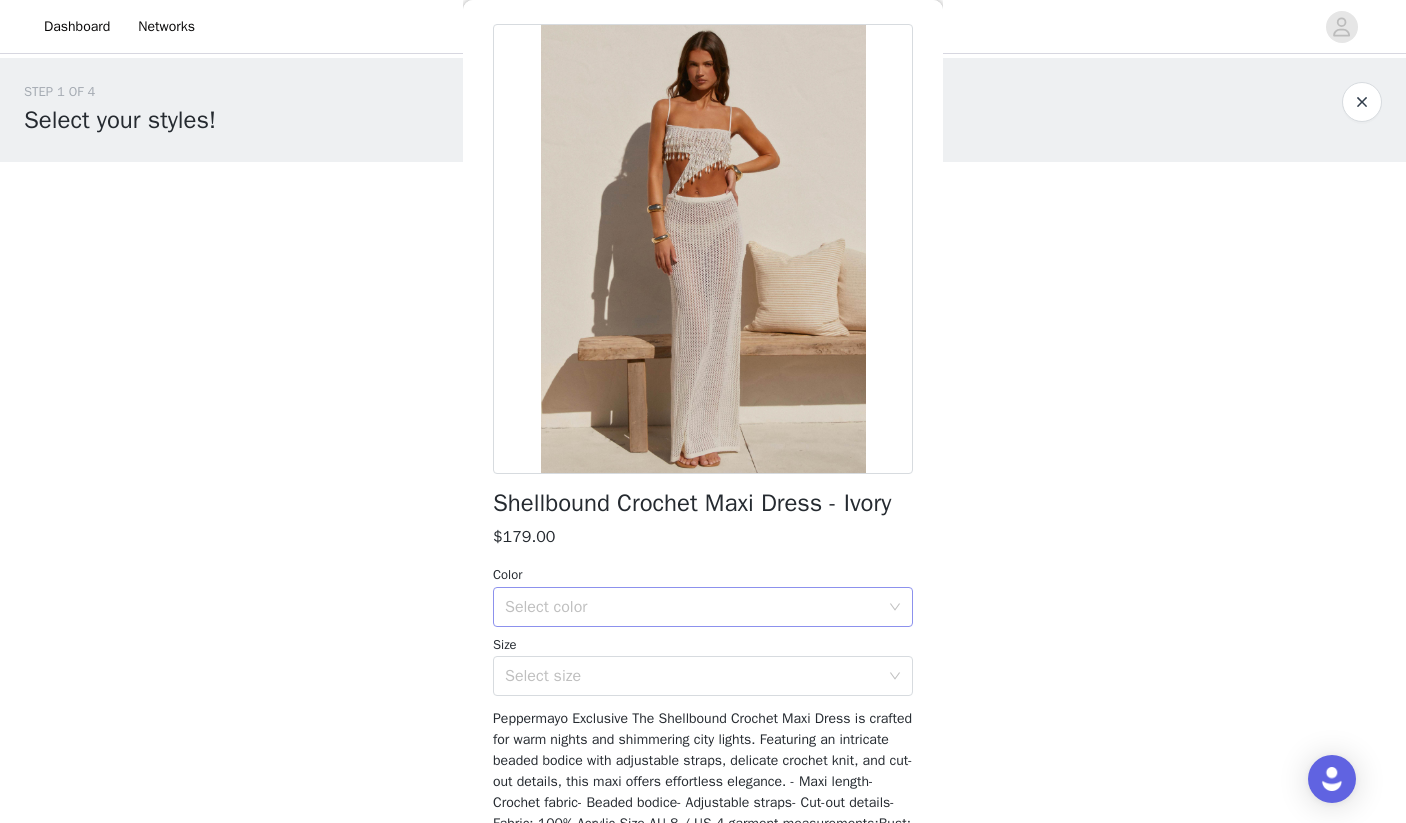 click on "Select color" at bounding box center (692, 607) 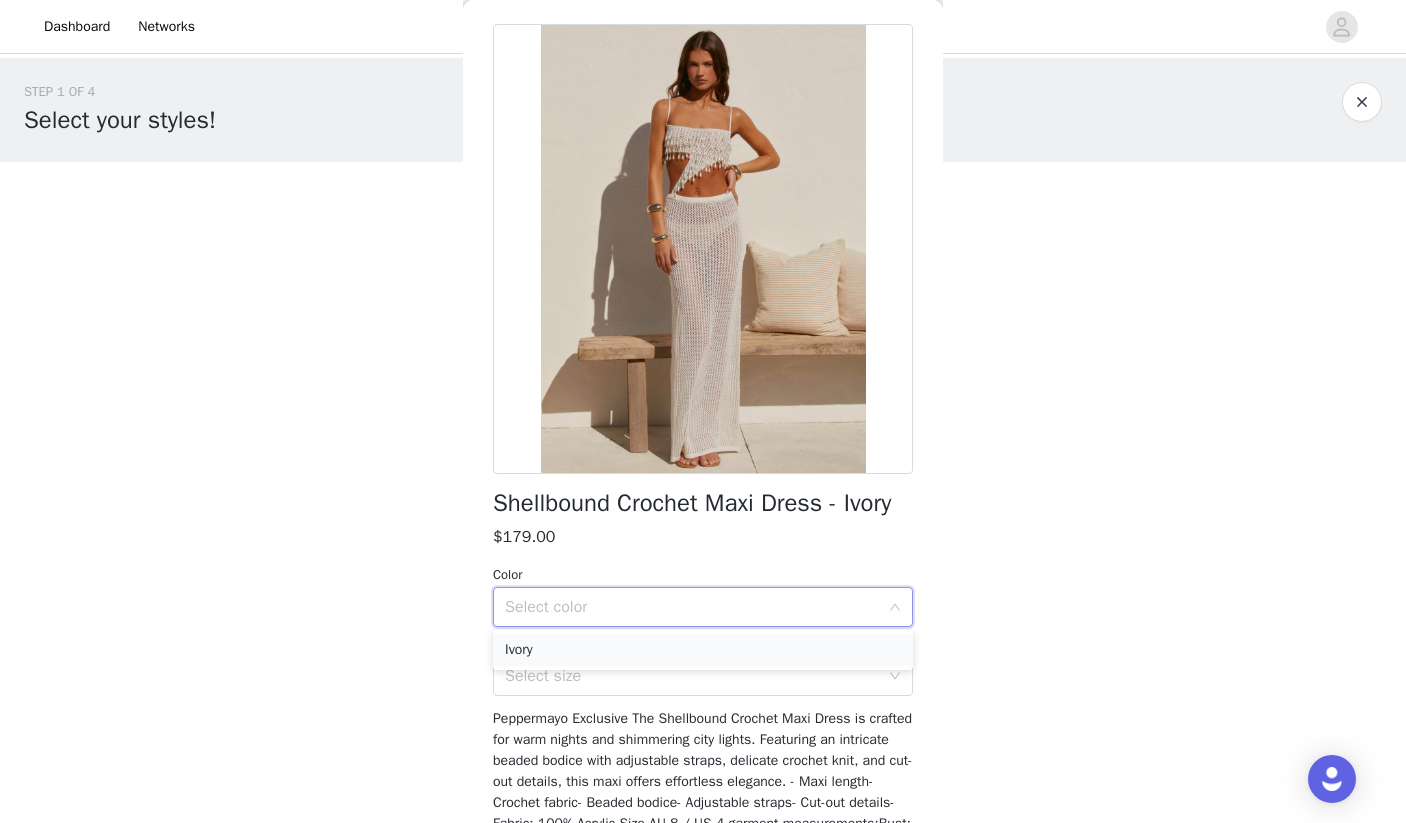 click on "Ivory" at bounding box center [703, 650] 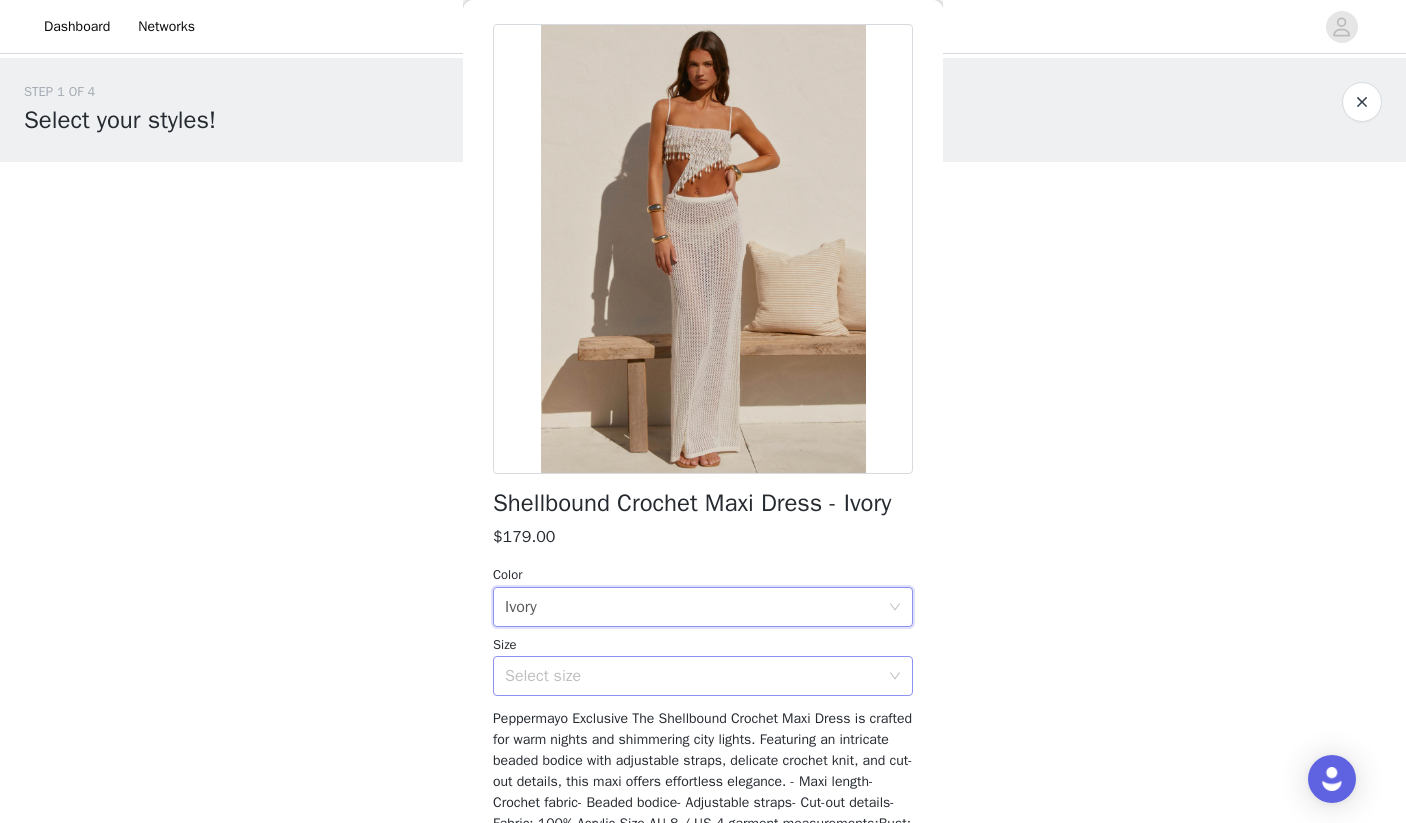 click on "Select size" at bounding box center [696, 676] 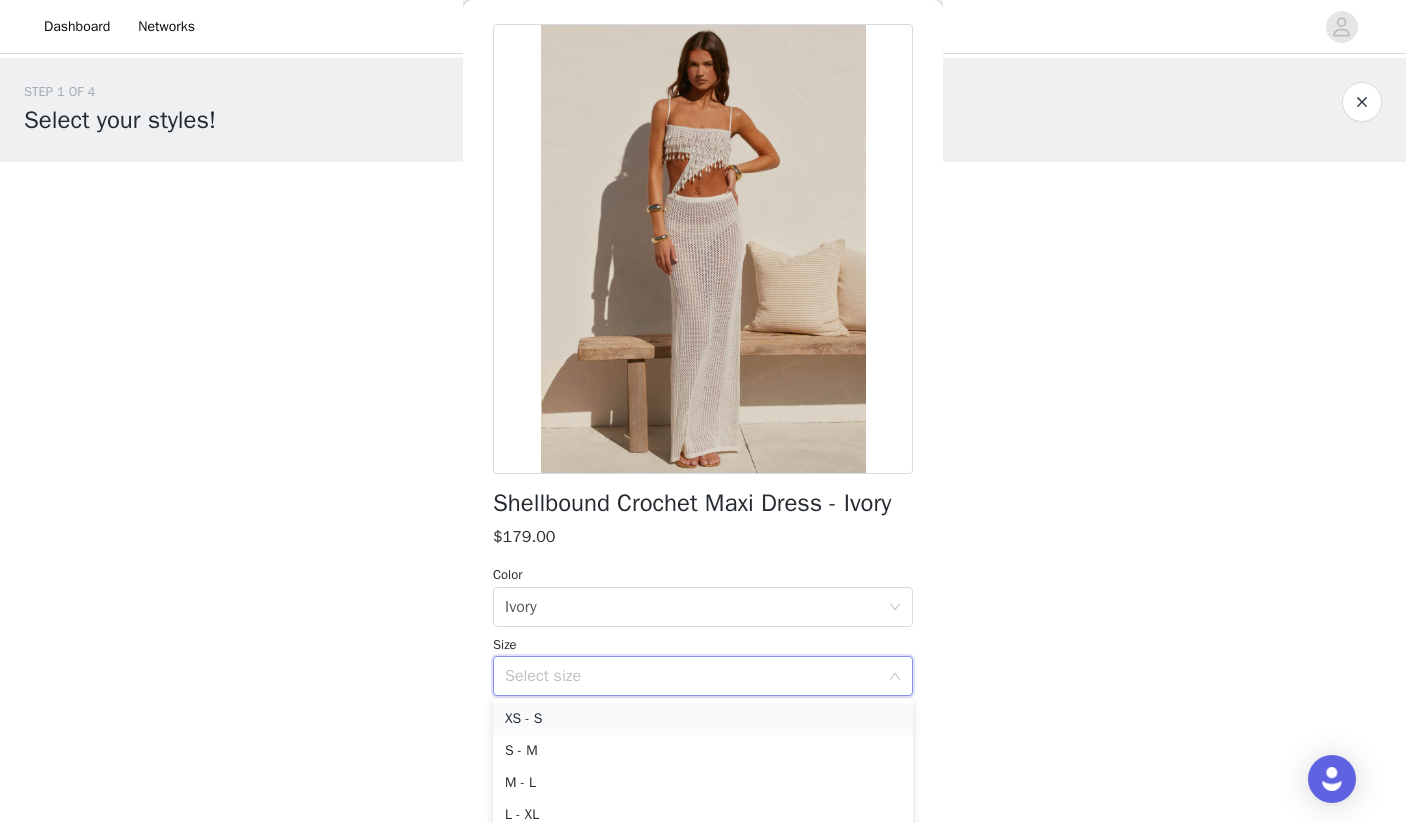 click on "XS - S" at bounding box center [703, 719] 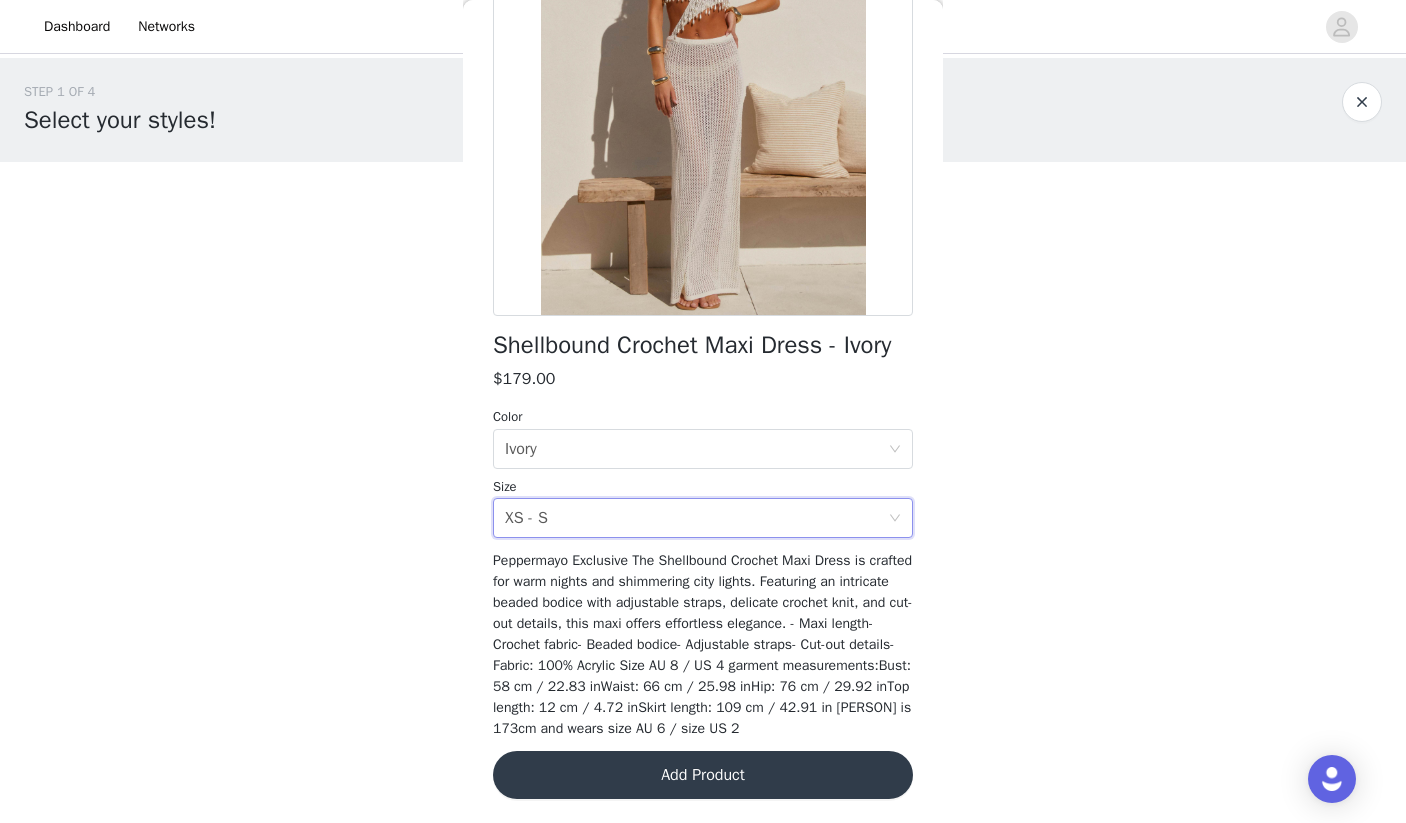 scroll, scrollTop: 254, scrollLeft: 0, axis: vertical 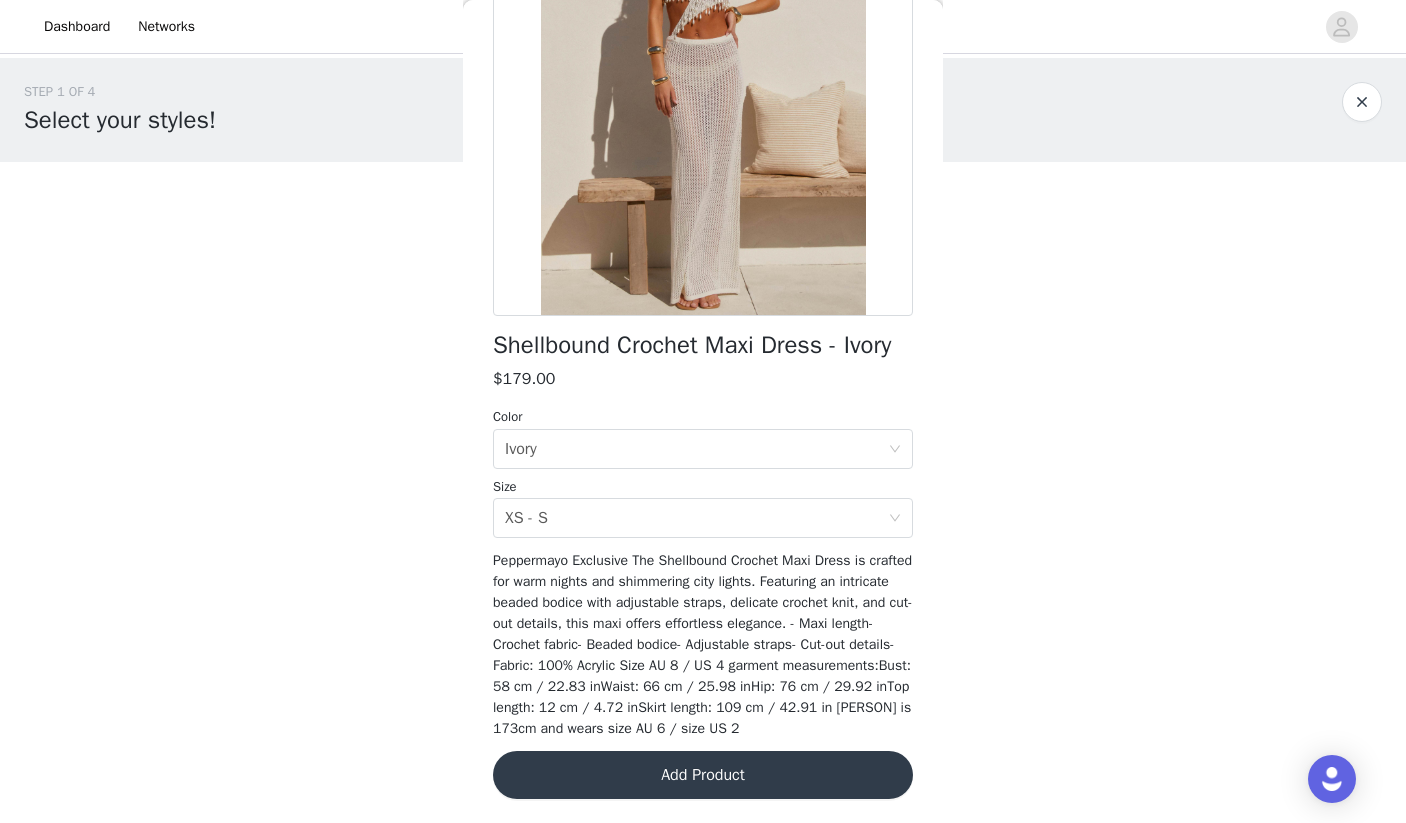 click on "Add Product" at bounding box center (703, 775) 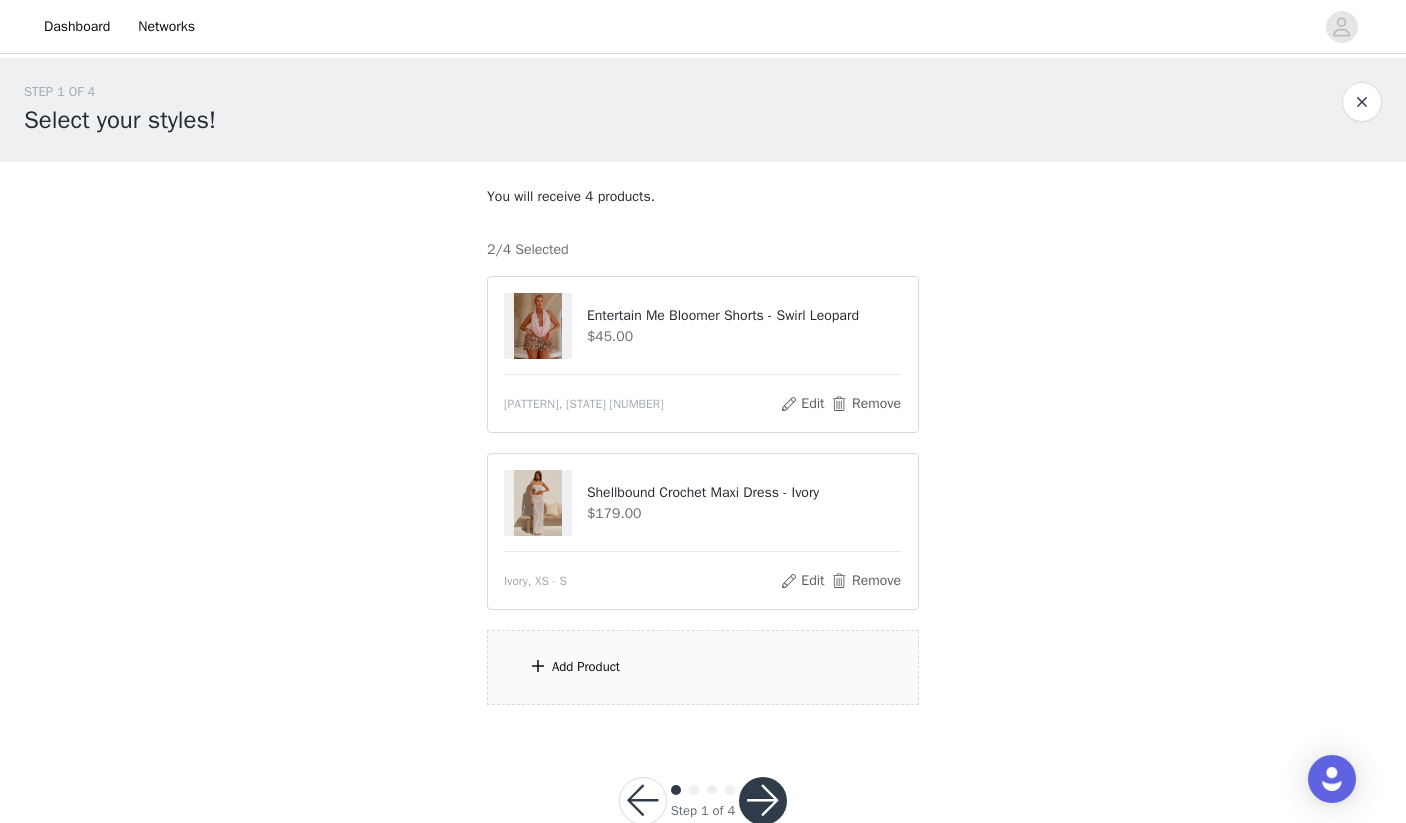 click on "Add Product" at bounding box center (703, 667) 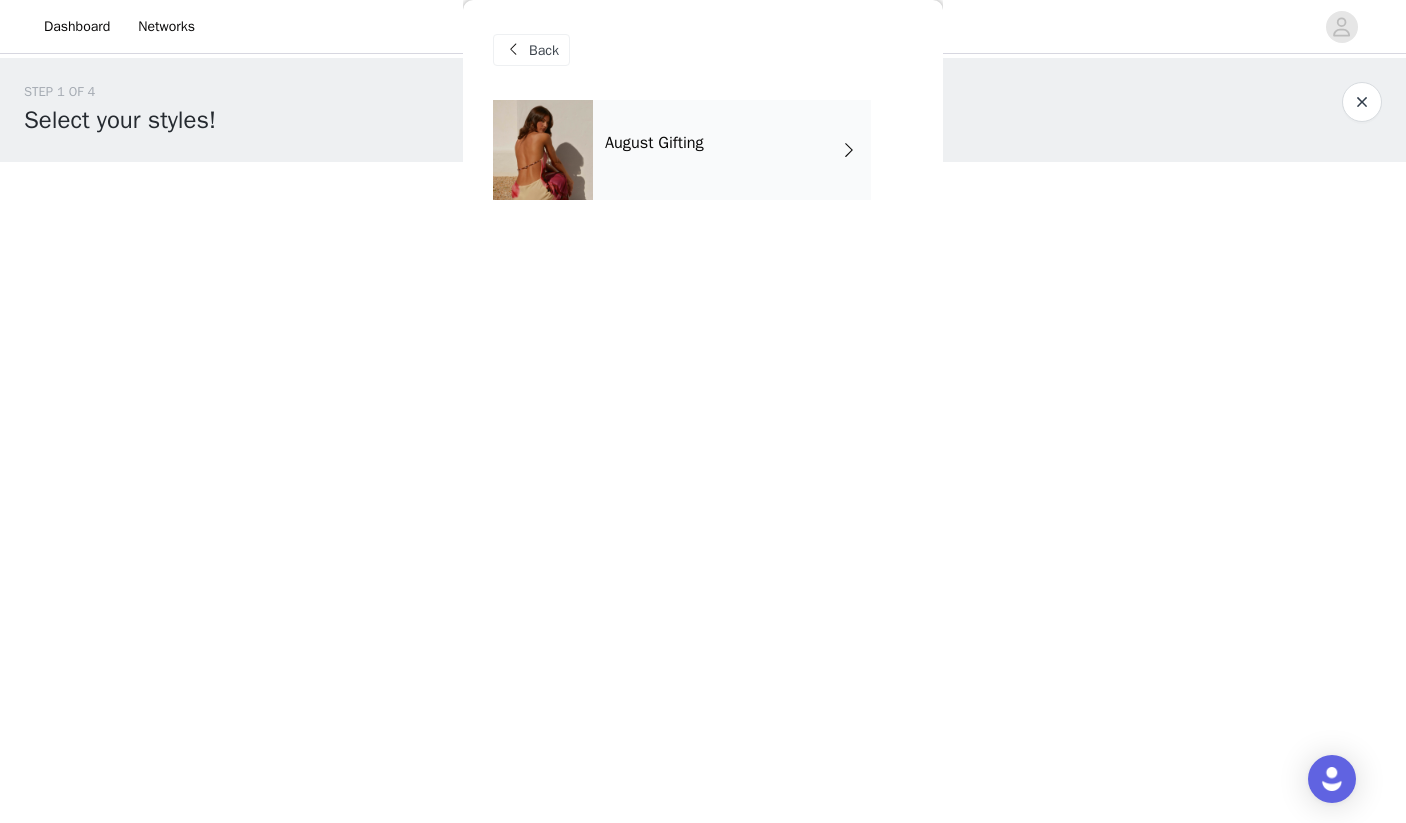 click on "August Gifting" at bounding box center (732, 150) 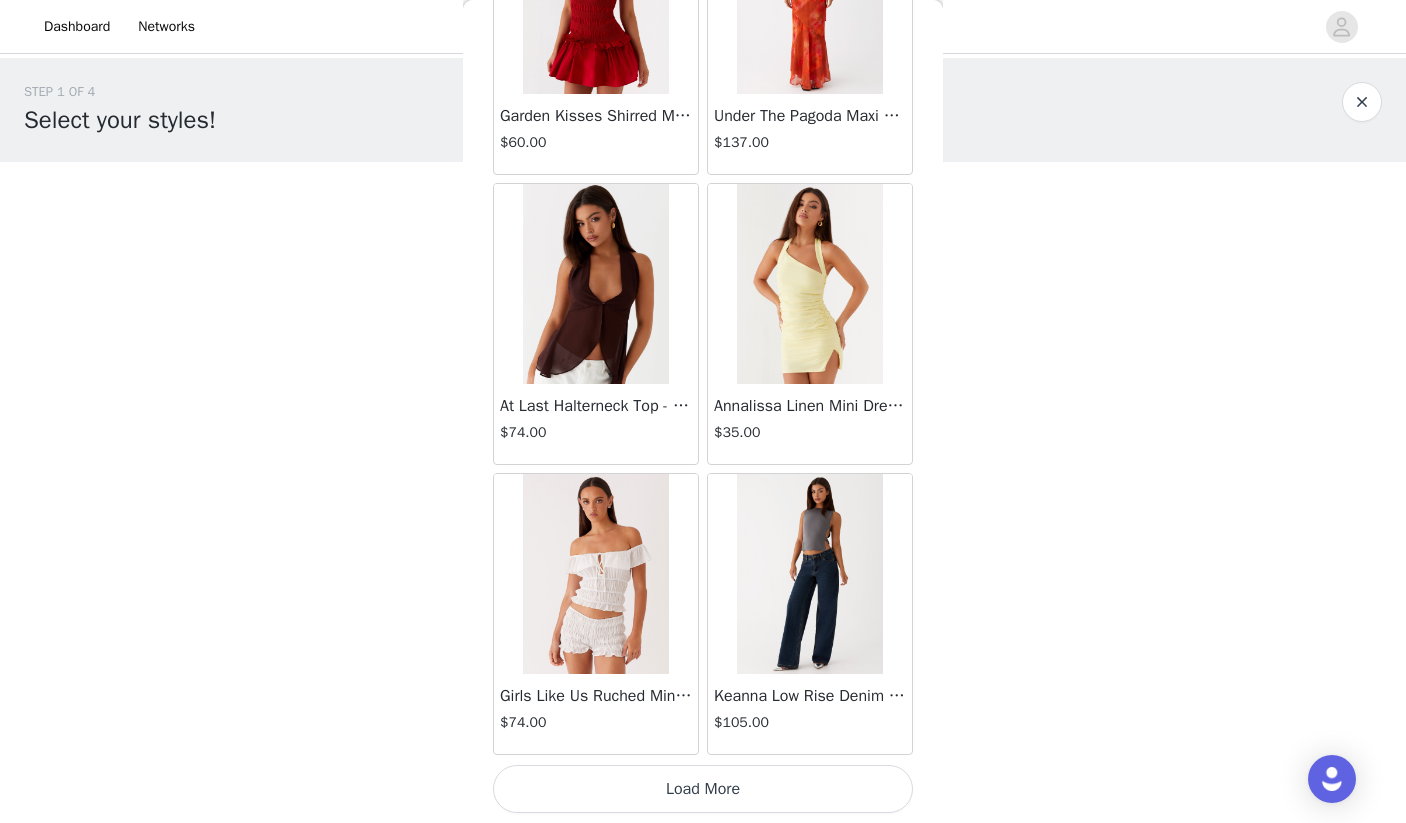 click on "Load More" at bounding box center (703, 789) 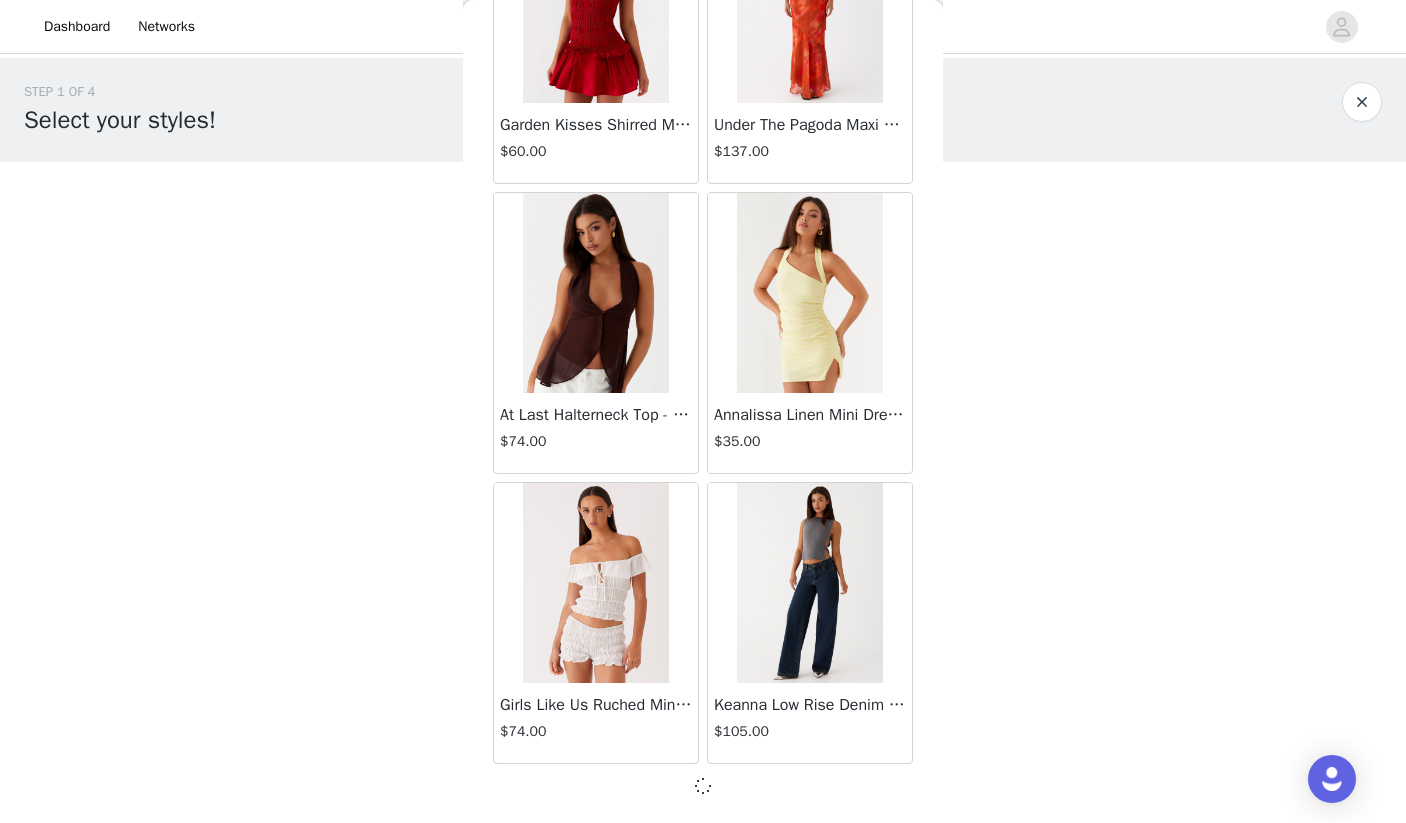 scroll, scrollTop: 2228, scrollLeft: 0, axis: vertical 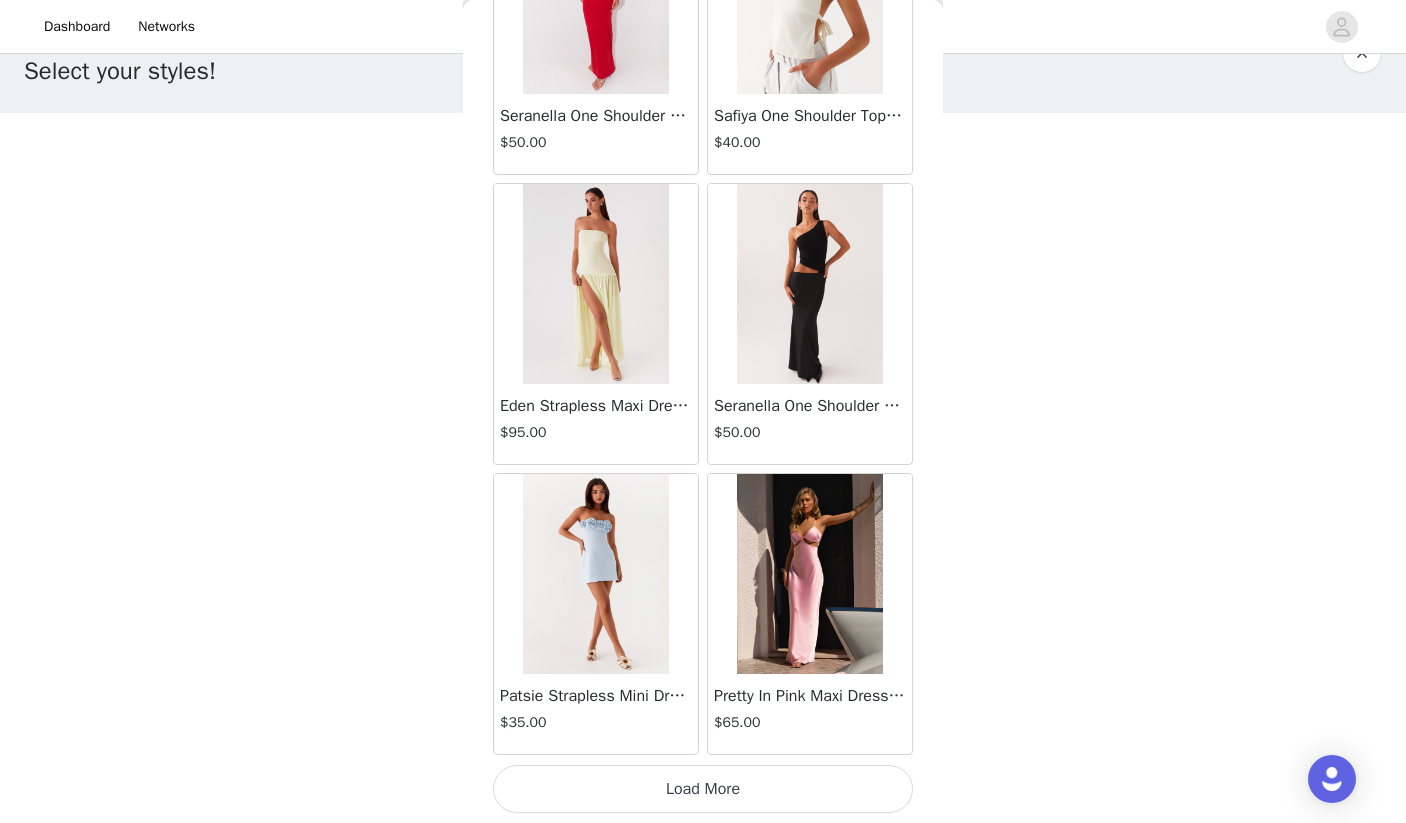 click on "Load More" at bounding box center (703, 789) 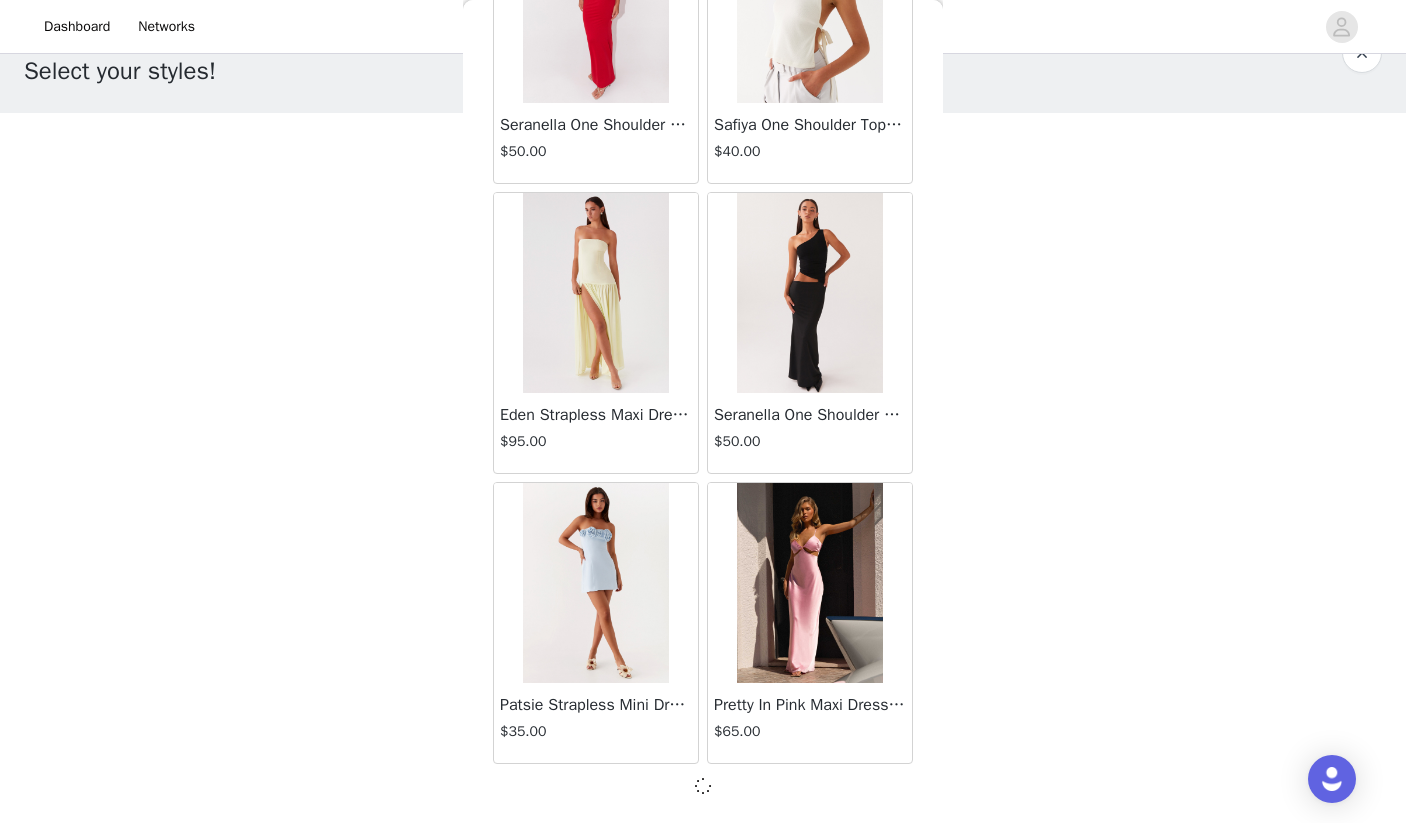 scroll, scrollTop: 5128, scrollLeft: 0, axis: vertical 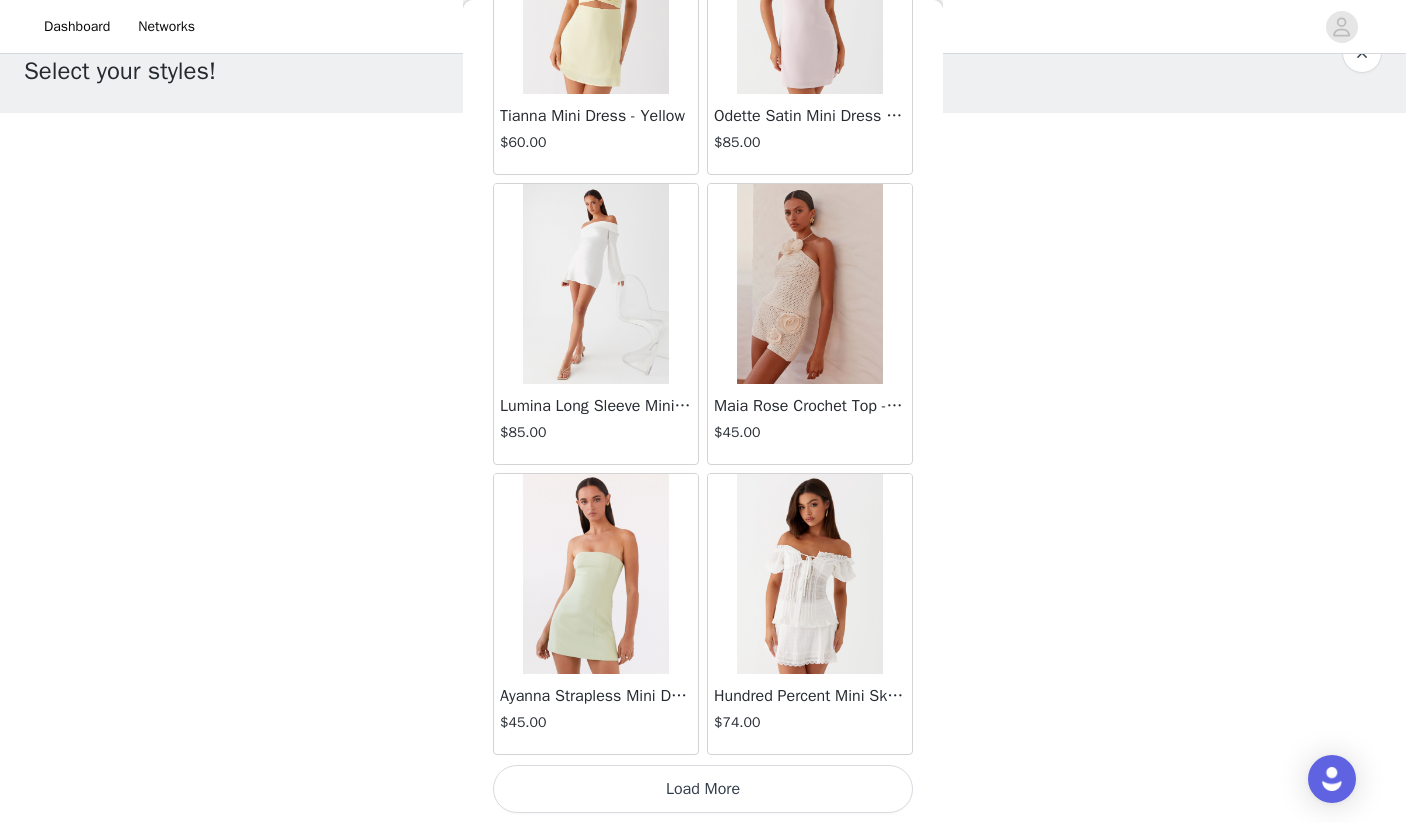 click on "Load More" at bounding box center [703, 789] 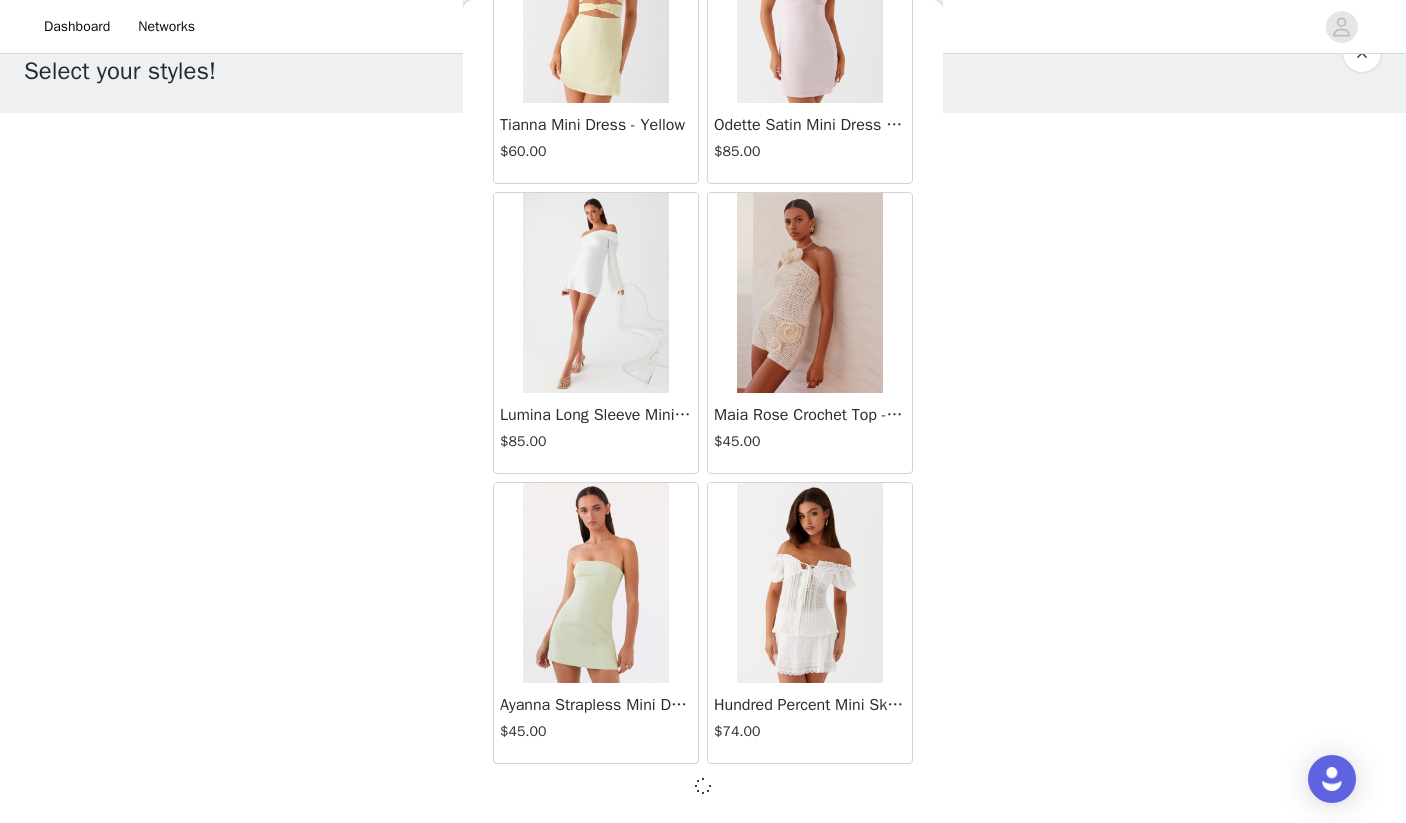scroll, scrollTop: 8028, scrollLeft: 0, axis: vertical 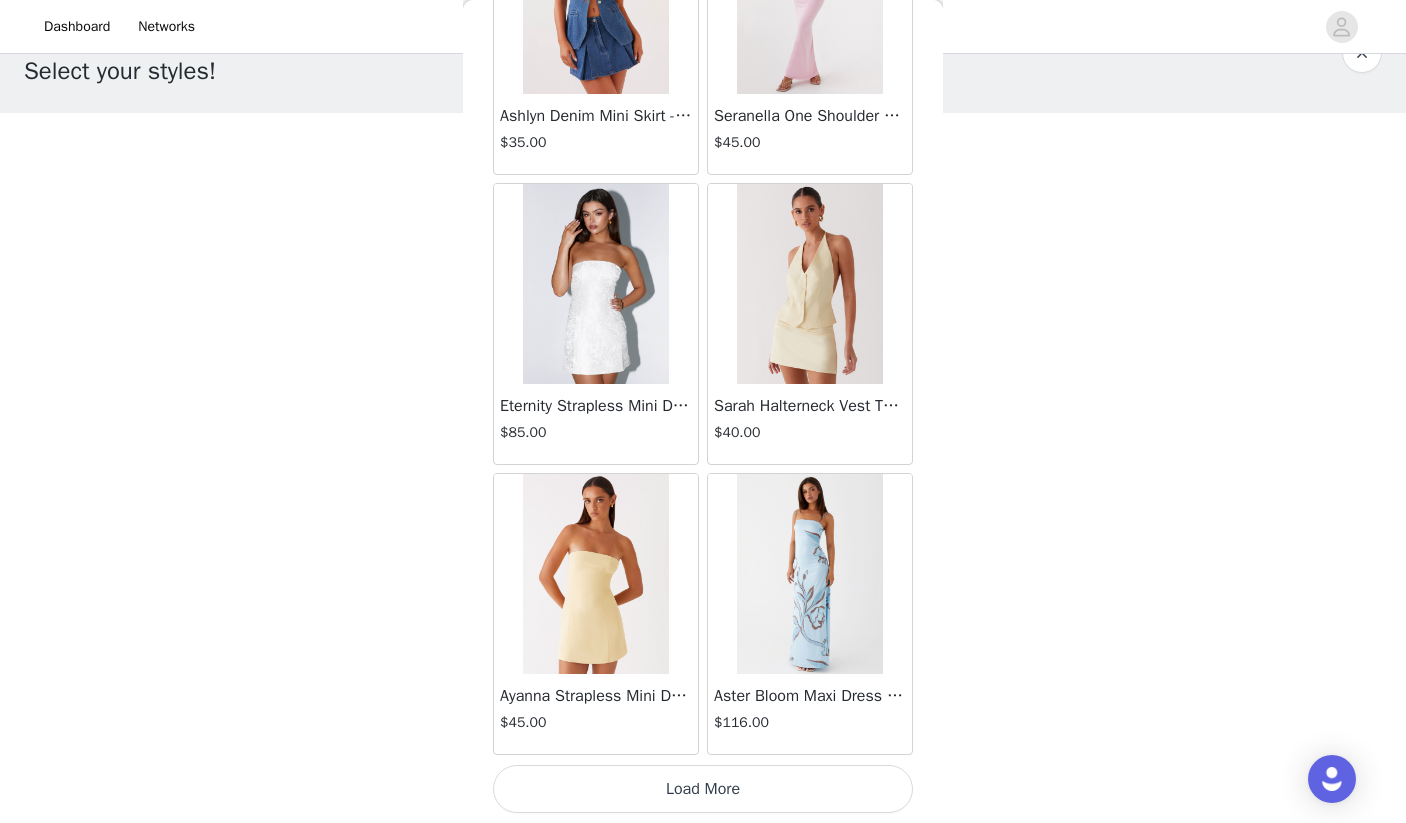 click on "Load More" at bounding box center [703, 789] 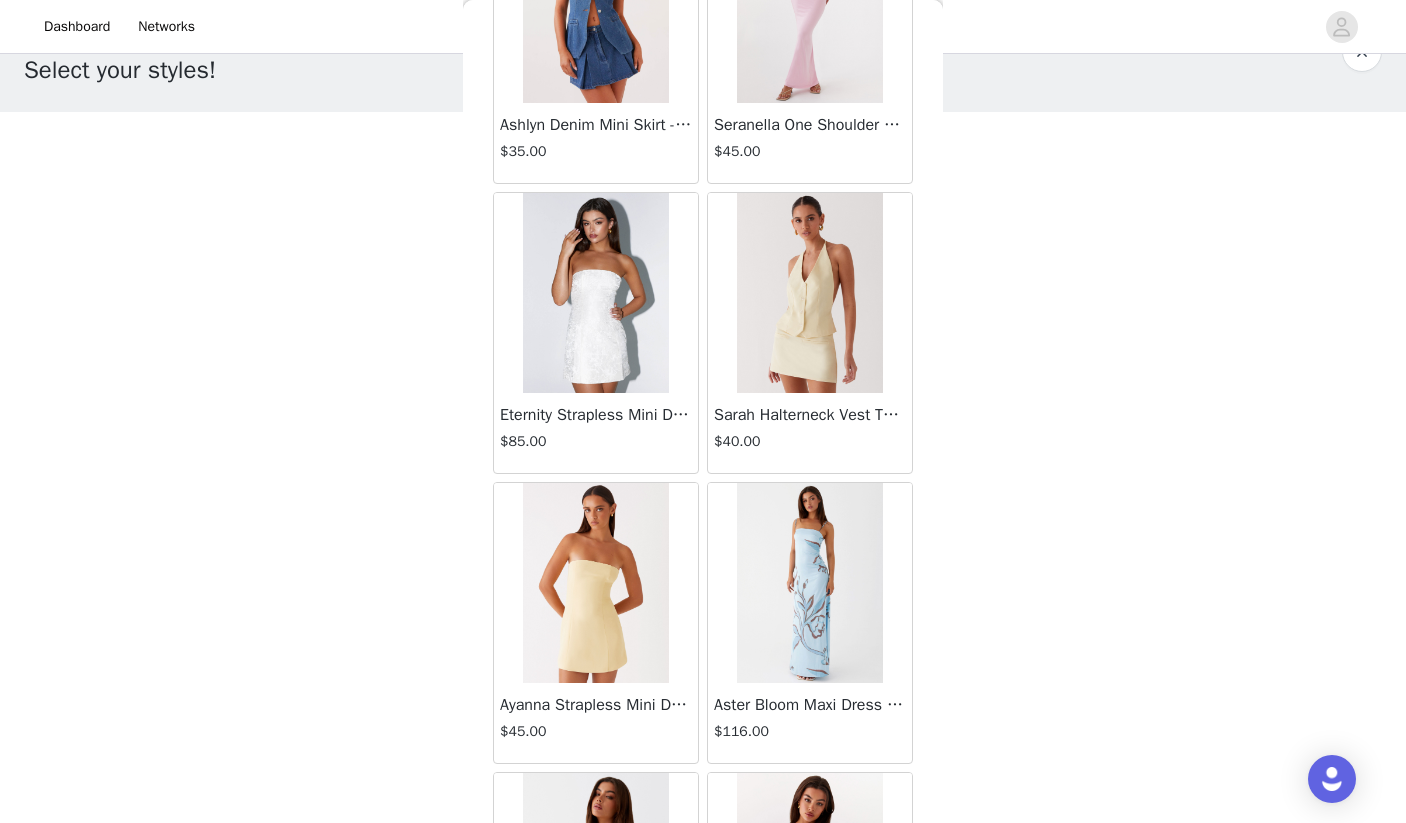 scroll, scrollTop: 49, scrollLeft: 0, axis: vertical 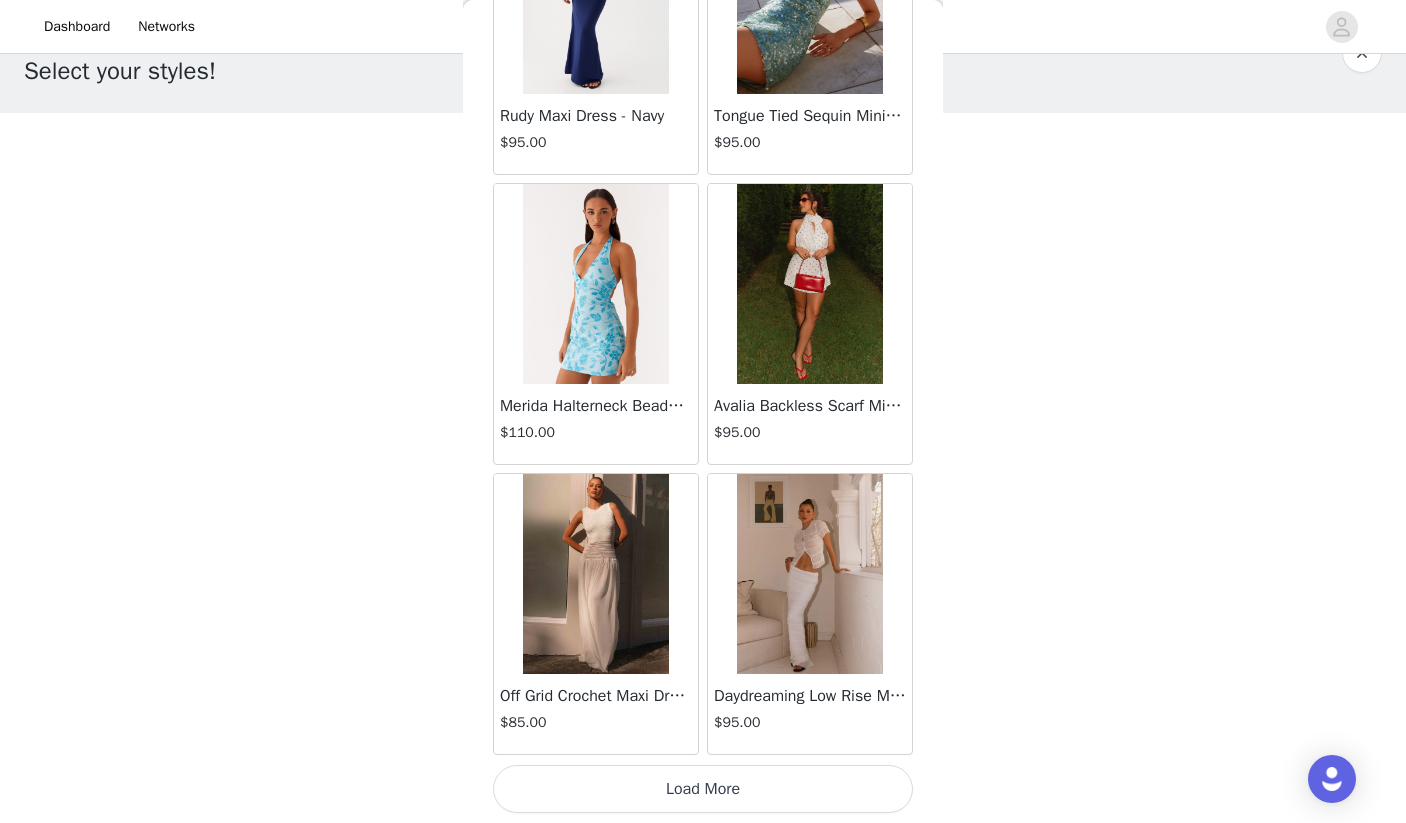 click on "Load More" at bounding box center (703, 789) 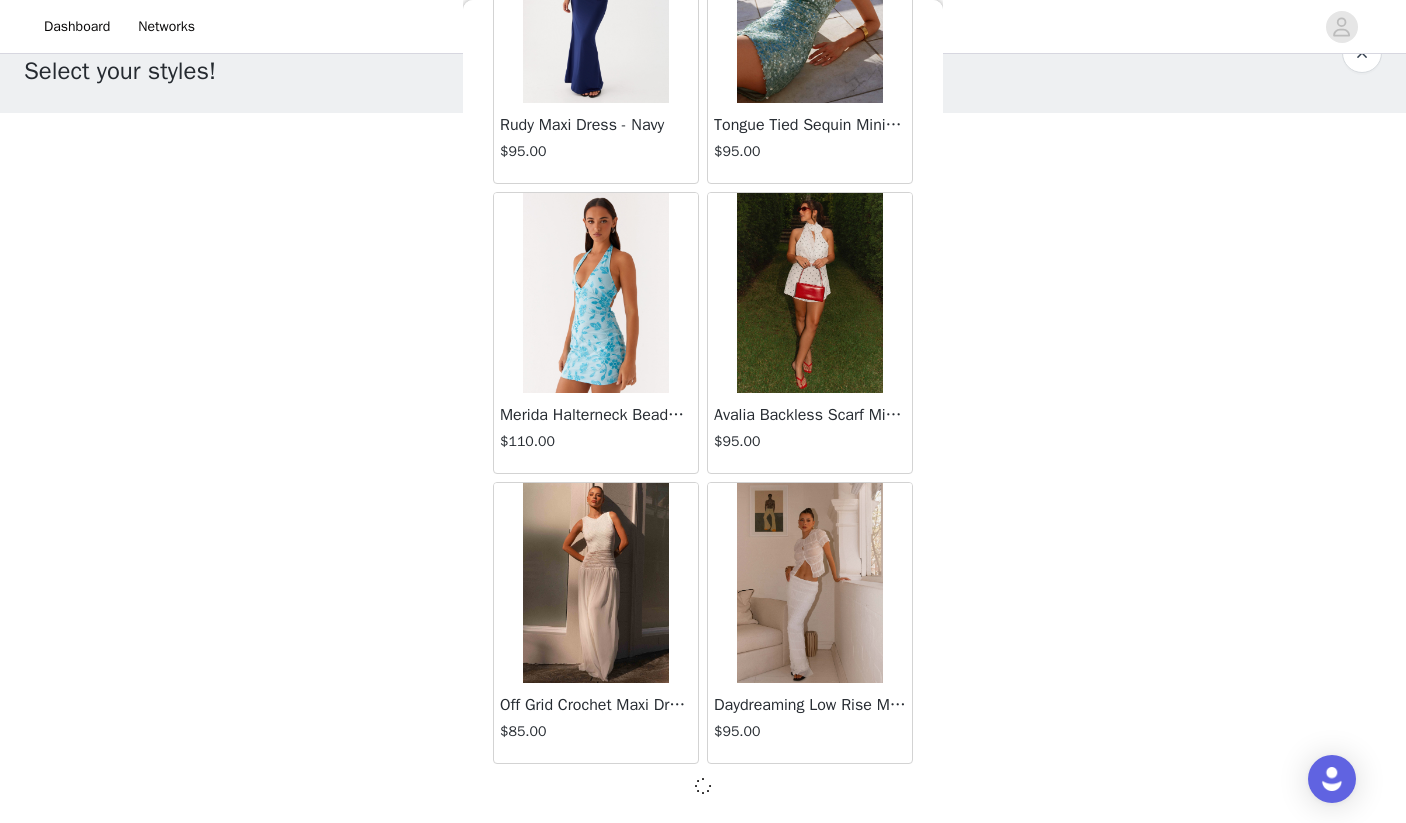 scroll, scrollTop: 13828, scrollLeft: 0, axis: vertical 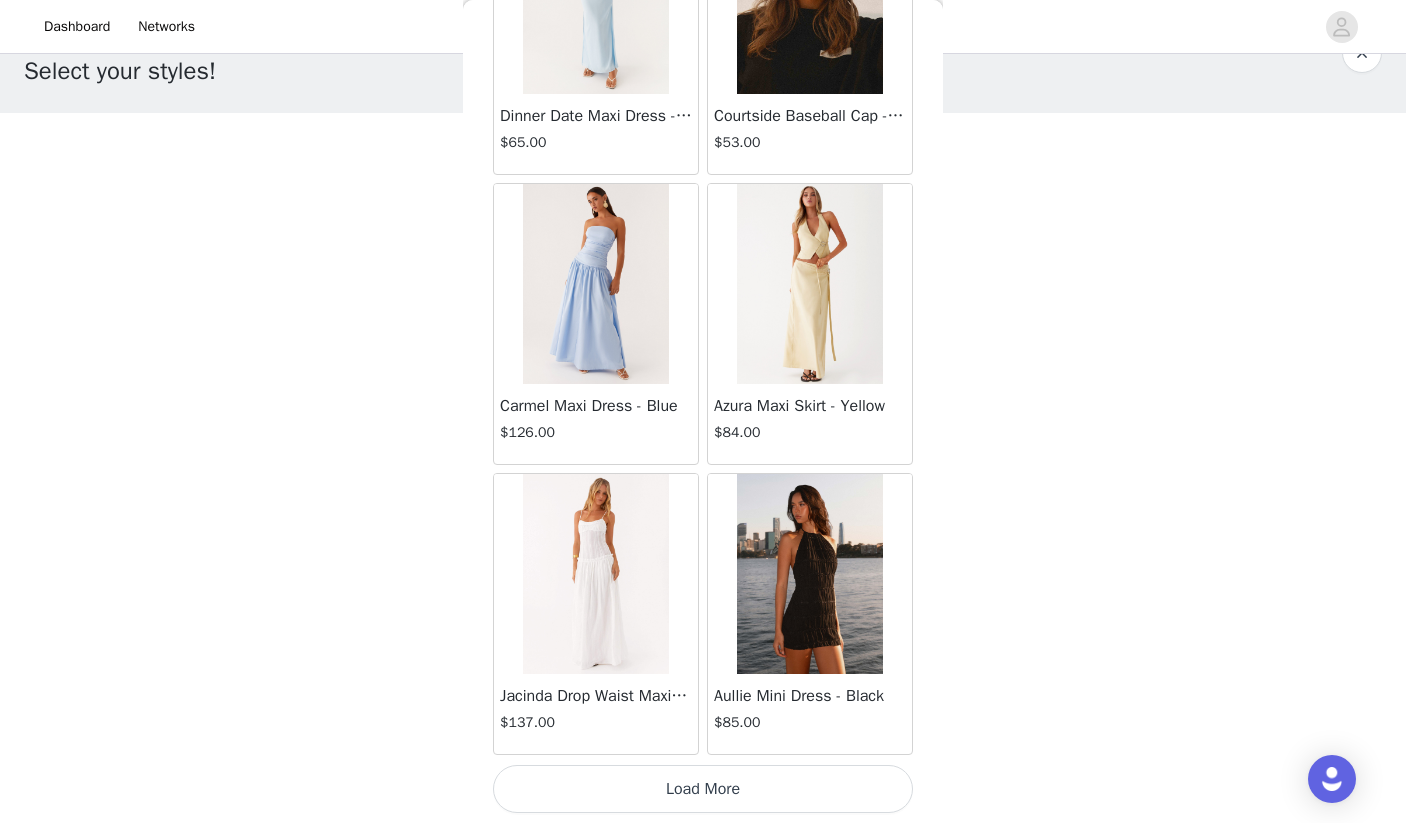 click on "Load More" at bounding box center (703, 789) 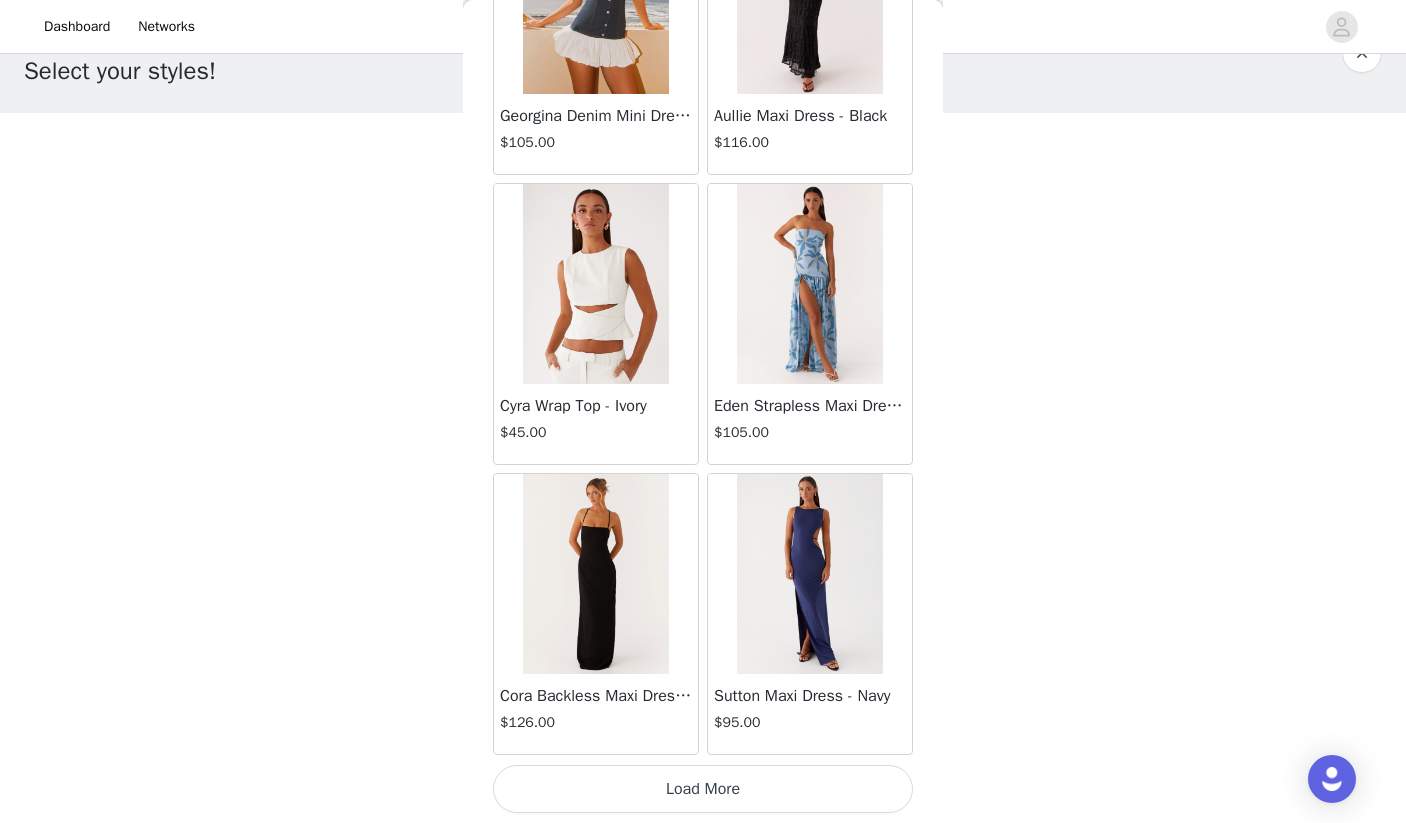 scroll, scrollTop: 19637, scrollLeft: 0, axis: vertical 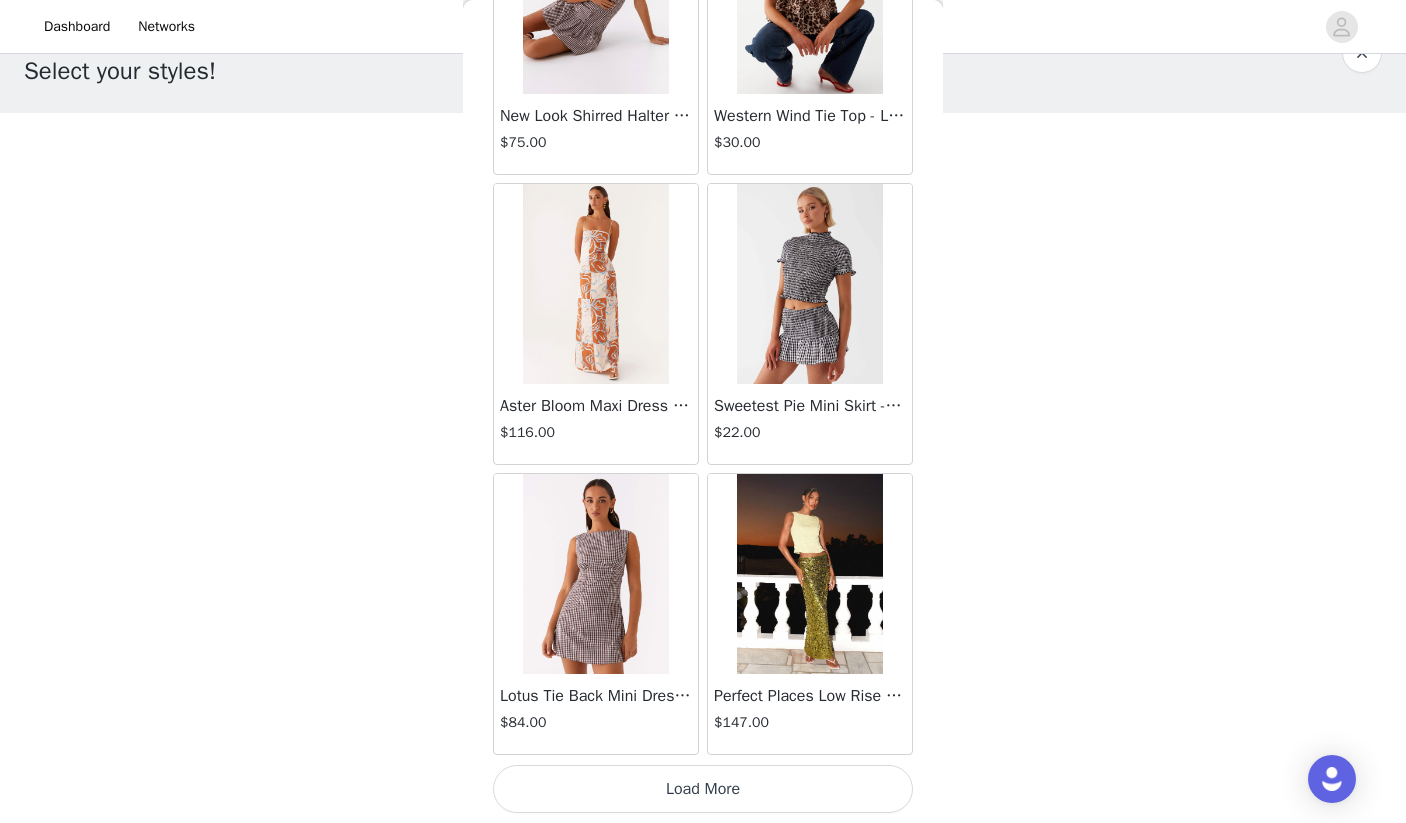 click on "Load More" at bounding box center [703, 789] 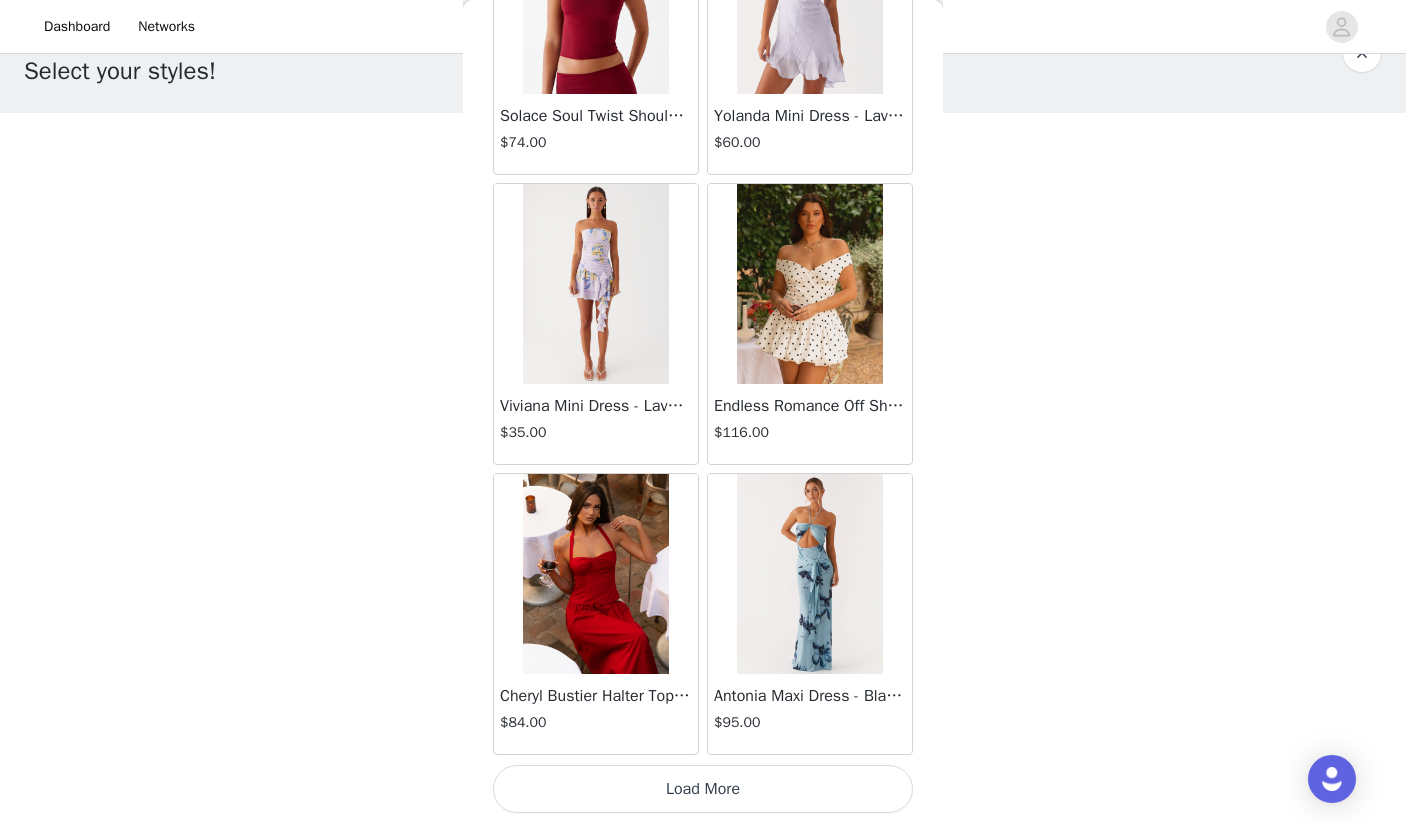 scroll, scrollTop: 25437, scrollLeft: 0, axis: vertical 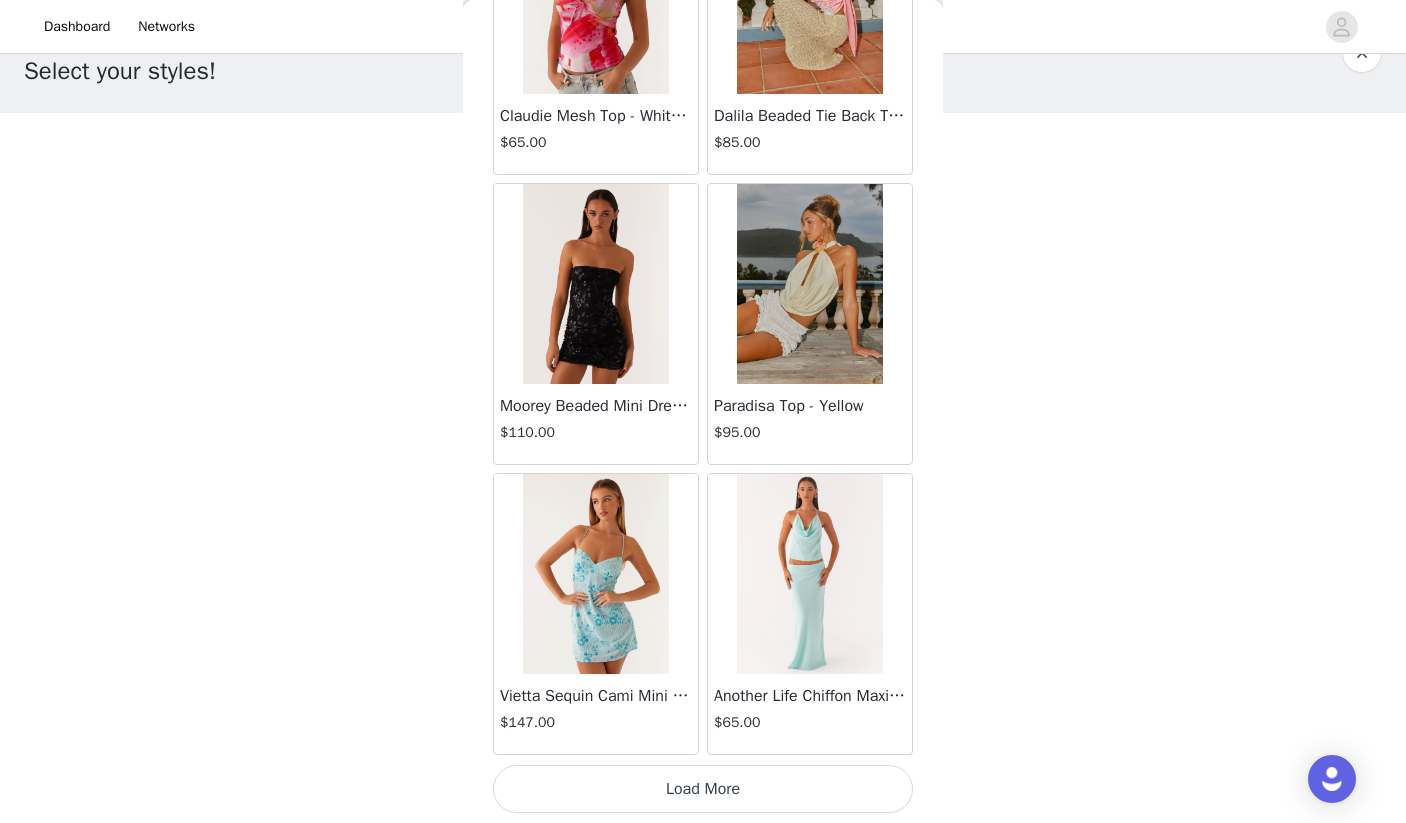 click on "Load More" at bounding box center [703, 789] 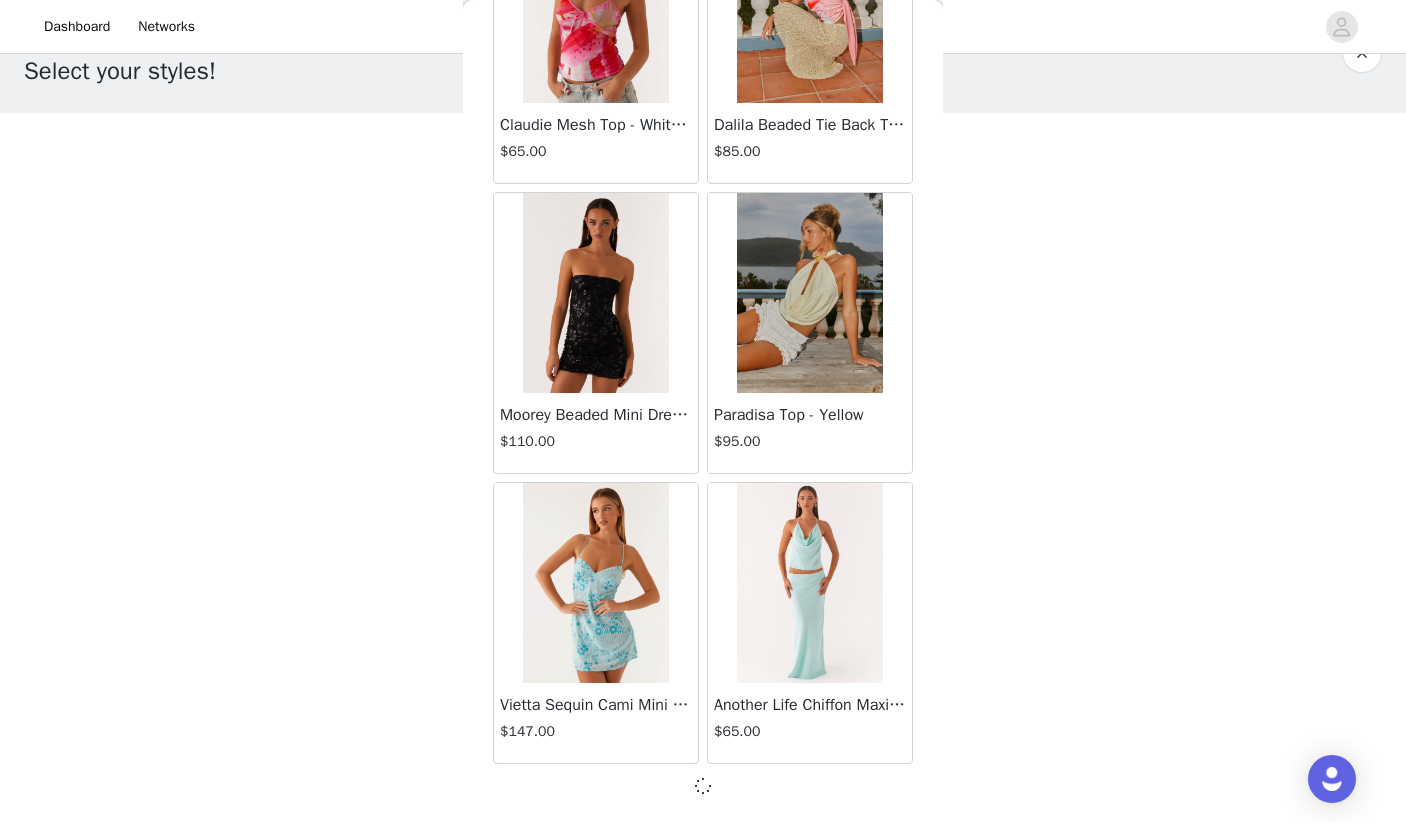 scroll, scrollTop: 28328, scrollLeft: 0, axis: vertical 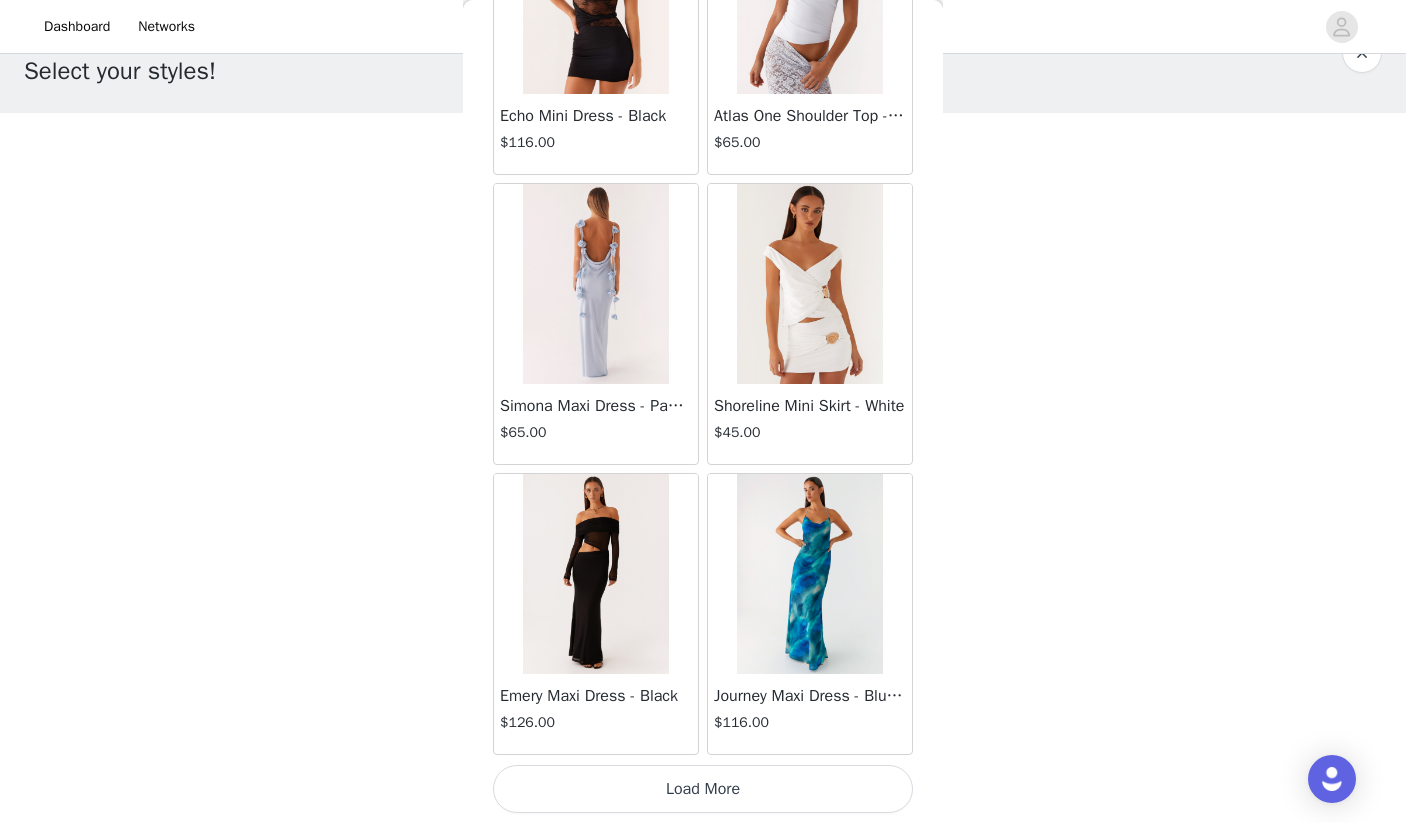click on "Load More" at bounding box center (703, 789) 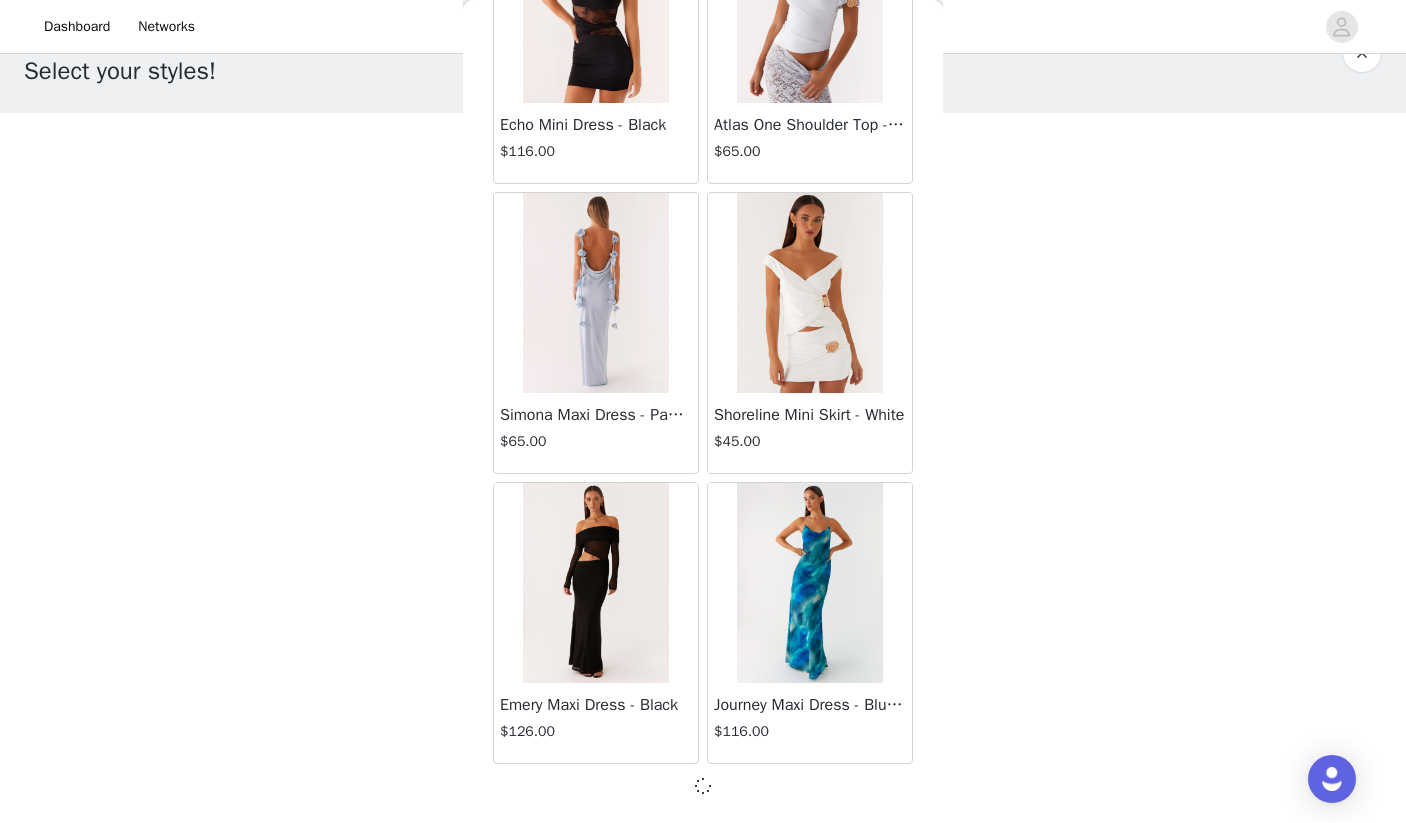 scroll, scrollTop: 31228, scrollLeft: 0, axis: vertical 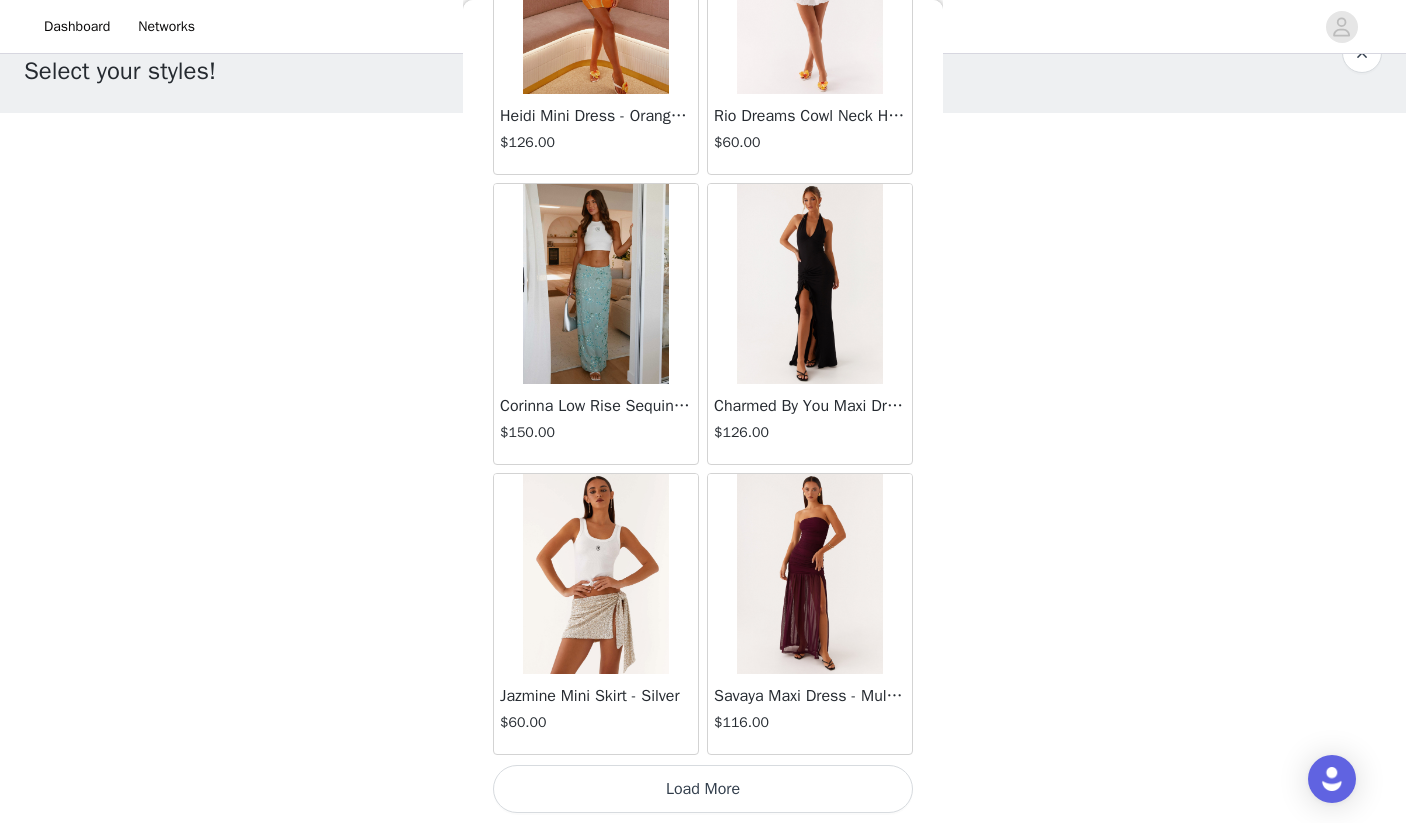 click on "Load More" at bounding box center [703, 789] 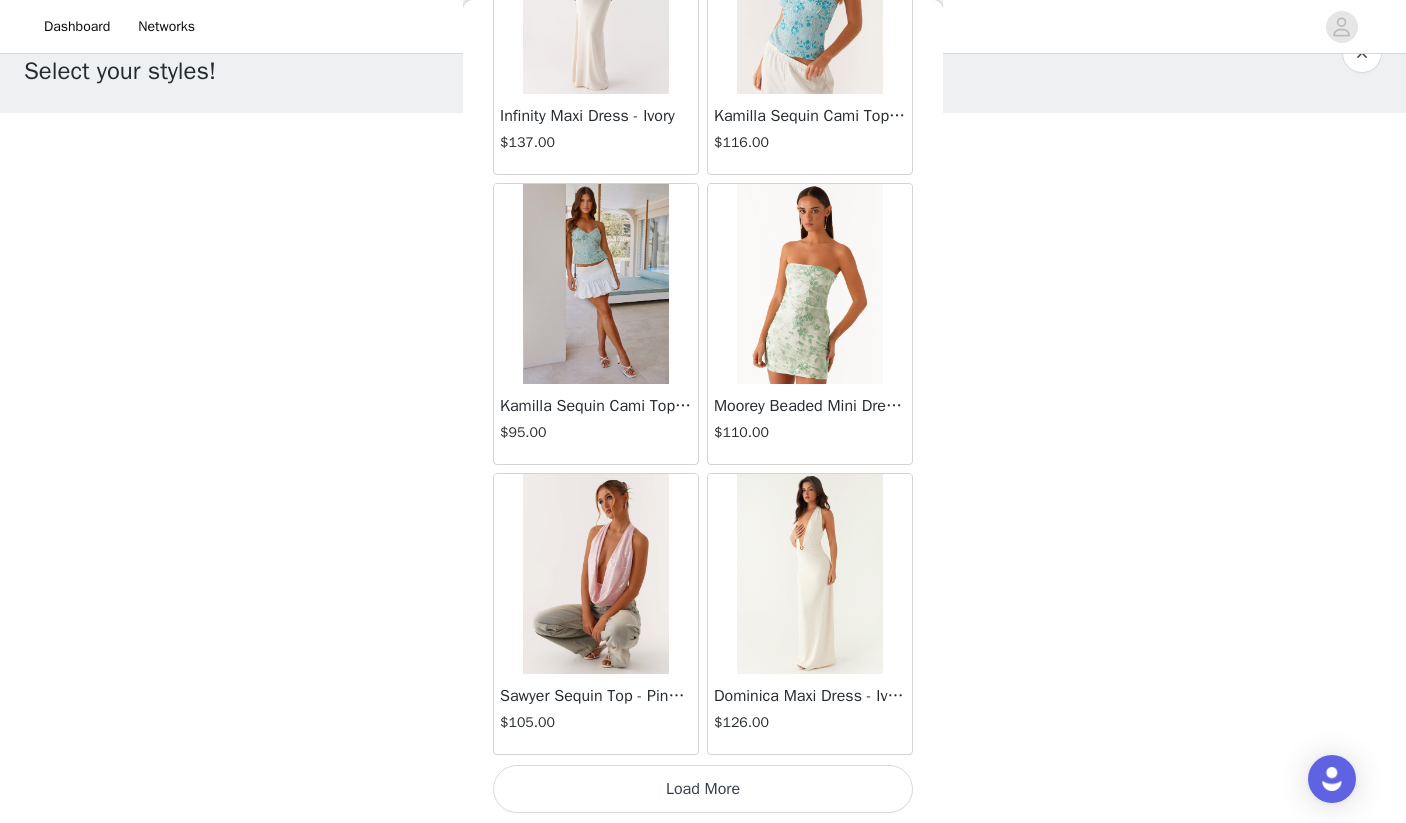 click on "Load More" at bounding box center (703, 789) 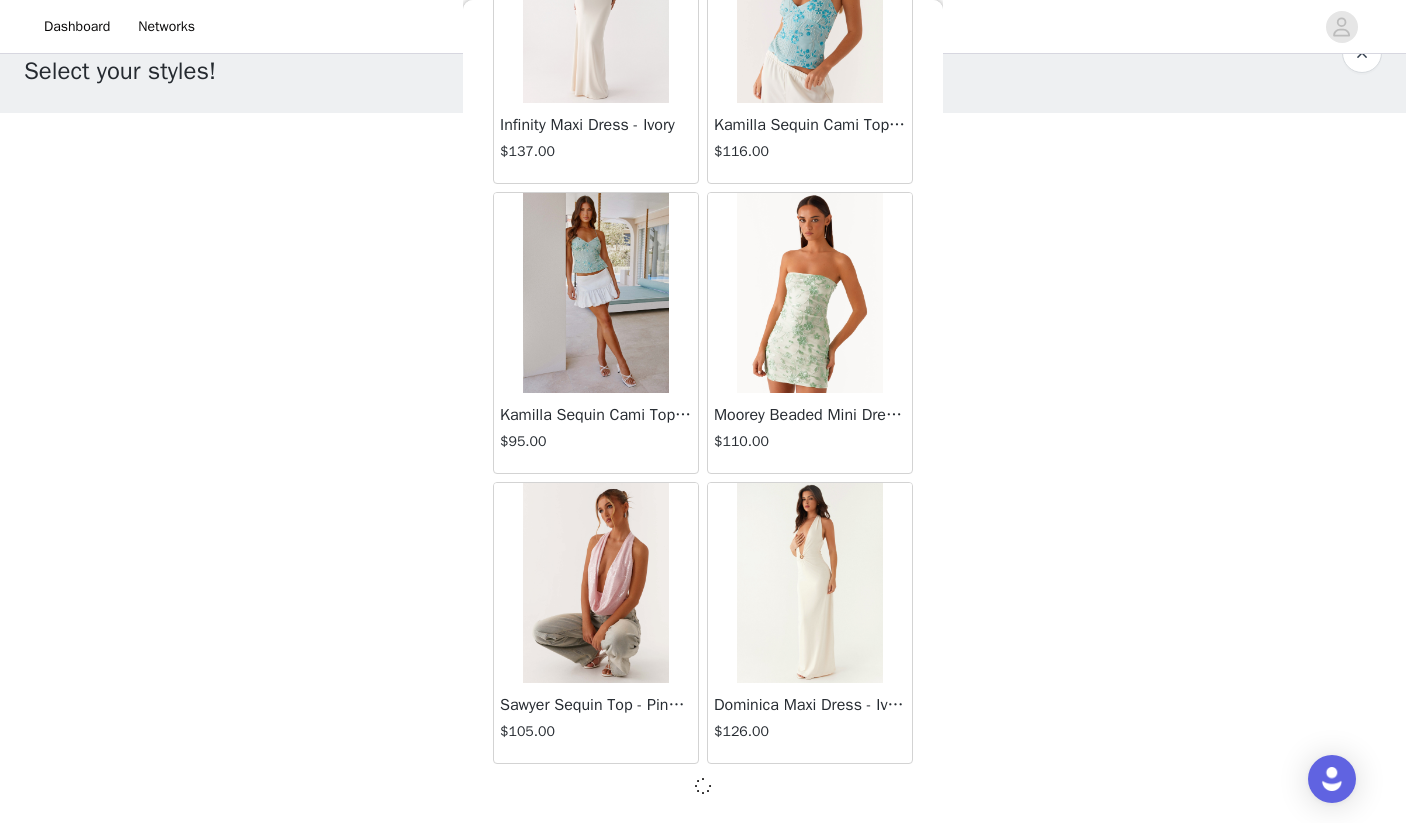 scroll, scrollTop: 37028, scrollLeft: 0, axis: vertical 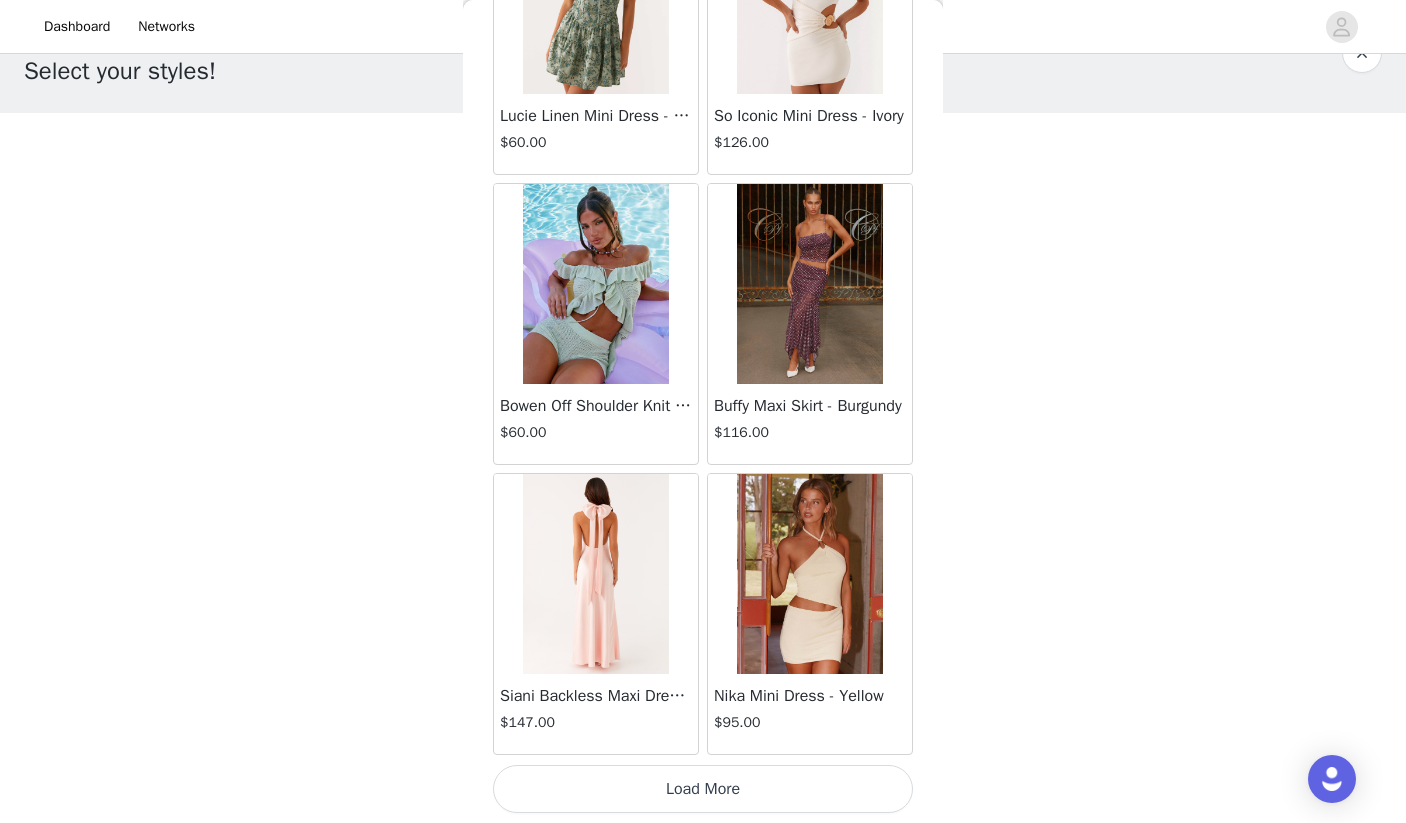 click on "Load More" at bounding box center (703, 789) 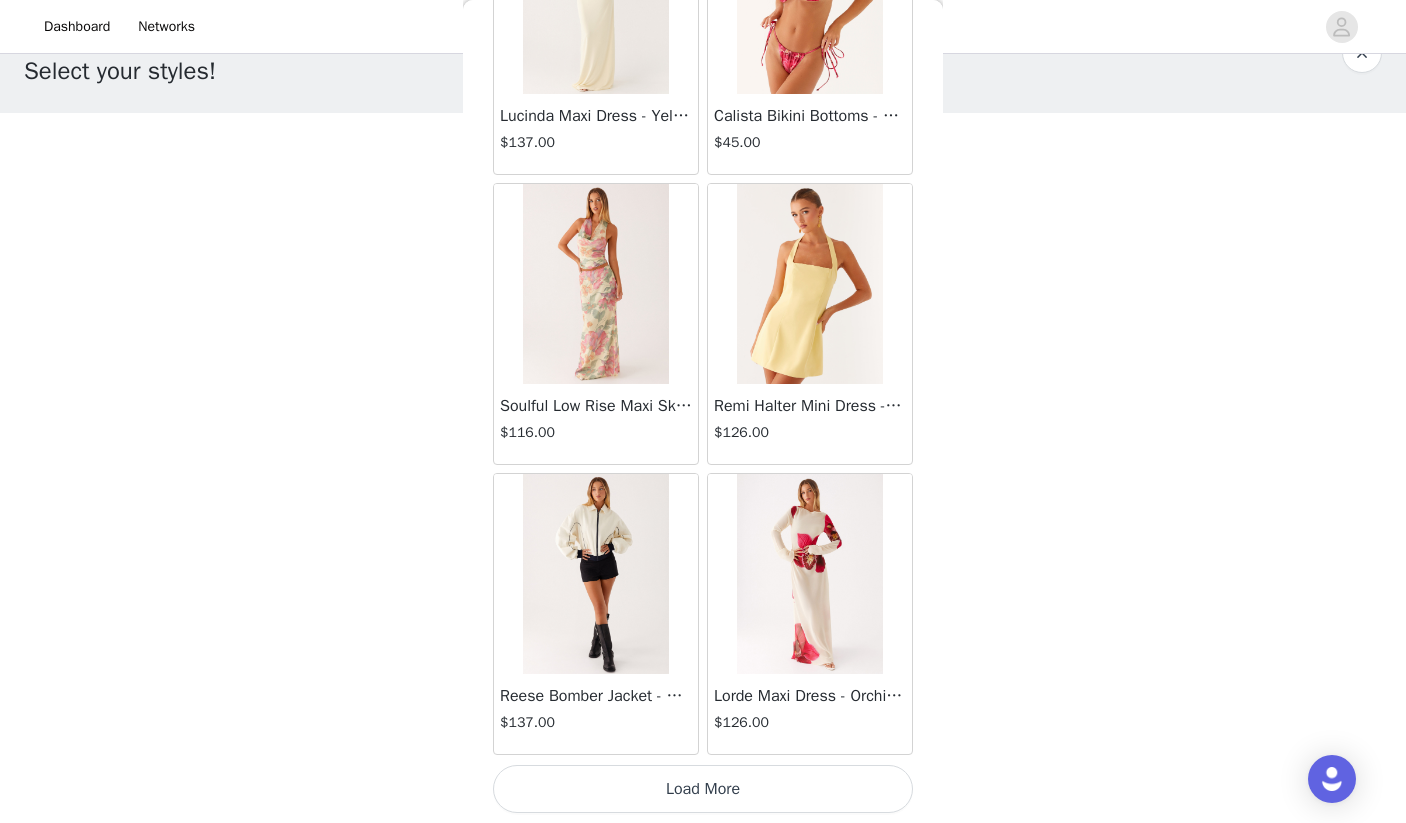 scroll, scrollTop: 42839, scrollLeft: 0, axis: vertical 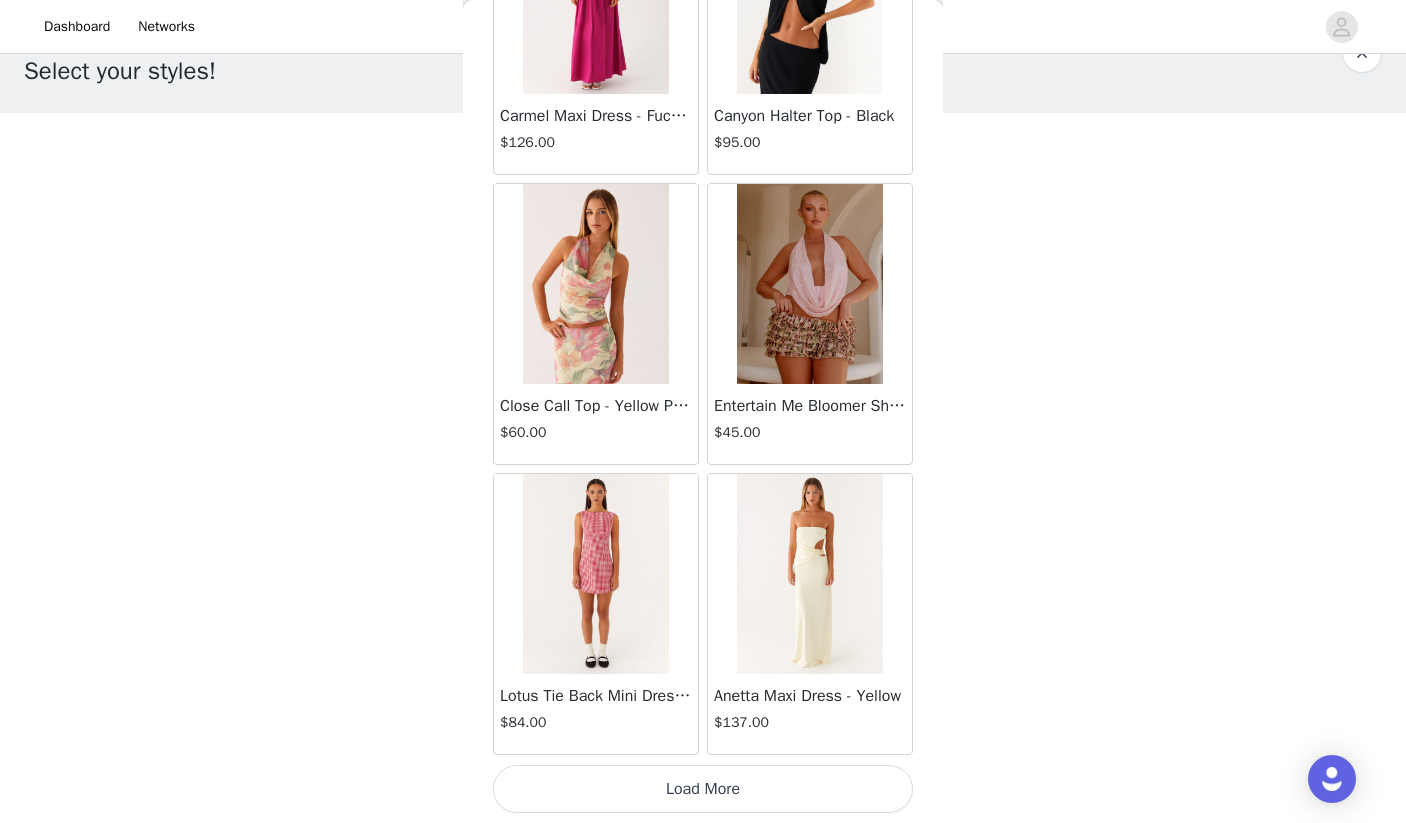 click on "Load More" at bounding box center [703, 789] 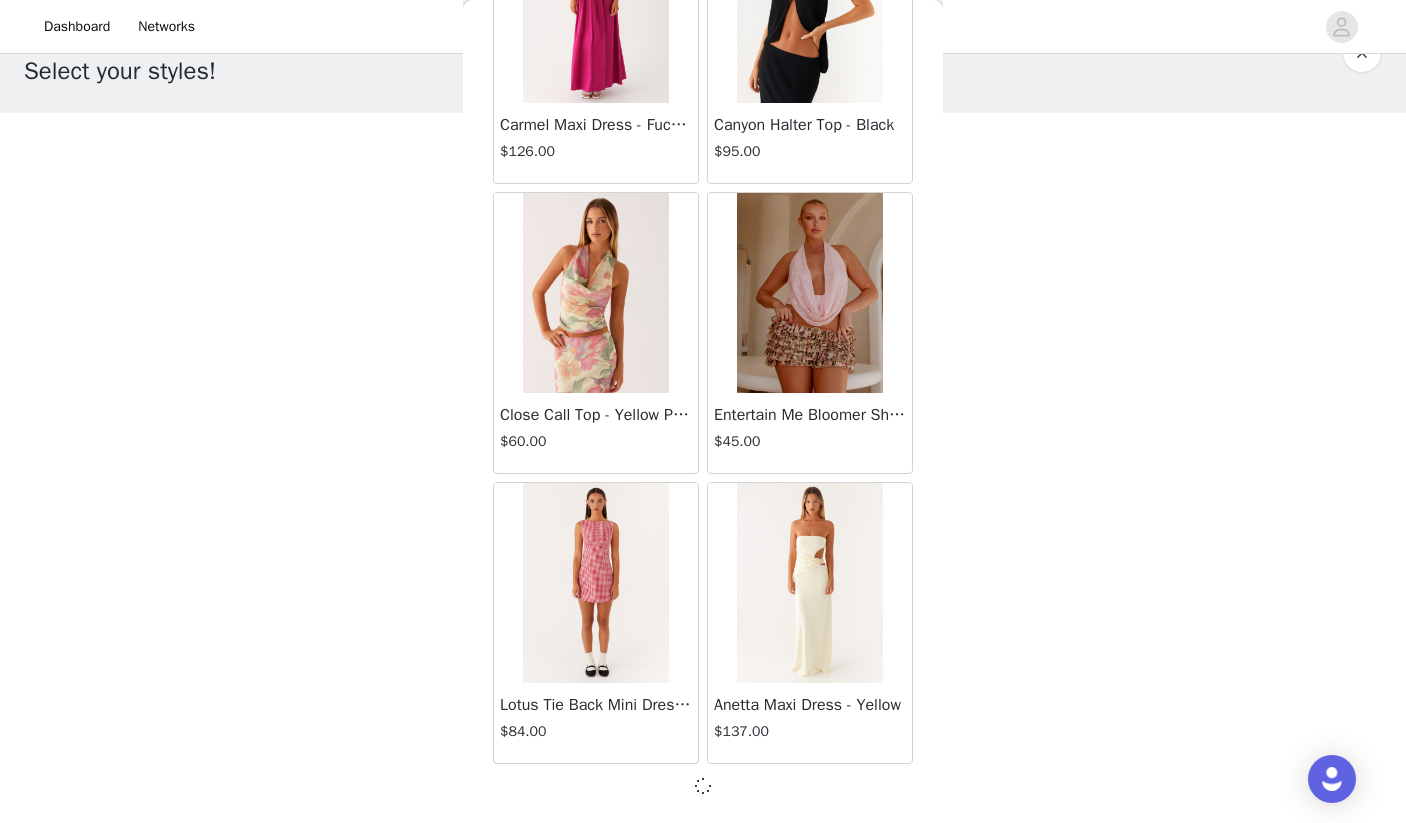 scroll, scrollTop: 45728, scrollLeft: 0, axis: vertical 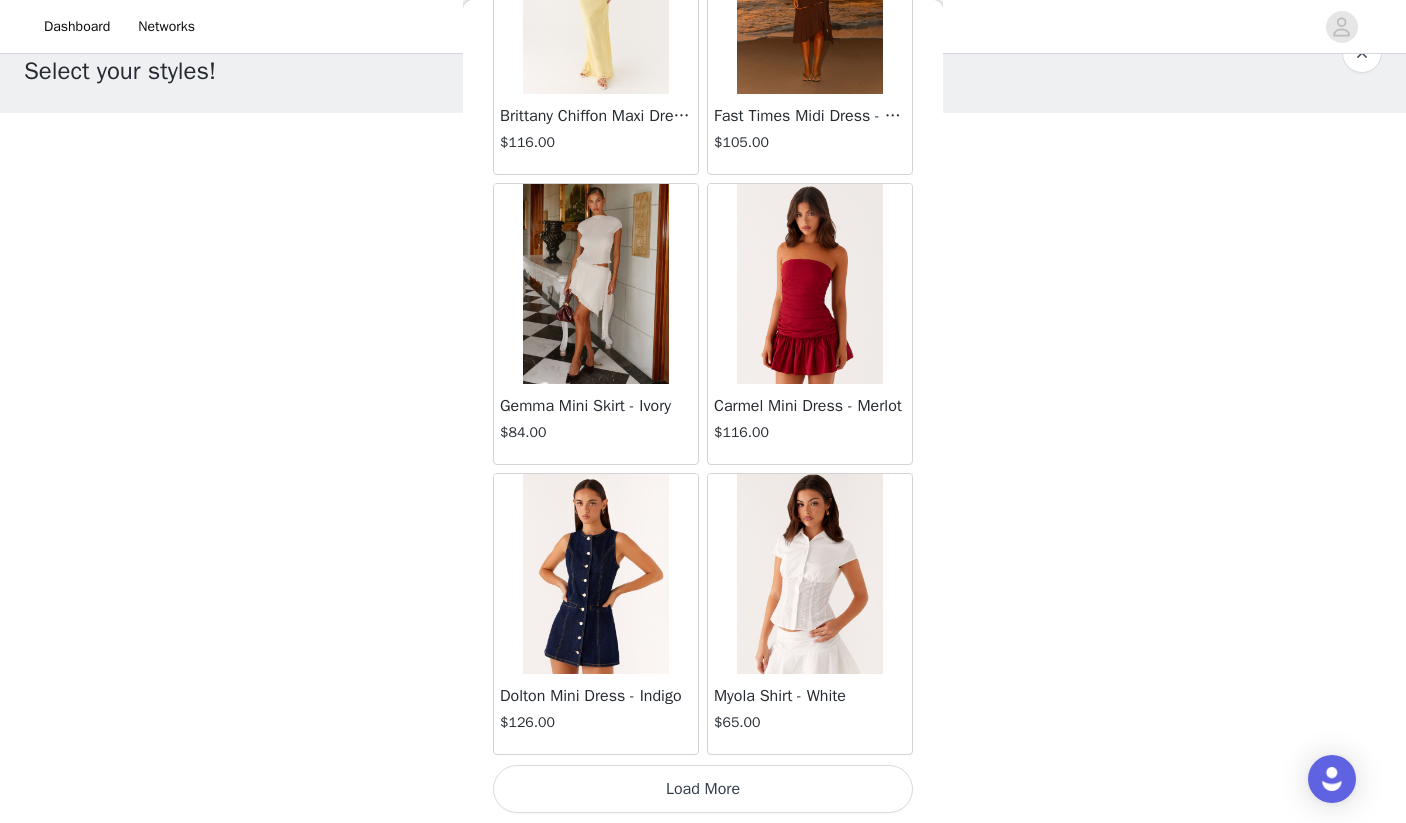 click on "Load More" at bounding box center [703, 789] 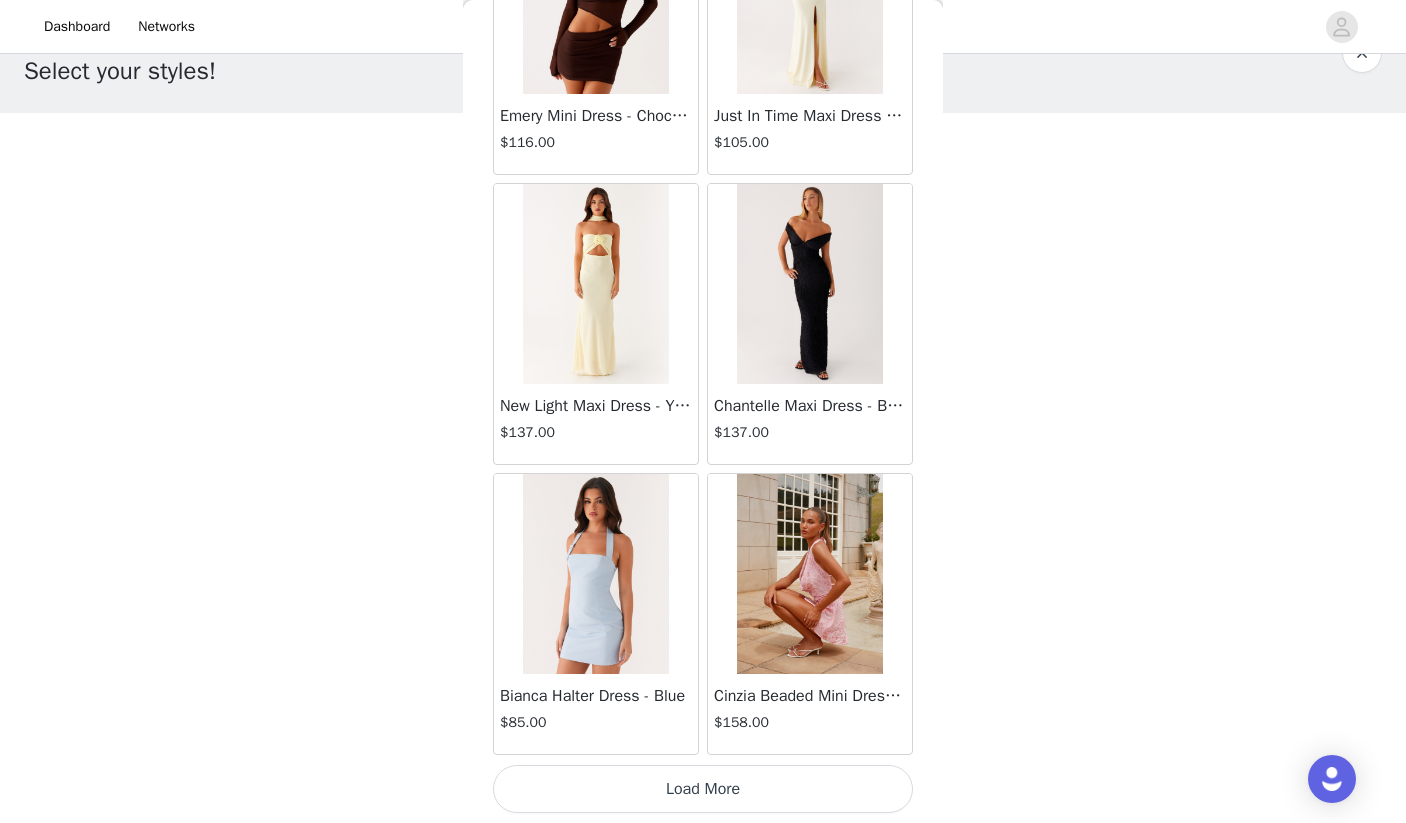 click on "Load More" at bounding box center [703, 789] 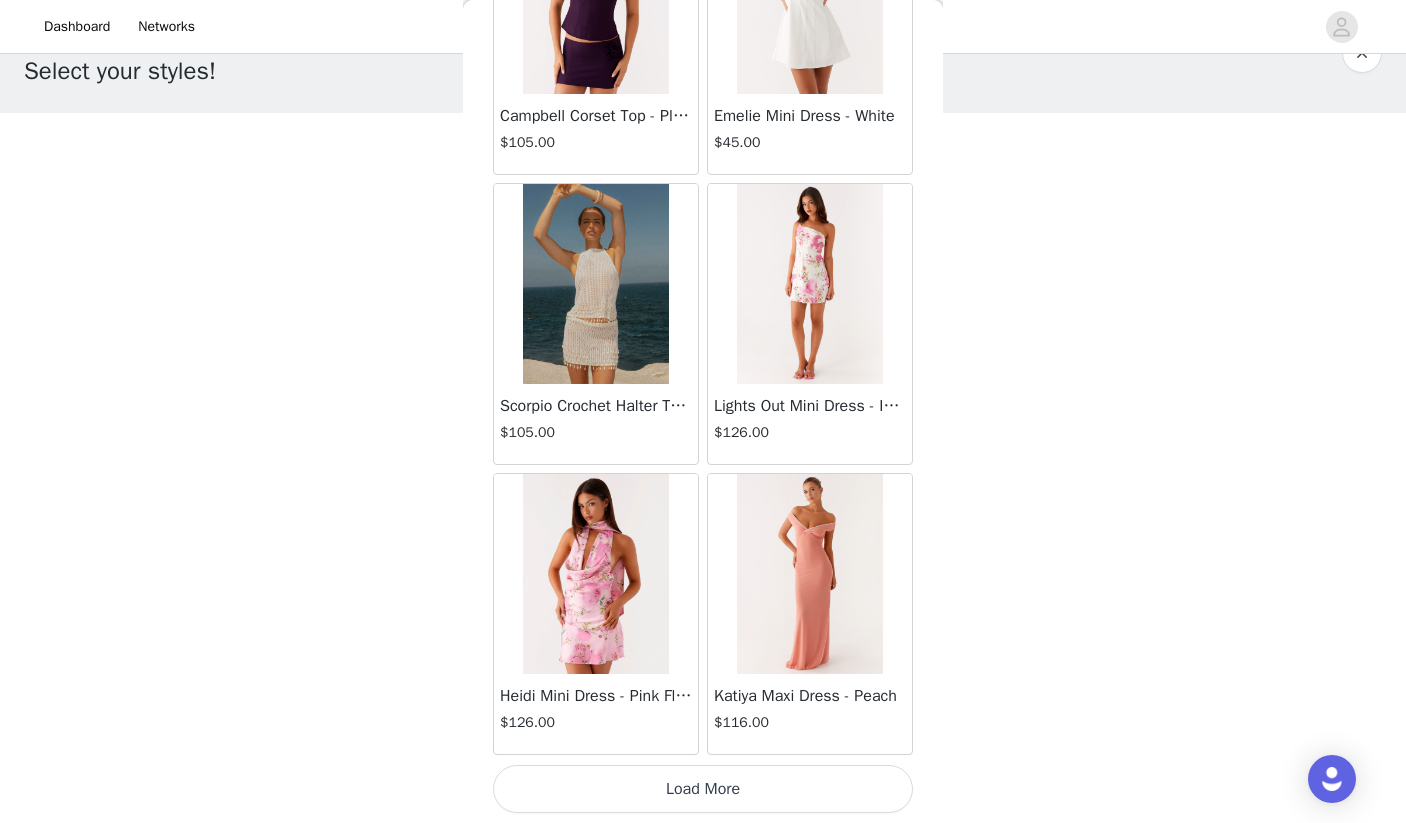scroll, scrollTop: 54437, scrollLeft: 0, axis: vertical 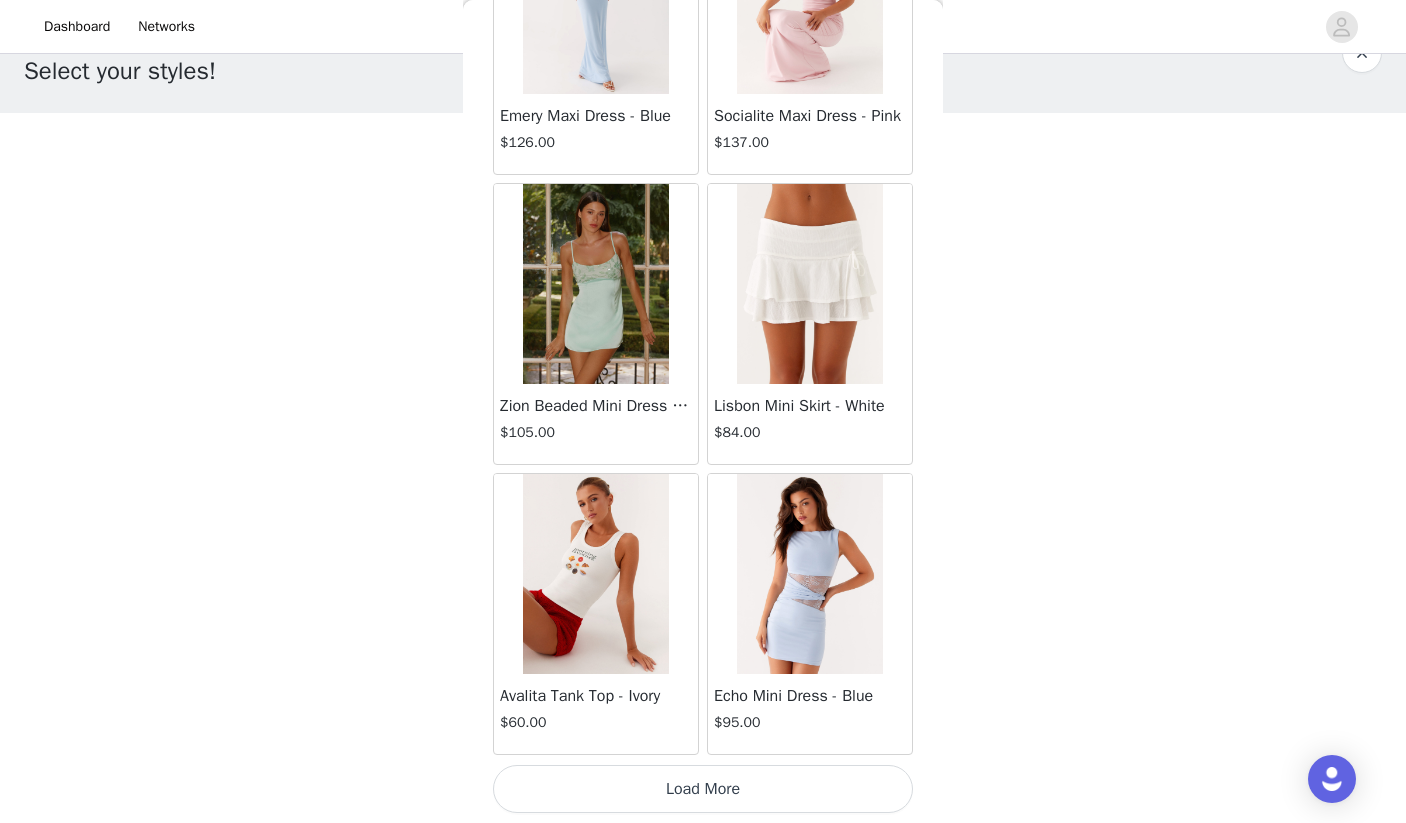 click on "Load More" at bounding box center (703, 789) 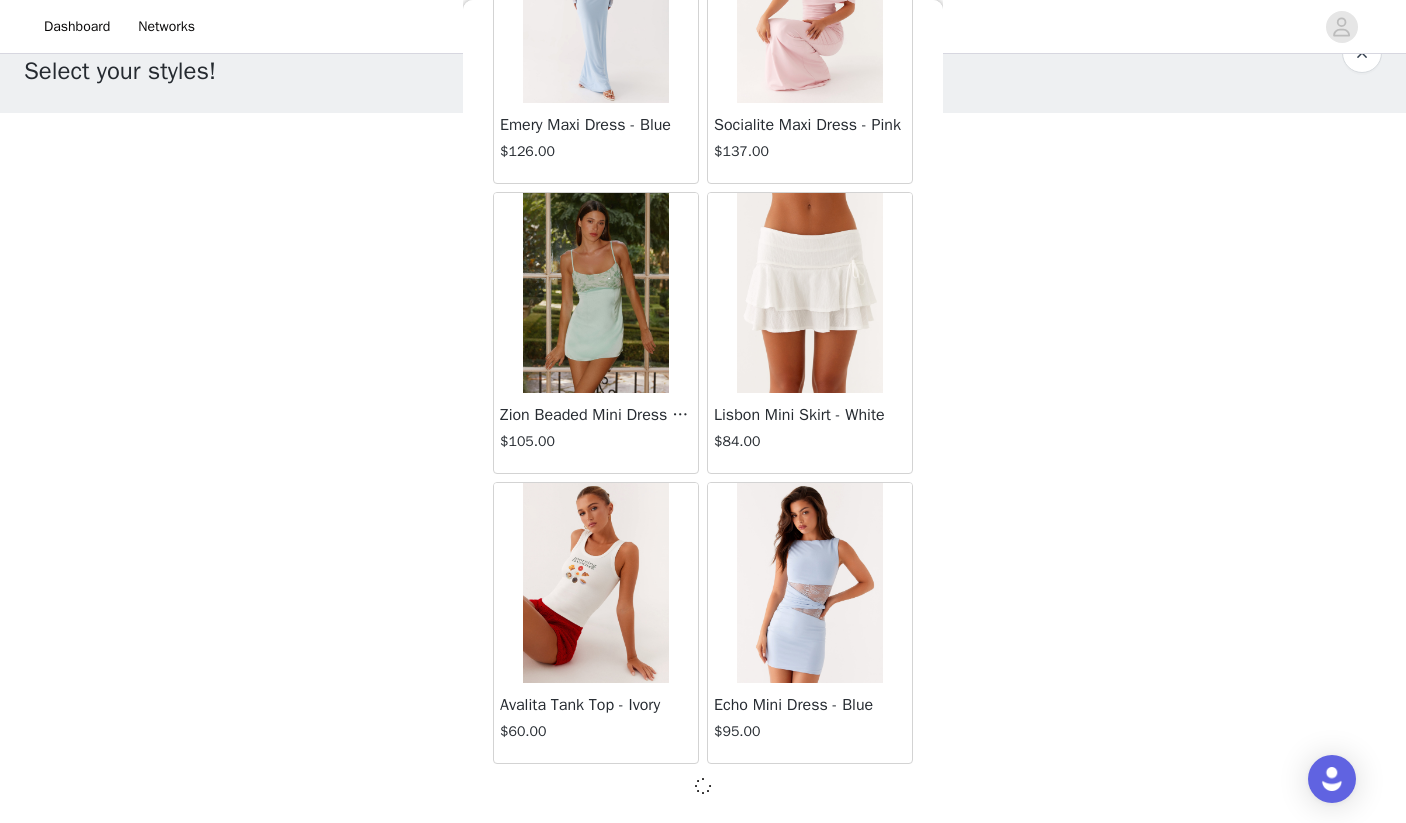 scroll, scrollTop: 57328, scrollLeft: 0, axis: vertical 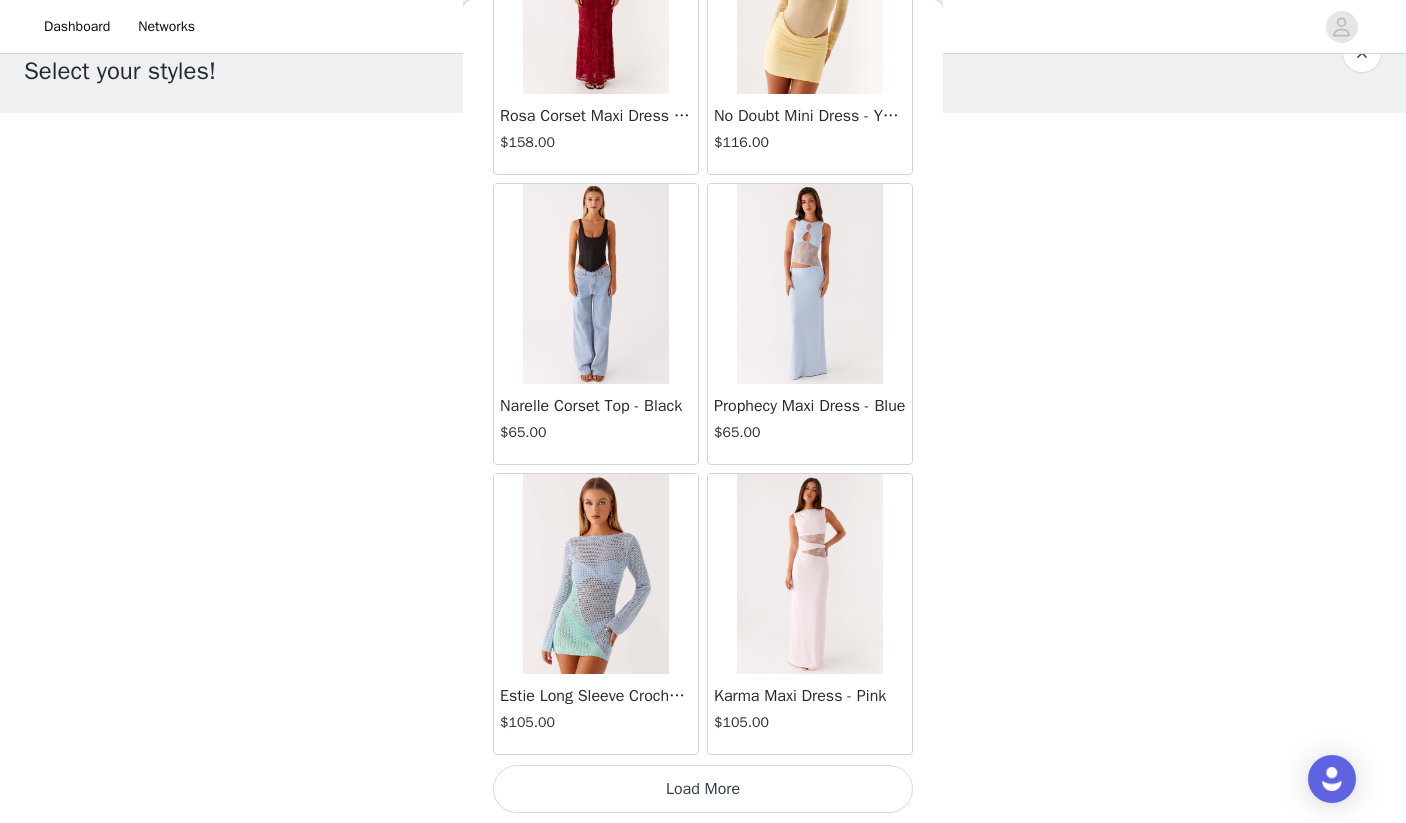 click on "Load More" at bounding box center (703, 789) 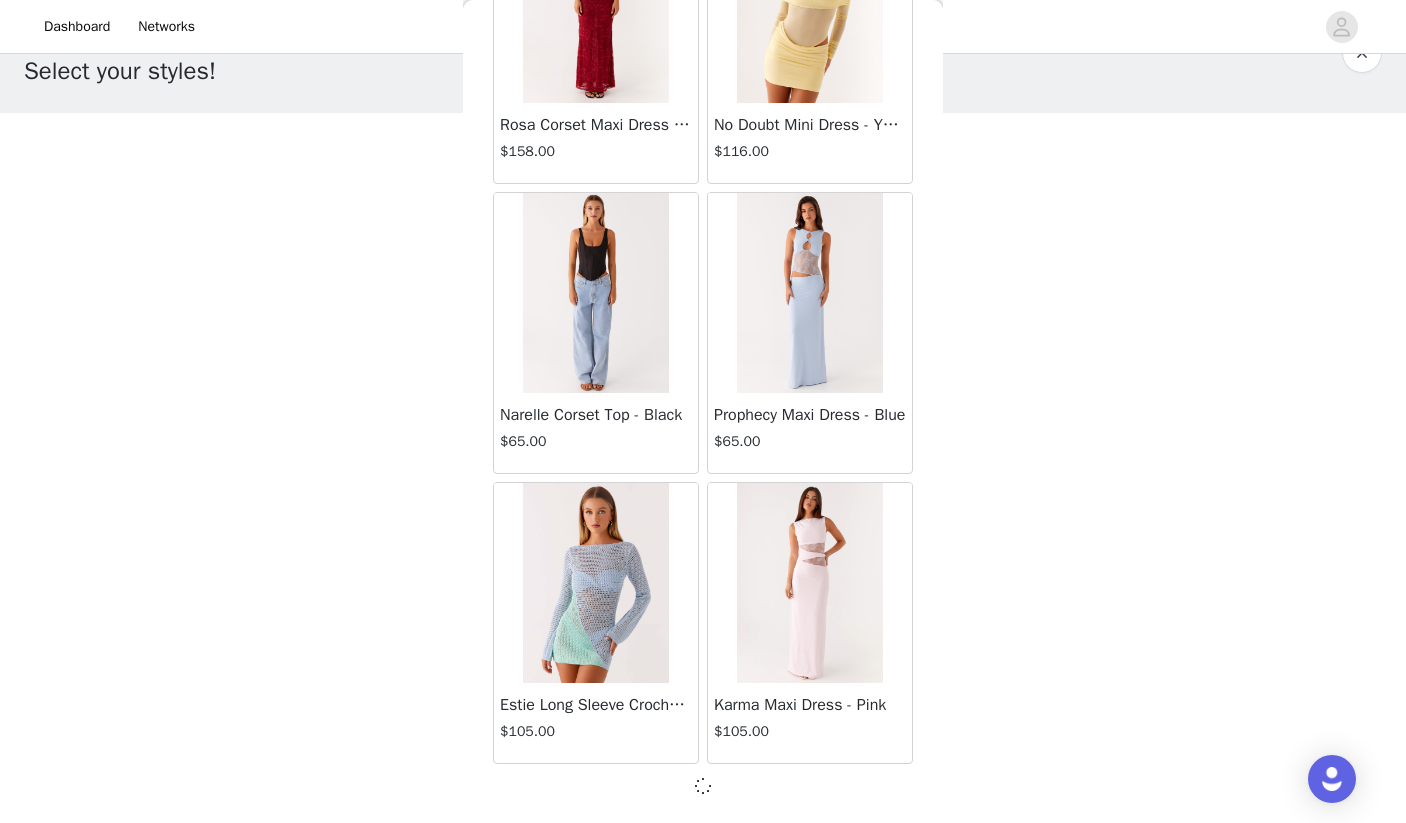 scroll, scrollTop: 60228, scrollLeft: 0, axis: vertical 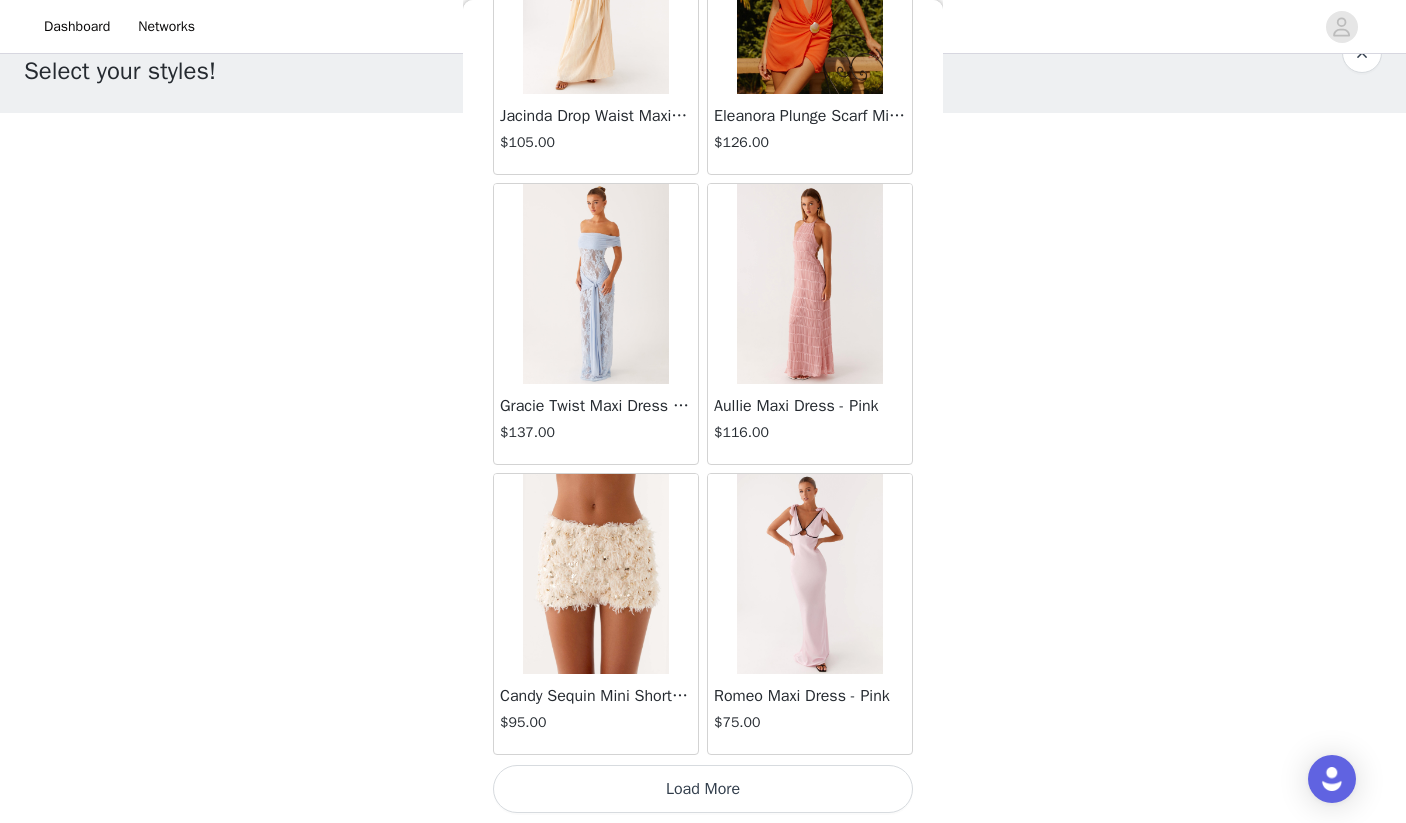 click on "Load More" at bounding box center [703, 789] 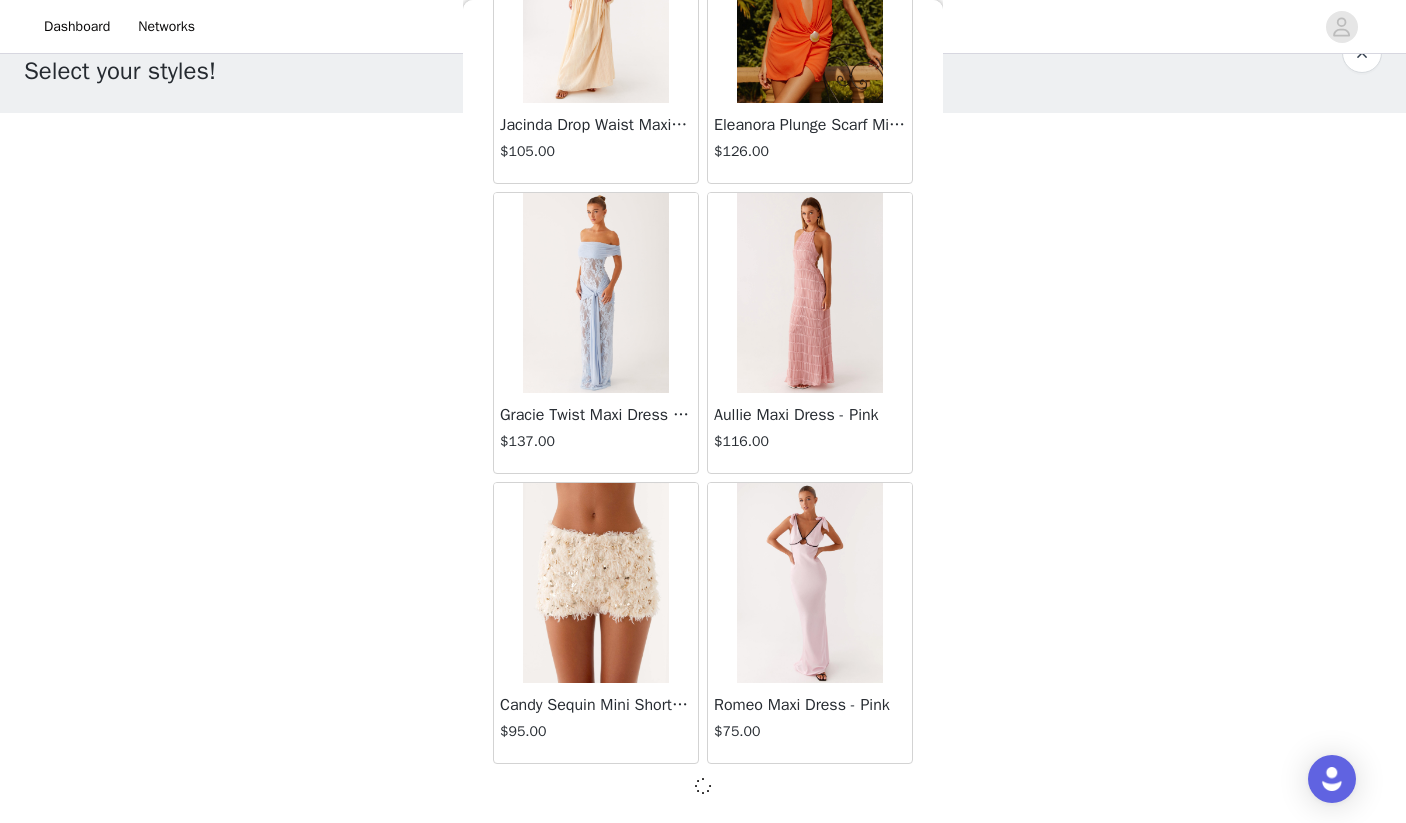 scroll, scrollTop: 63128, scrollLeft: 0, axis: vertical 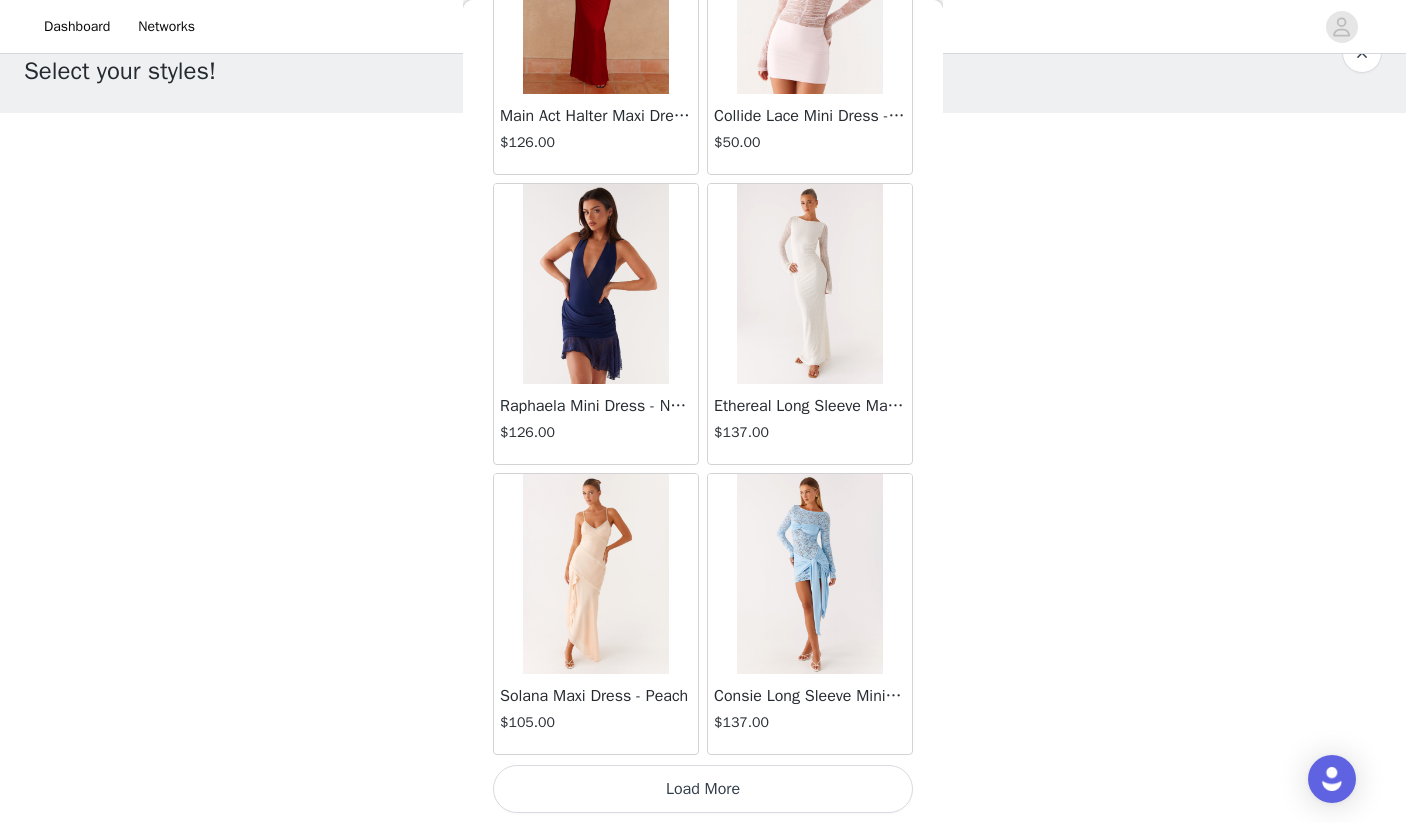 click on "Load More" at bounding box center [703, 789] 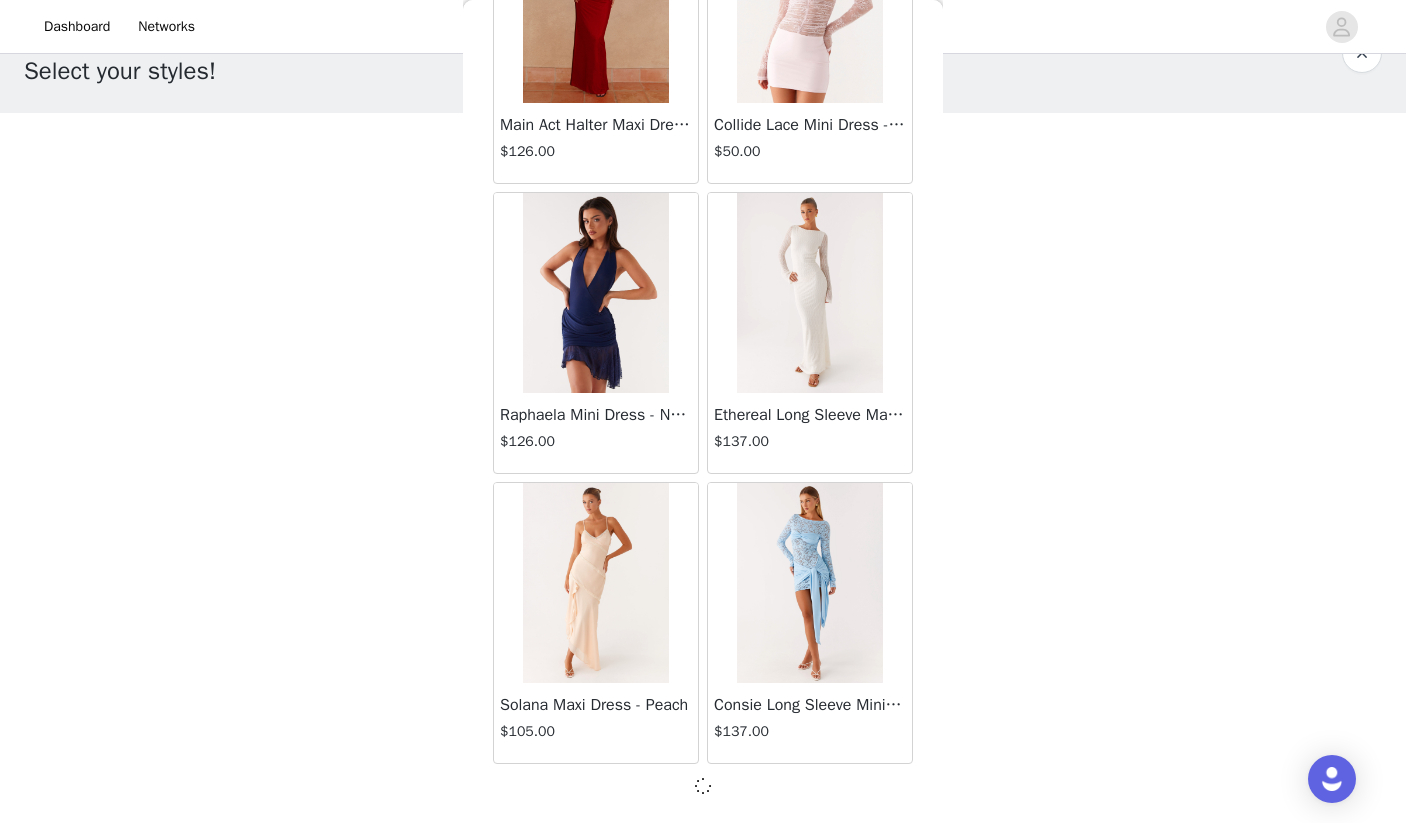 scroll, scrollTop: 66028, scrollLeft: 0, axis: vertical 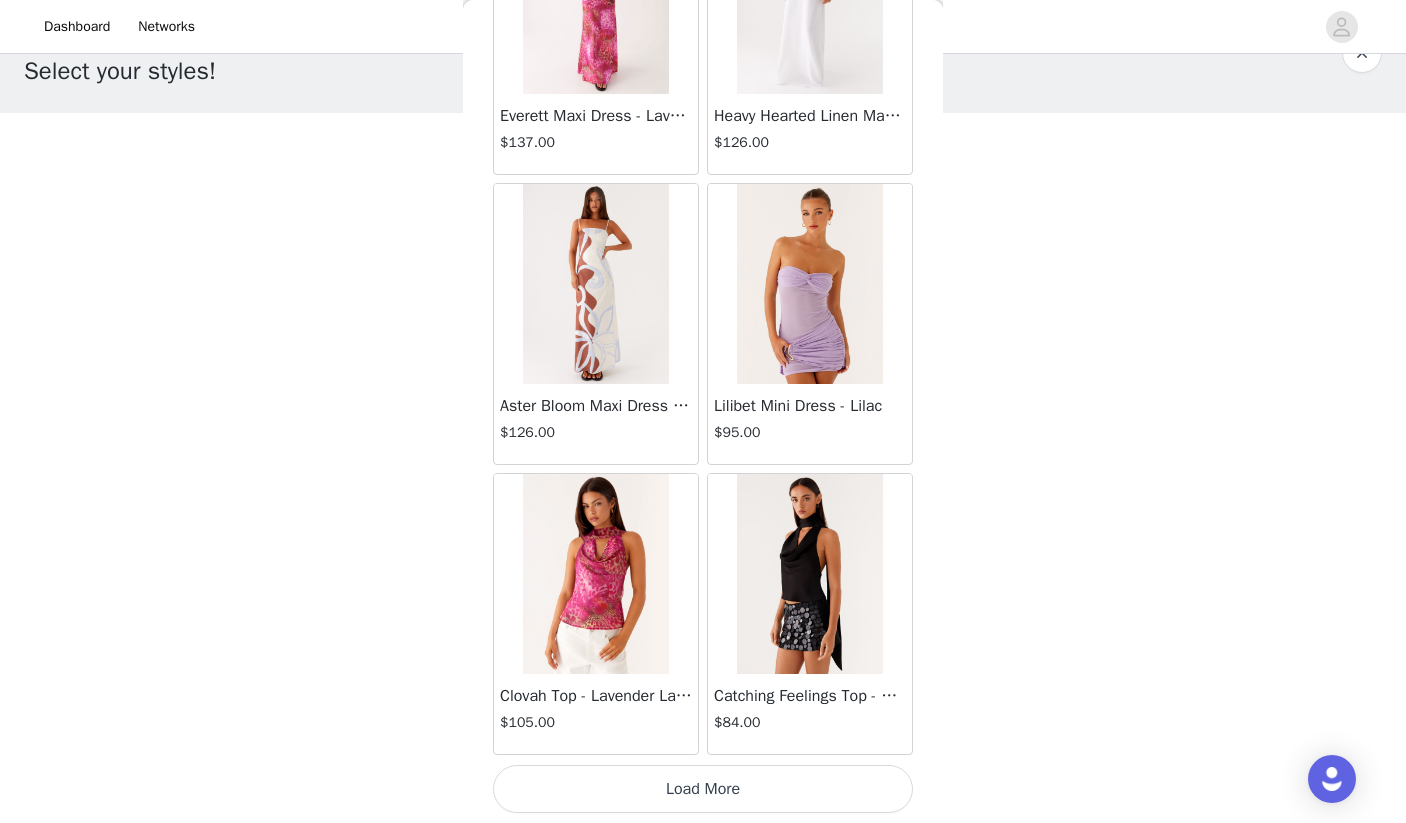 click on "Load More" at bounding box center [703, 789] 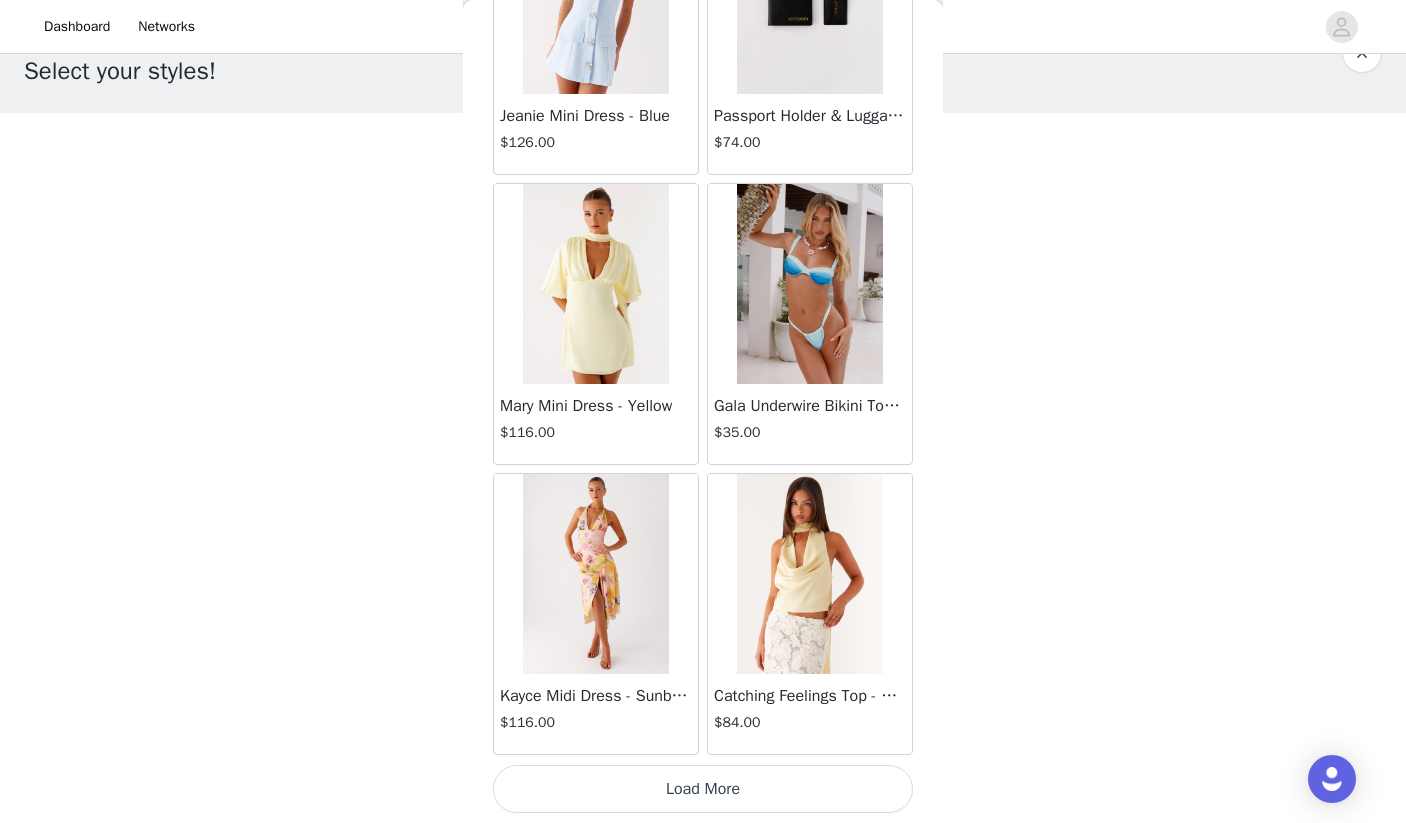 click on "Load More" at bounding box center [703, 789] 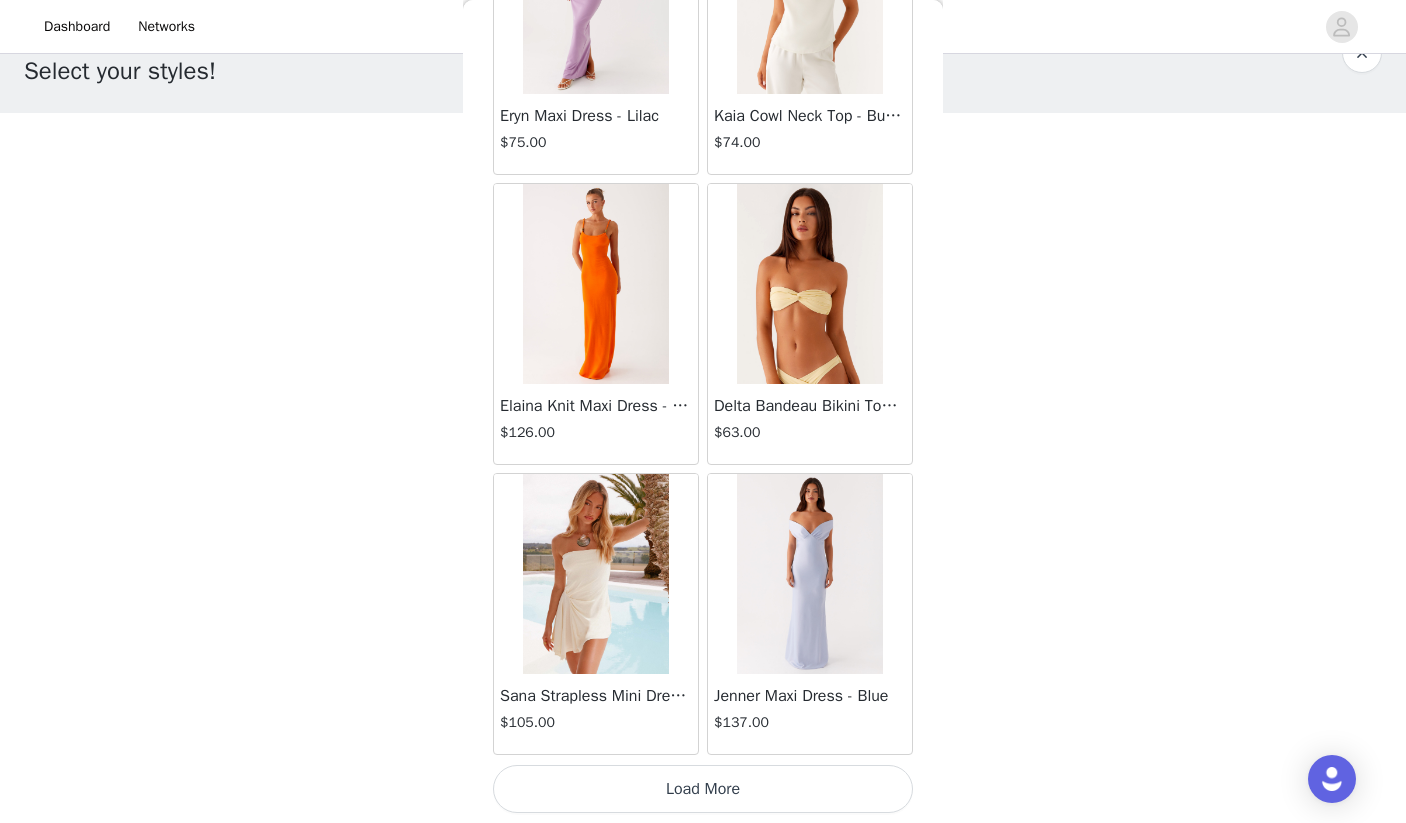 scroll, scrollTop: 74737, scrollLeft: 0, axis: vertical 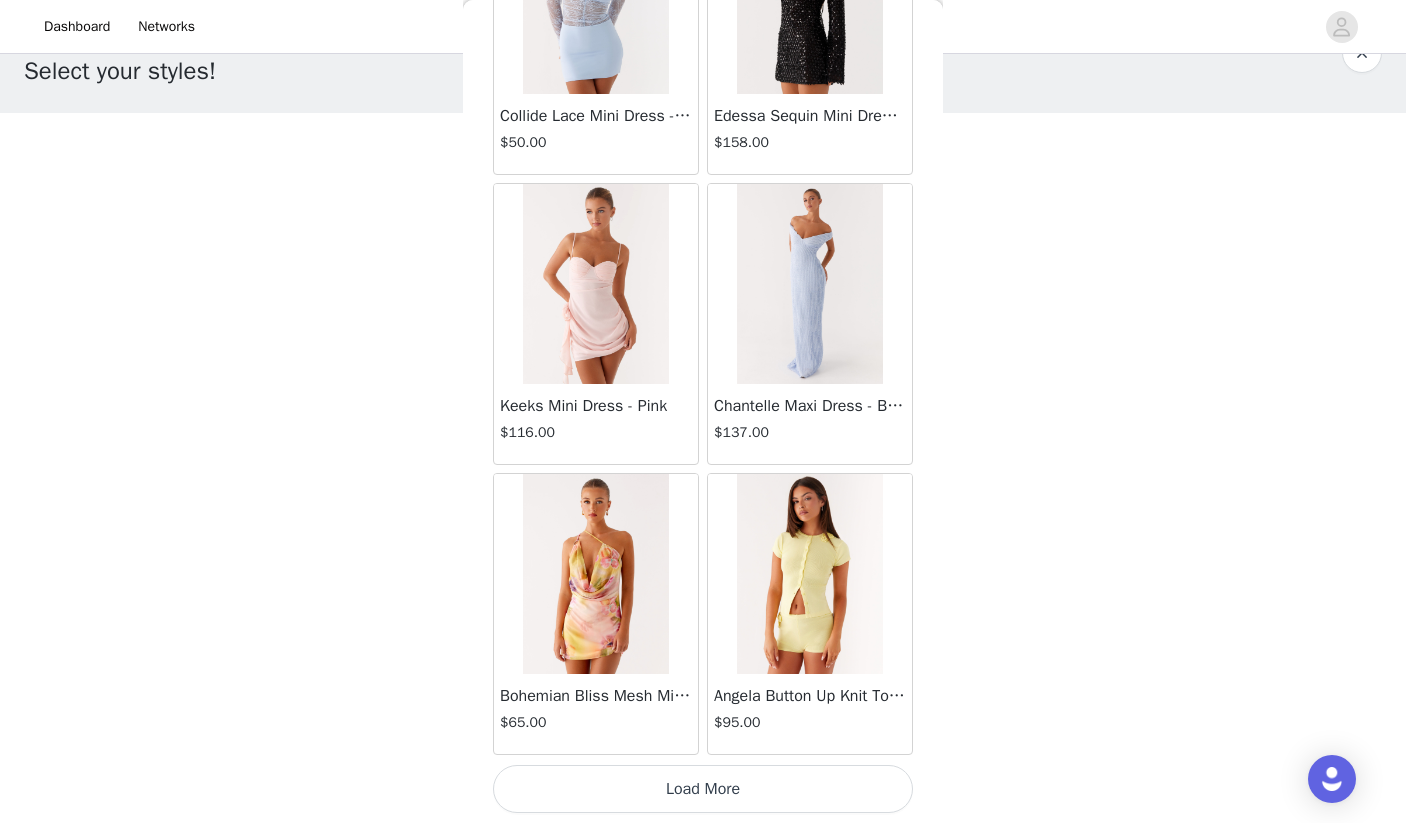 click on "Load More" at bounding box center (703, 789) 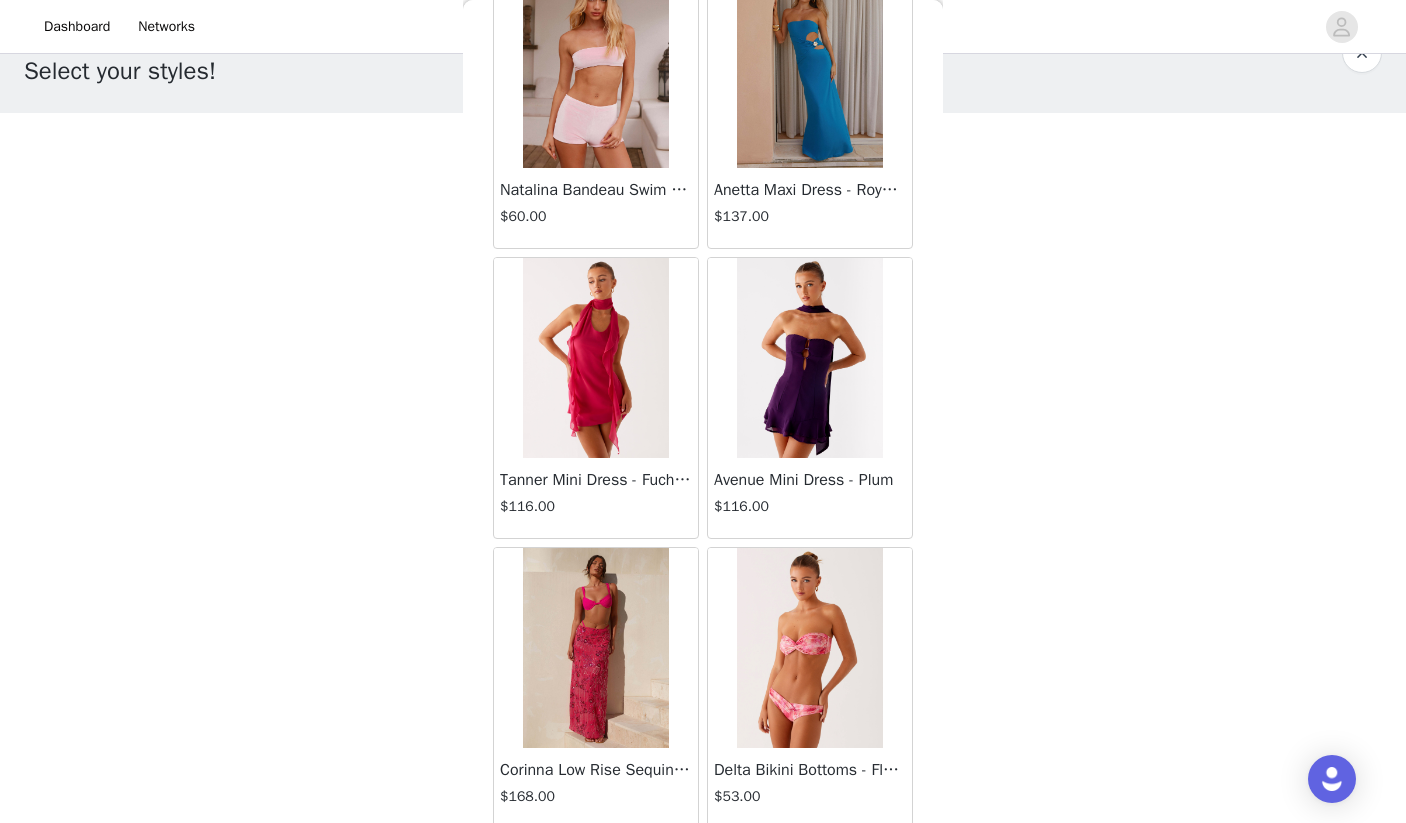 scroll, scrollTop: 79678, scrollLeft: 0, axis: vertical 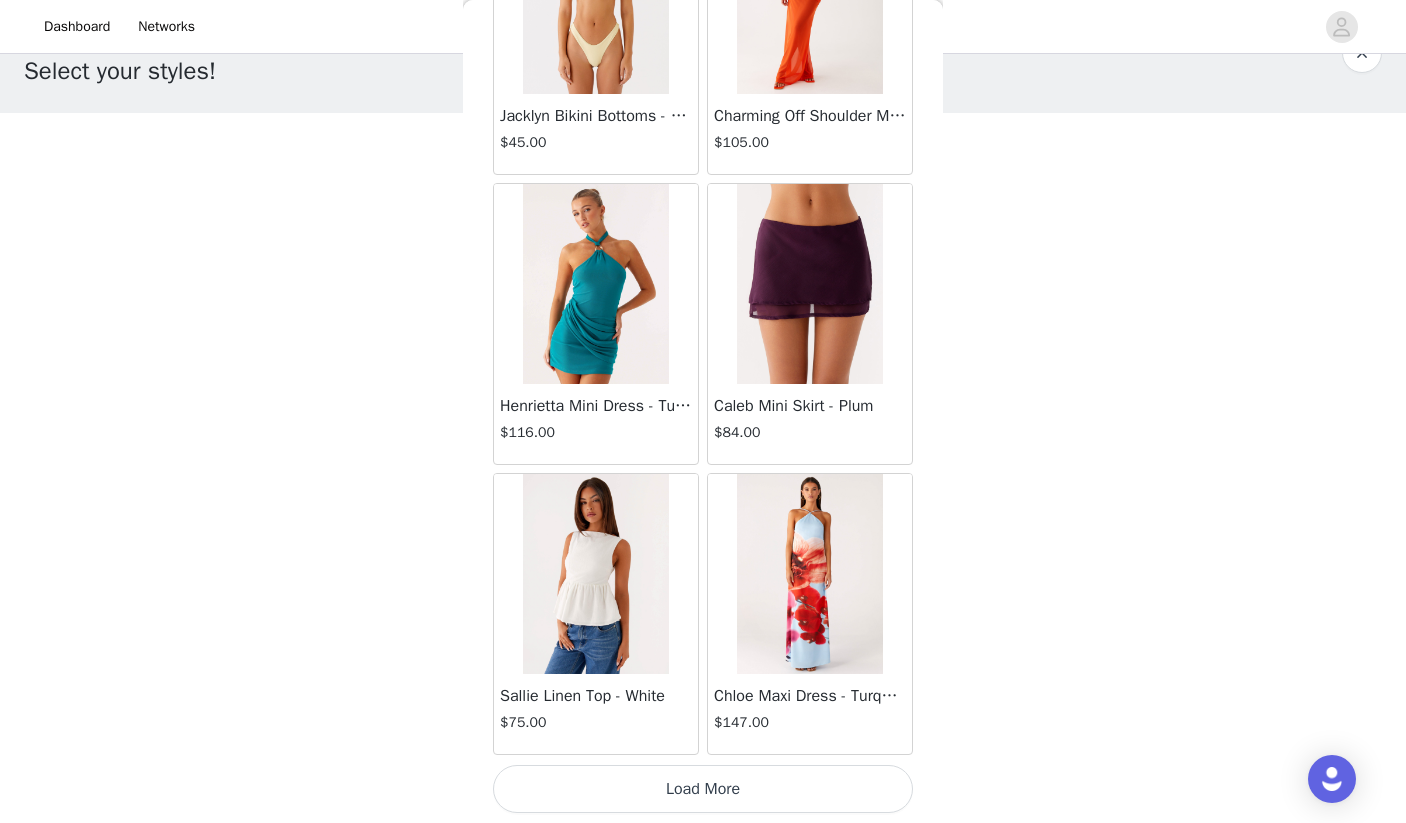 click on "Load More" at bounding box center [703, 789] 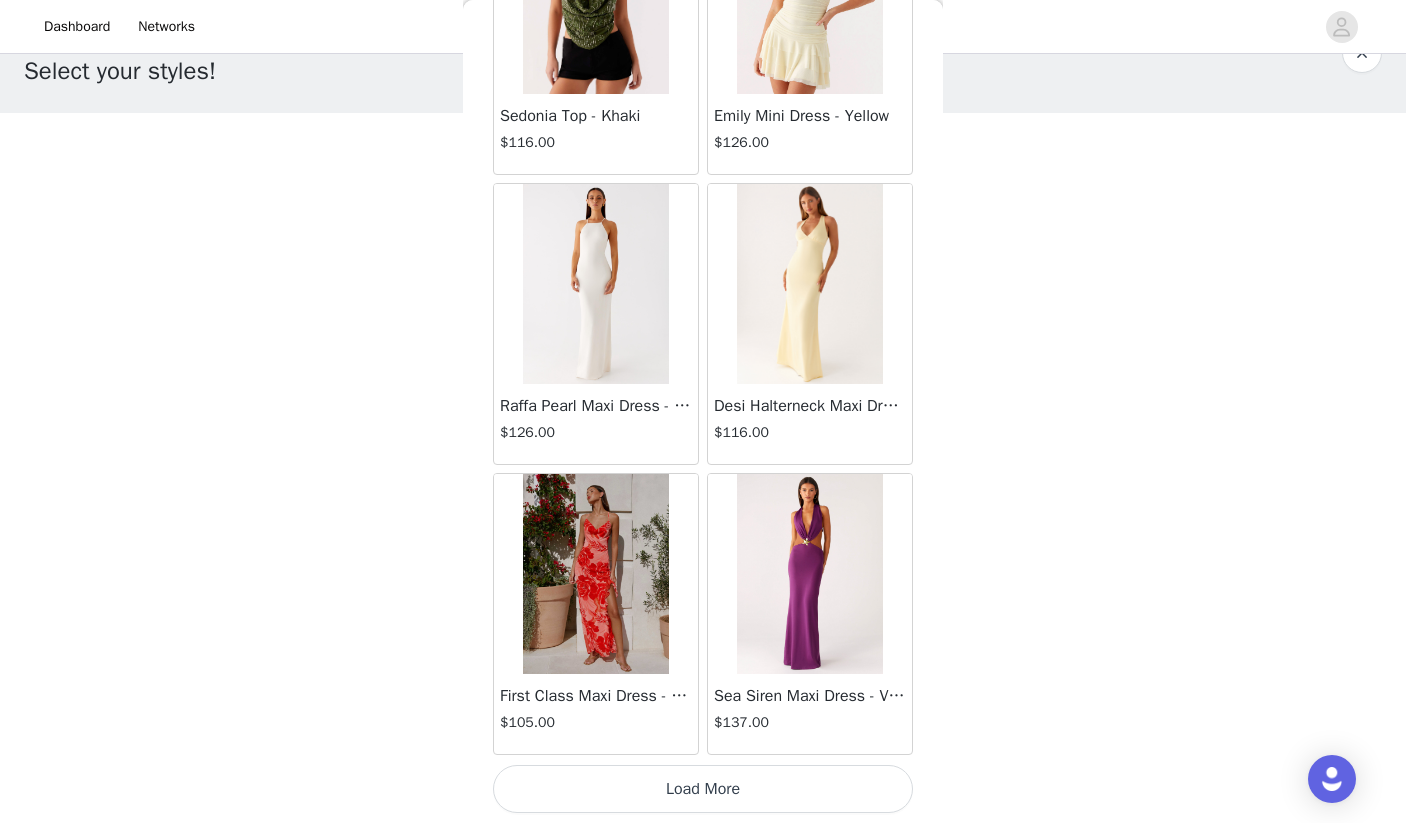 scroll, scrollTop: 83437, scrollLeft: 0, axis: vertical 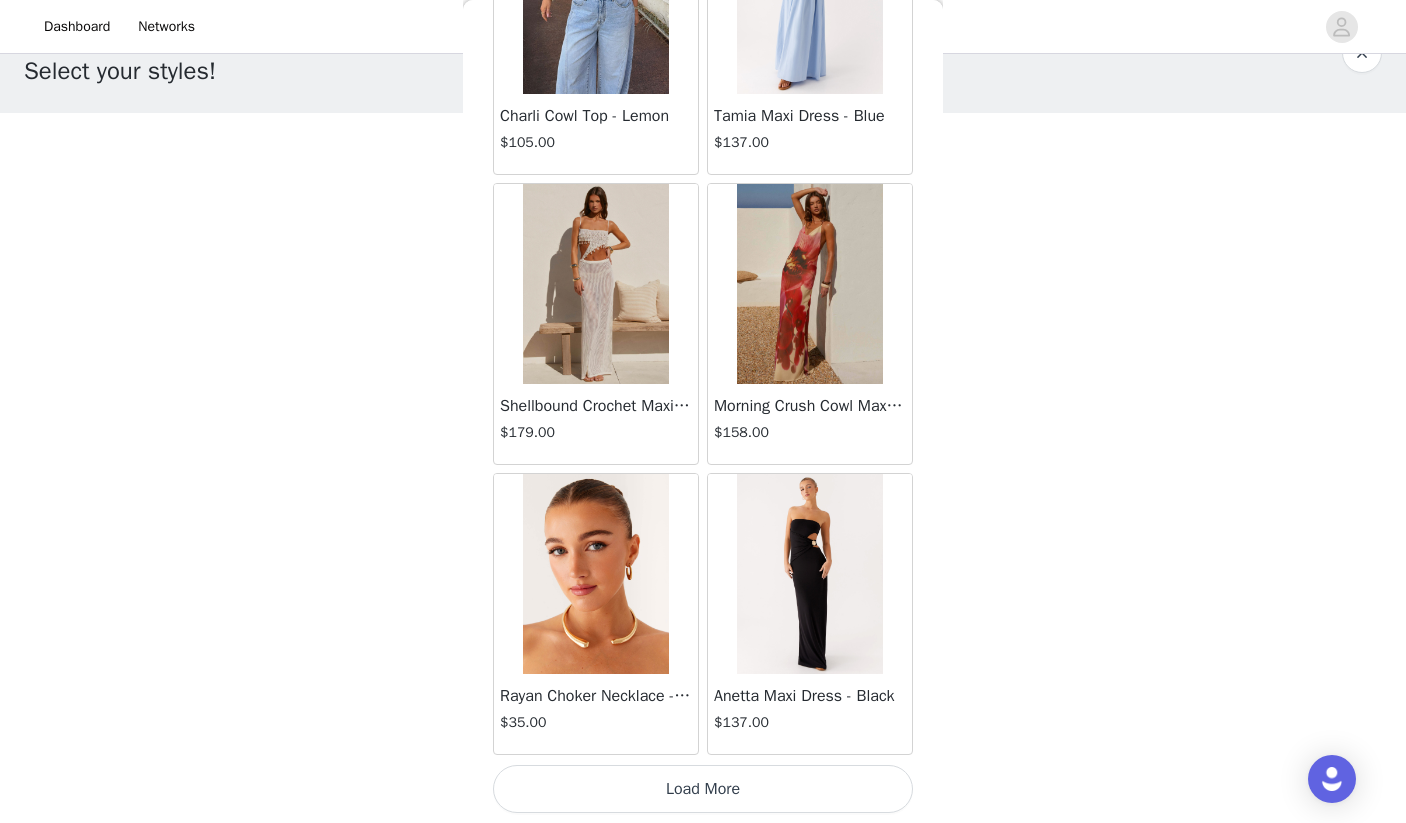 click on "Load More" at bounding box center [703, 789] 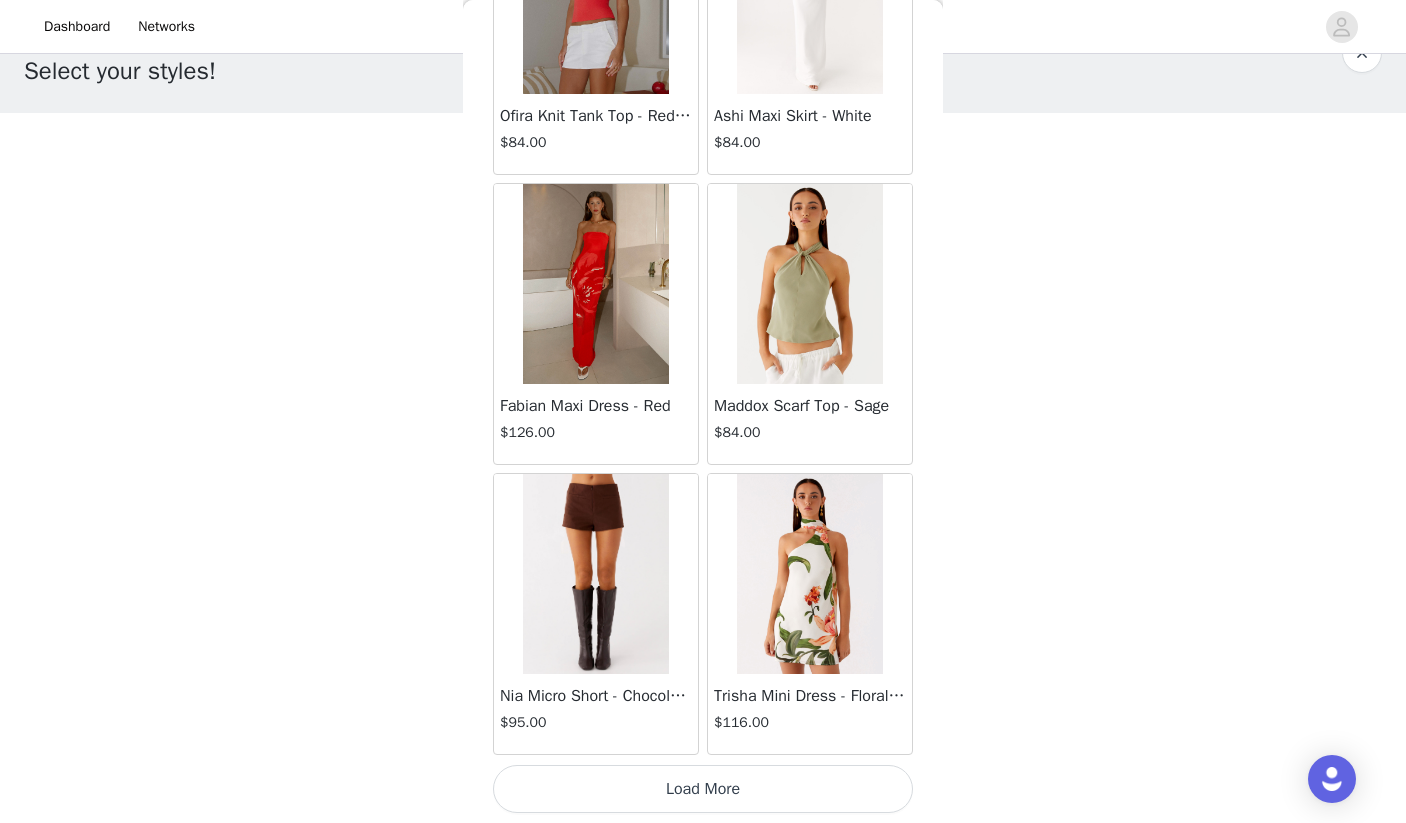 scroll, scrollTop: 89237, scrollLeft: 0, axis: vertical 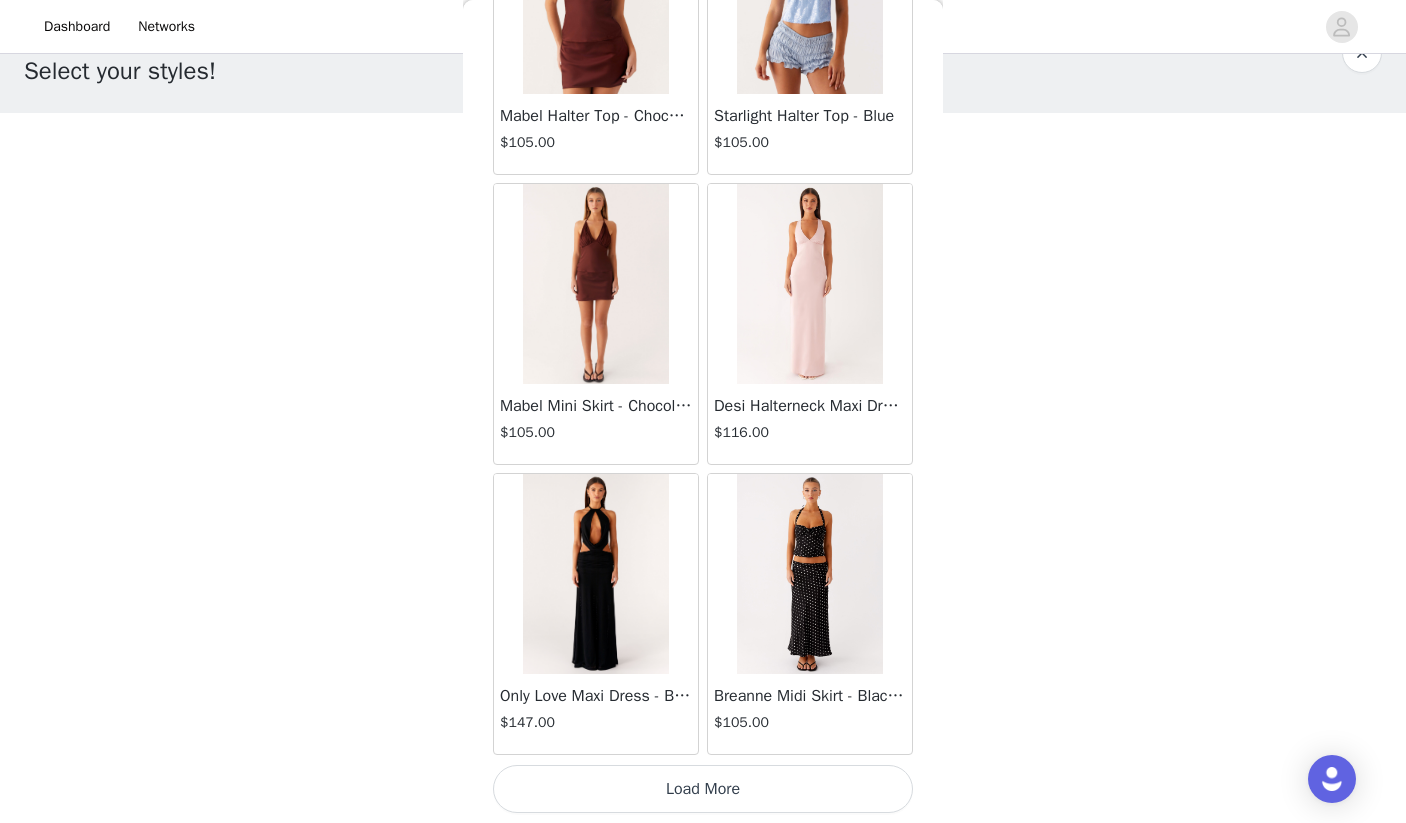 click on "Load More" at bounding box center (703, 789) 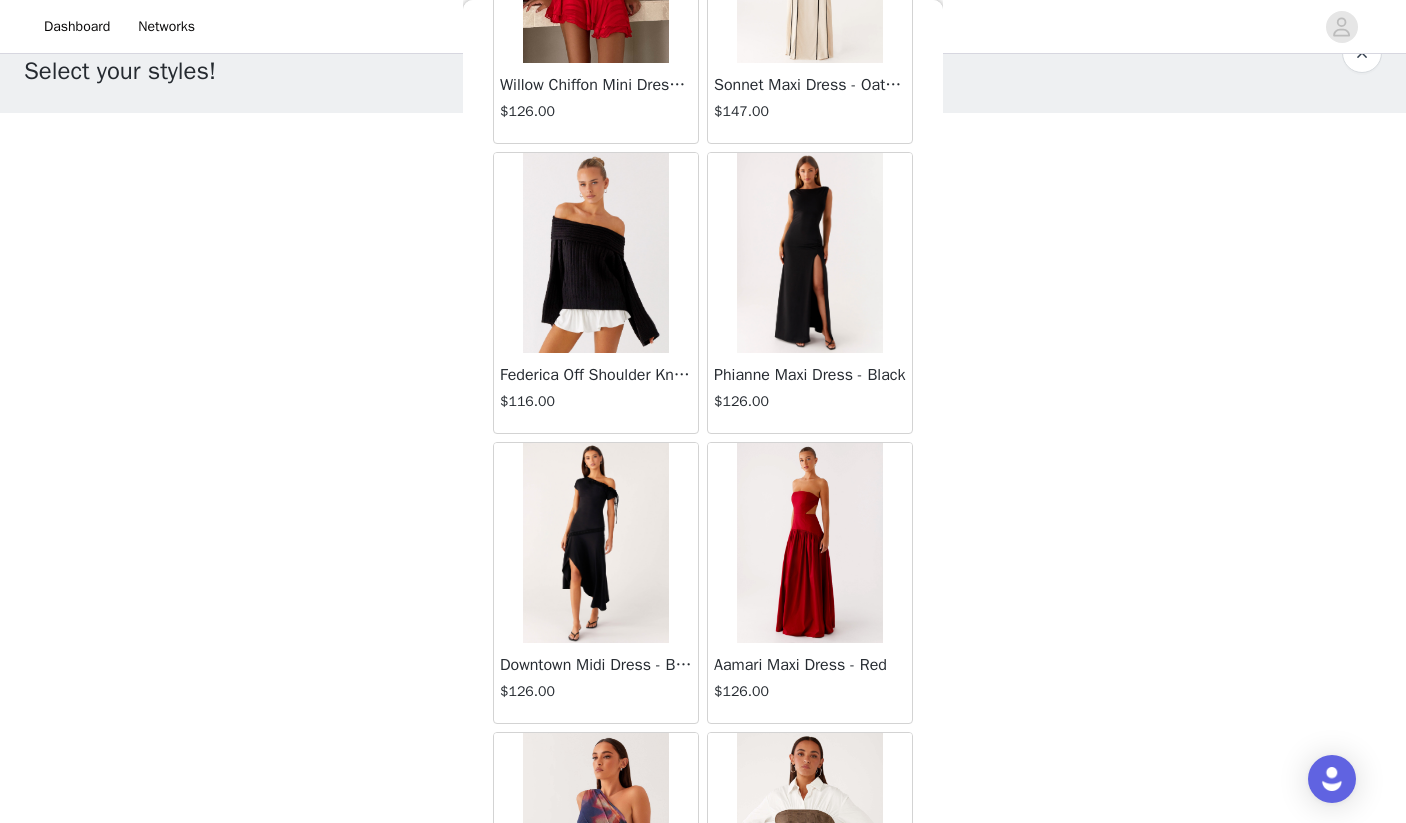 scroll, scrollTop: 95037, scrollLeft: 0, axis: vertical 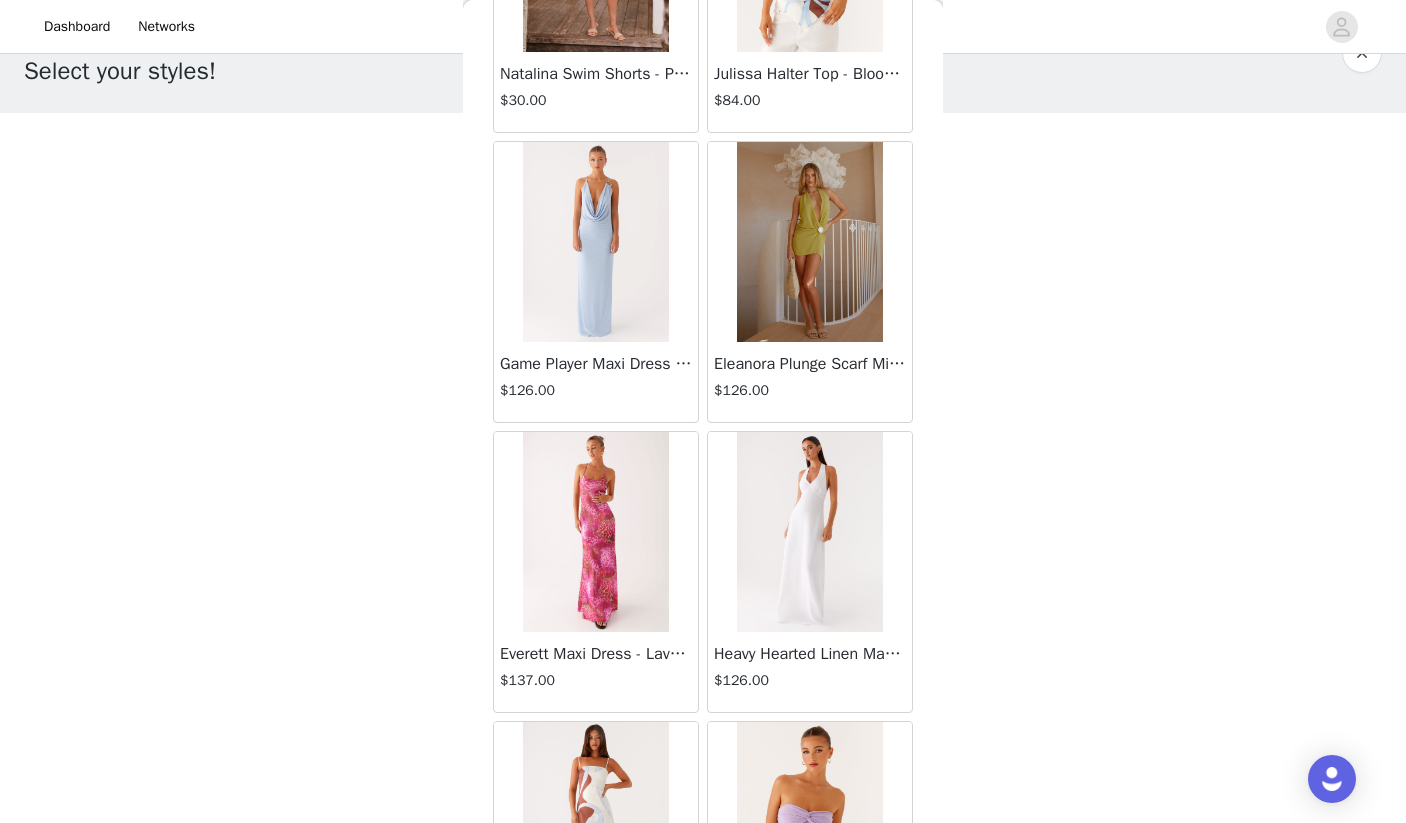 click at bounding box center (595, 532) 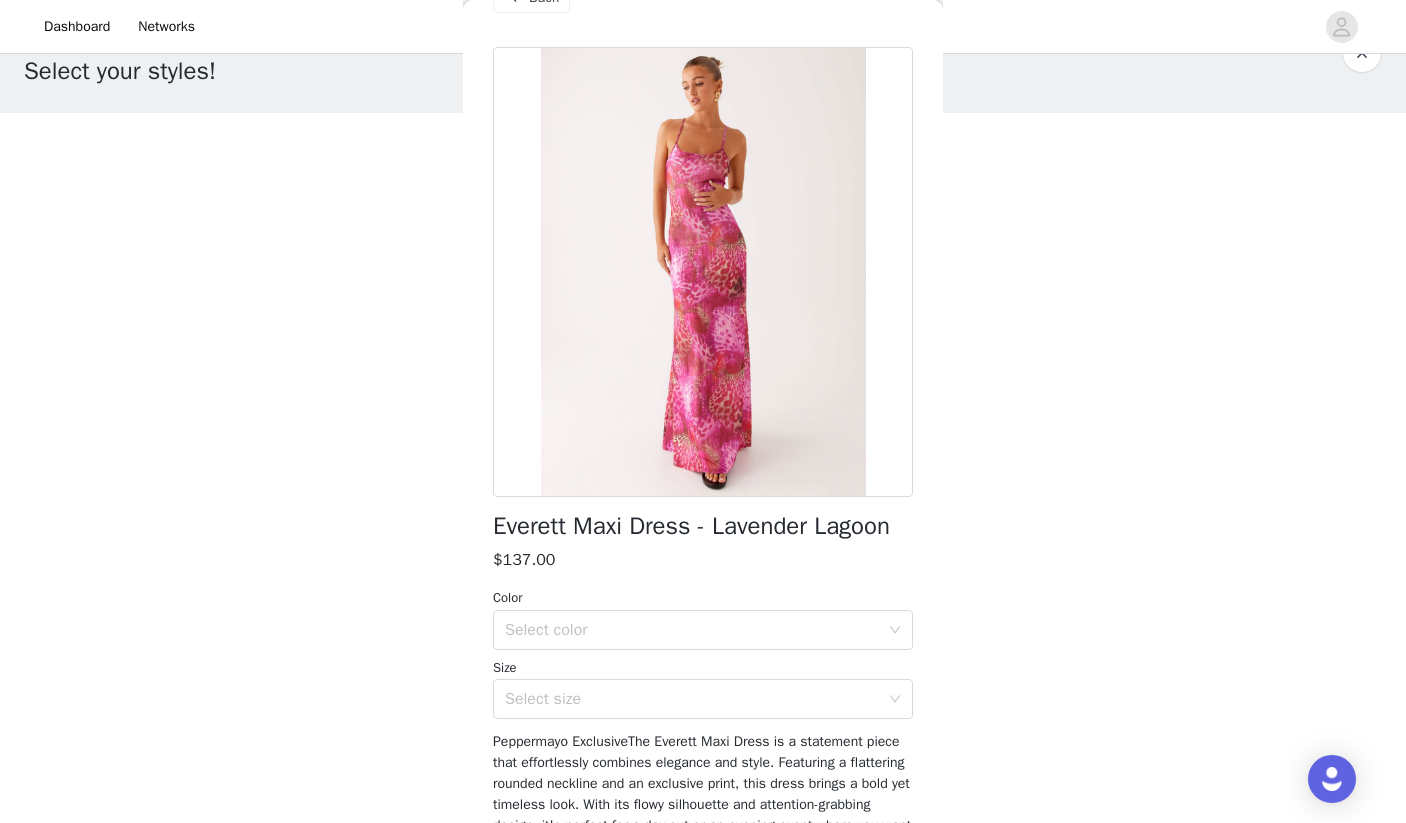 scroll, scrollTop: 55, scrollLeft: 0, axis: vertical 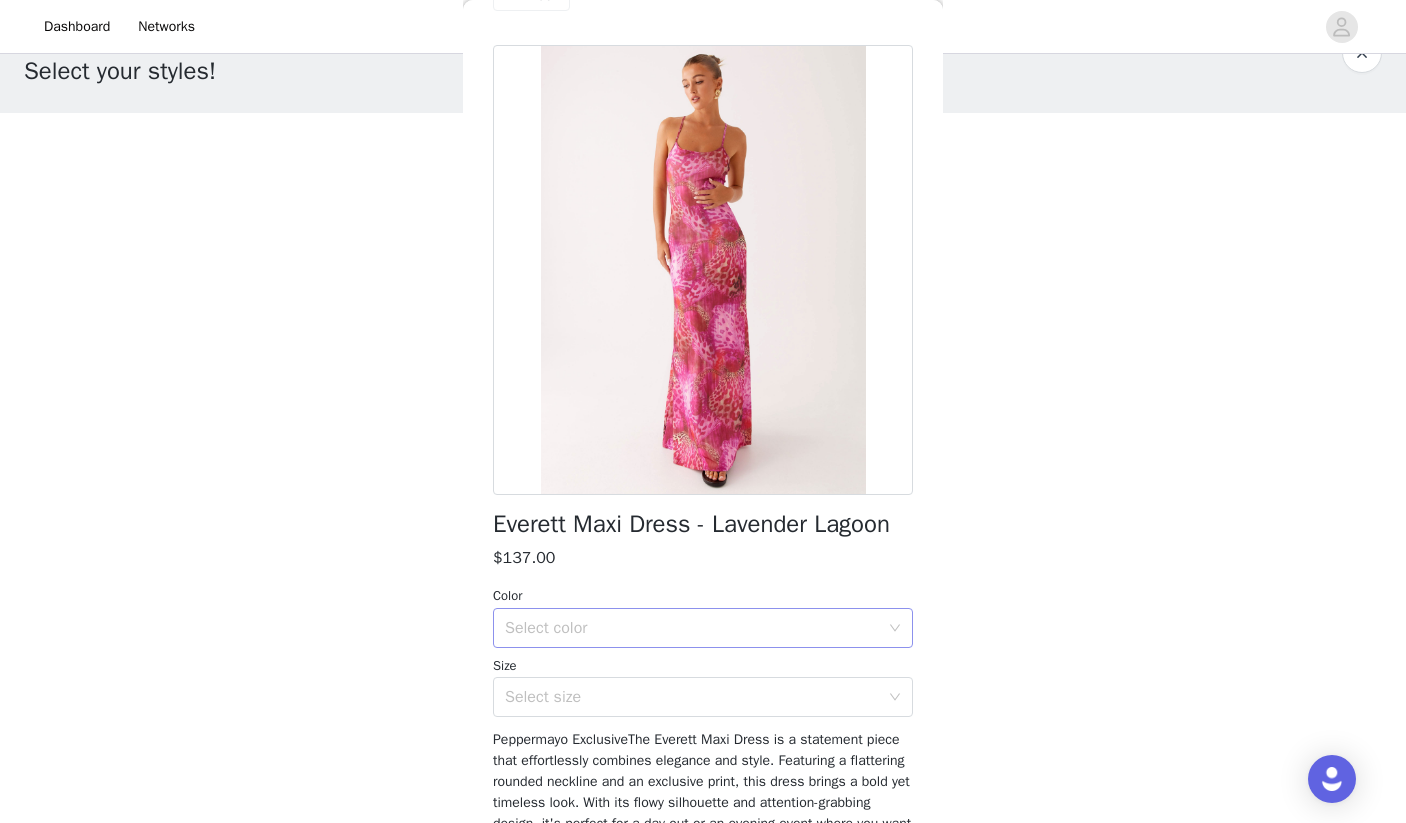 click on "Select color" at bounding box center [696, 628] 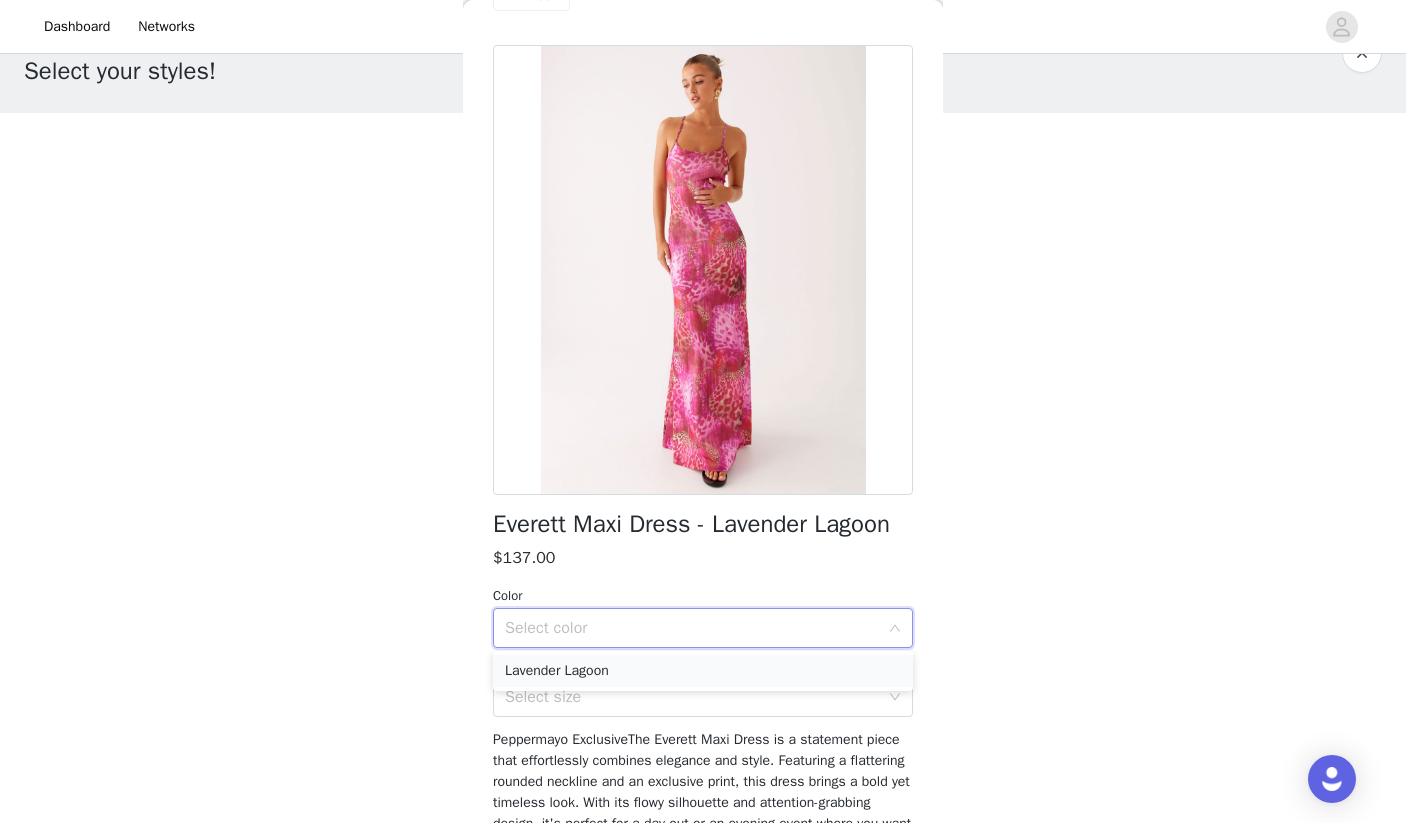 click on "Lavender Lagoon" at bounding box center (703, 671) 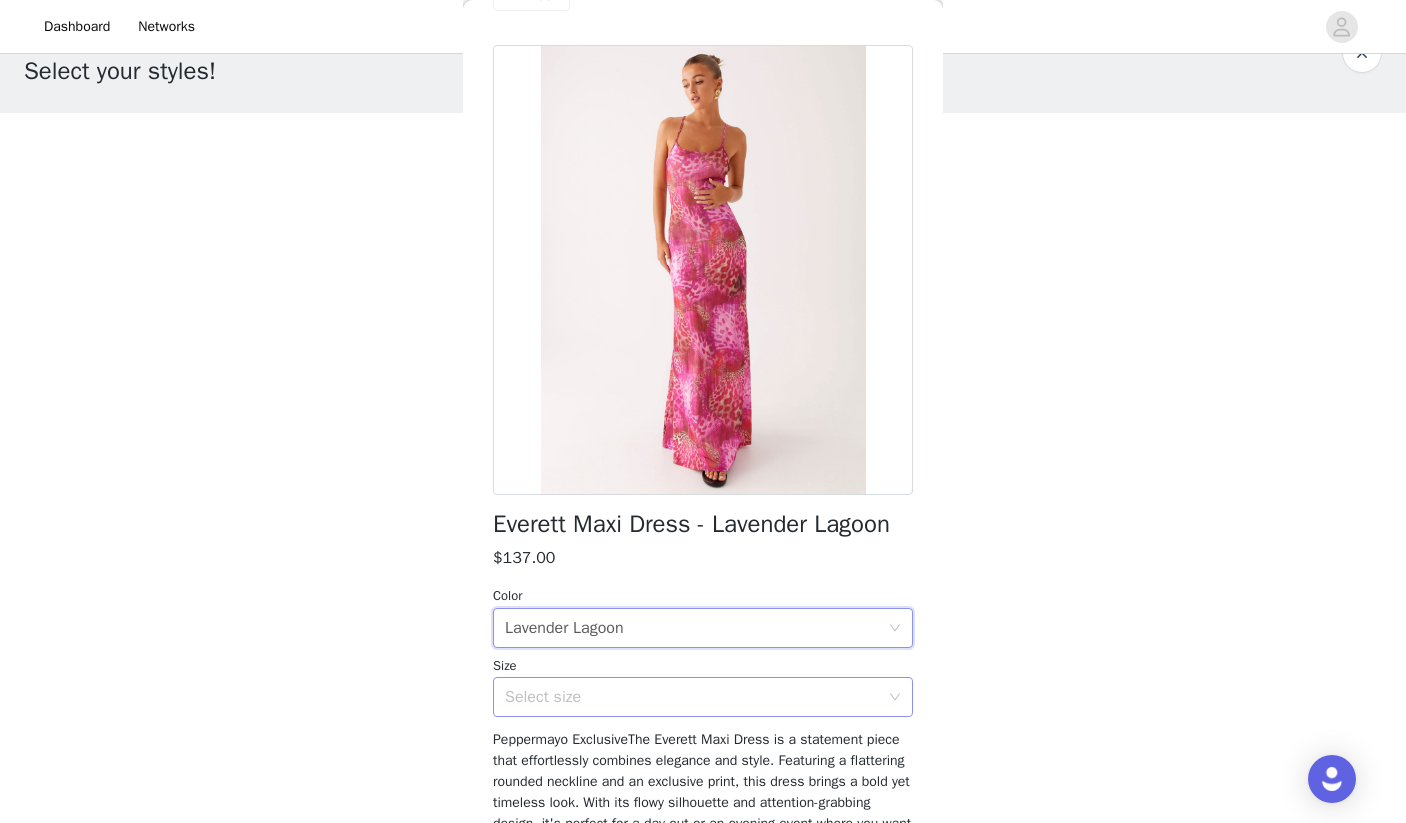 click on "Select size" at bounding box center (692, 697) 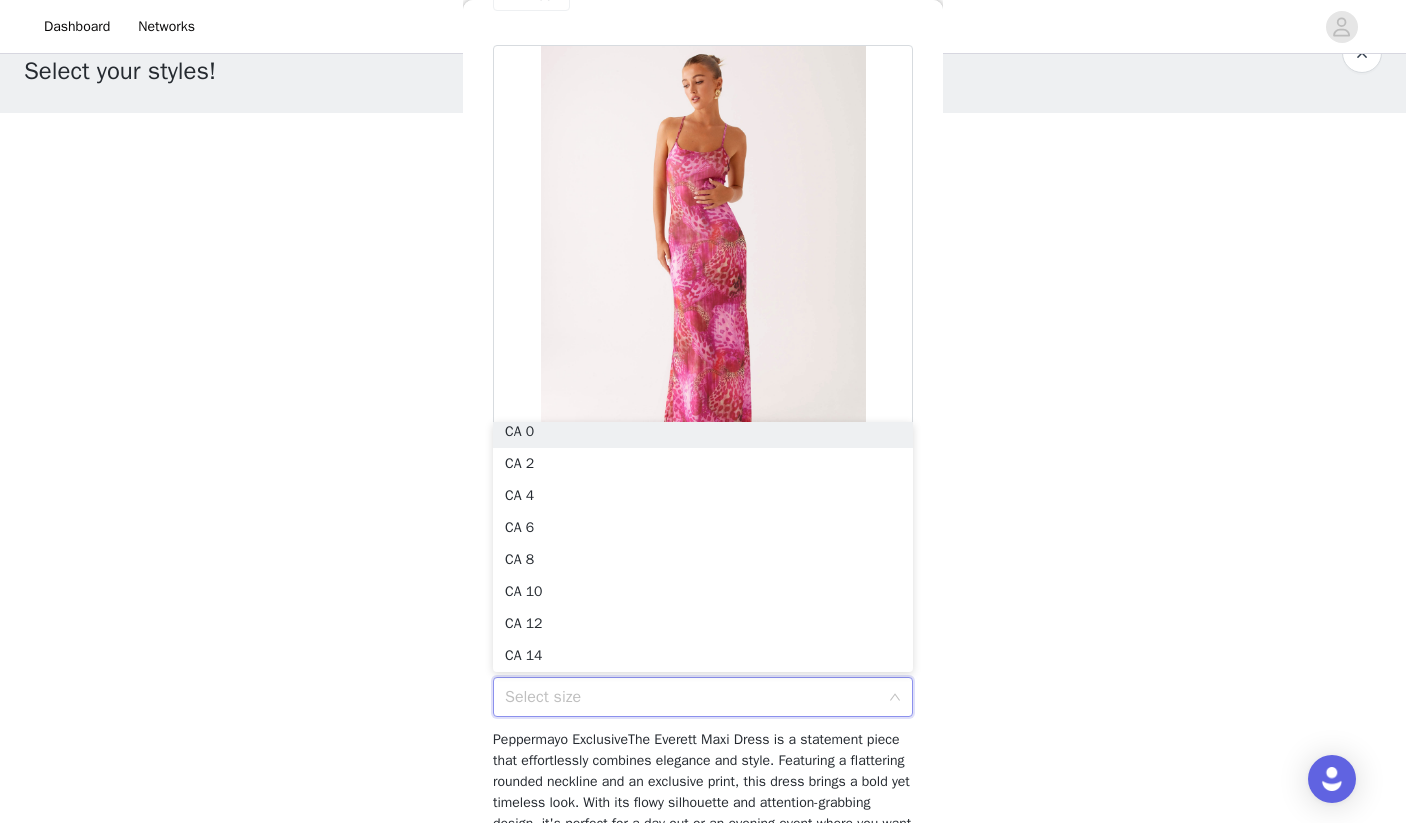 scroll, scrollTop: 4, scrollLeft: 0, axis: vertical 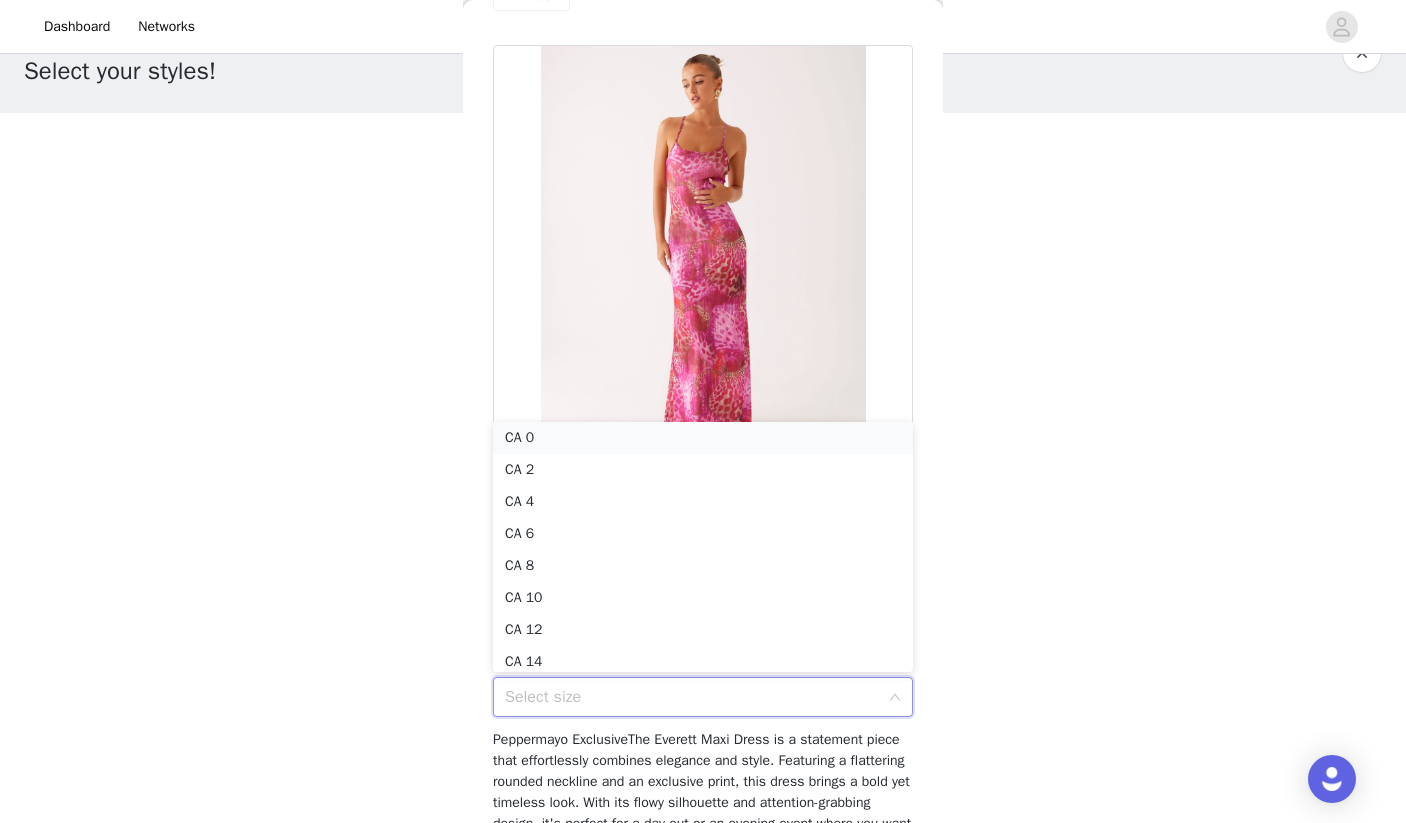 click on "CA 0" at bounding box center [703, 438] 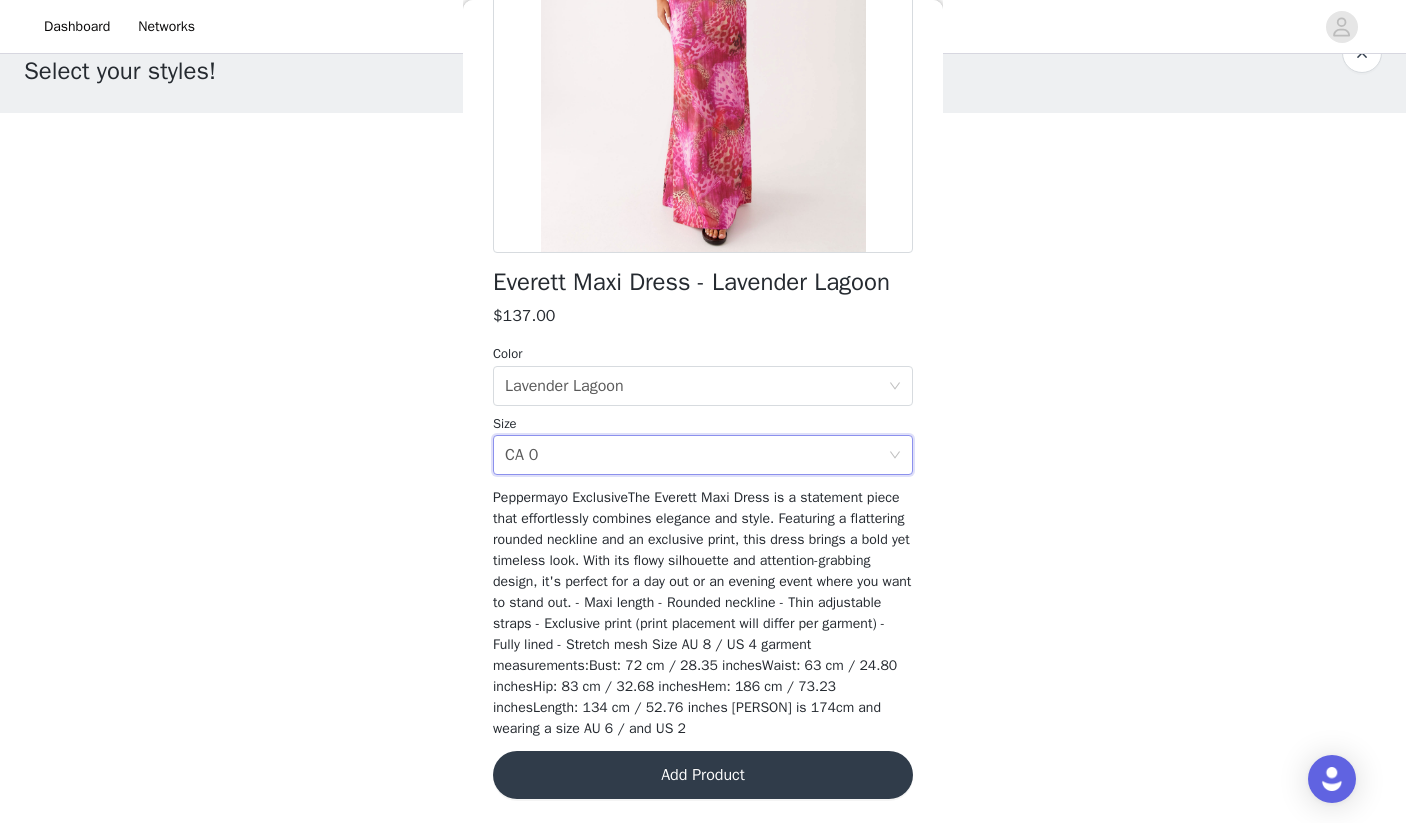 scroll, scrollTop: 296, scrollLeft: 0, axis: vertical 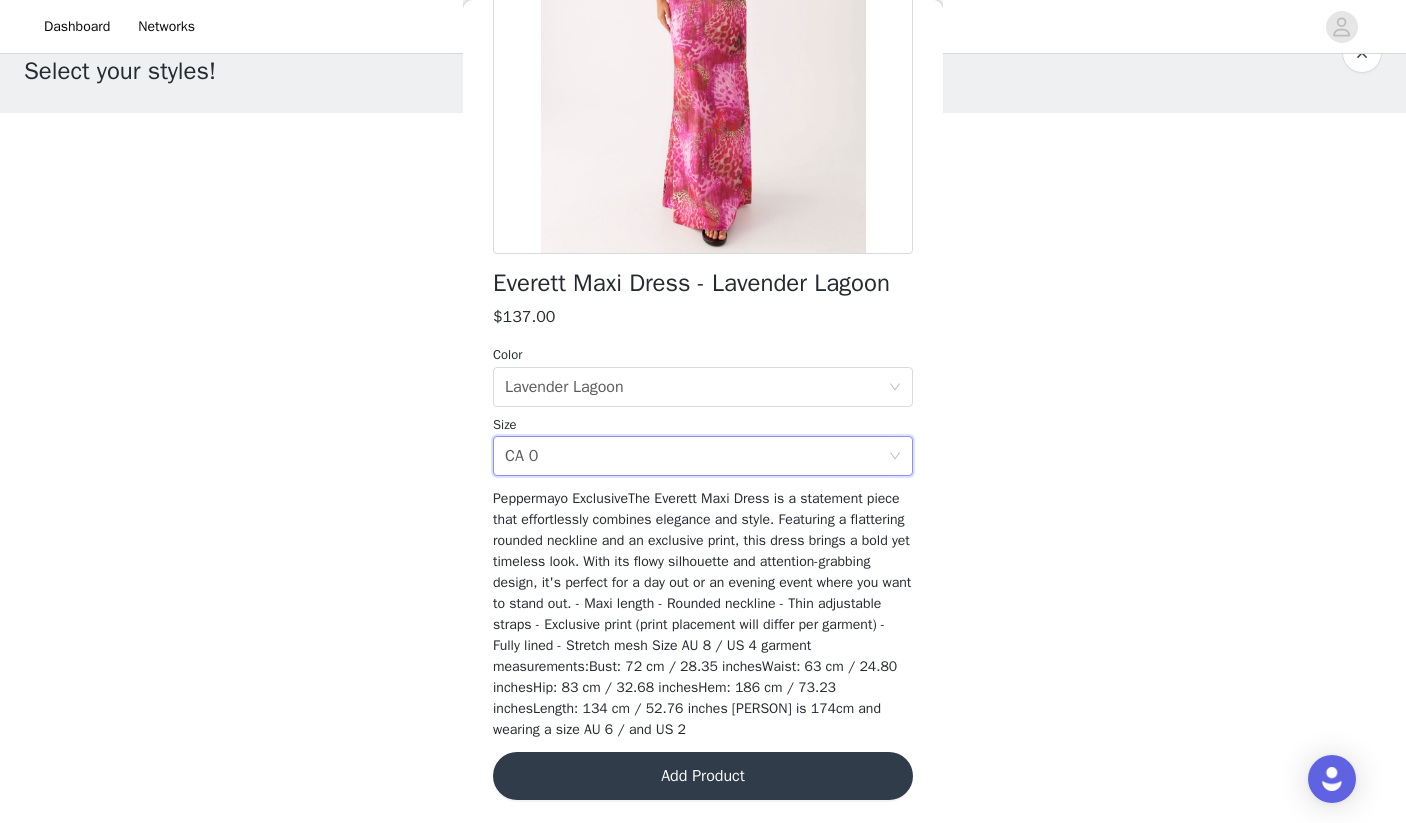 click on "Add Product" at bounding box center (703, 776) 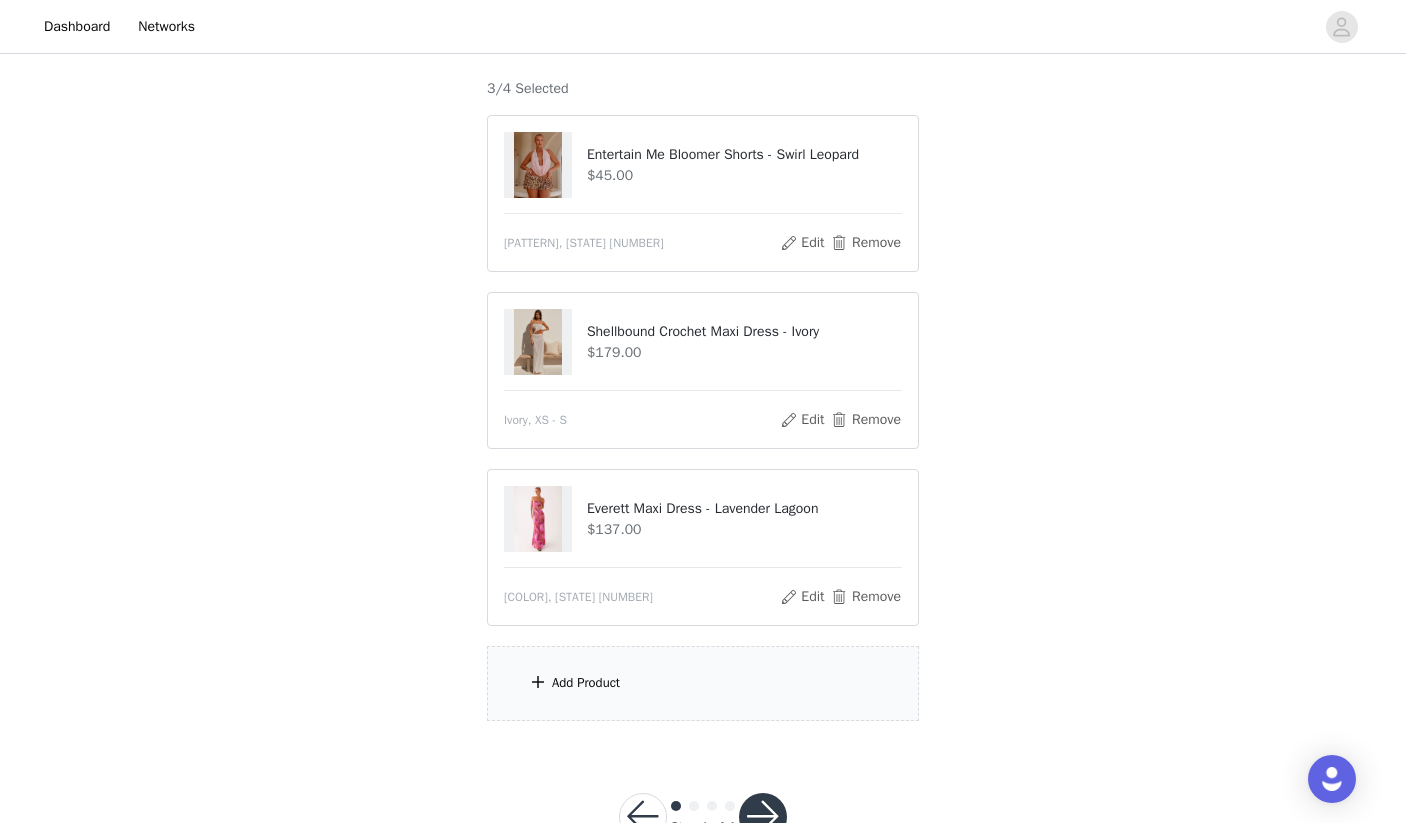scroll, scrollTop: 162, scrollLeft: 0, axis: vertical 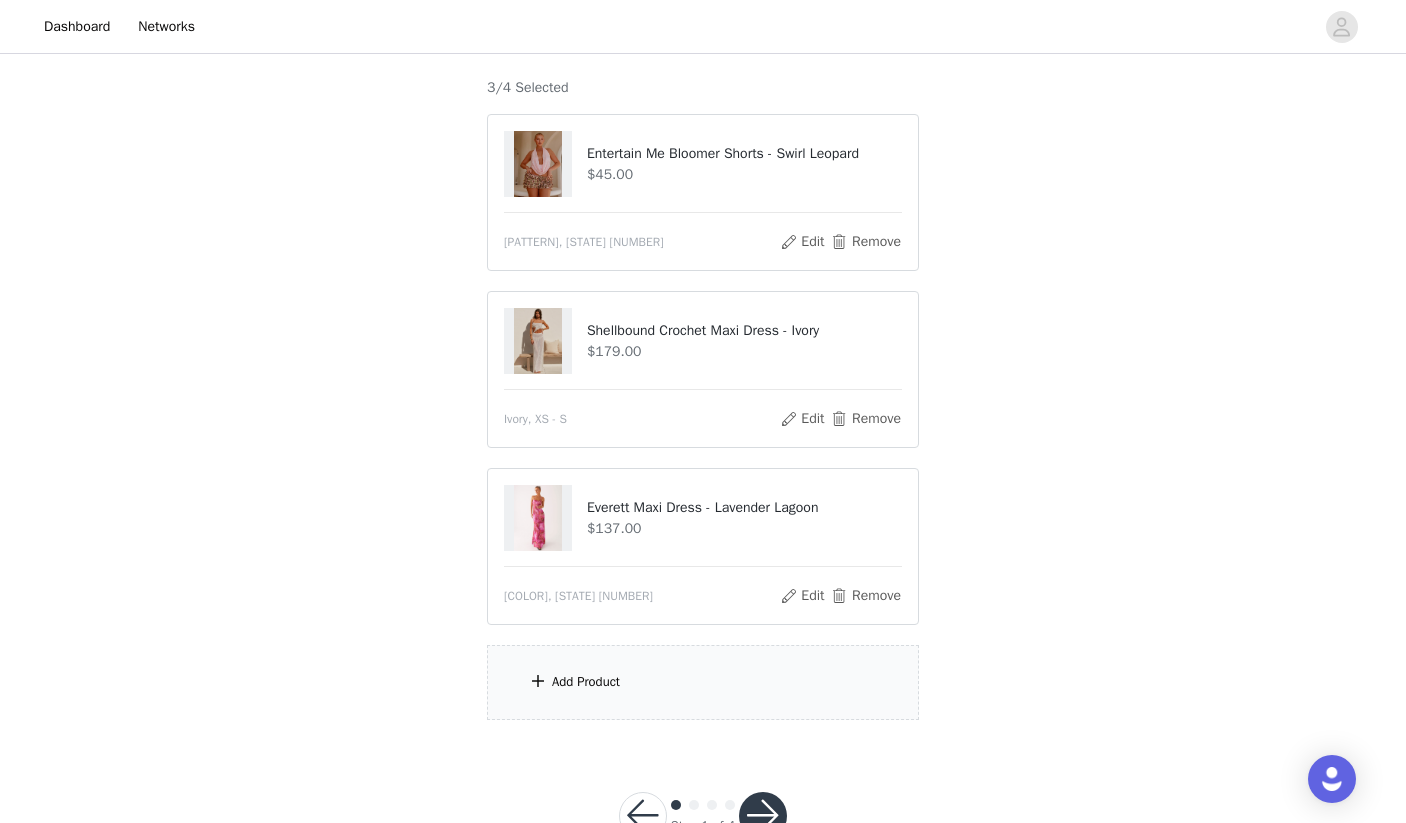 click on "Add Product" at bounding box center [703, 682] 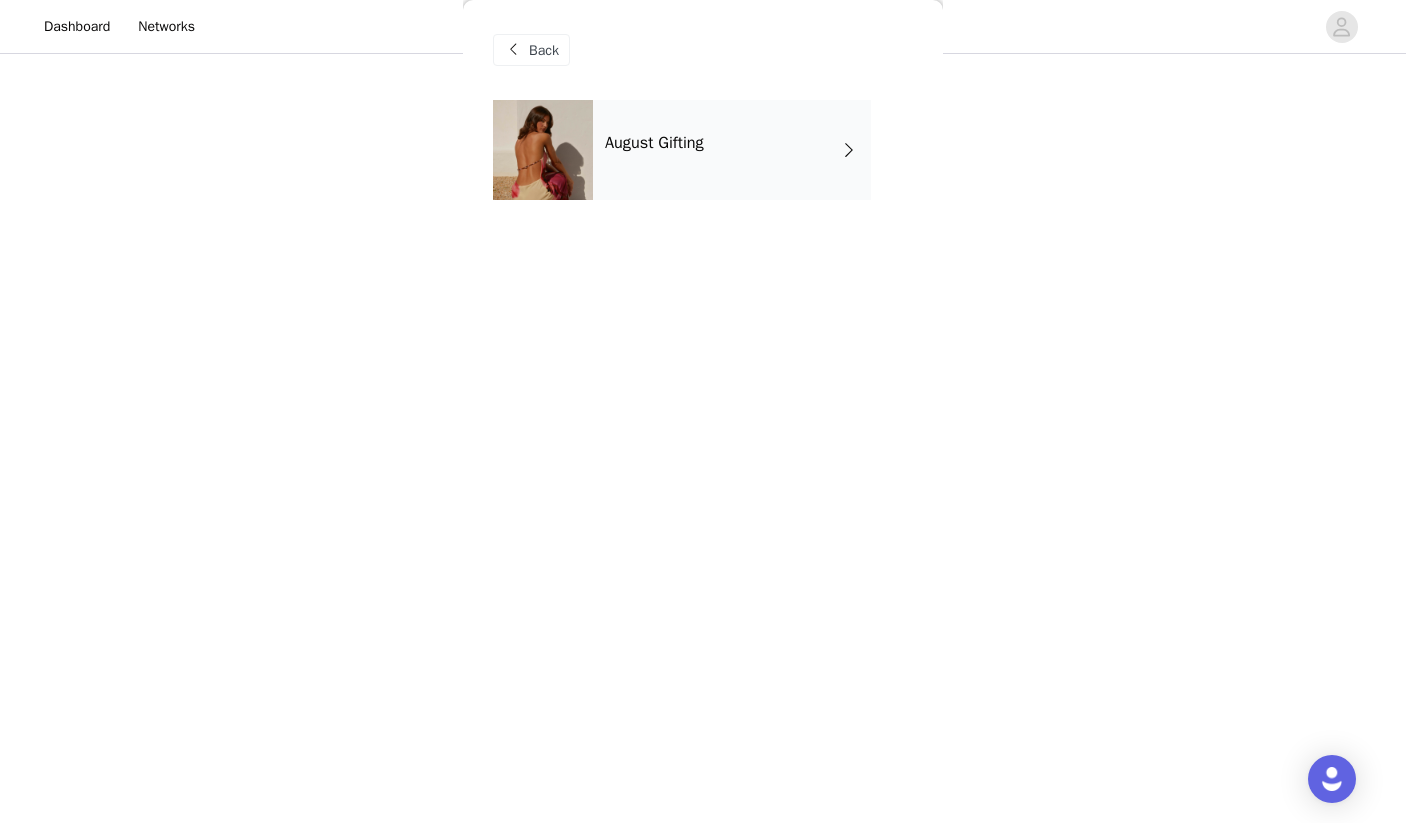 click on "August Gifting" at bounding box center (732, 150) 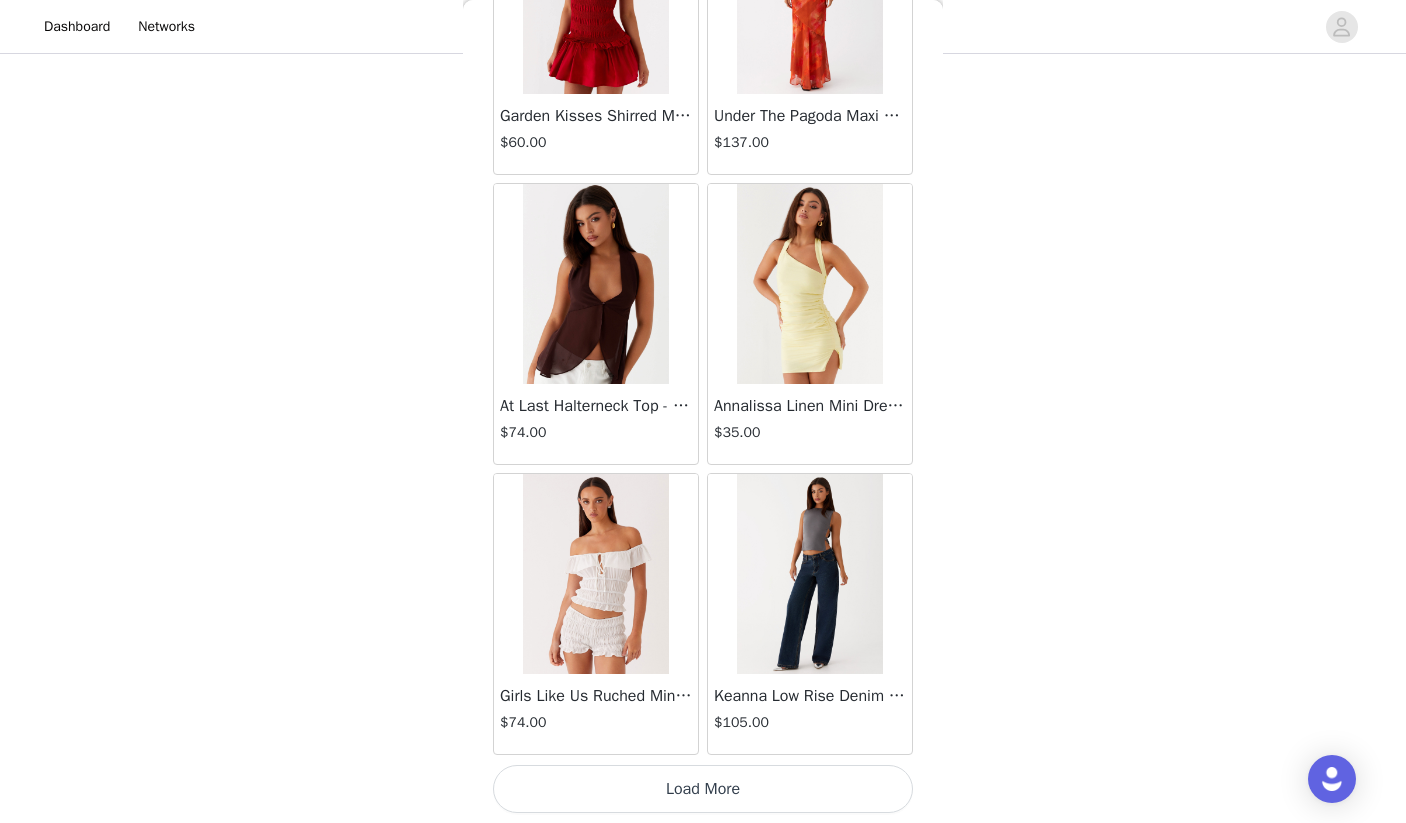 scroll, scrollTop: 2237, scrollLeft: 0, axis: vertical 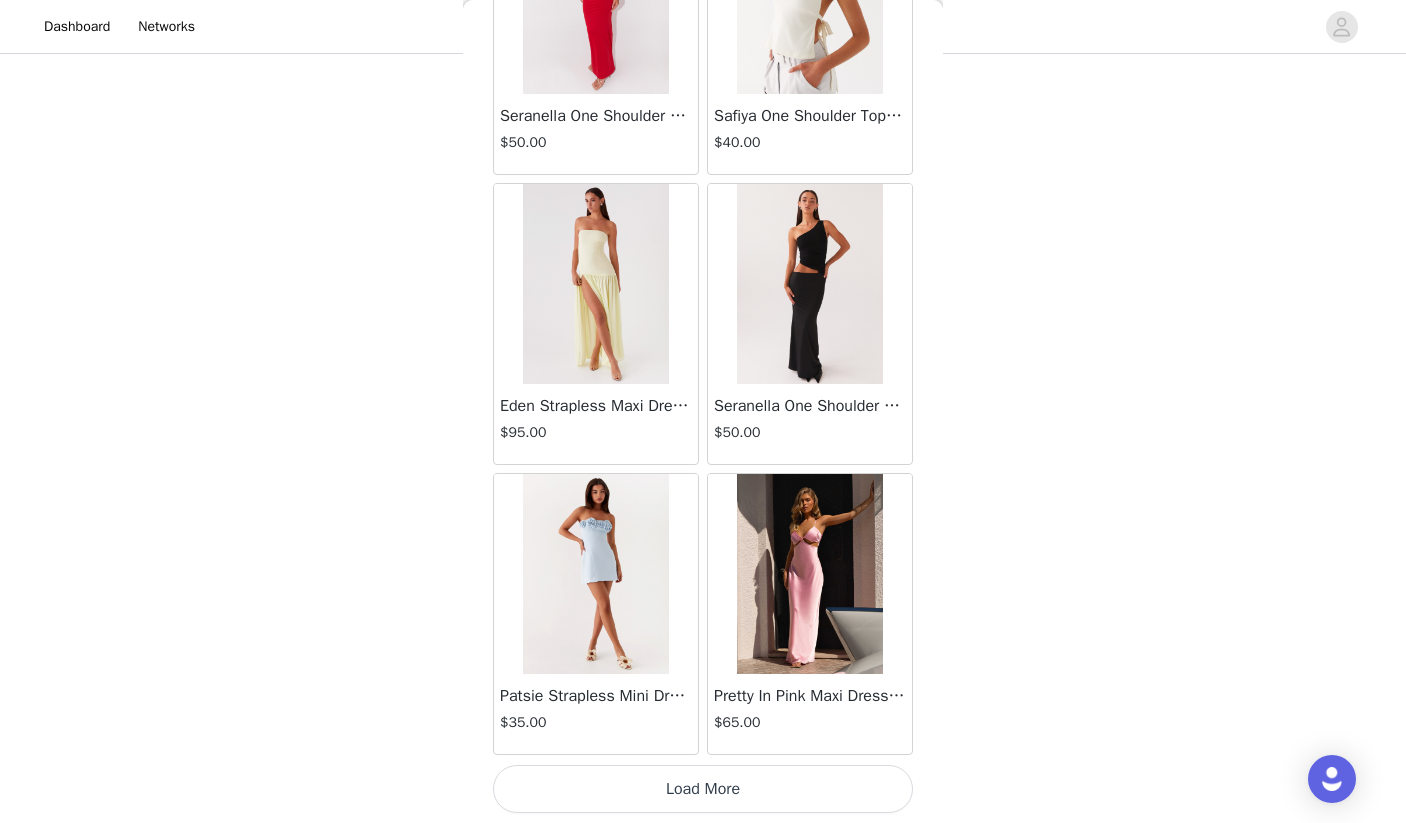 click on "Load More" at bounding box center [703, 789] 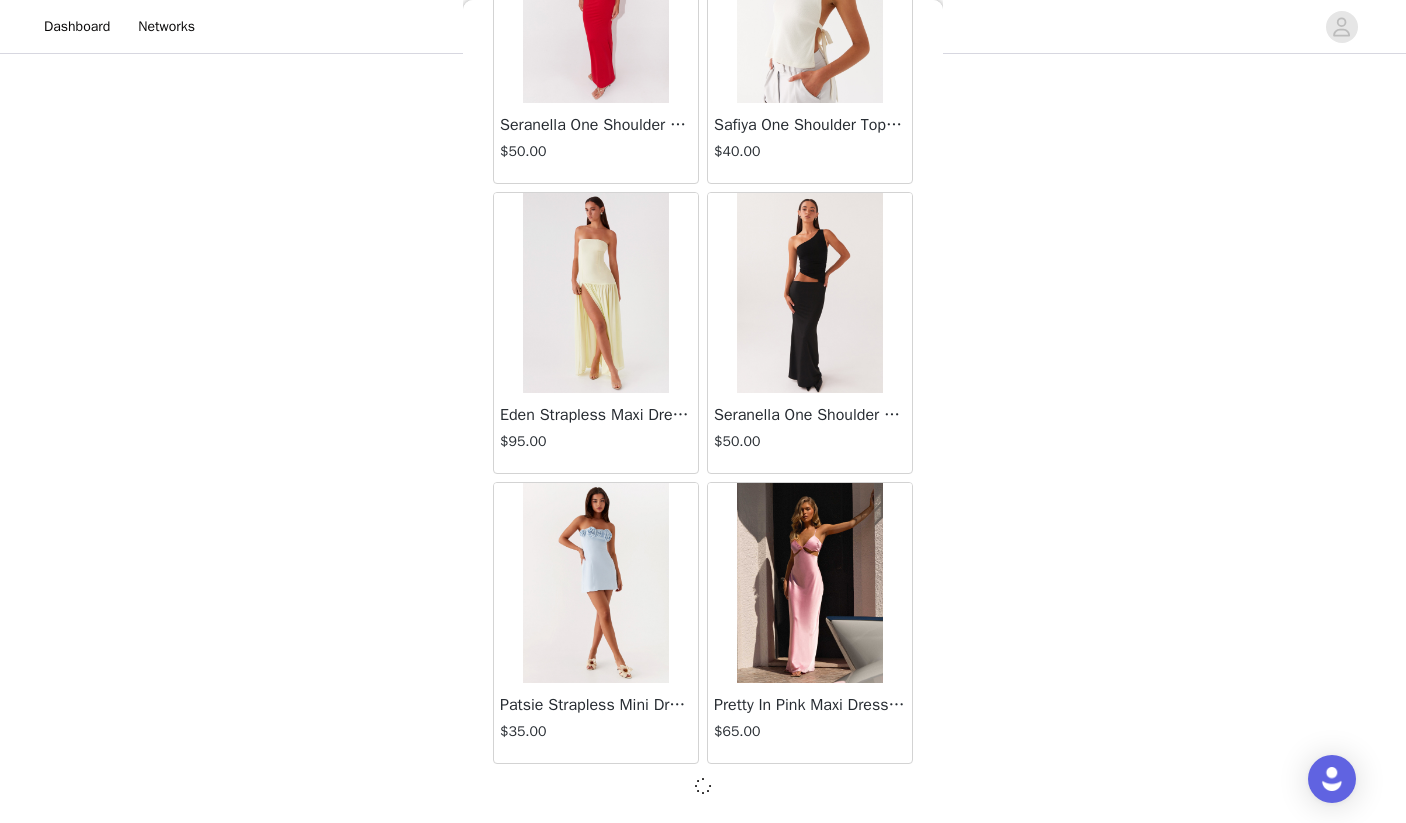 scroll, scrollTop: 5128, scrollLeft: 0, axis: vertical 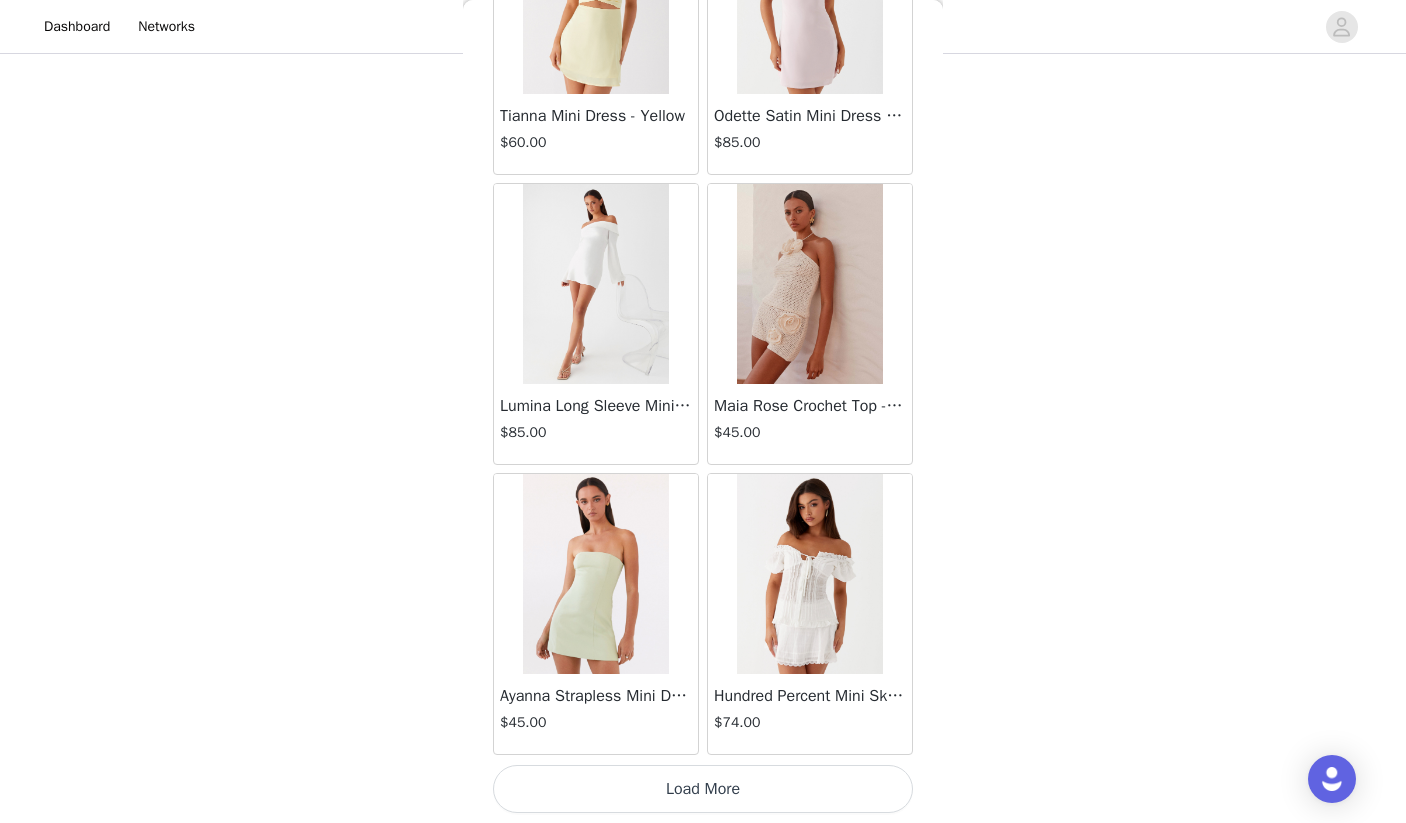 click on "Load More" at bounding box center (703, 789) 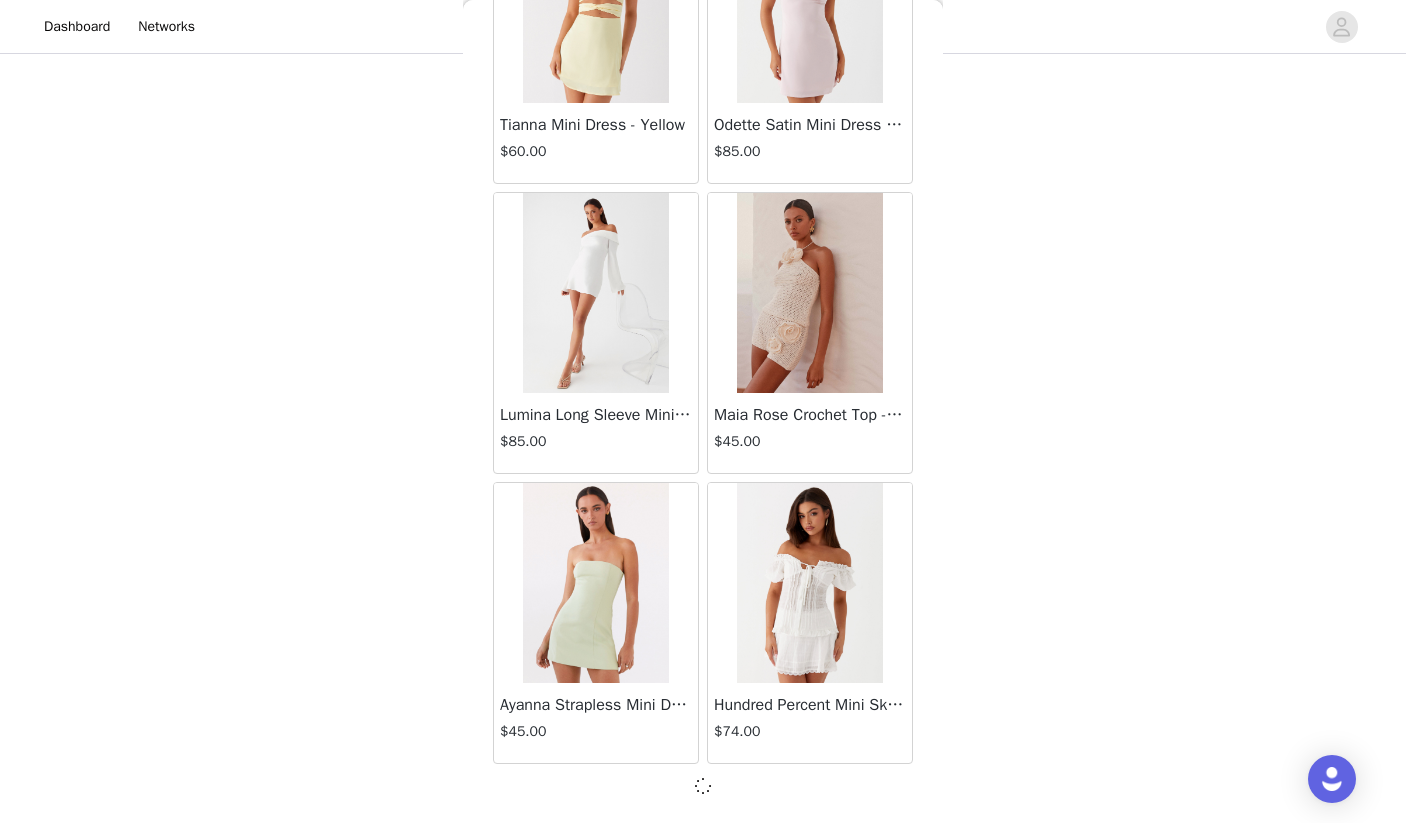 scroll, scrollTop: 226, scrollLeft: 0, axis: vertical 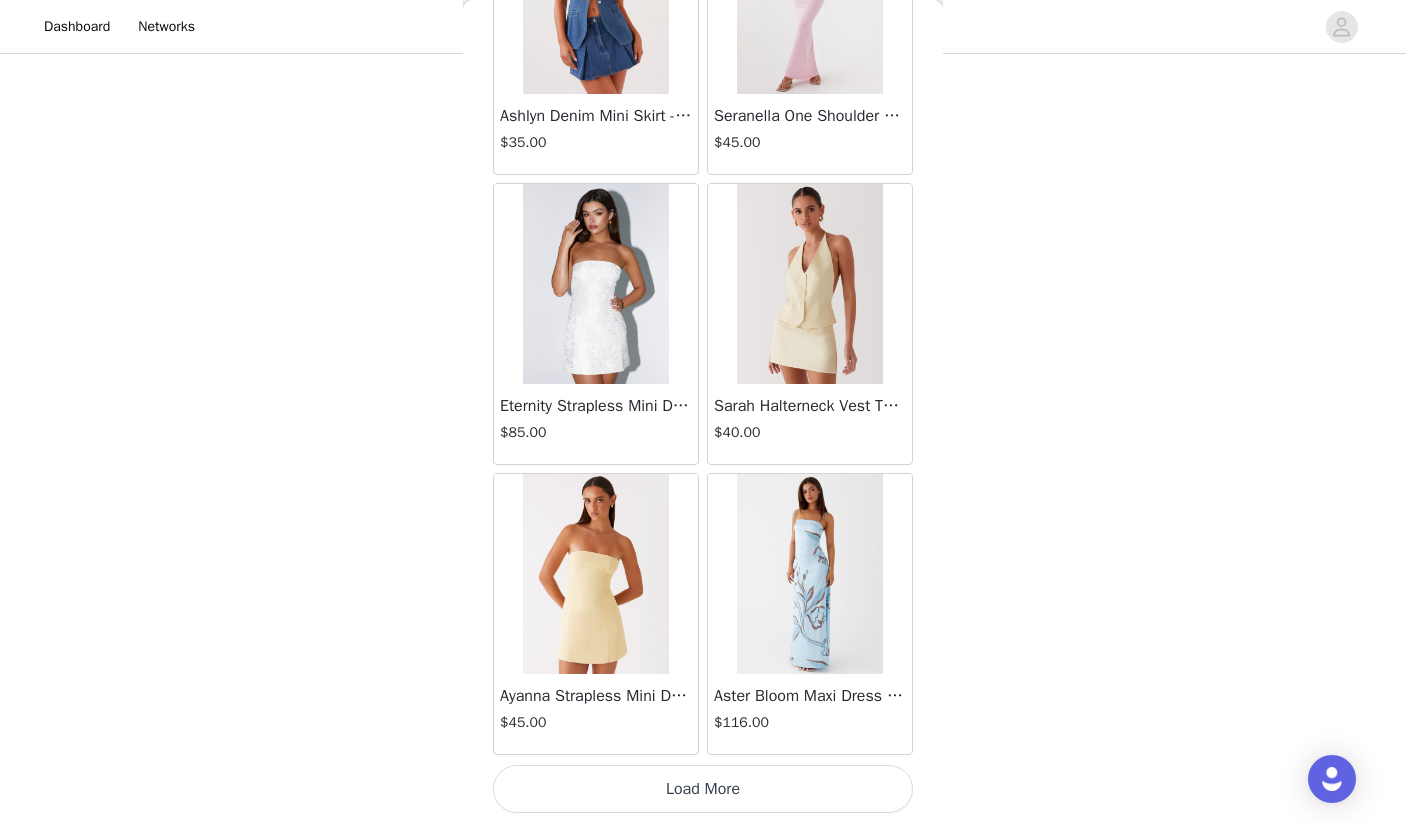 click on "Load More" at bounding box center (703, 789) 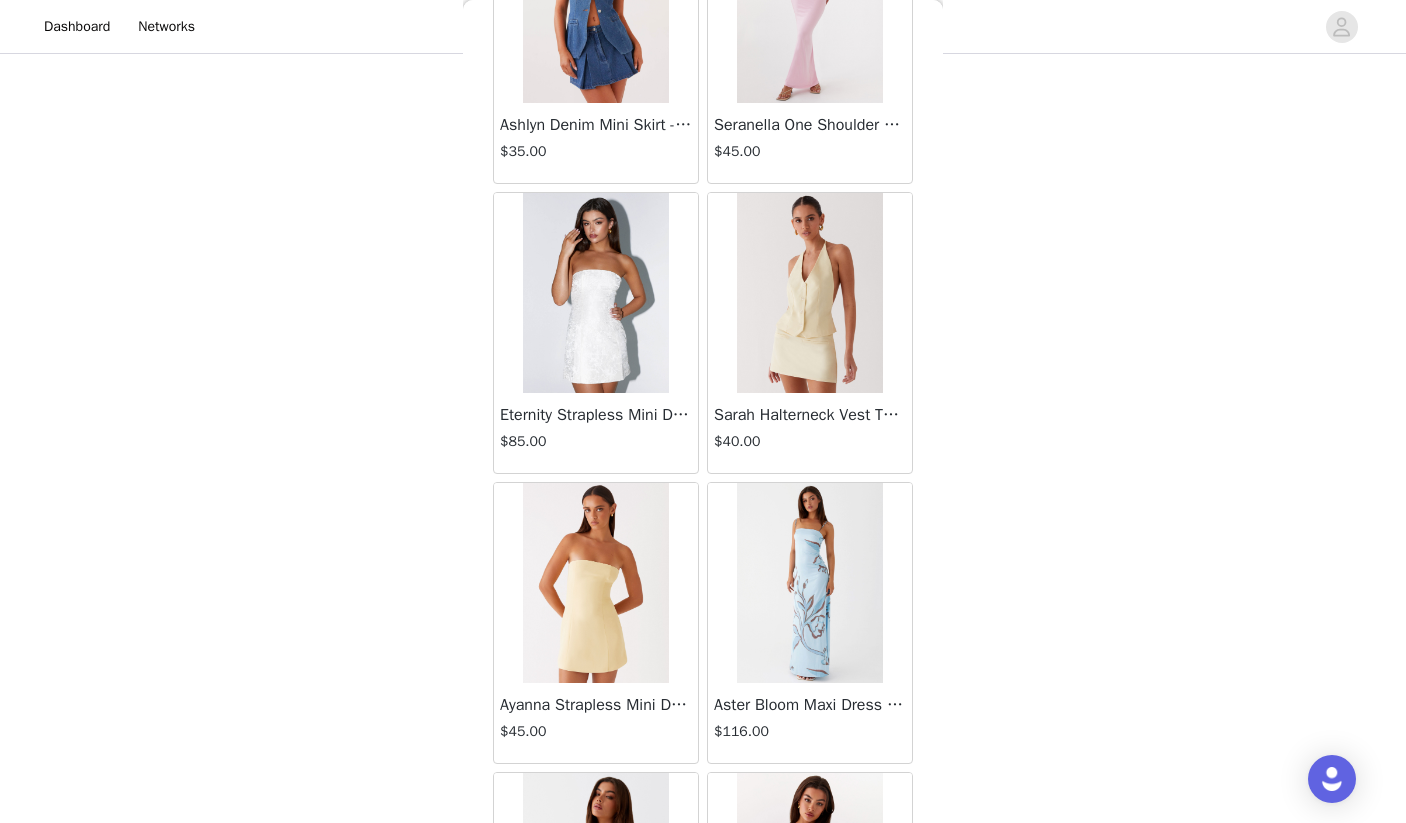 scroll, scrollTop: 226, scrollLeft: 0, axis: vertical 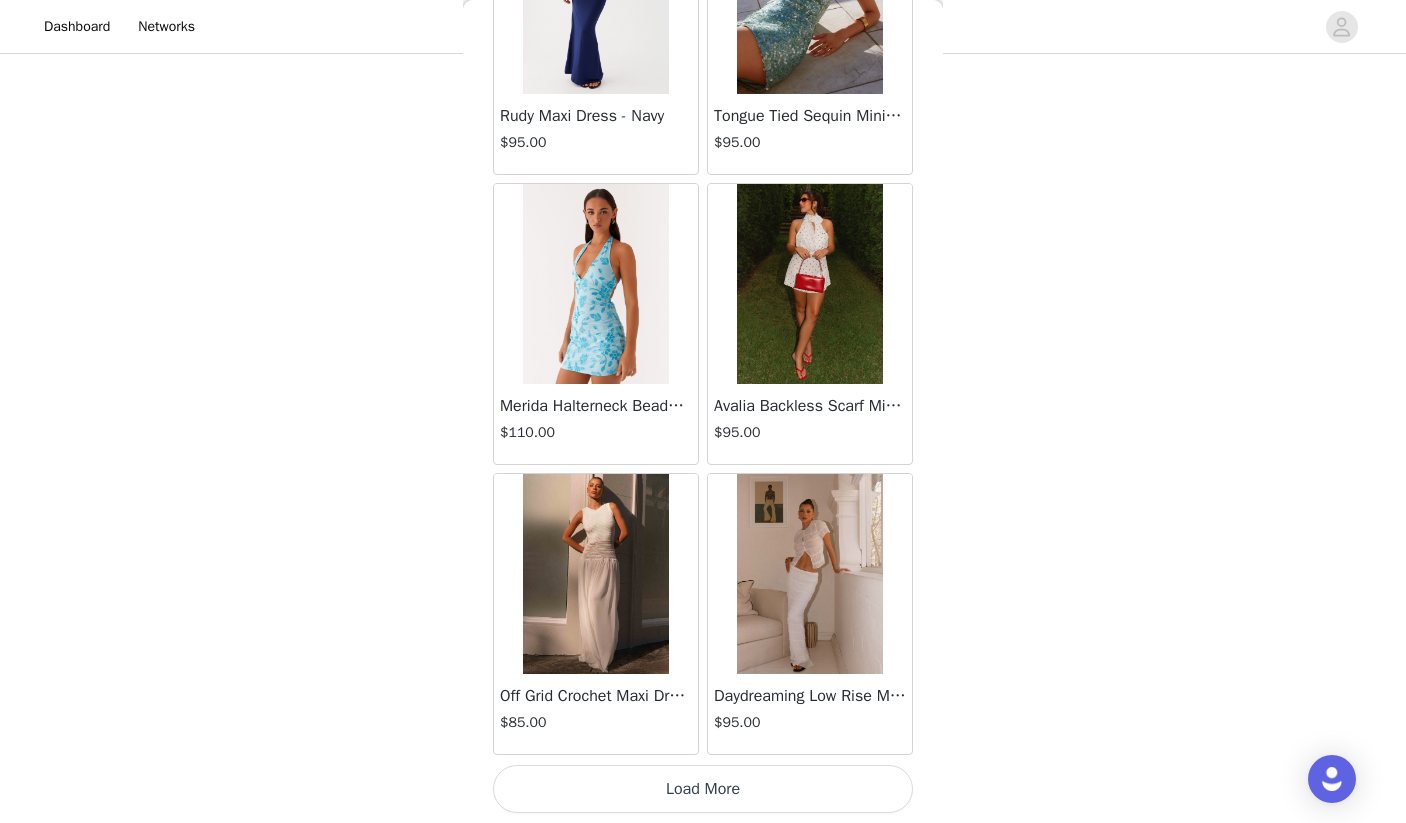 click on "Load More" at bounding box center (703, 789) 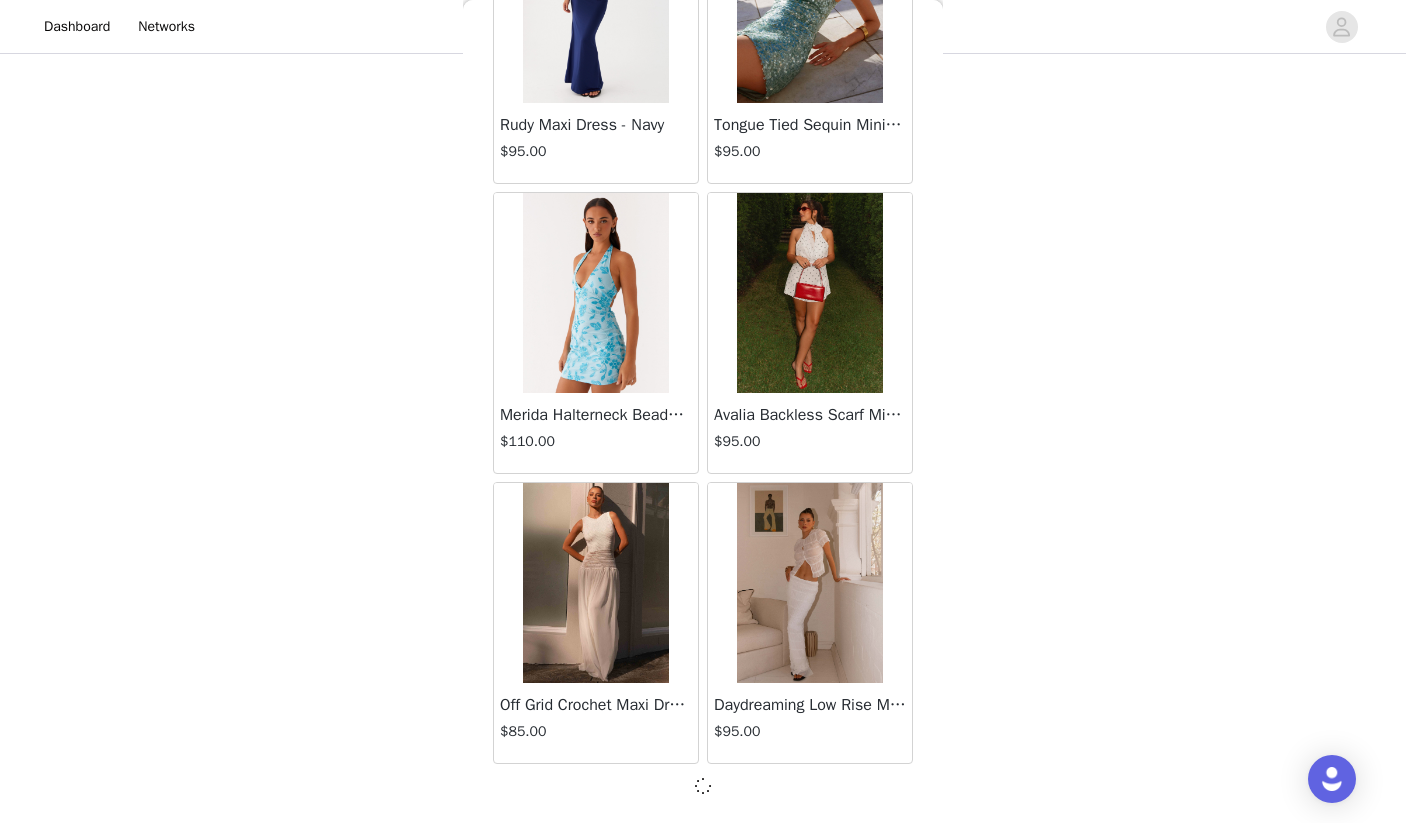 scroll, scrollTop: 13828, scrollLeft: 0, axis: vertical 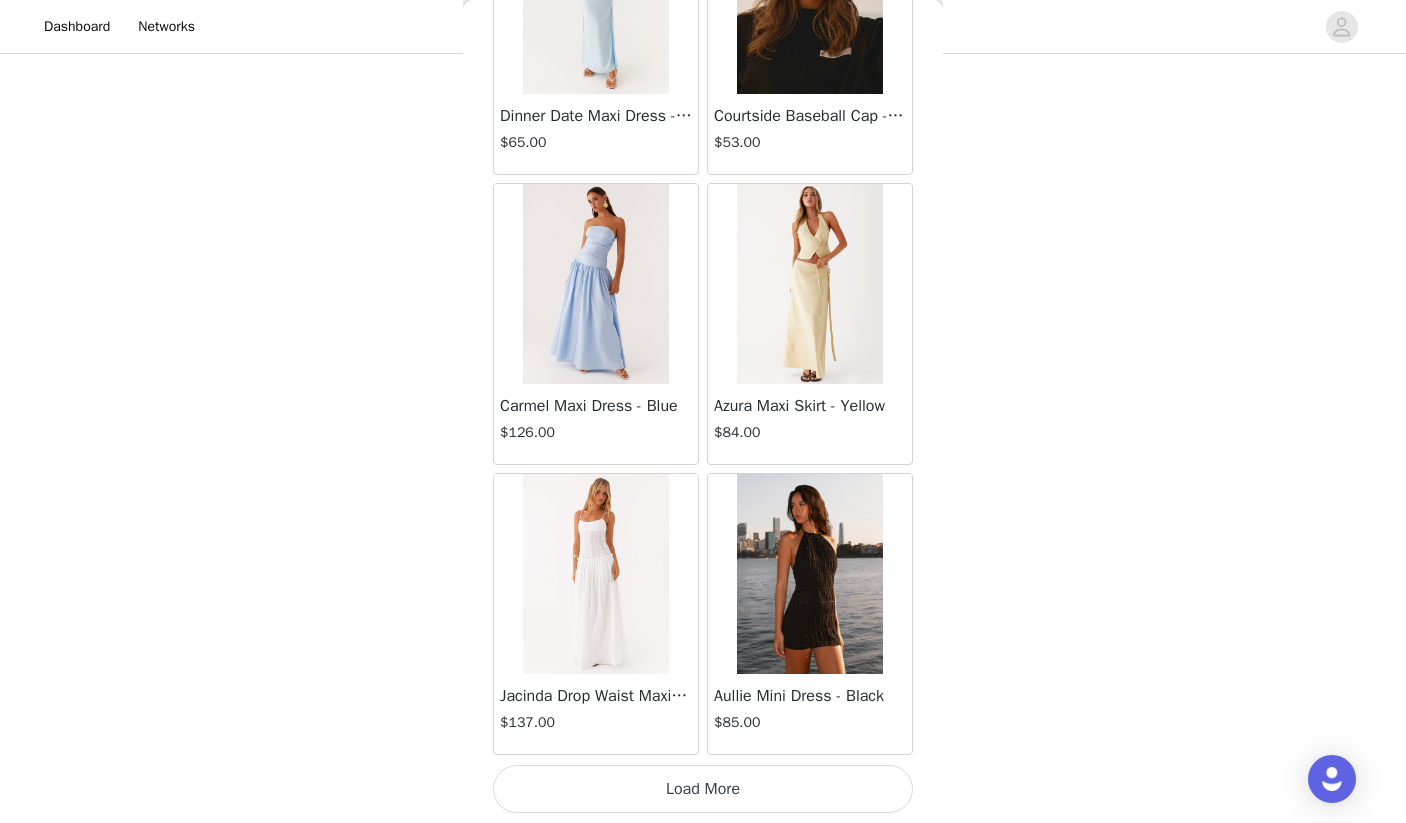 click on "Load More" at bounding box center (703, 789) 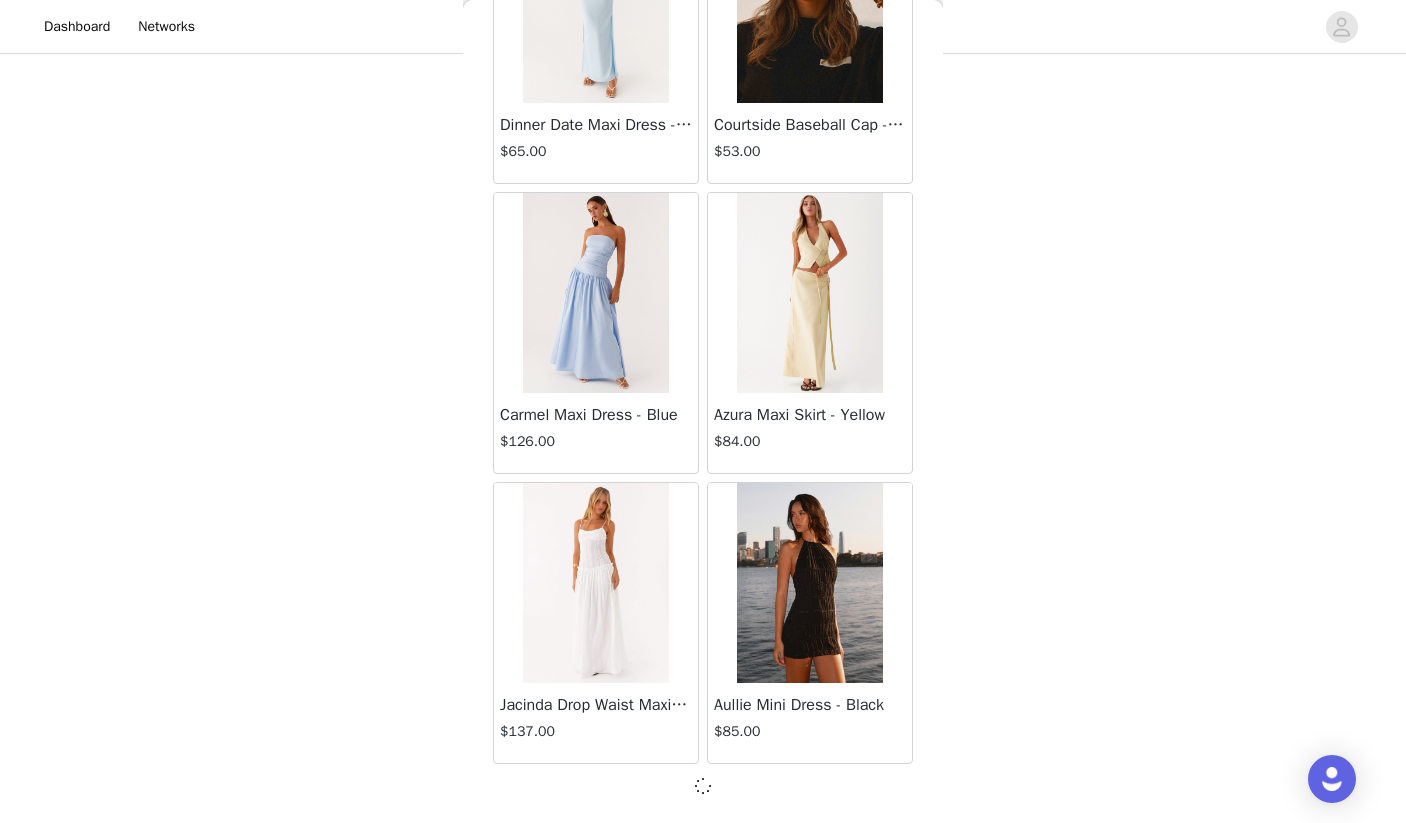 scroll, scrollTop: 16728, scrollLeft: 0, axis: vertical 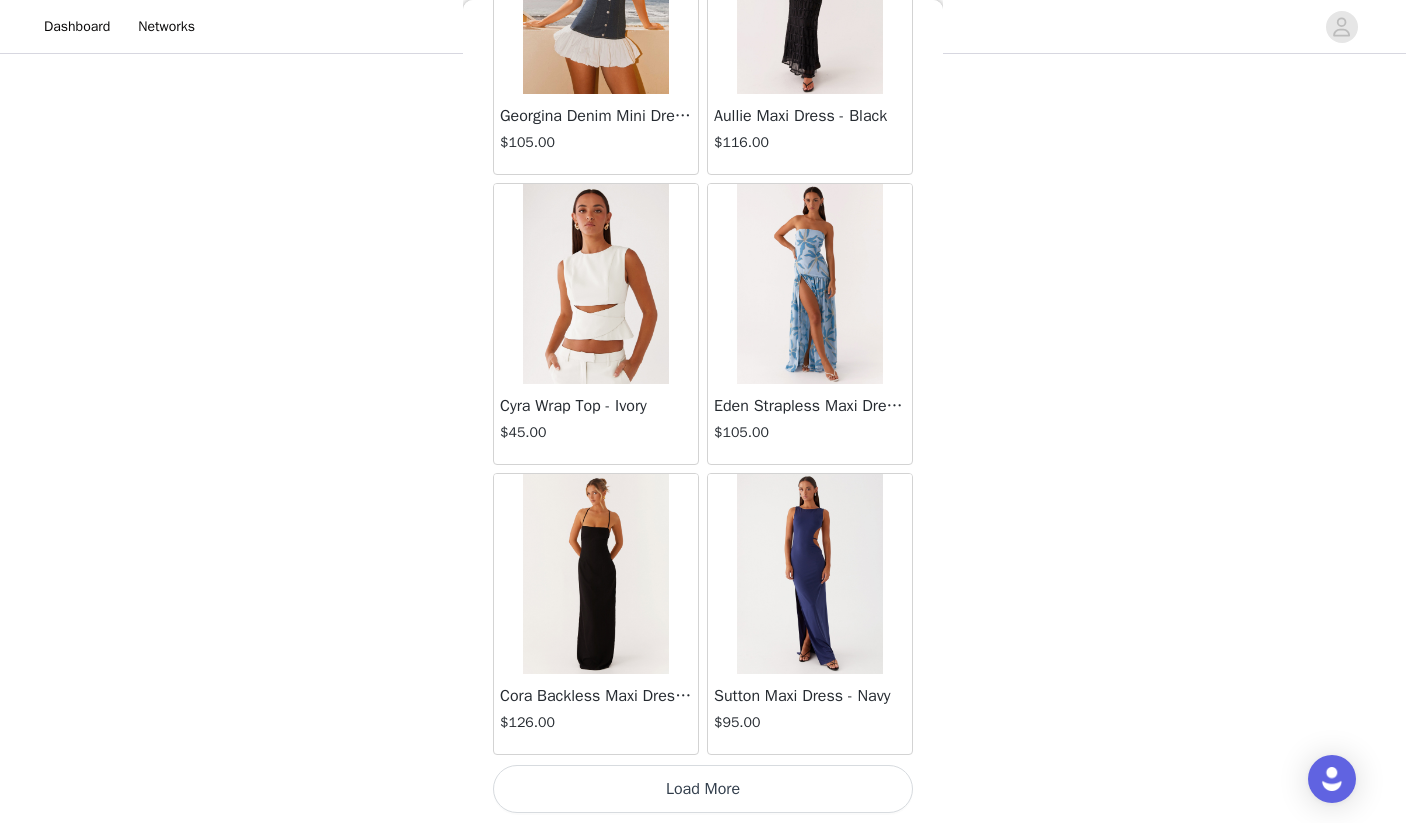 click on "Load More" at bounding box center (703, 789) 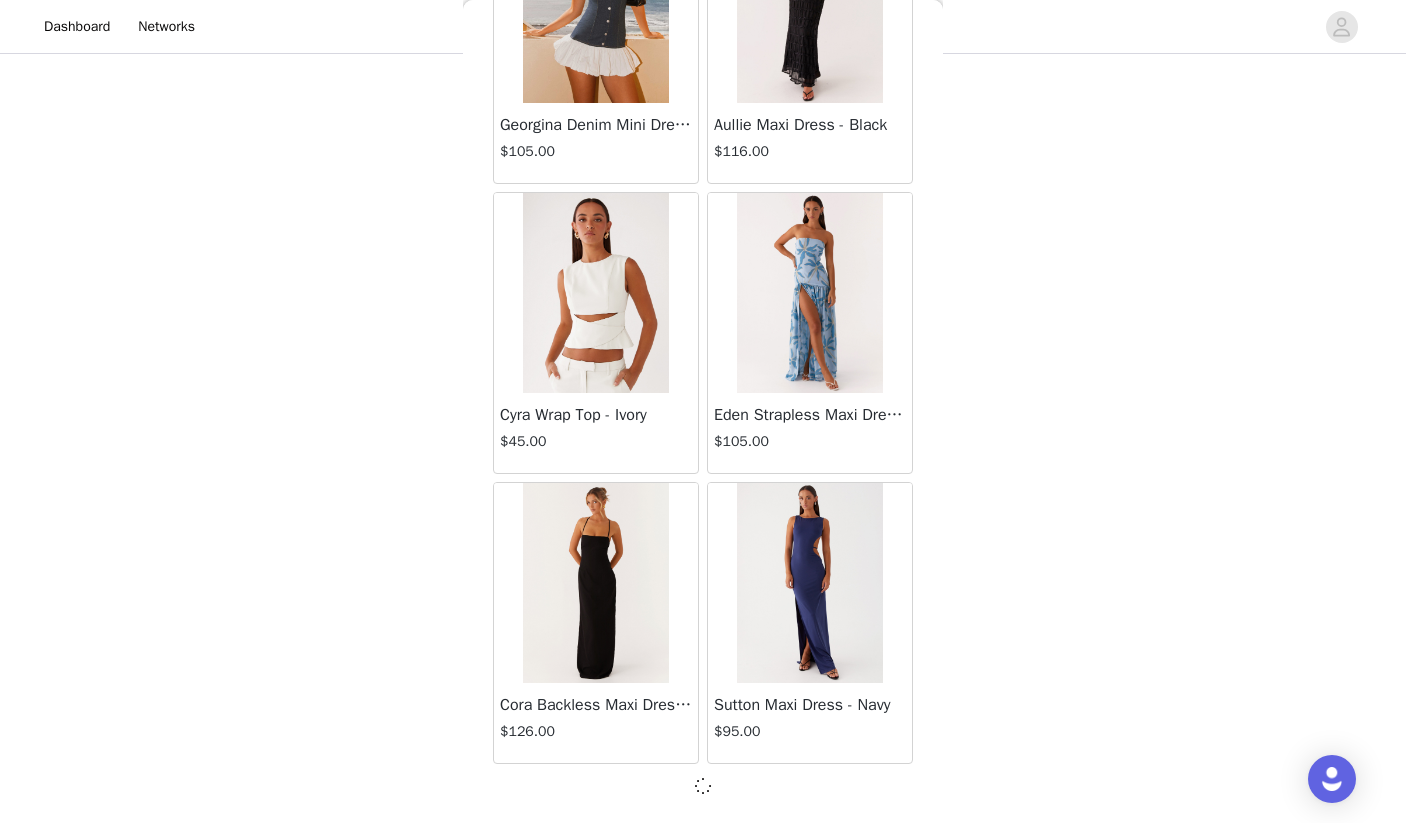 scroll, scrollTop: 19628, scrollLeft: 0, axis: vertical 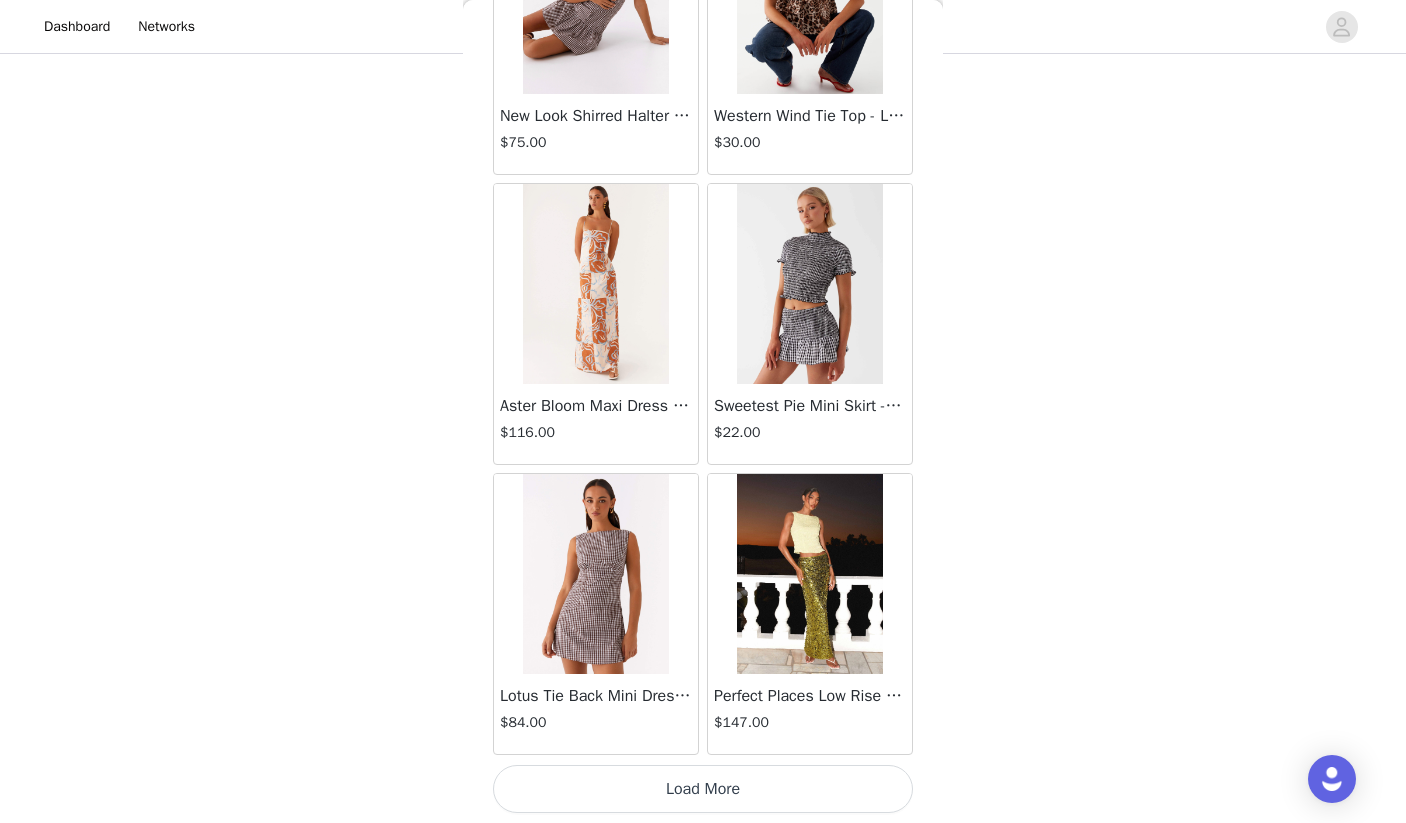 click on "Load More" at bounding box center (703, 789) 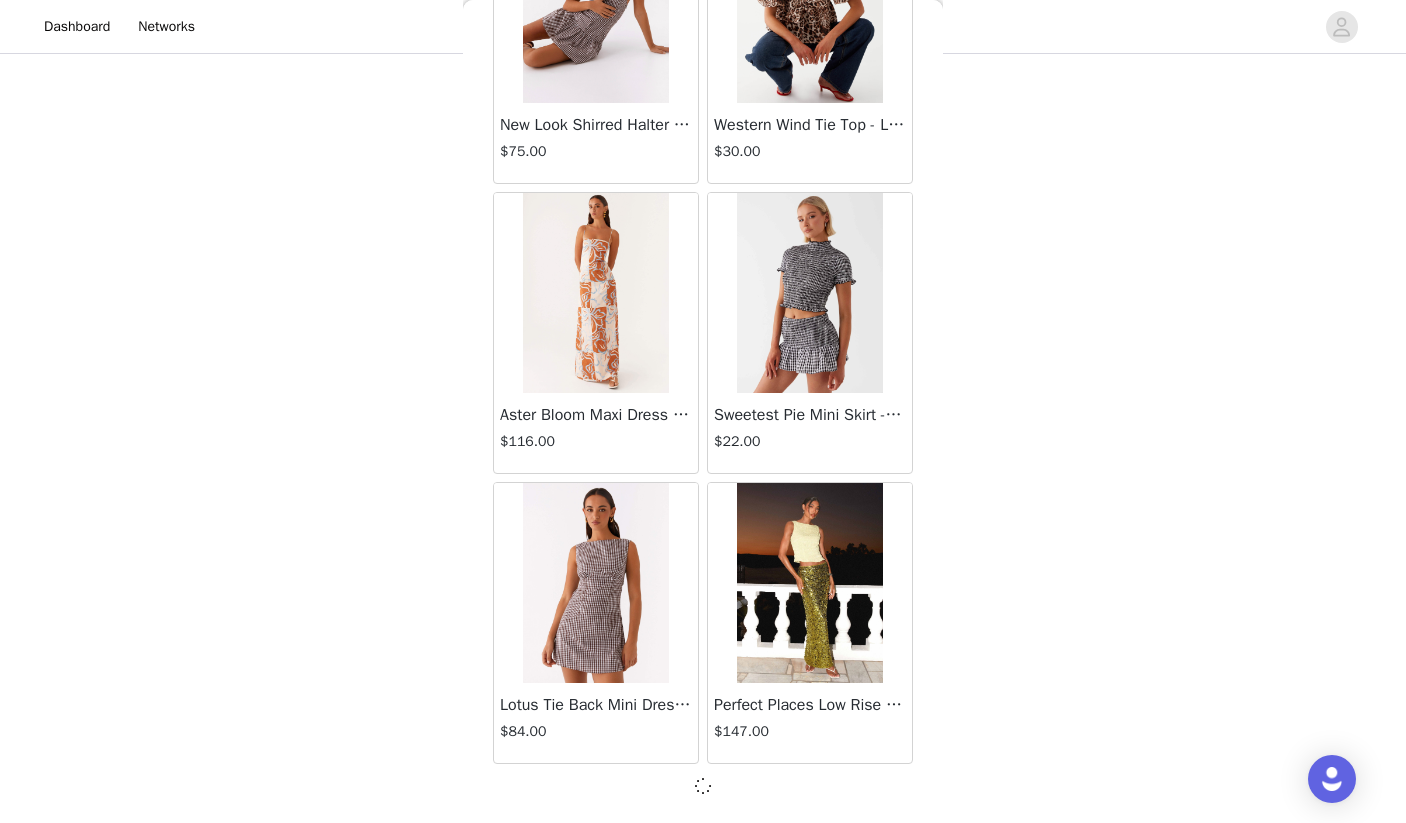 scroll, scrollTop: 22528, scrollLeft: 0, axis: vertical 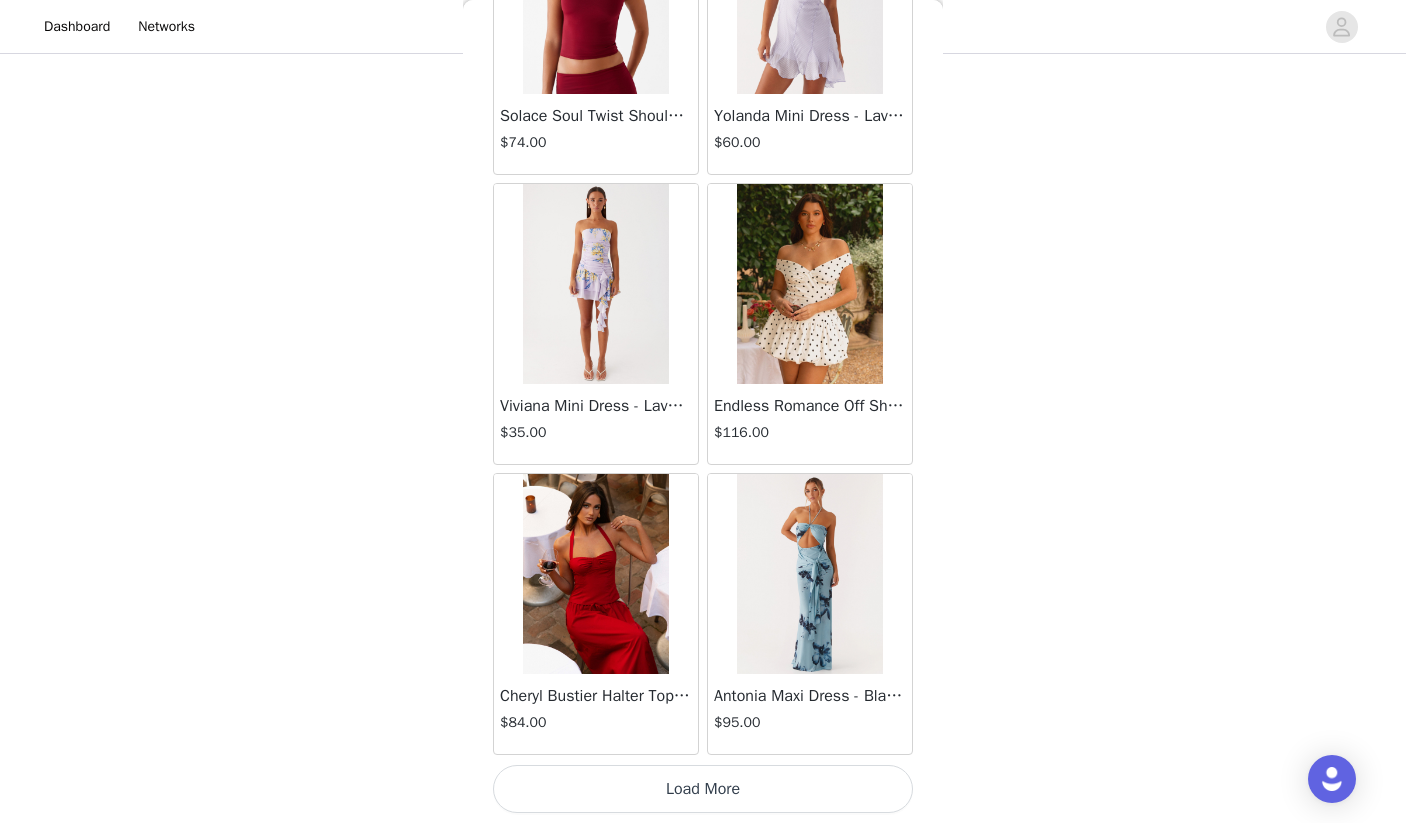 click on "Load More" at bounding box center [703, 789] 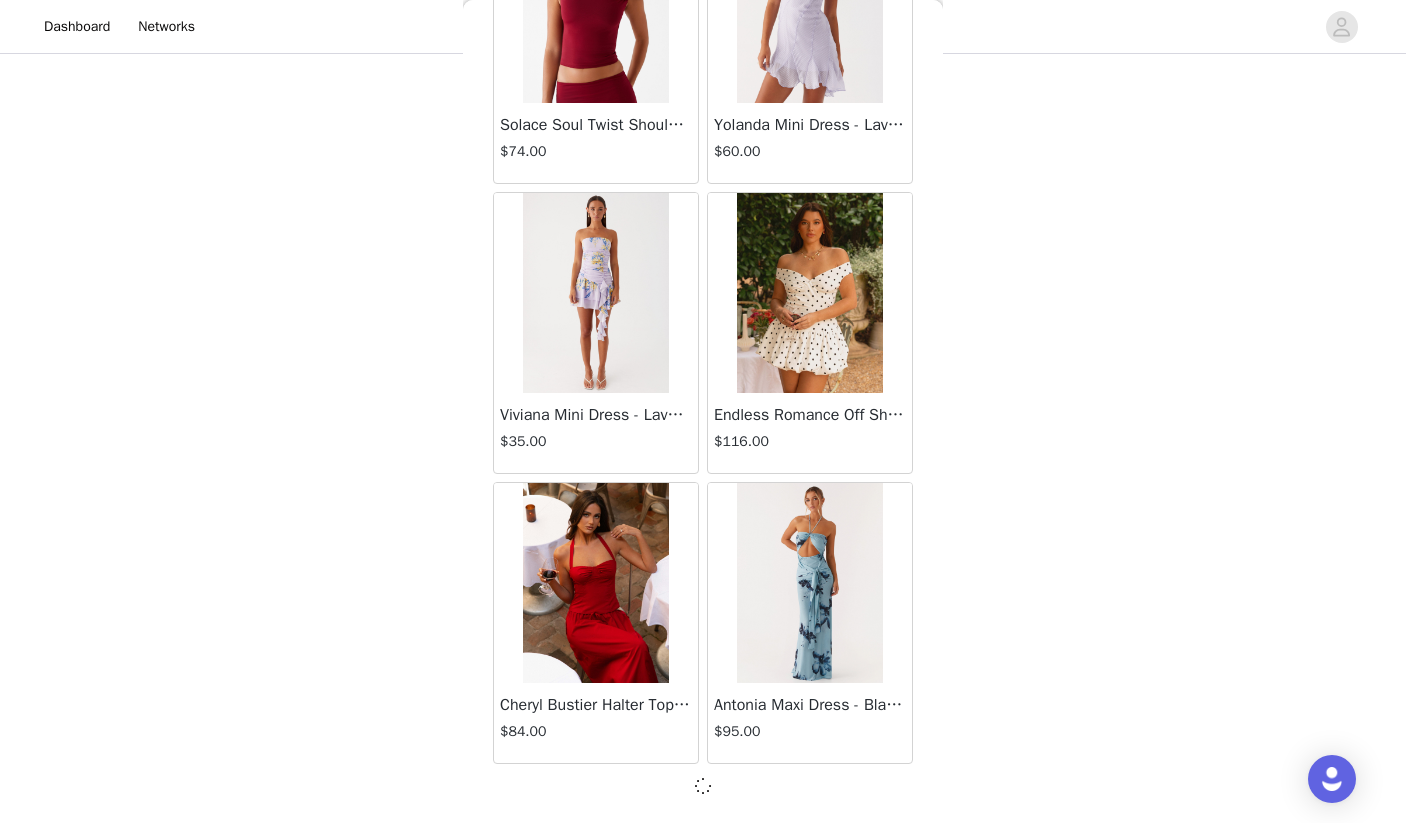 scroll, scrollTop: 25428, scrollLeft: 0, axis: vertical 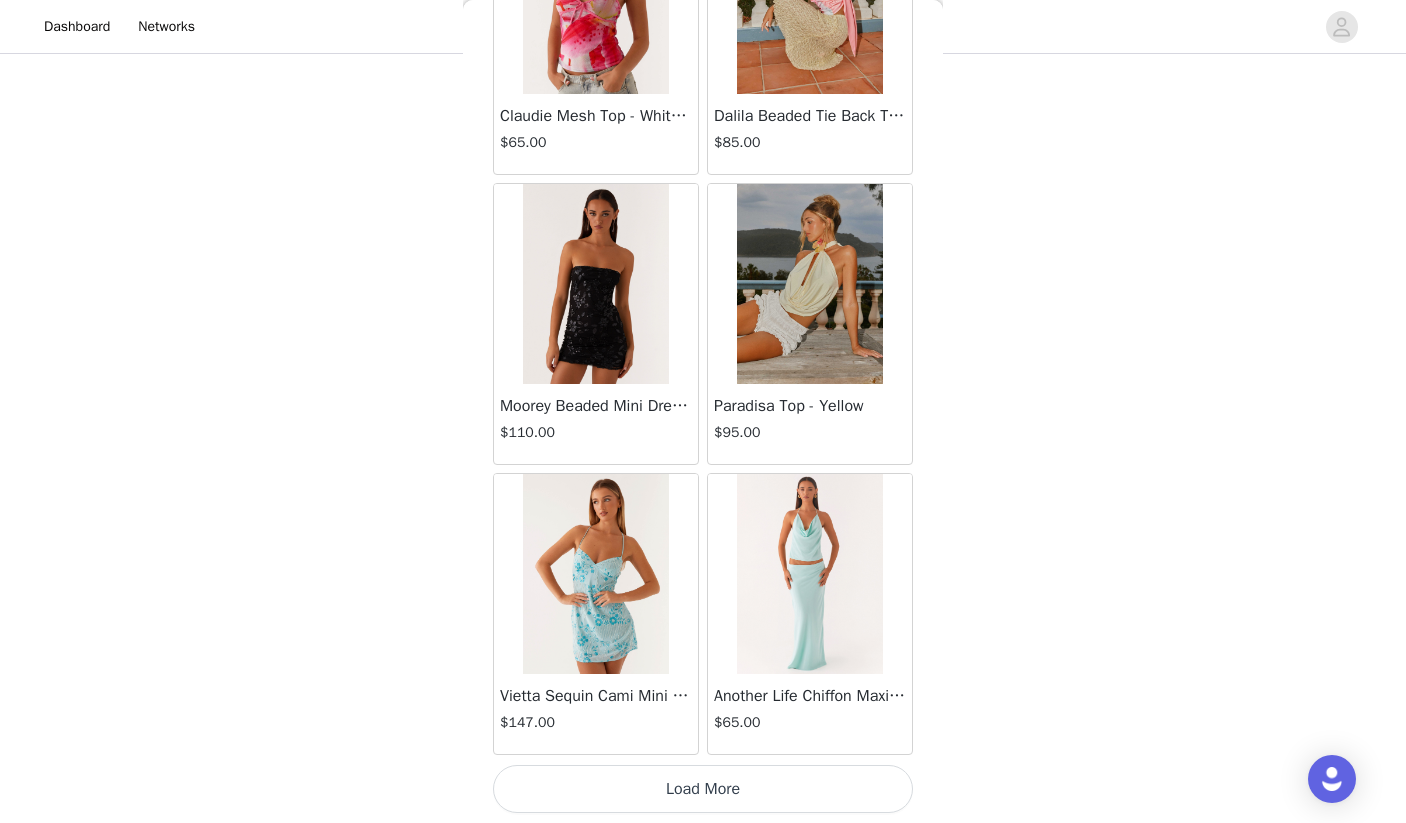 click on "Load More" at bounding box center (703, 789) 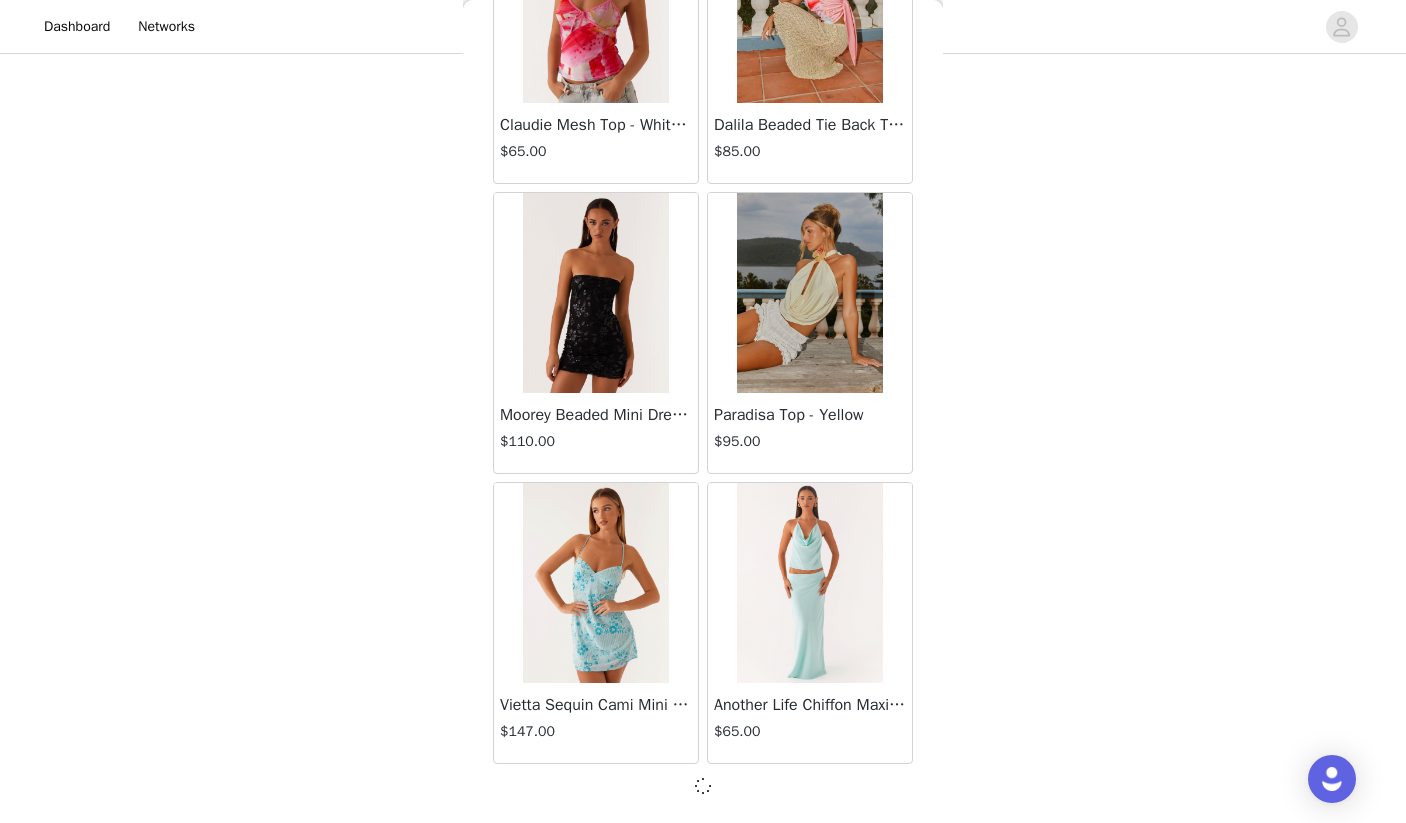 scroll, scrollTop: 236, scrollLeft: 0, axis: vertical 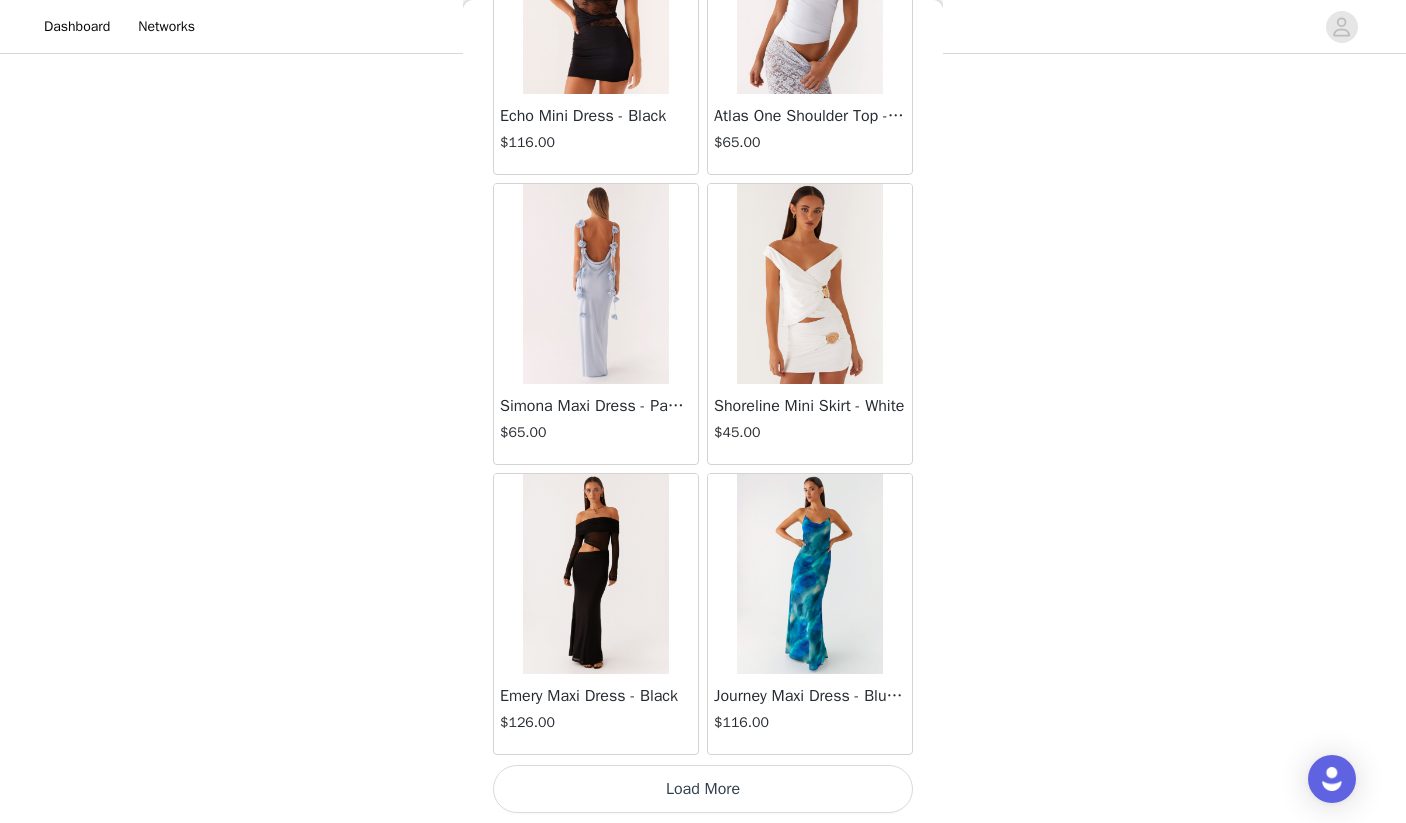 click on "Load More" at bounding box center (703, 789) 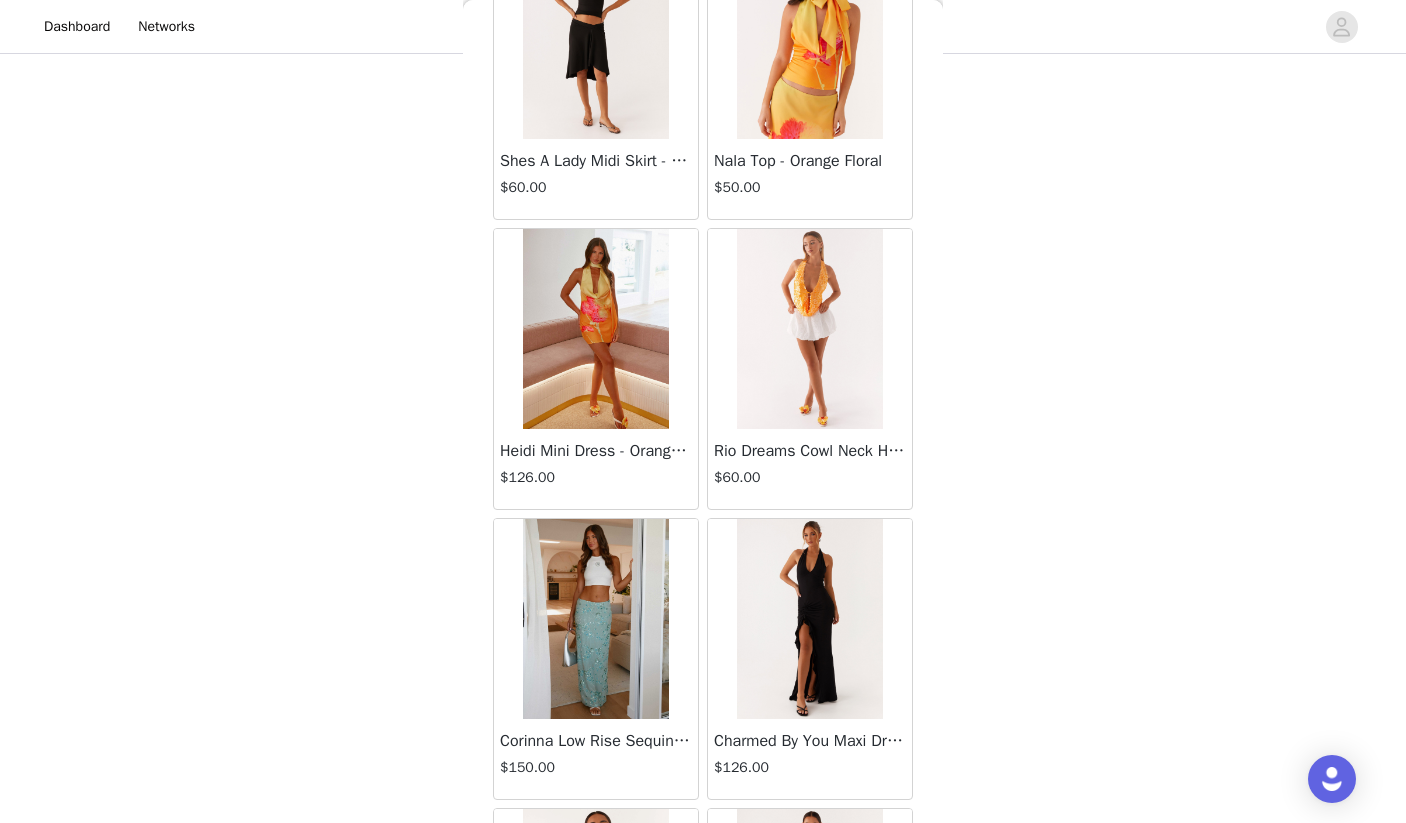 scroll, scrollTop: 34137, scrollLeft: 0, axis: vertical 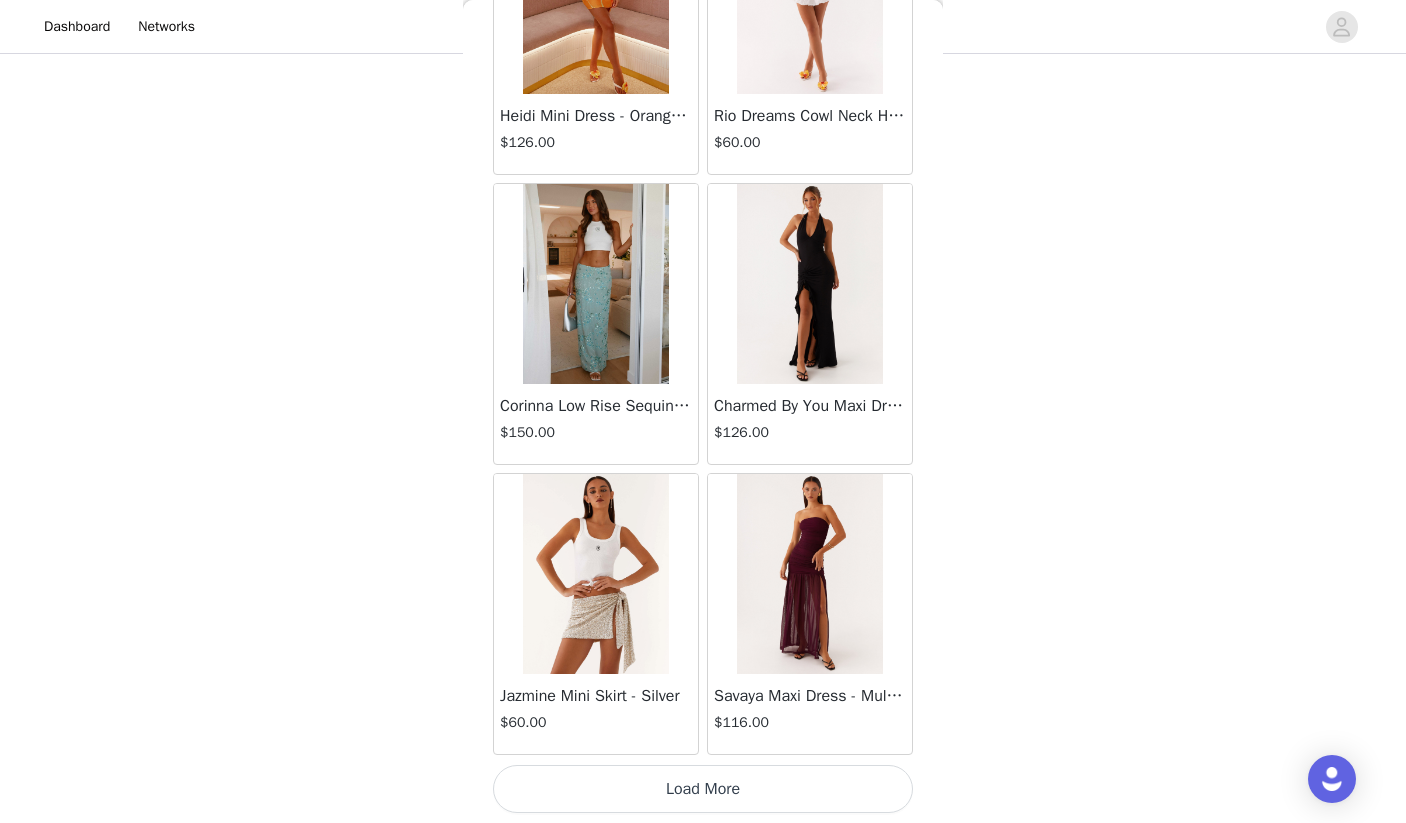 click on "Load More" at bounding box center (703, 789) 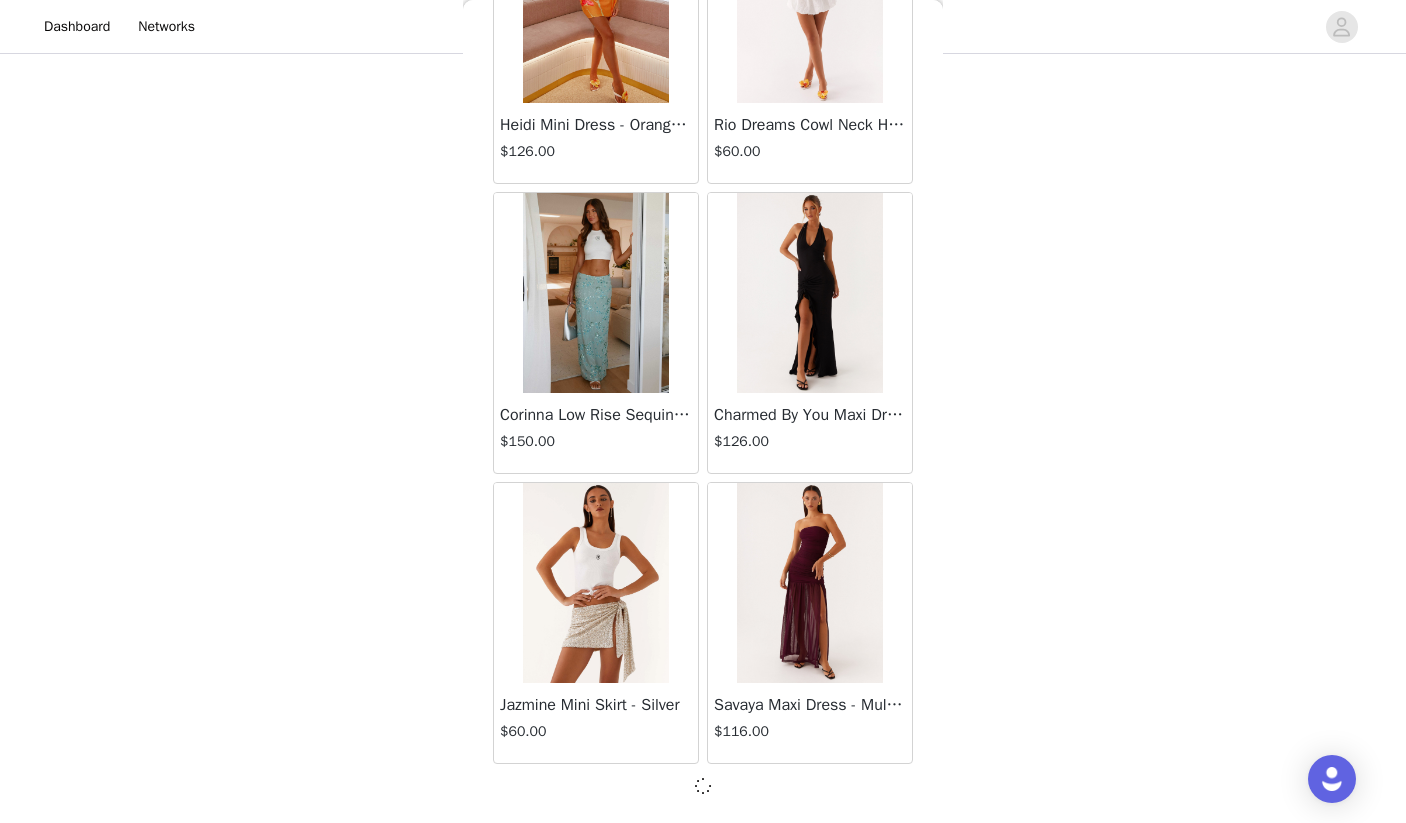 scroll, scrollTop: 229, scrollLeft: 0, axis: vertical 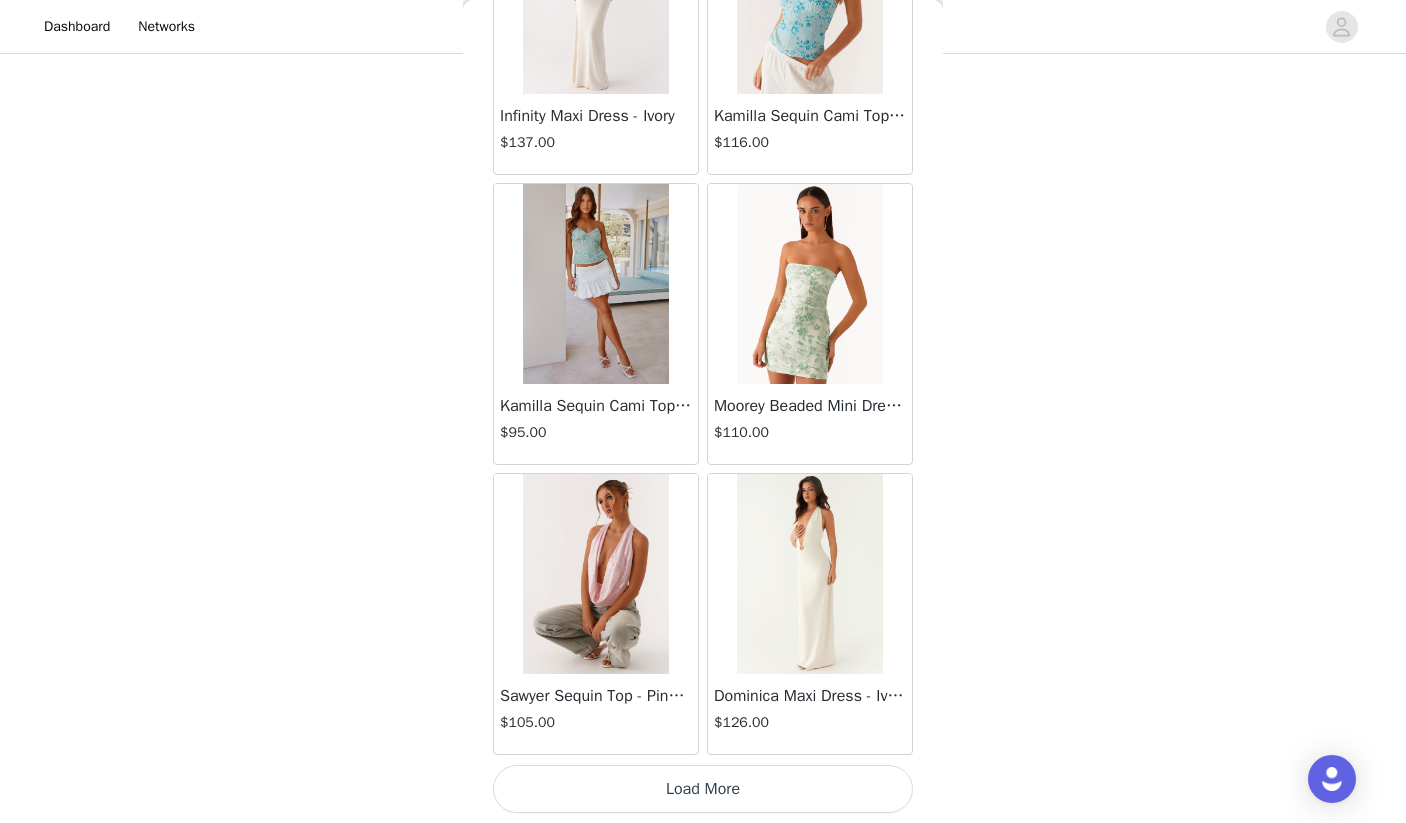 click on "Load More" at bounding box center (703, 789) 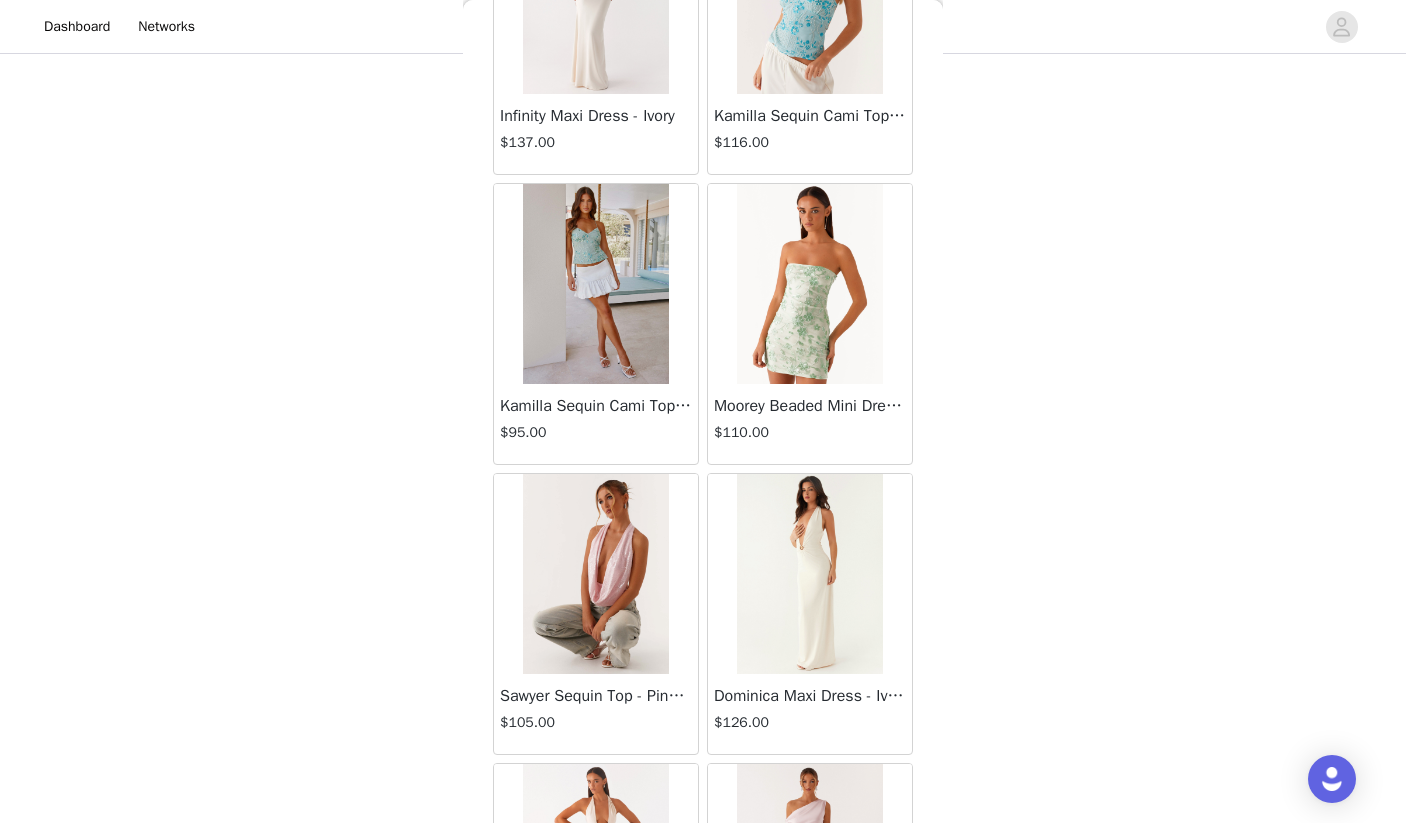scroll, scrollTop: 236, scrollLeft: 0, axis: vertical 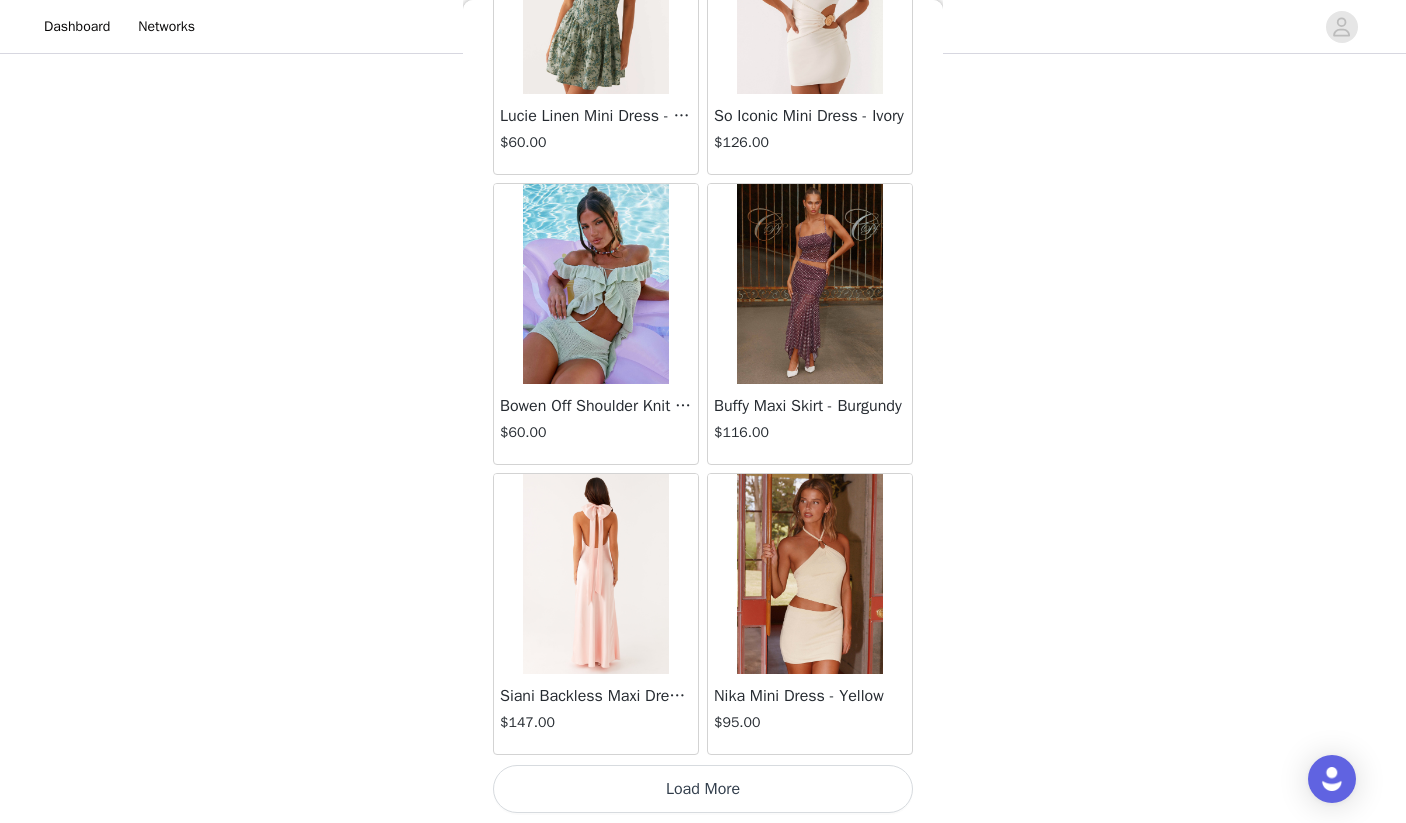 click on "Load More" at bounding box center [703, 789] 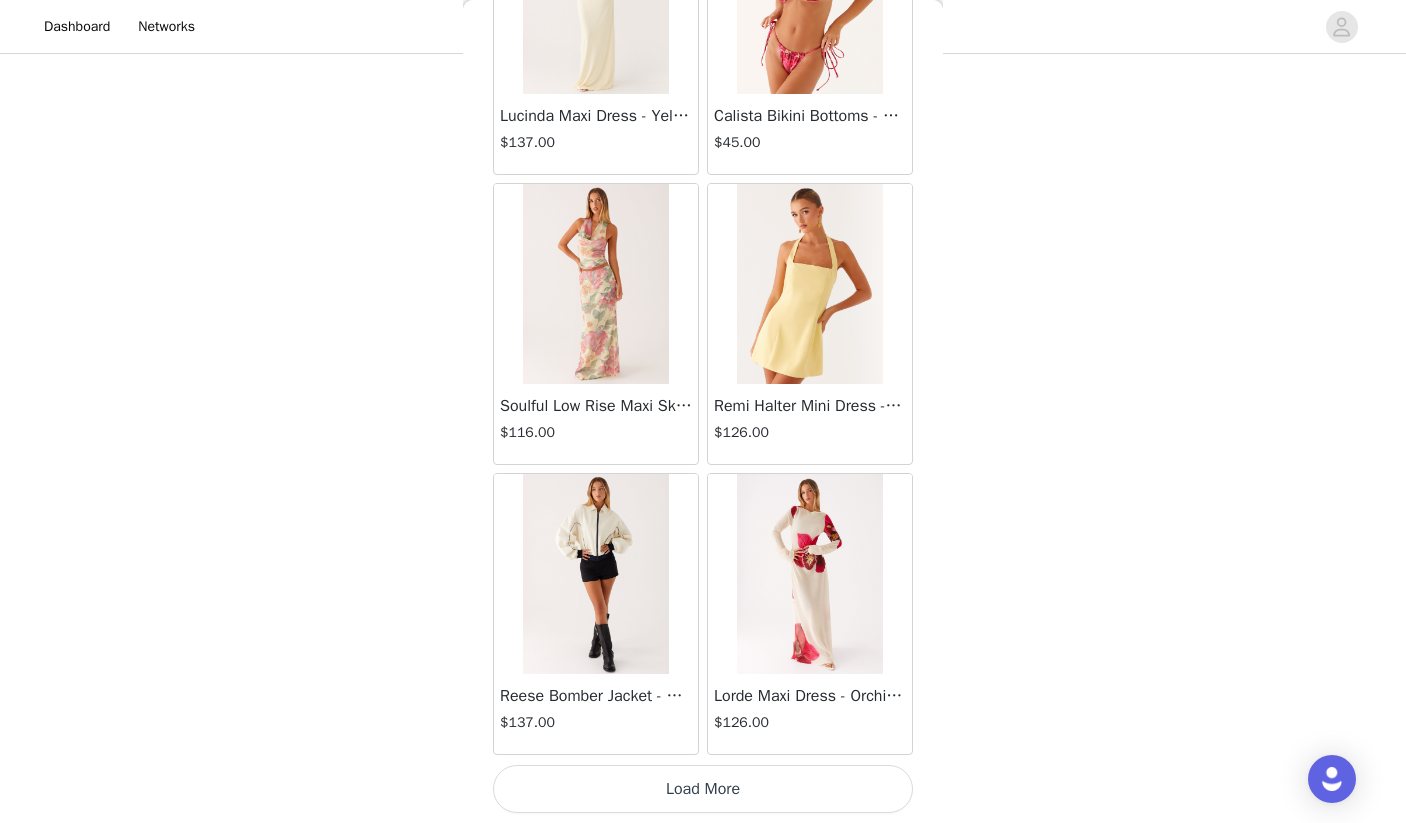 scroll, scrollTop: 42837, scrollLeft: 0, axis: vertical 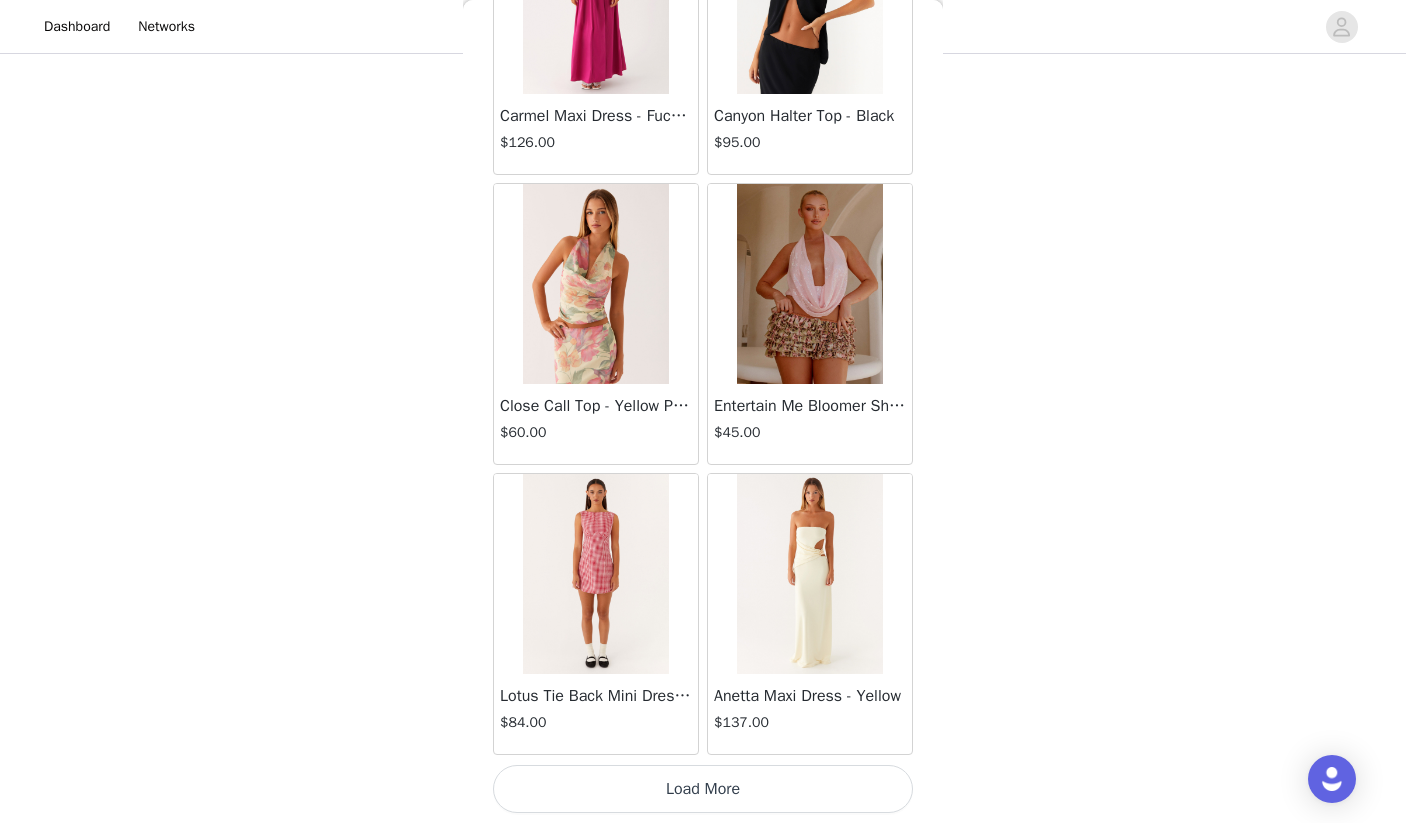 click on "Load More" at bounding box center [703, 789] 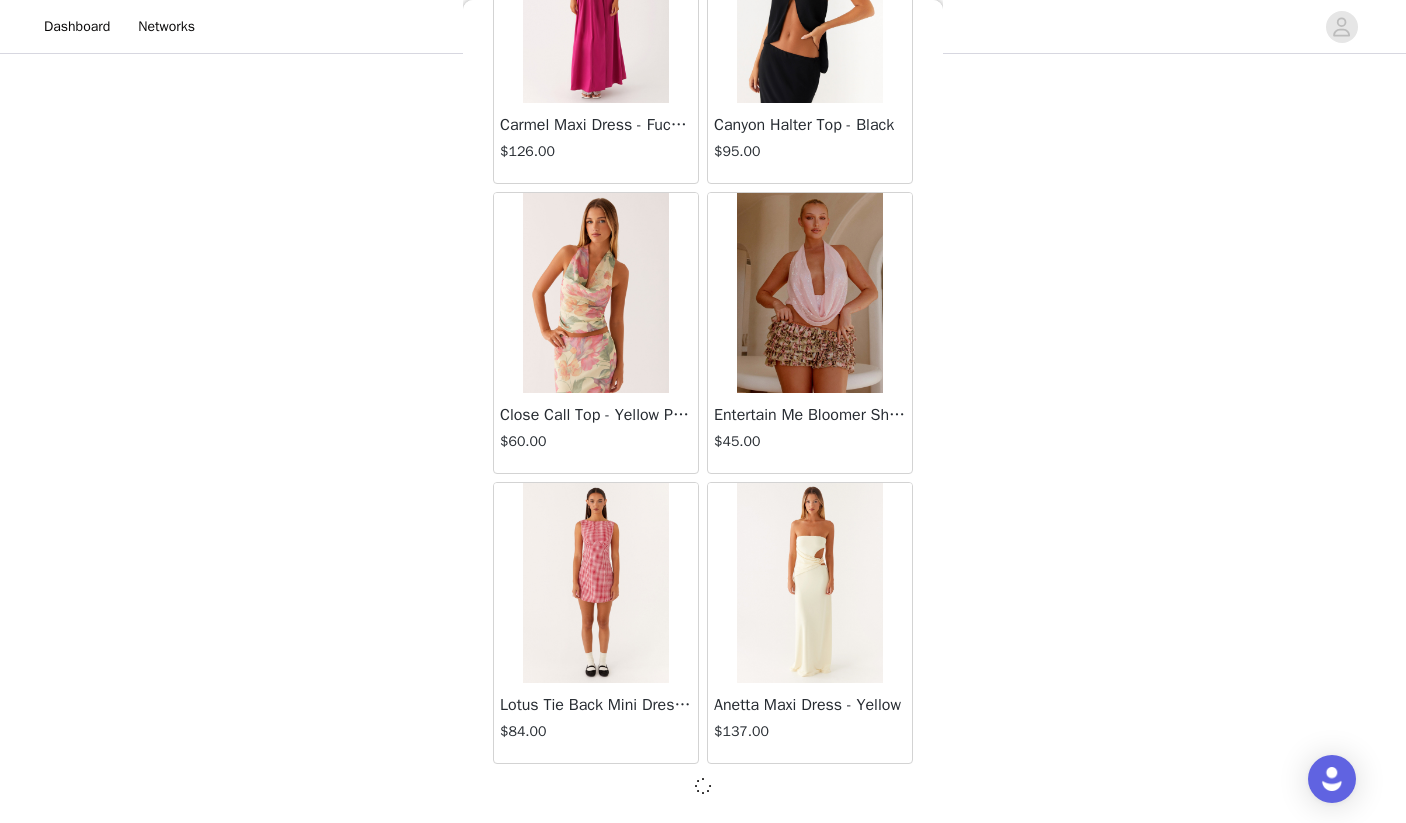 scroll, scrollTop: 45728, scrollLeft: 0, axis: vertical 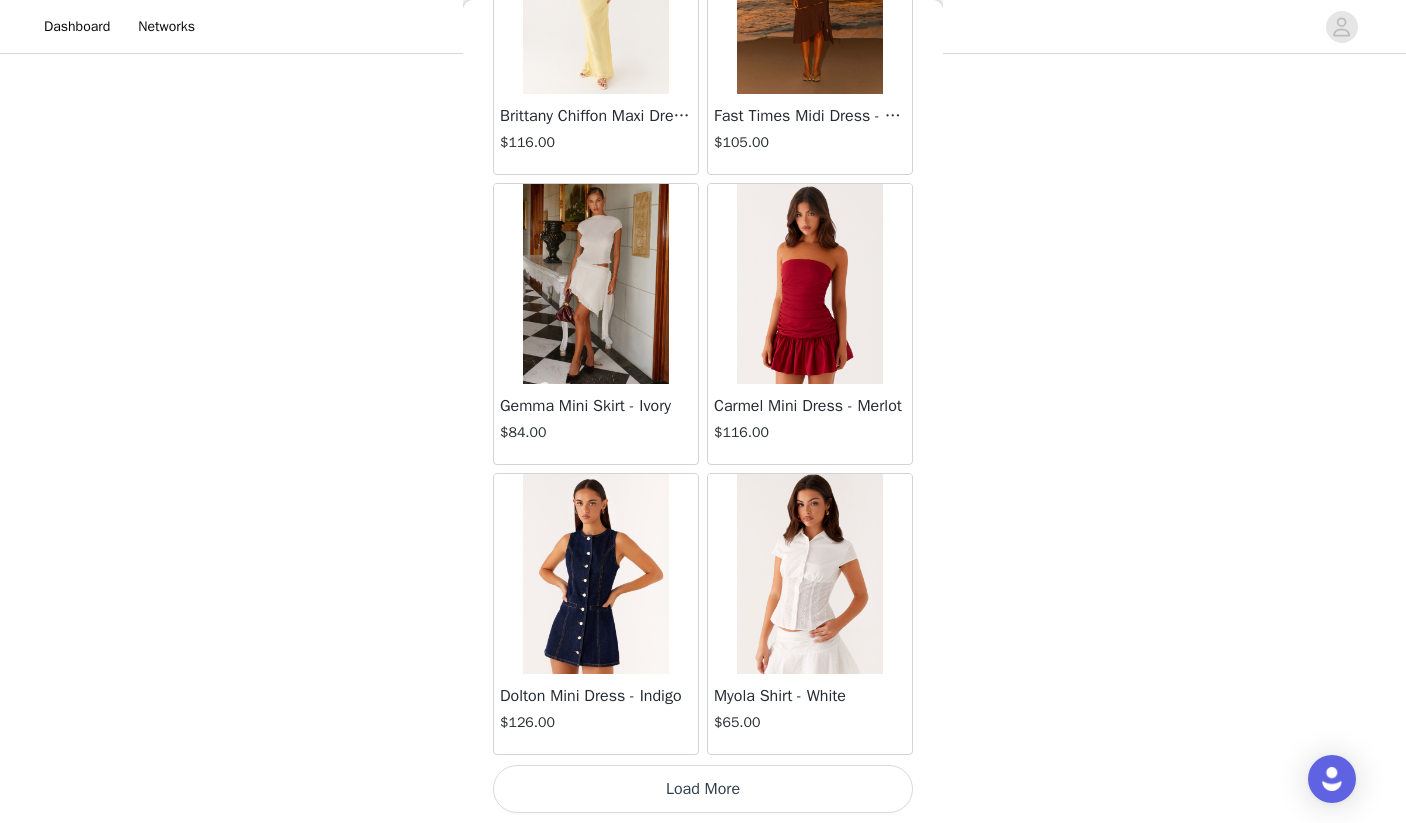 click on "Load More" at bounding box center (703, 789) 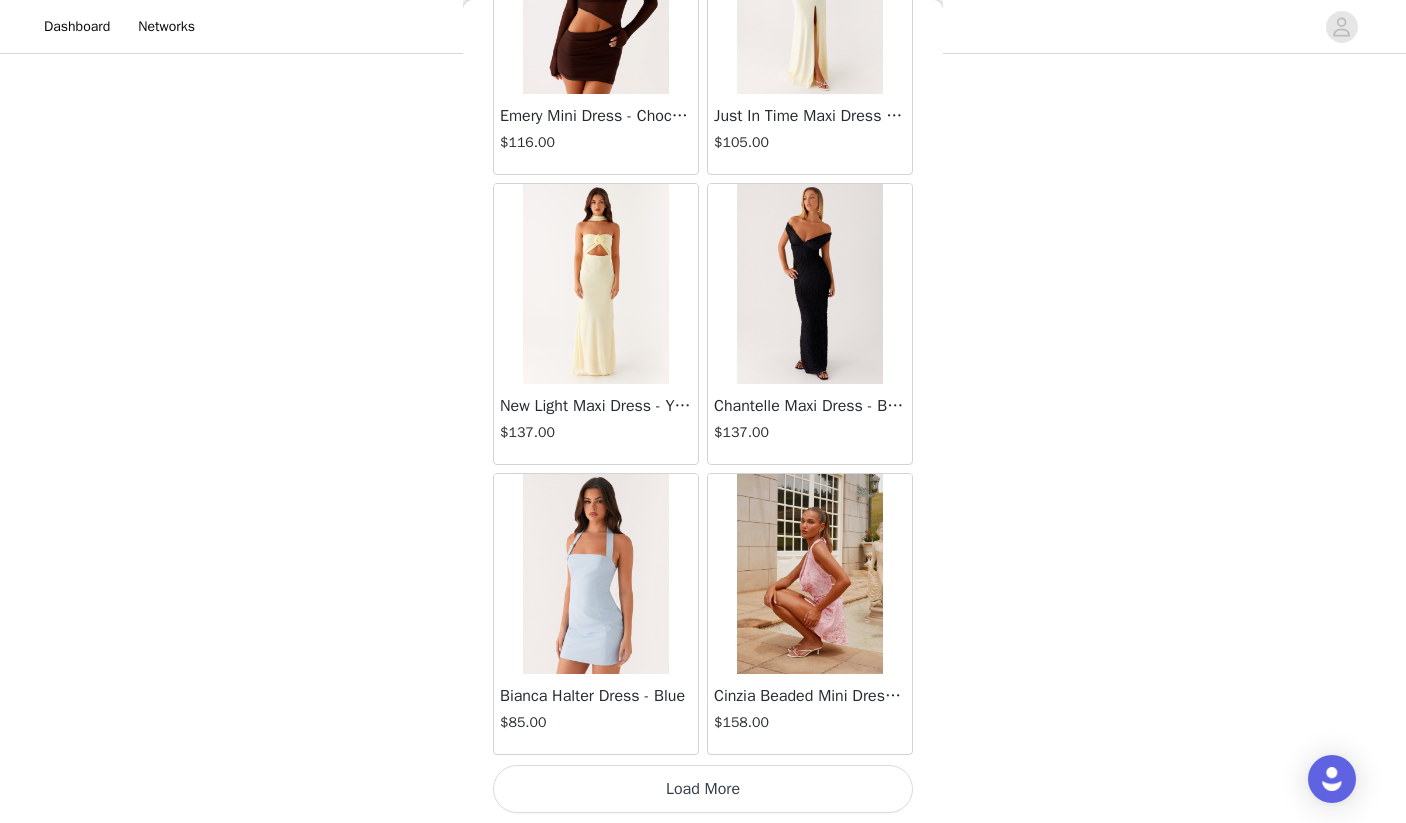 scroll, scrollTop: 51540, scrollLeft: 0, axis: vertical 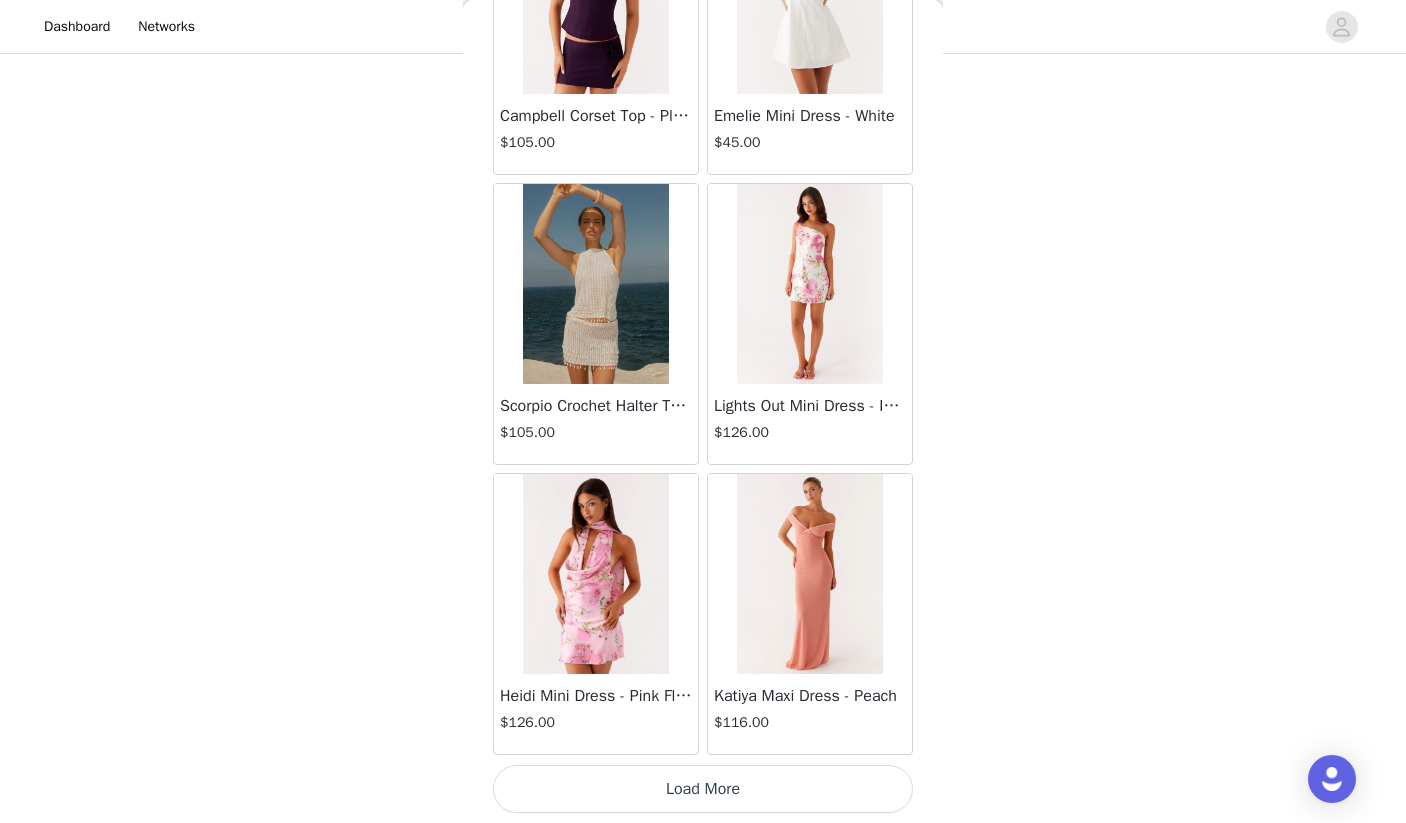 click on "Load More" at bounding box center (703, 789) 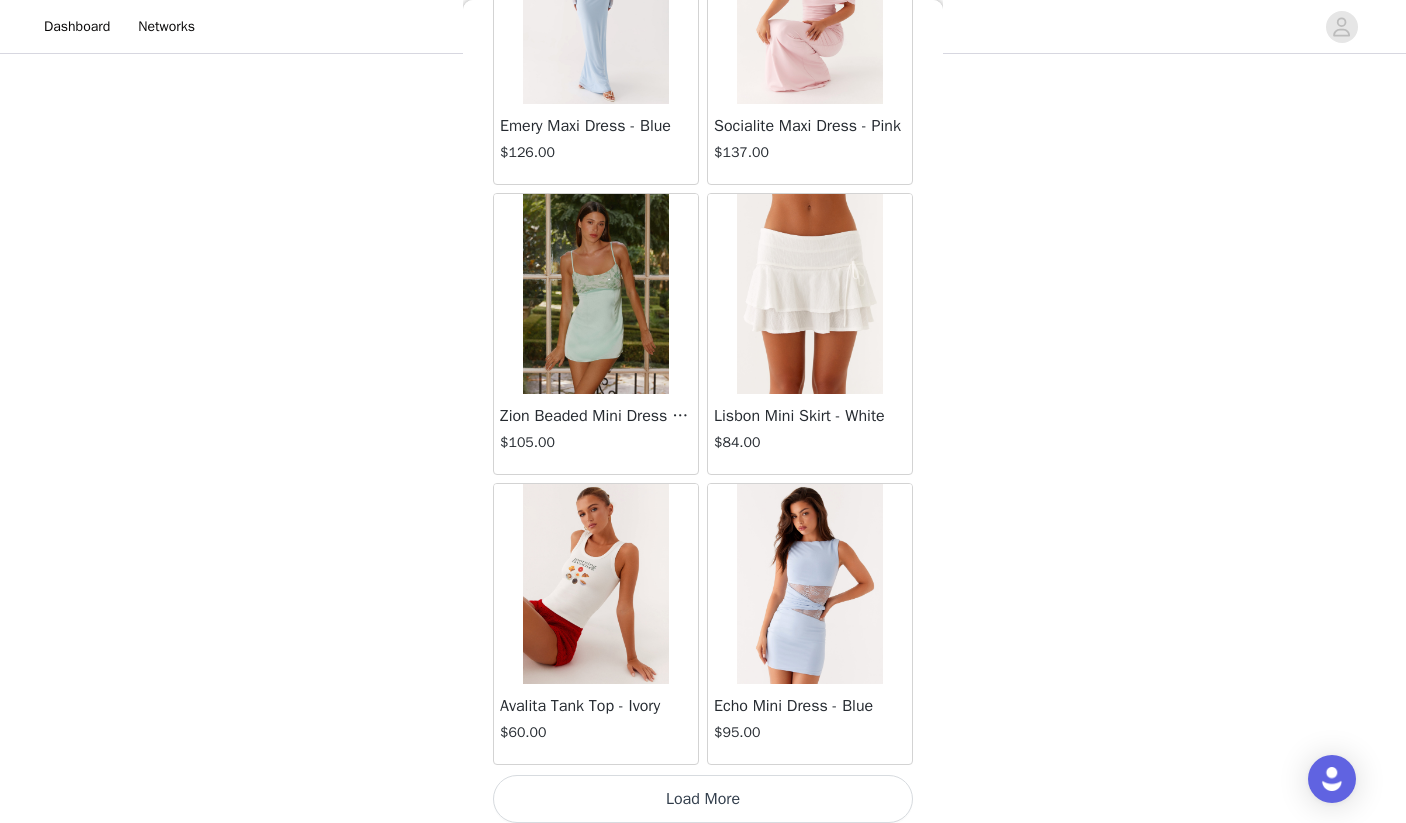 scroll, scrollTop: 57341, scrollLeft: 0, axis: vertical 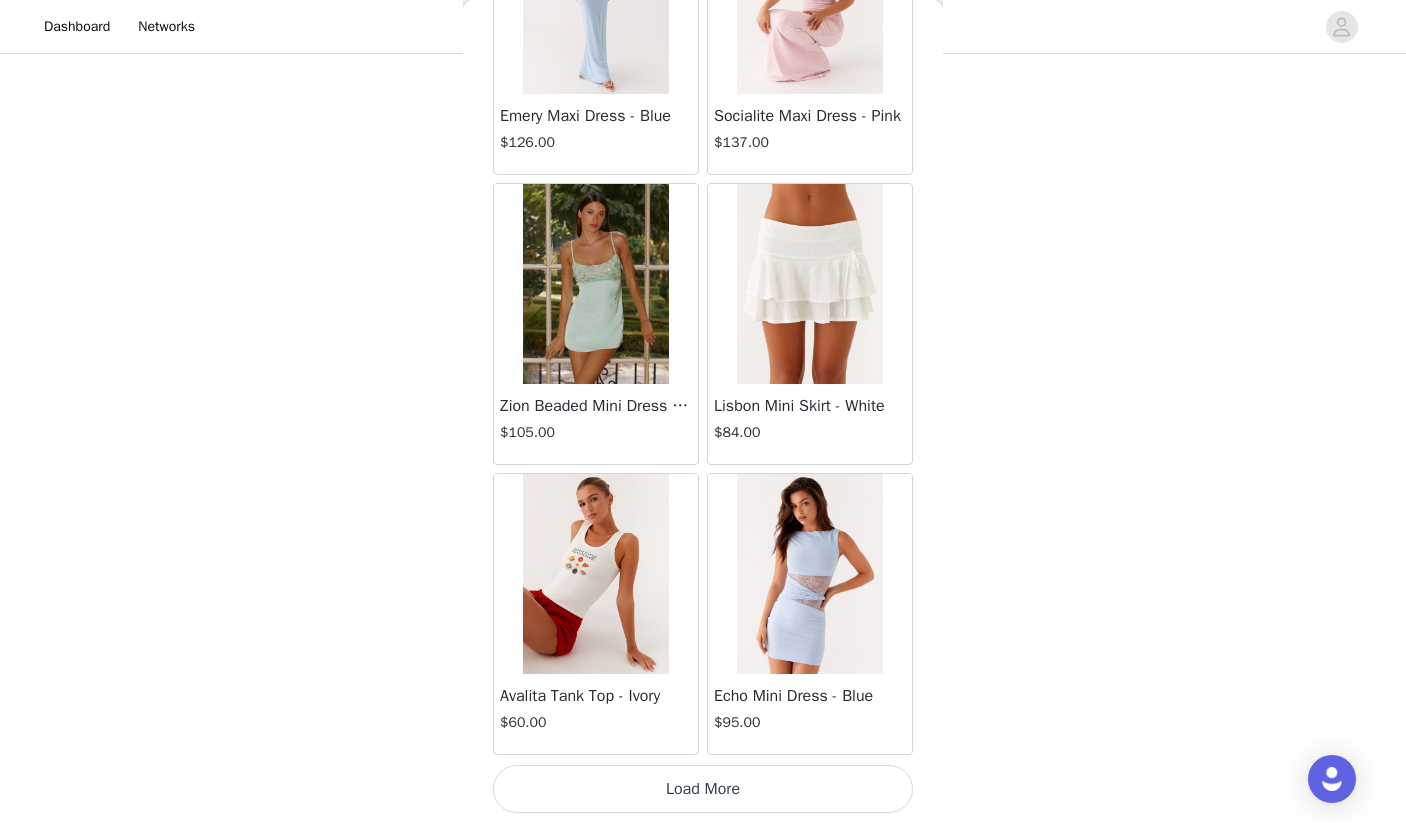 click on "Load More" at bounding box center (703, 789) 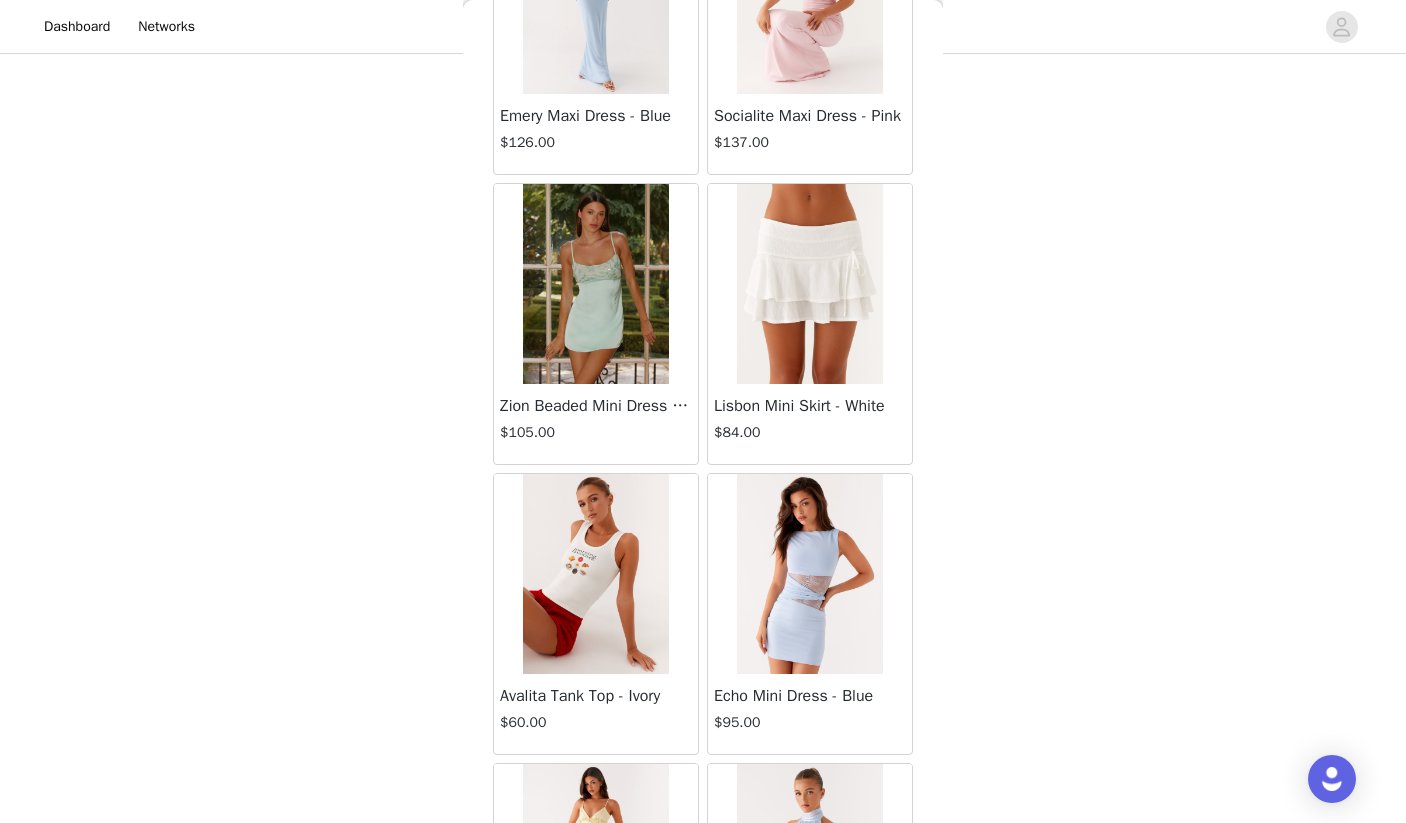 scroll, scrollTop: 227, scrollLeft: 0, axis: vertical 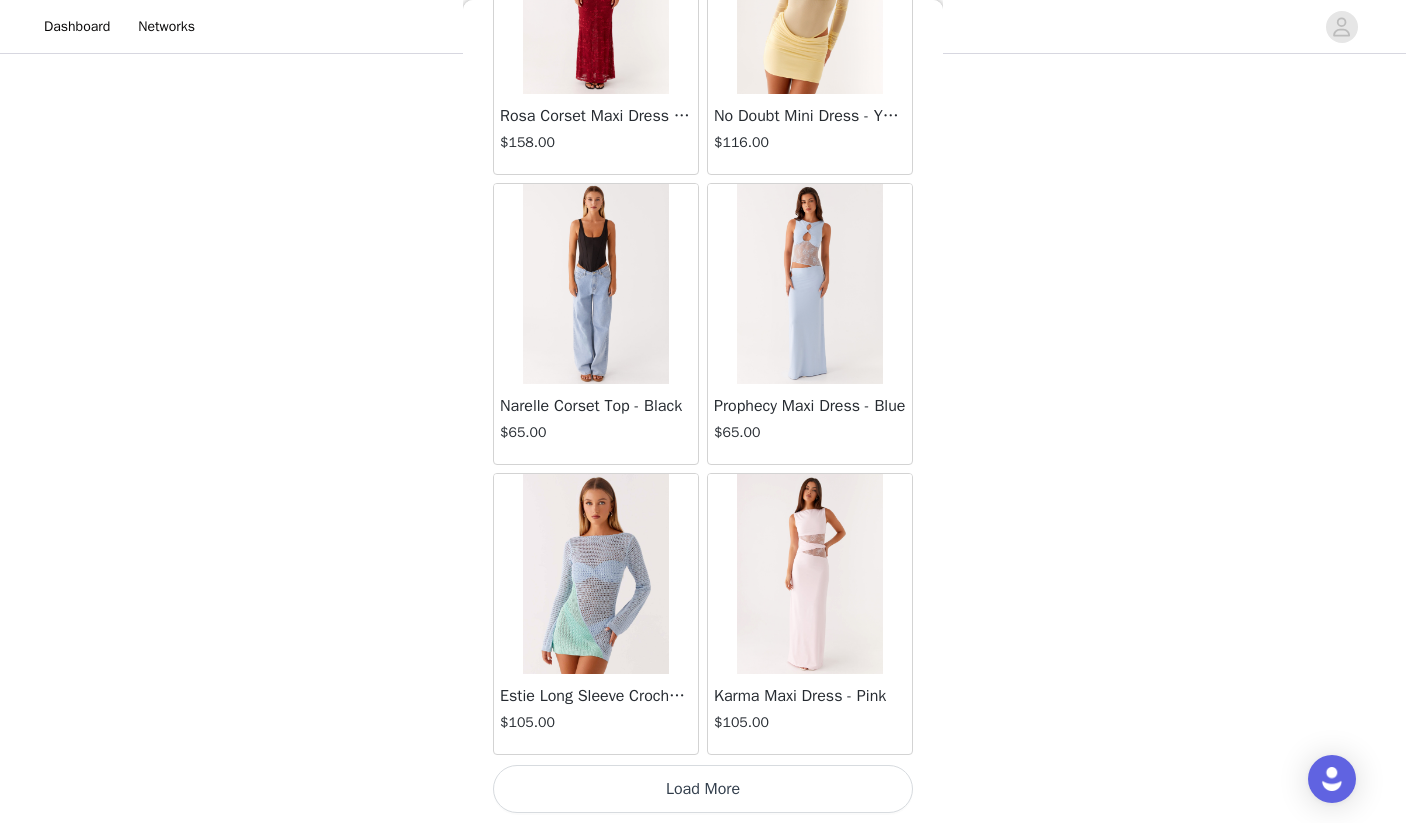 click on "Load More" at bounding box center [703, 789] 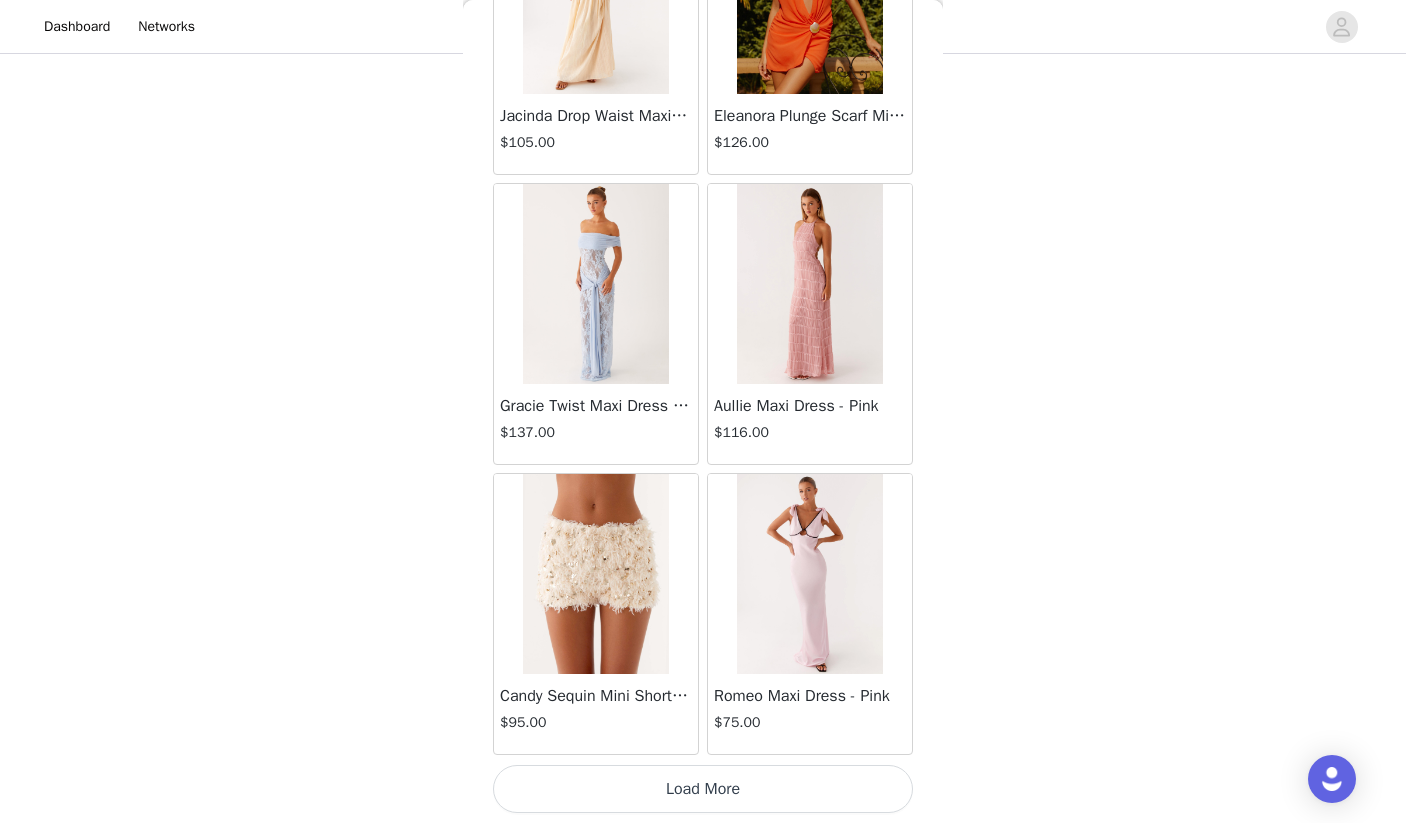 scroll, scrollTop: 63137, scrollLeft: 0, axis: vertical 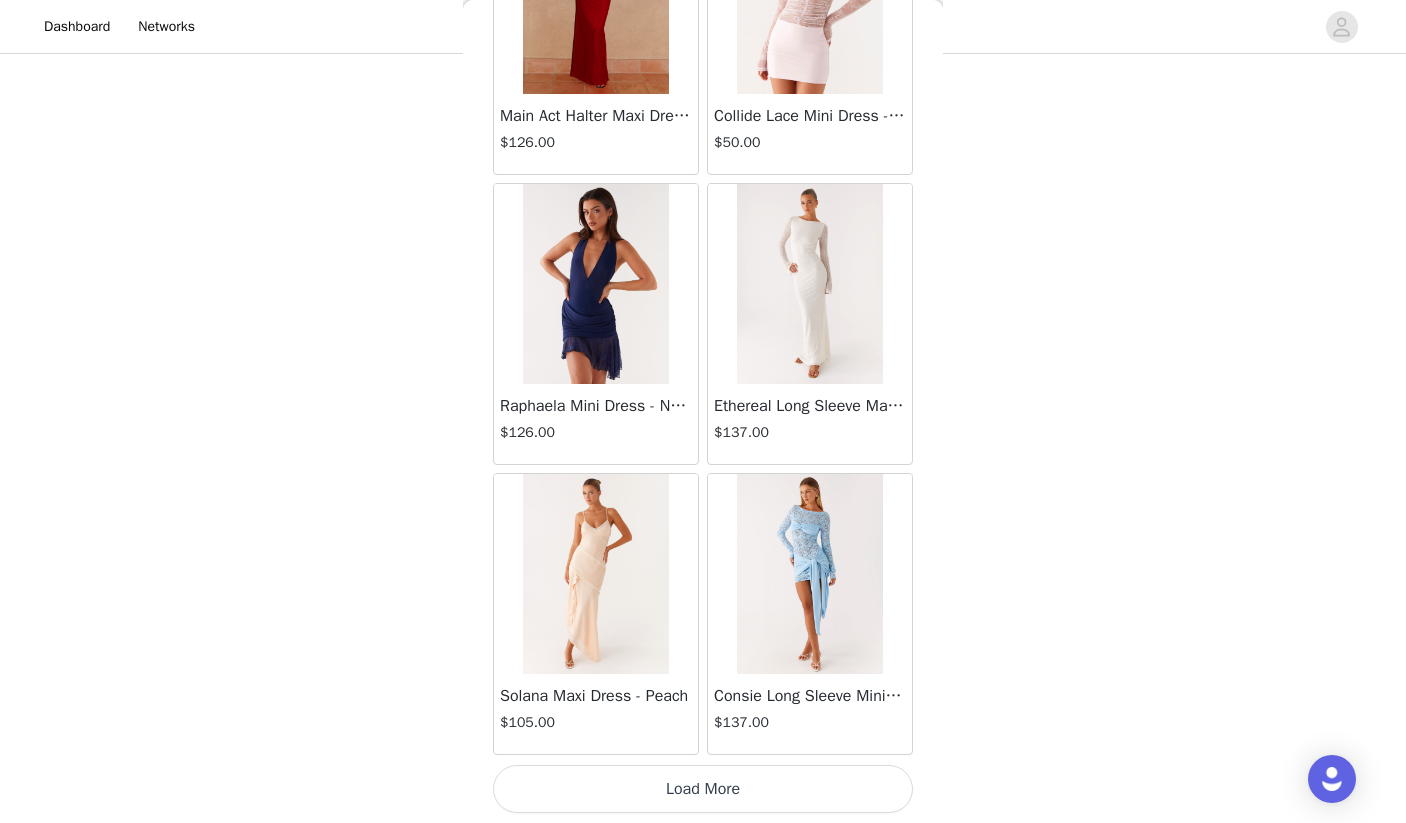 click on "Load More" at bounding box center [703, 789] 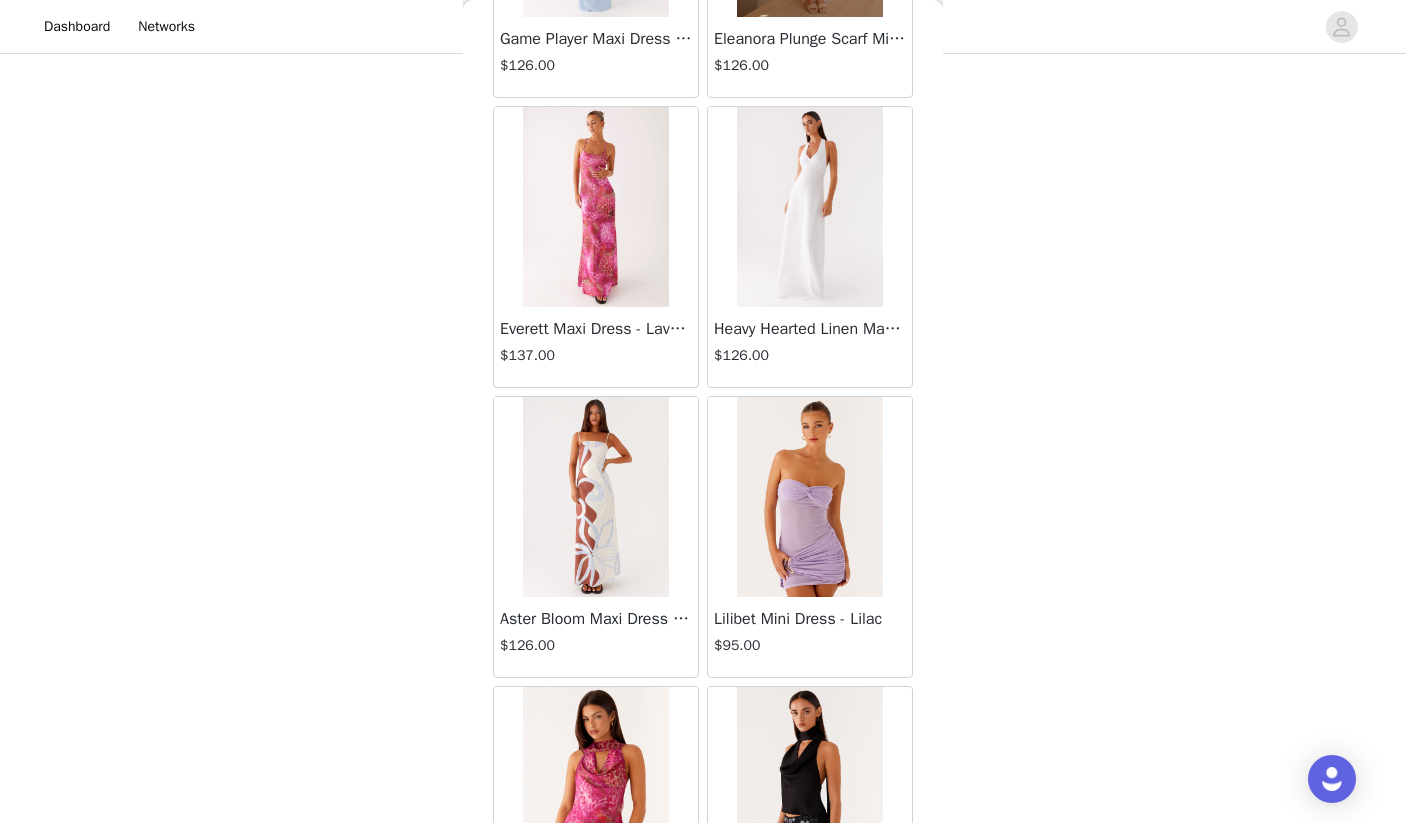 scroll, scrollTop: 68947, scrollLeft: 0, axis: vertical 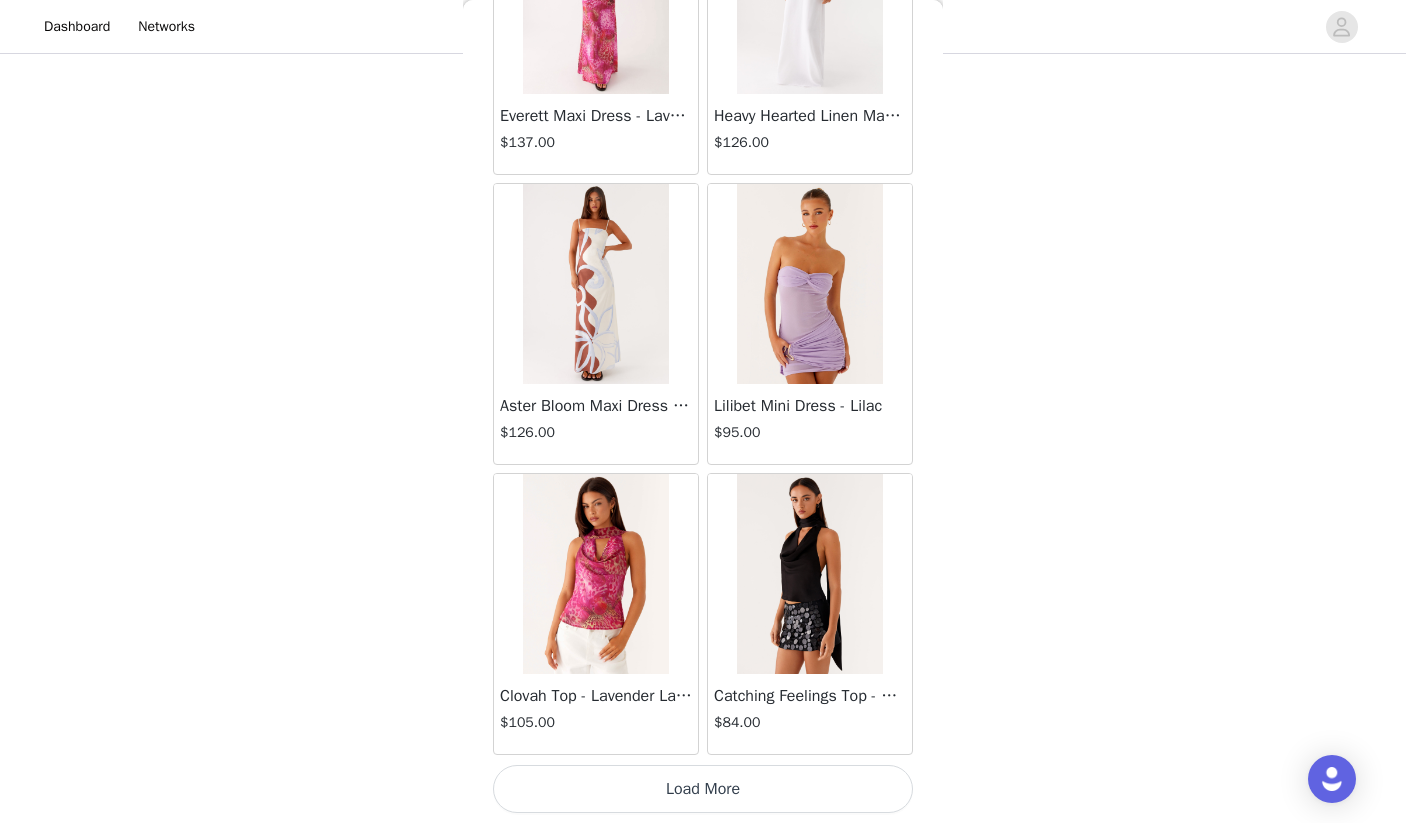 click on "Load More" at bounding box center (703, 789) 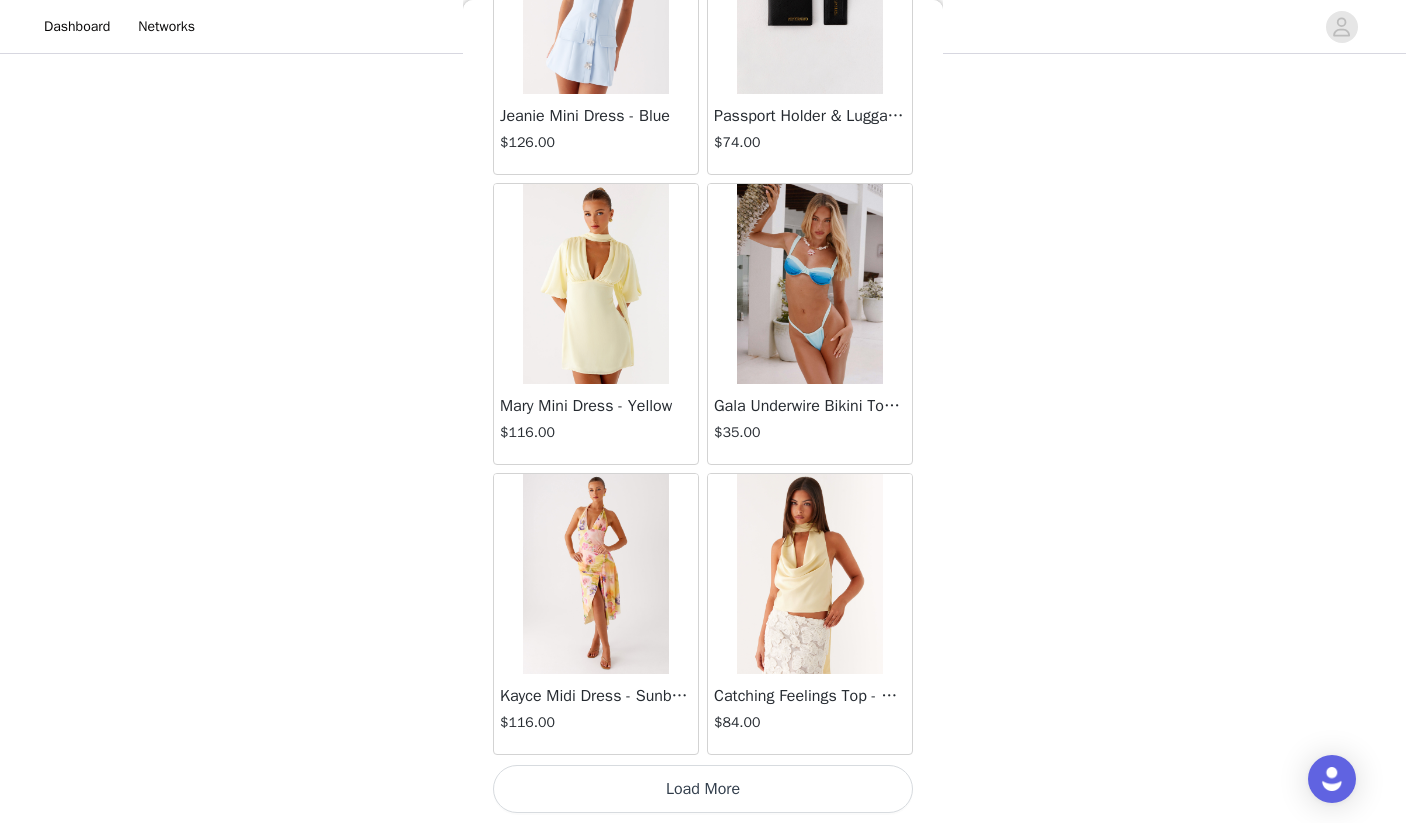 scroll, scrollTop: 71837, scrollLeft: 0, axis: vertical 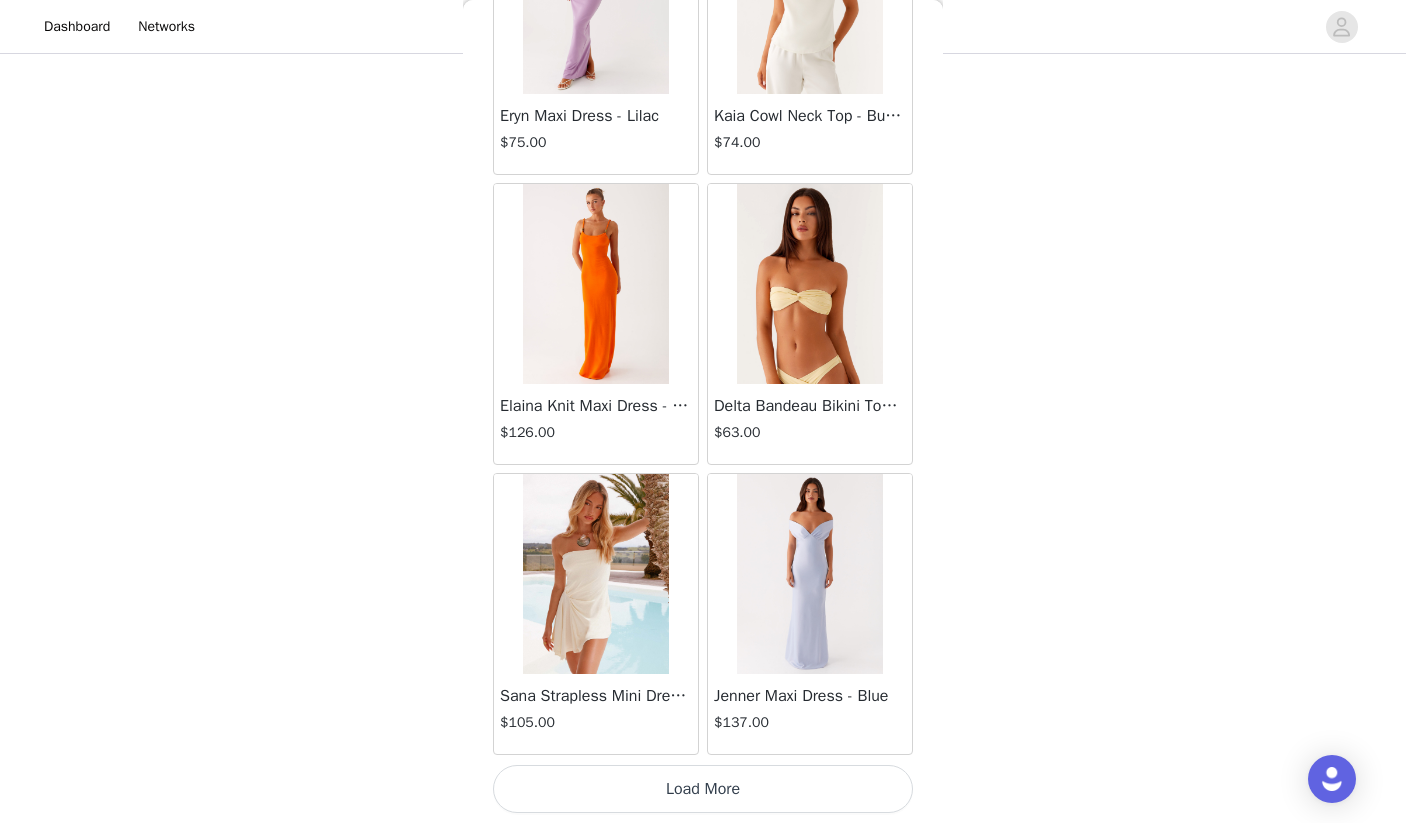 click on "Load More" at bounding box center [703, 789] 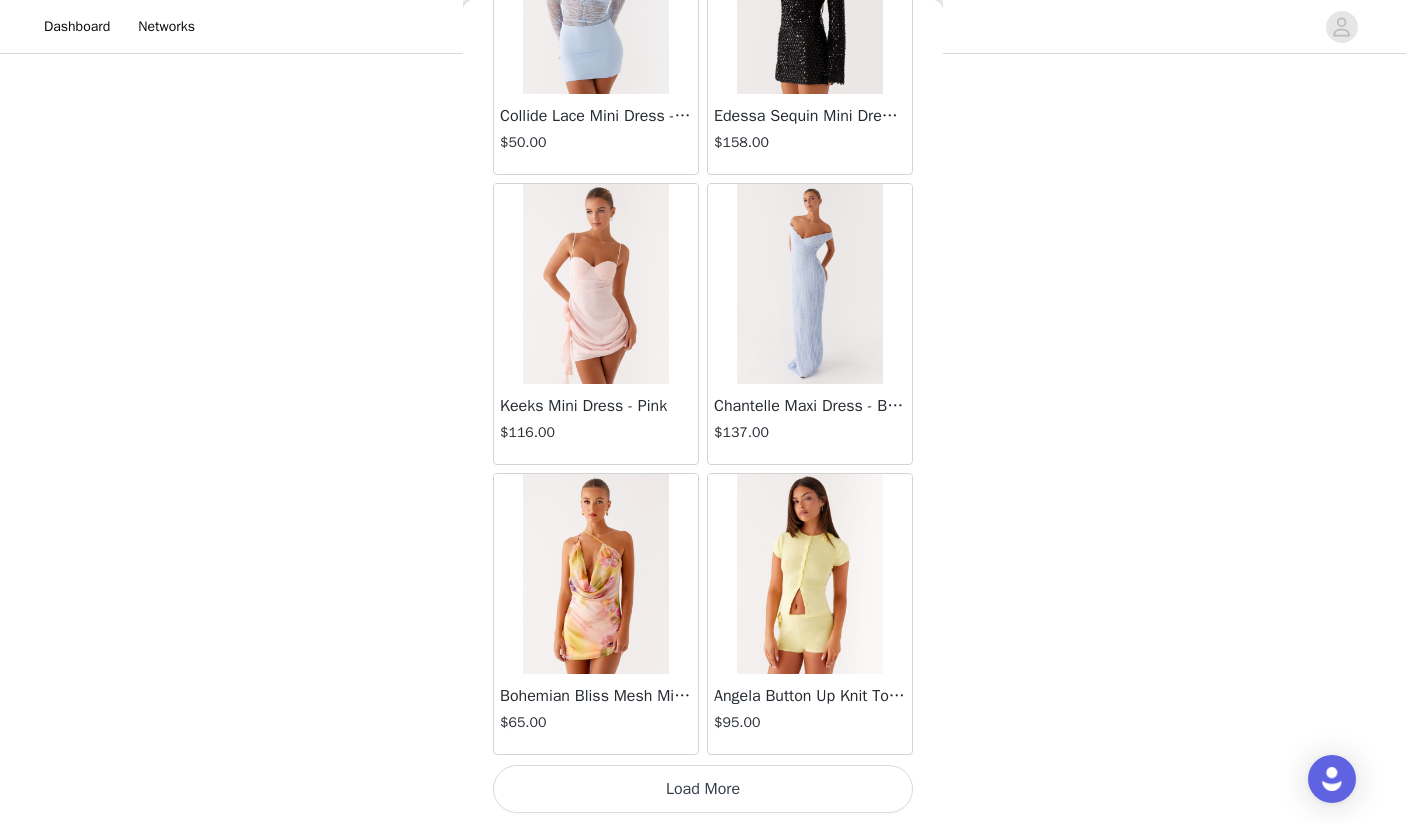 scroll, scrollTop: 77637, scrollLeft: 0, axis: vertical 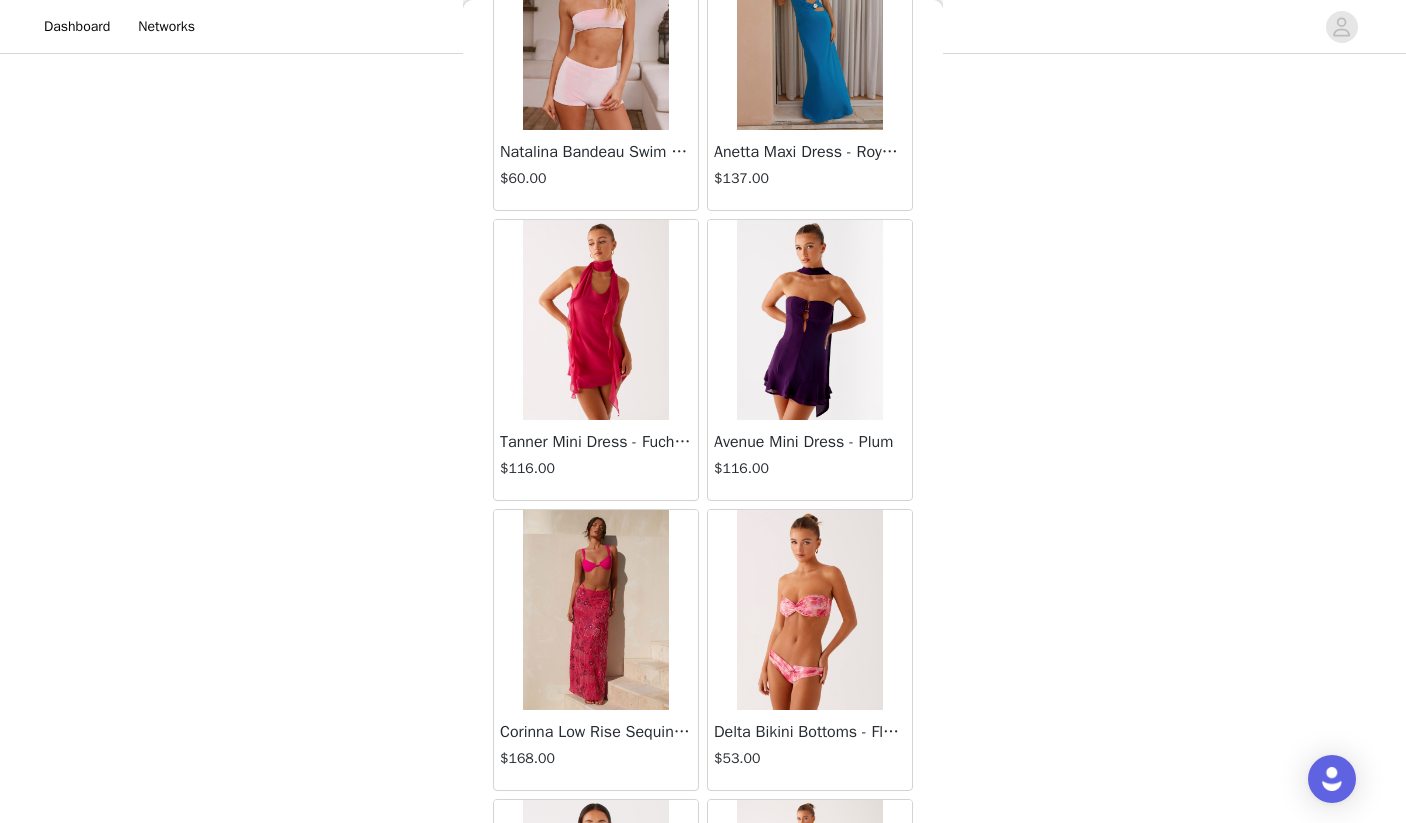 click at bounding box center (809, 320) 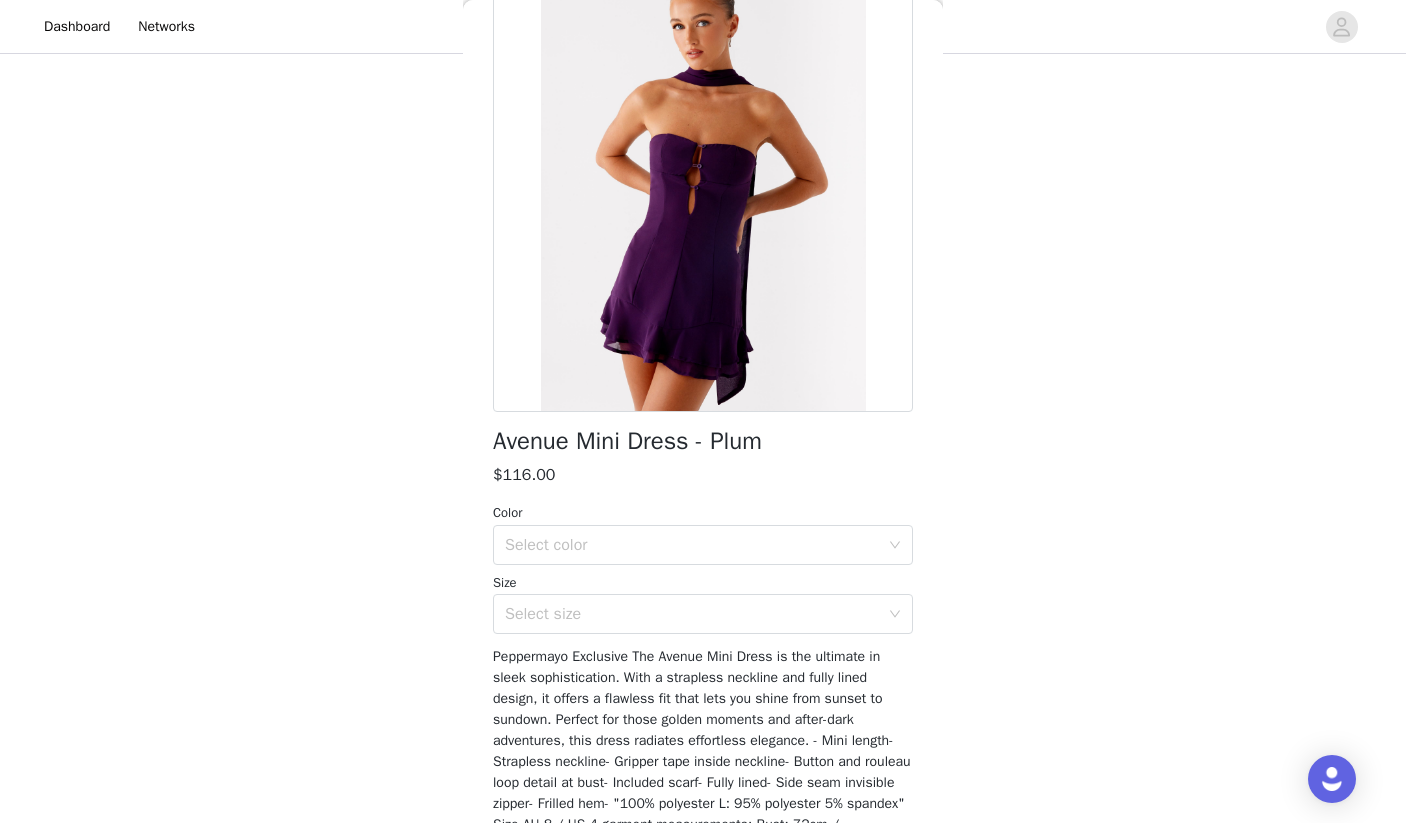scroll, scrollTop: 147, scrollLeft: 0, axis: vertical 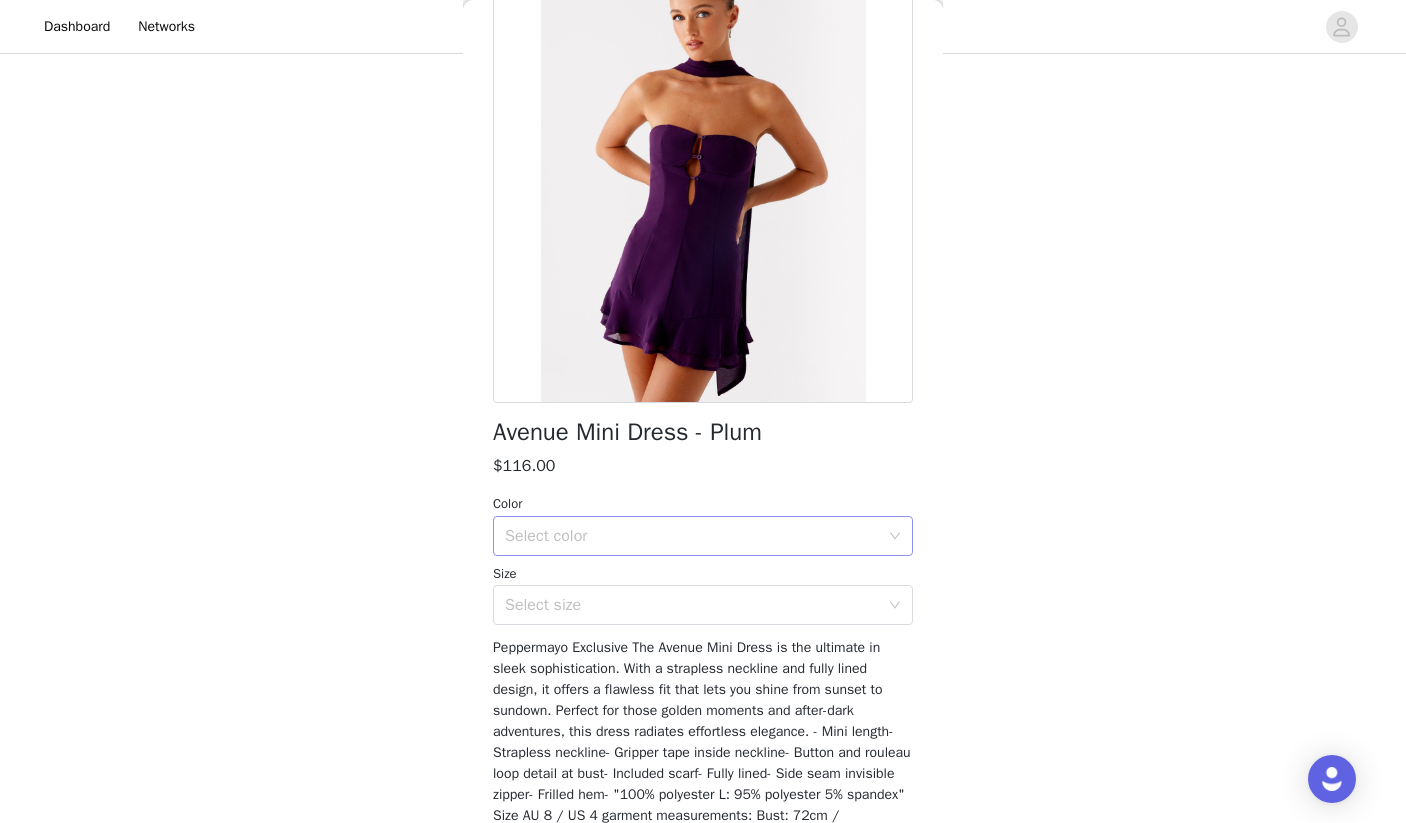 click on "Select color" at bounding box center [692, 536] 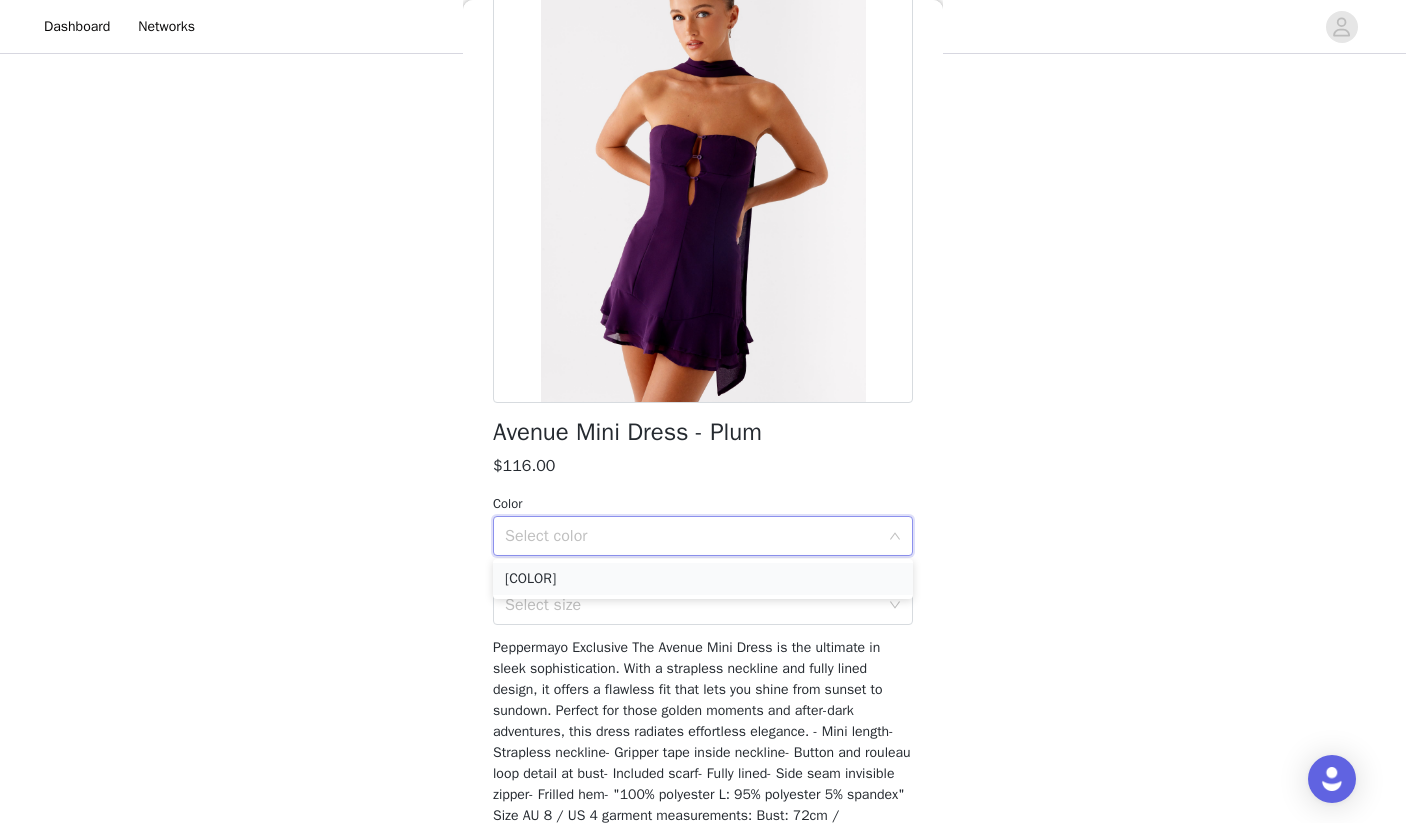 click on "[COLOR]" at bounding box center (703, 579) 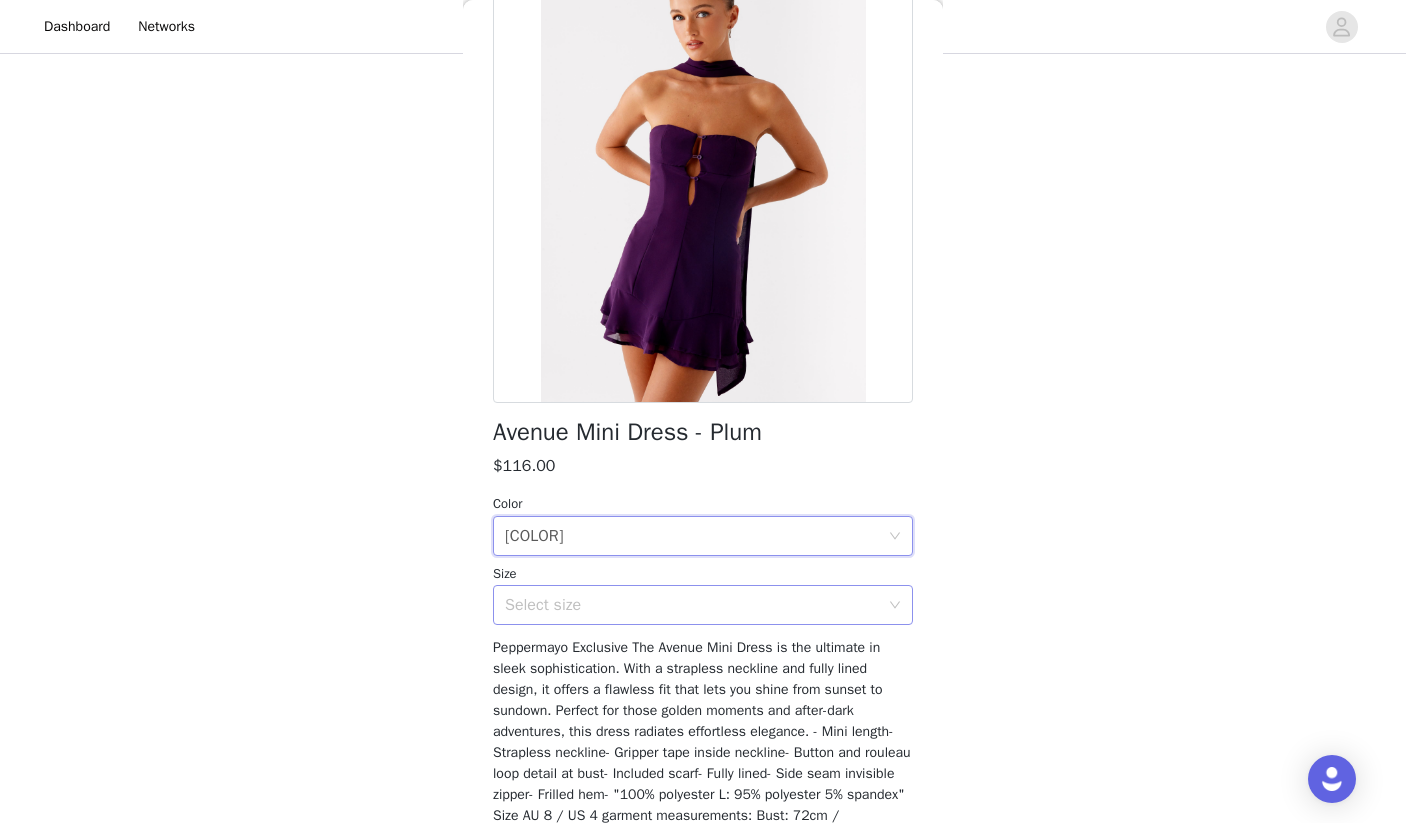 click on "Select size" at bounding box center [692, 605] 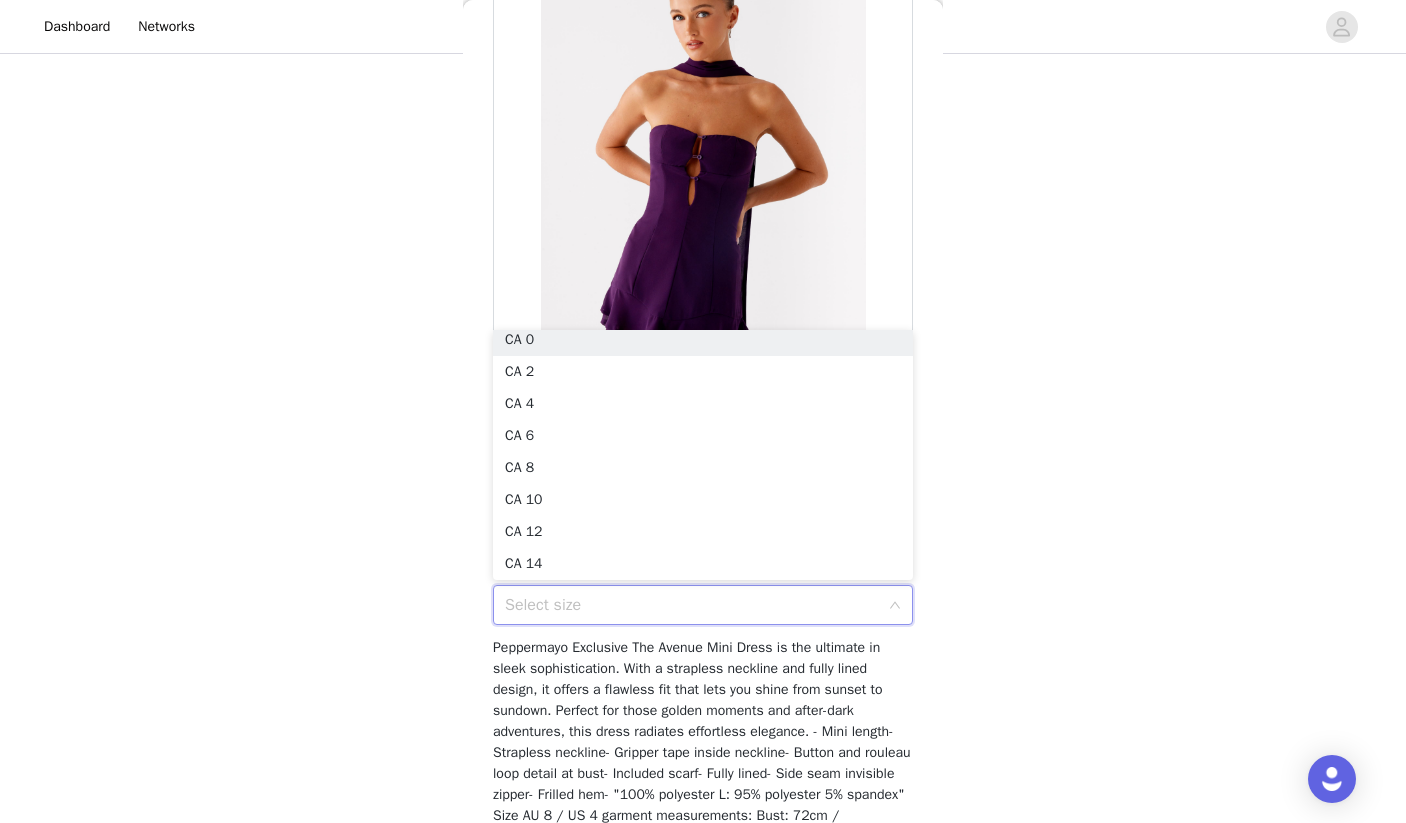 scroll, scrollTop: 4, scrollLeft: 0, axis: vertical 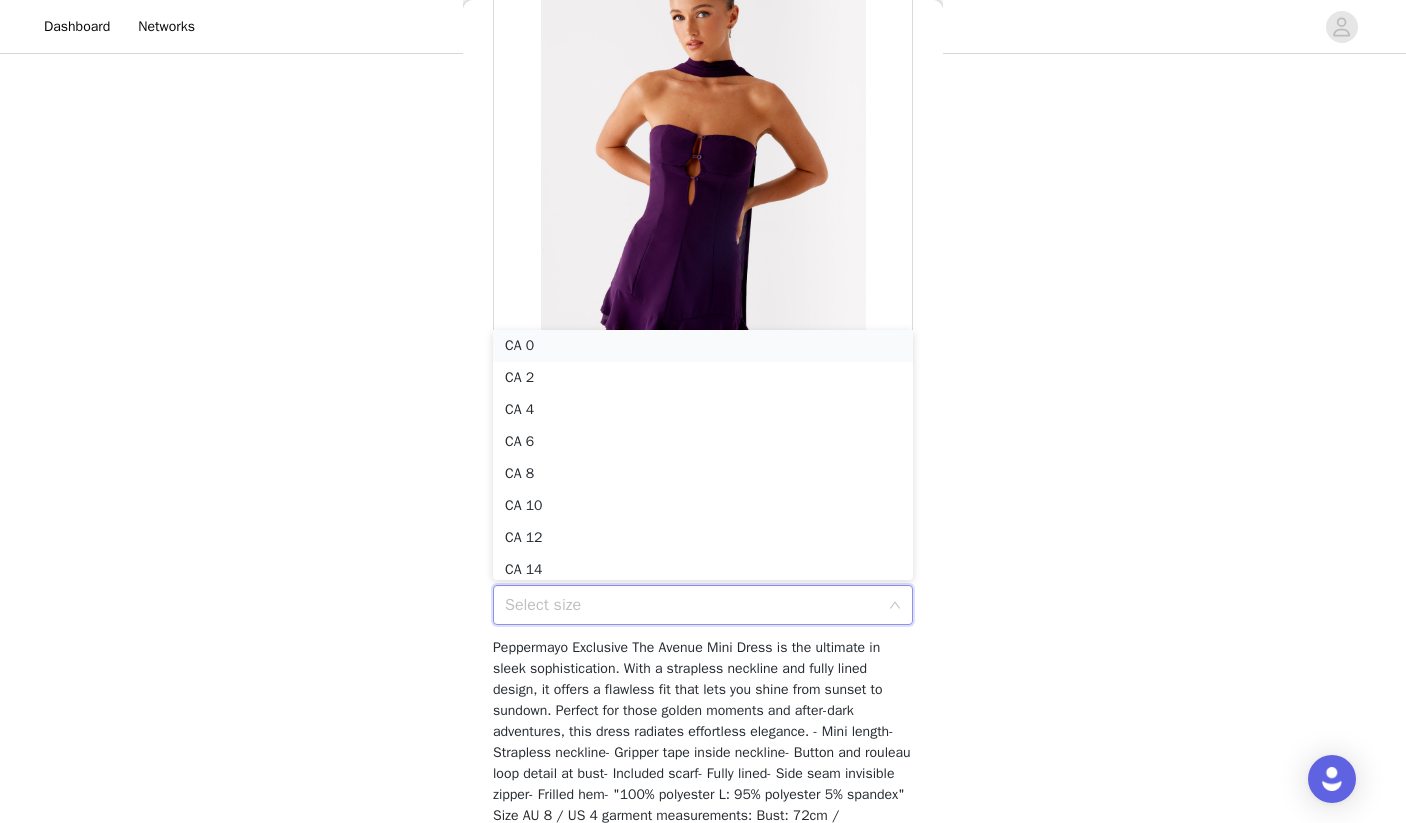 click on "CA 0" at bounding box center [703, 346] 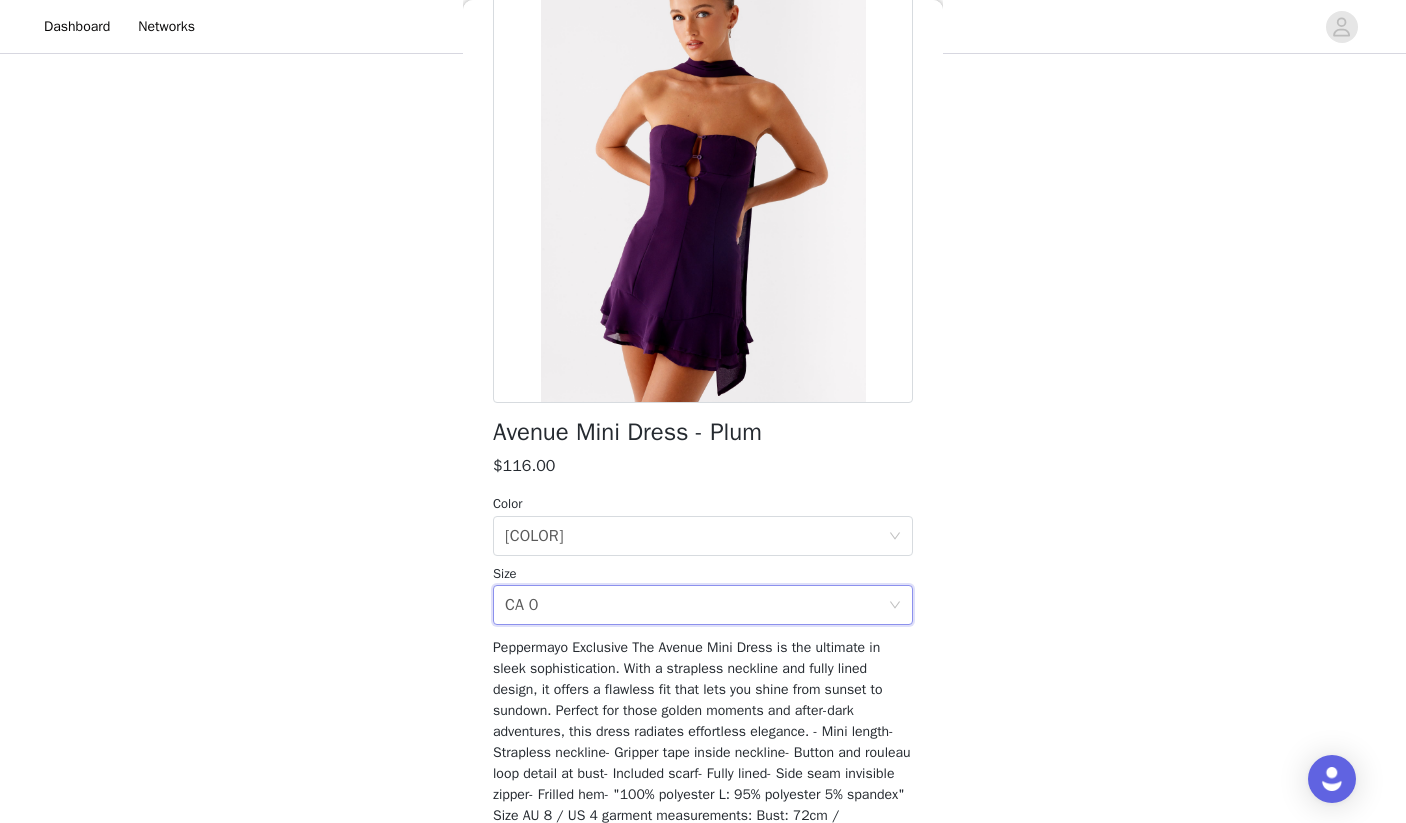 click on "STEP 1 OF 4
Select your styles!
You will receive 4 products.       3/4 Selected           Entertain Me Bloomer Shorts - [PATTERN]     $45.00       [PATTERN], [STATE] [NUMBER]       Edit   Remove     Shellbound Crochet Maxi Dress - [COLOR]     $179.00       [COLOR], [SIZE]       Edit   Remove     Everett Maxi Dress - [COLOR]     $137.00       [COLOR], [STATE] [NUMBER]       Edit   Remove     Add Product       Back     Avenue Mini Dress - [COLOR]       $116.00         Color   Select color [COLOR] Size   Select size [STATE] [NUMBER]     Add Product" at bounding box center (703, 256) 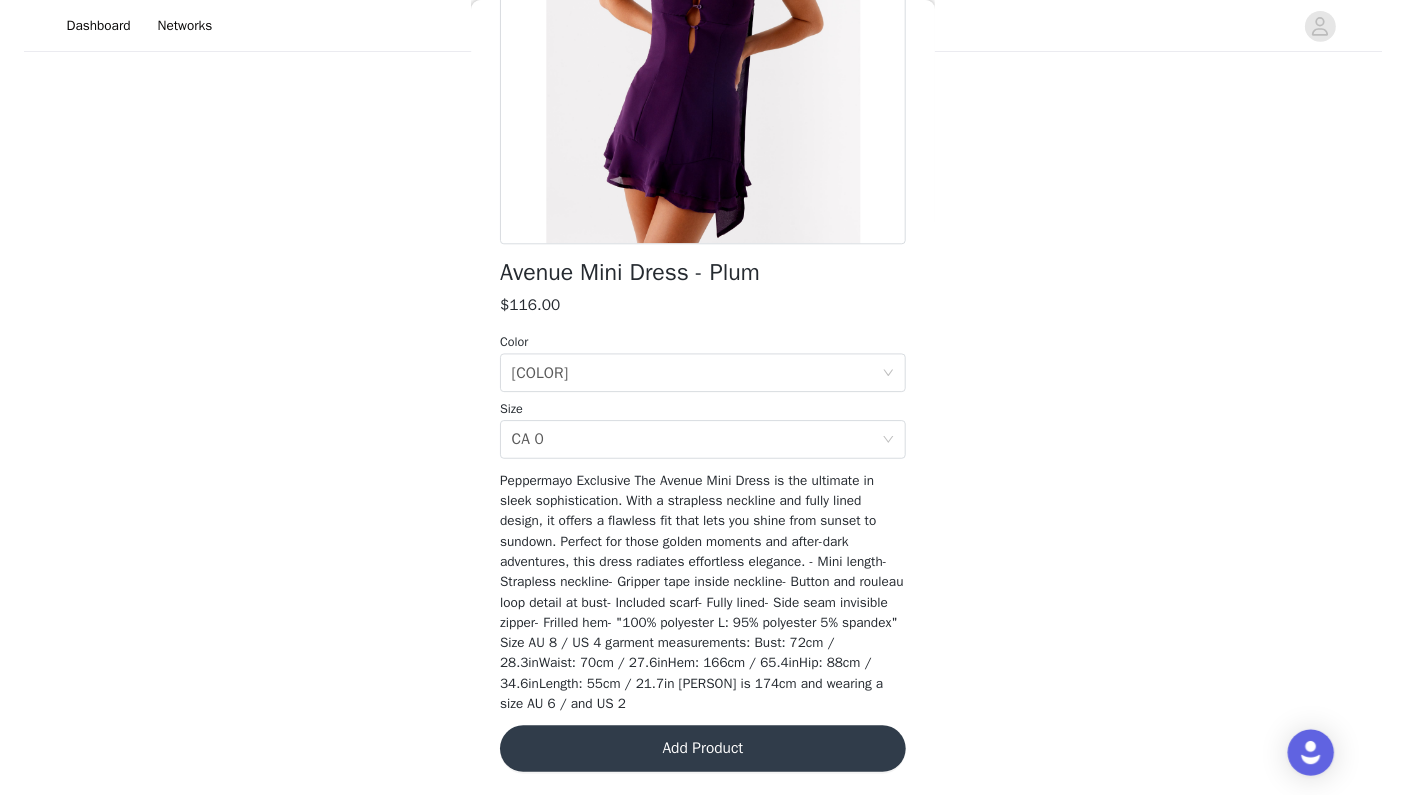scroll, scrollTop: 296, scrollLeft: 0, axis: vertical 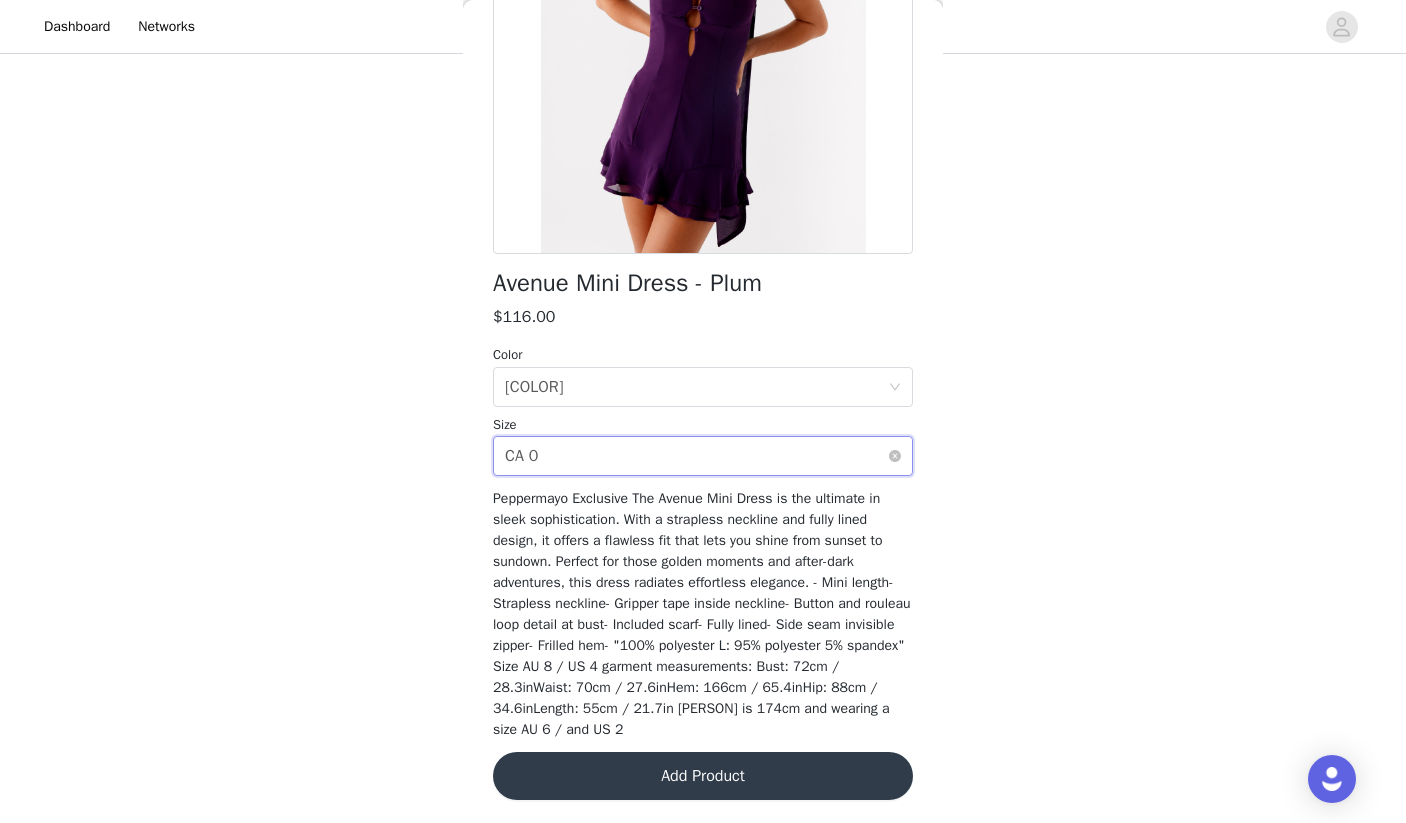 click on "Select size CA 0" at bounding box center (696, 456) 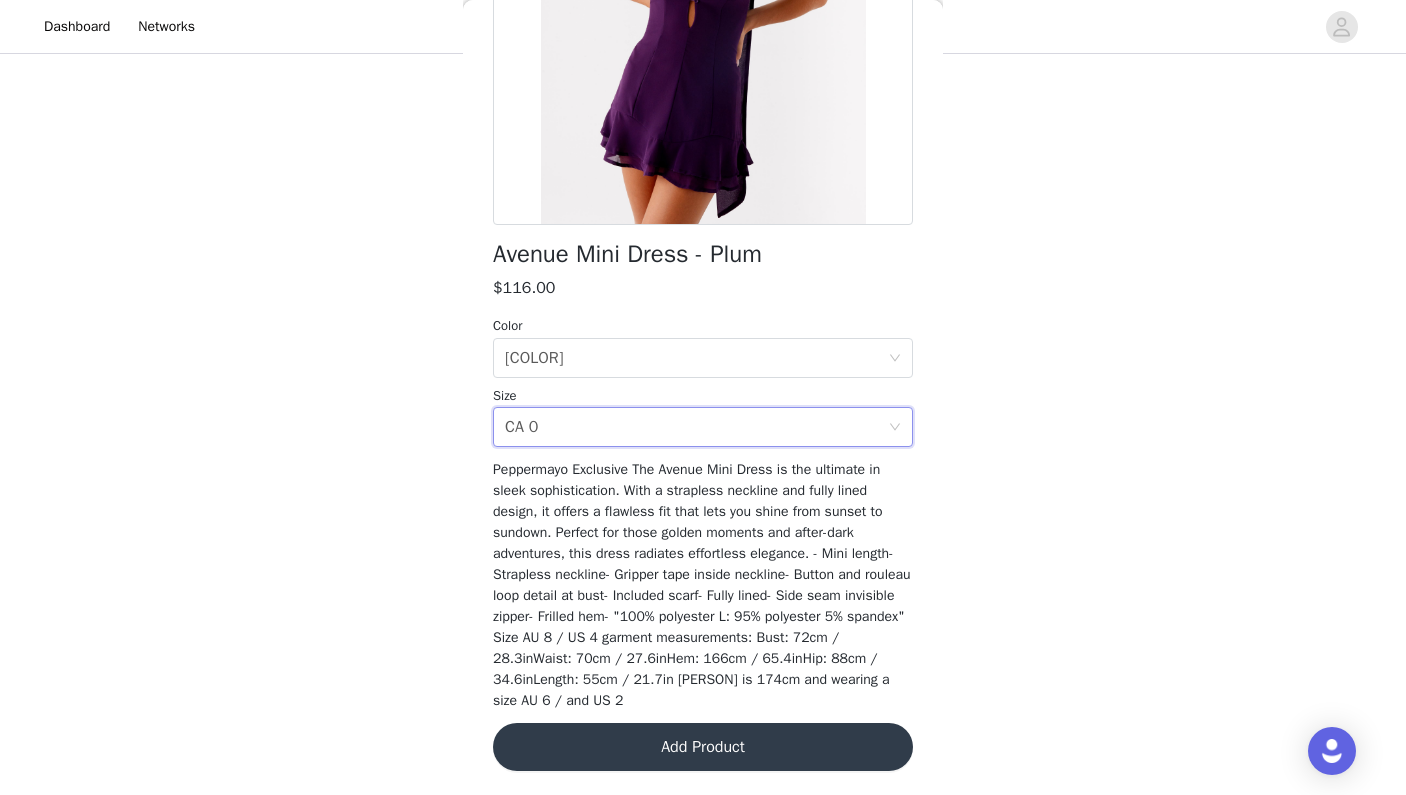 scroll, scrollTop: 324, scrollLeft: 0, axis: vertical 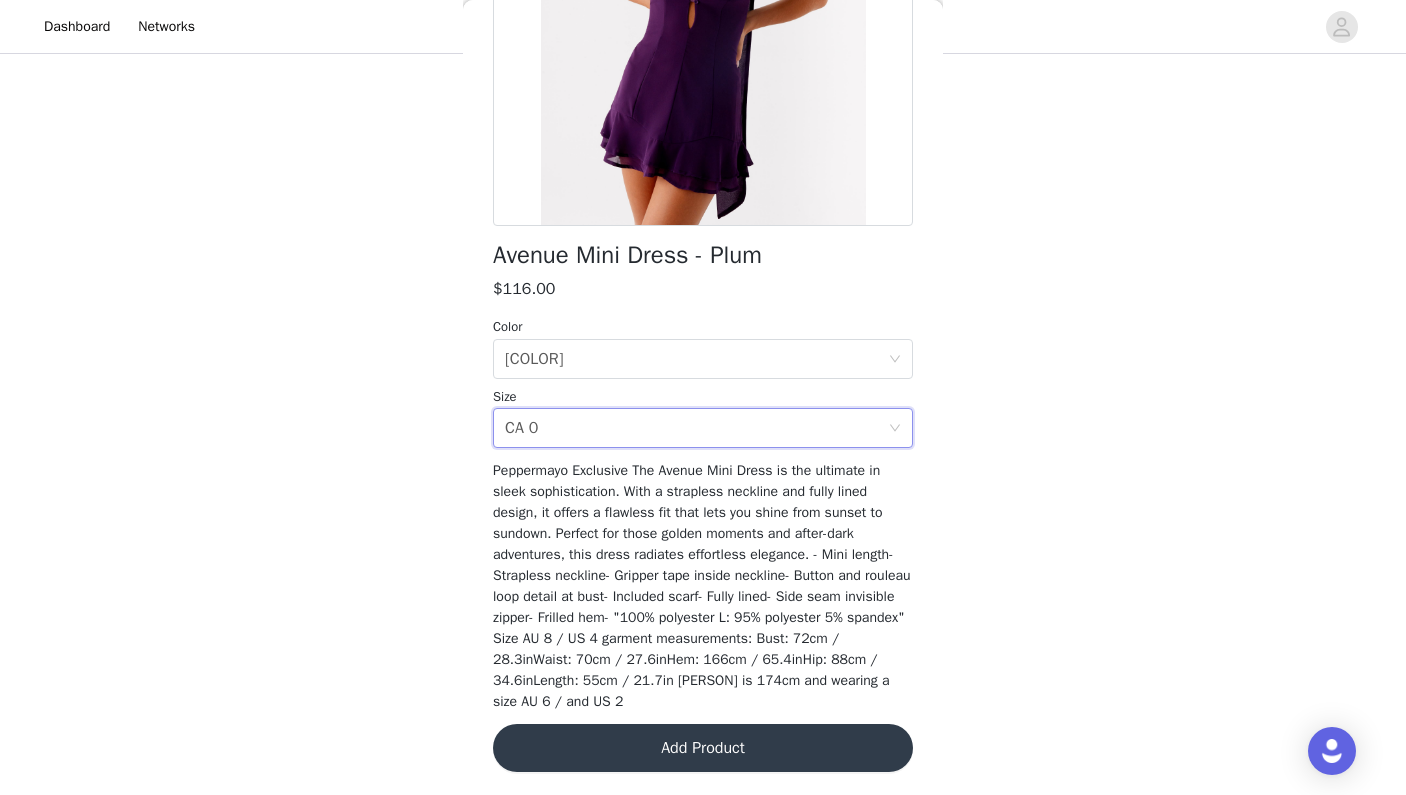 click on "Add Product" at bounding box center [703, 748] 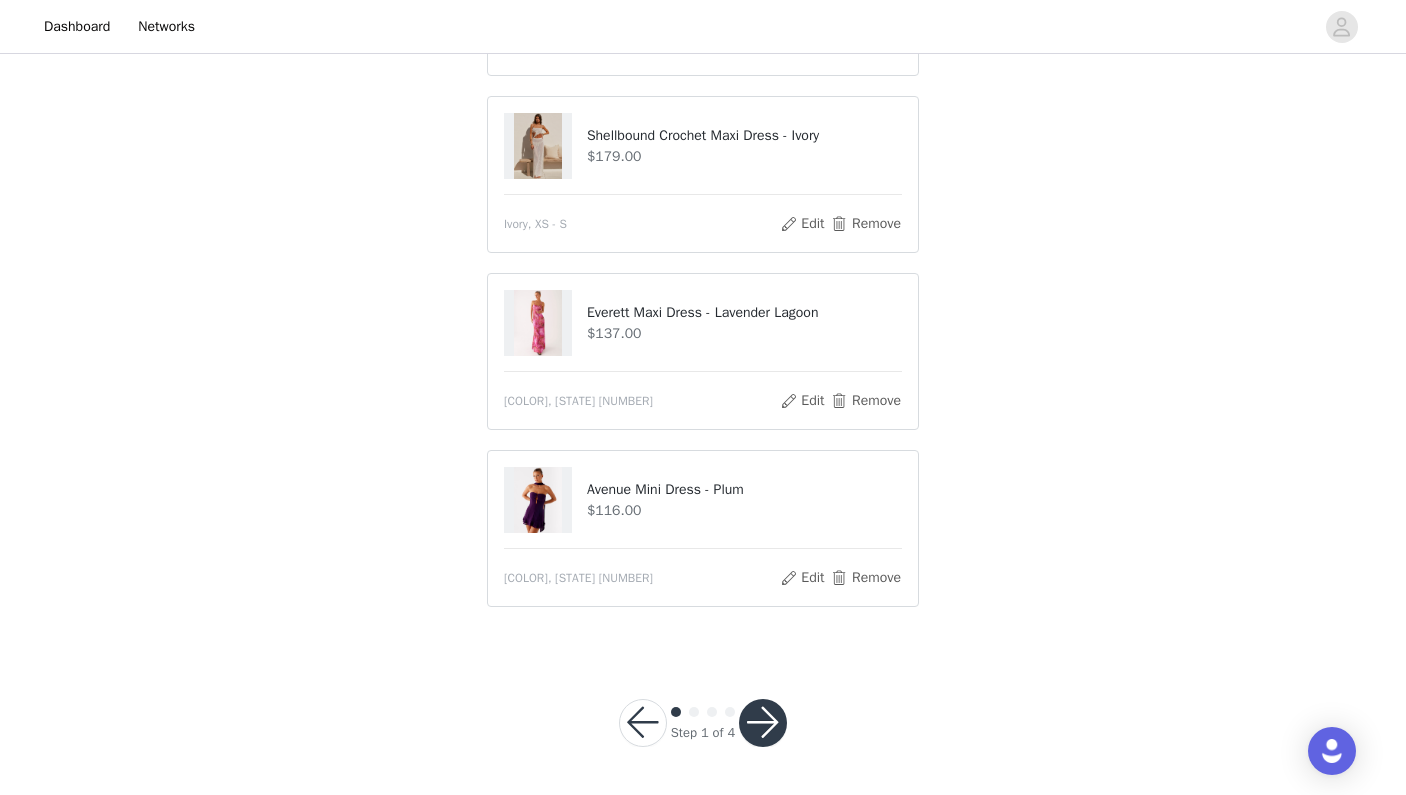 scroll, scrollTop: 302, scrollLeft: 0, axis: vertical 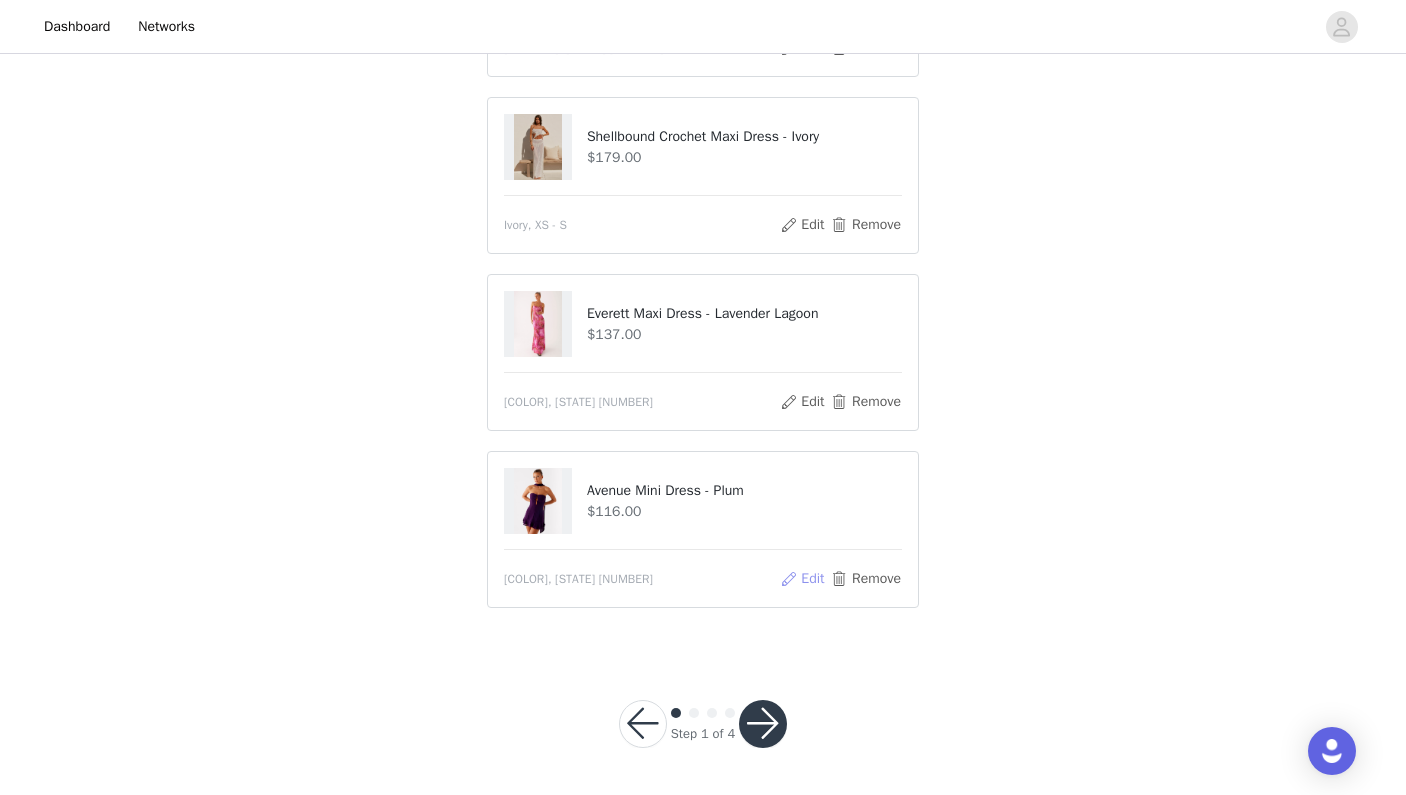 click on "Edit" at bounding box center [802, 579] 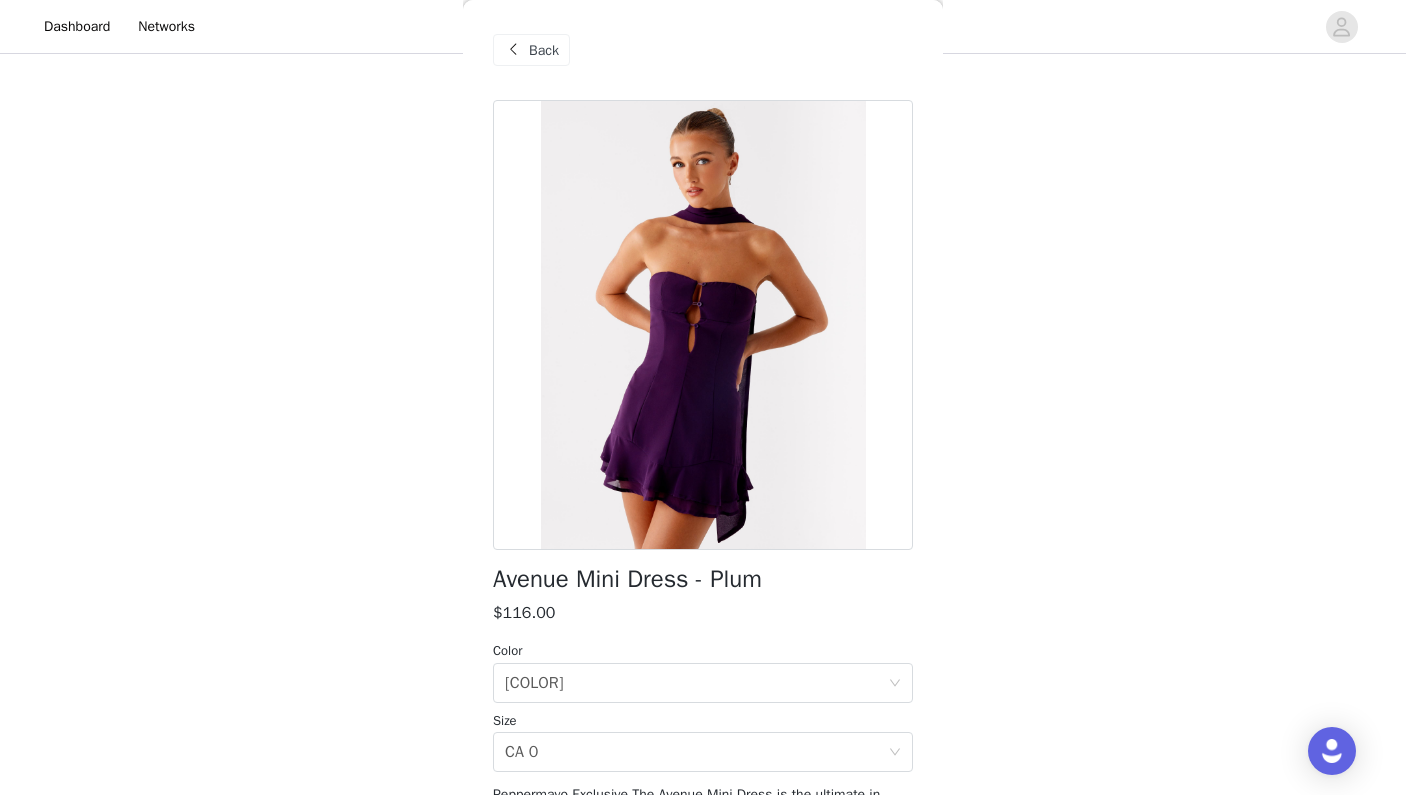 scroll, scrollTop: 113, scrollLeft: 0, axis: vertical 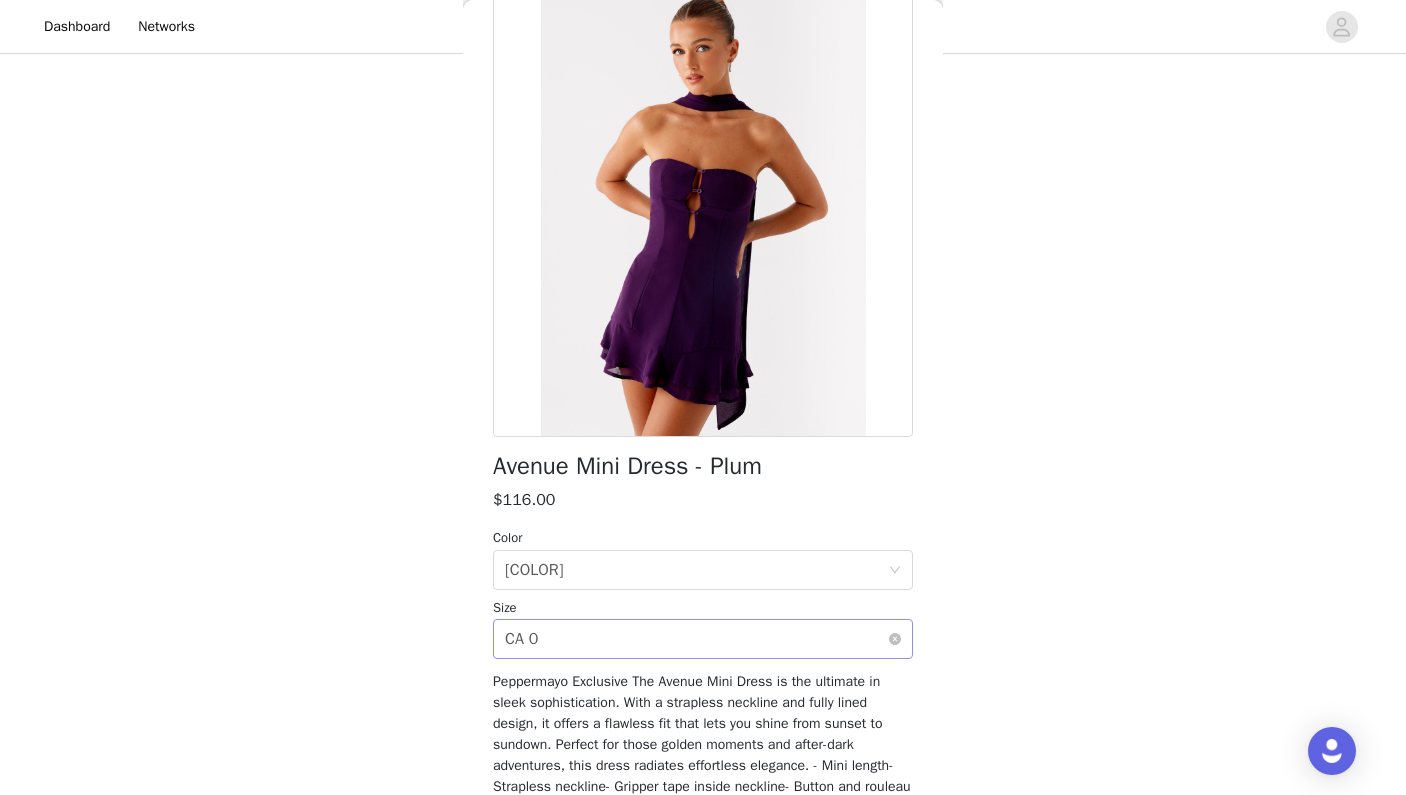 click on "Select size CA 0" at bounding box center (696, 639) 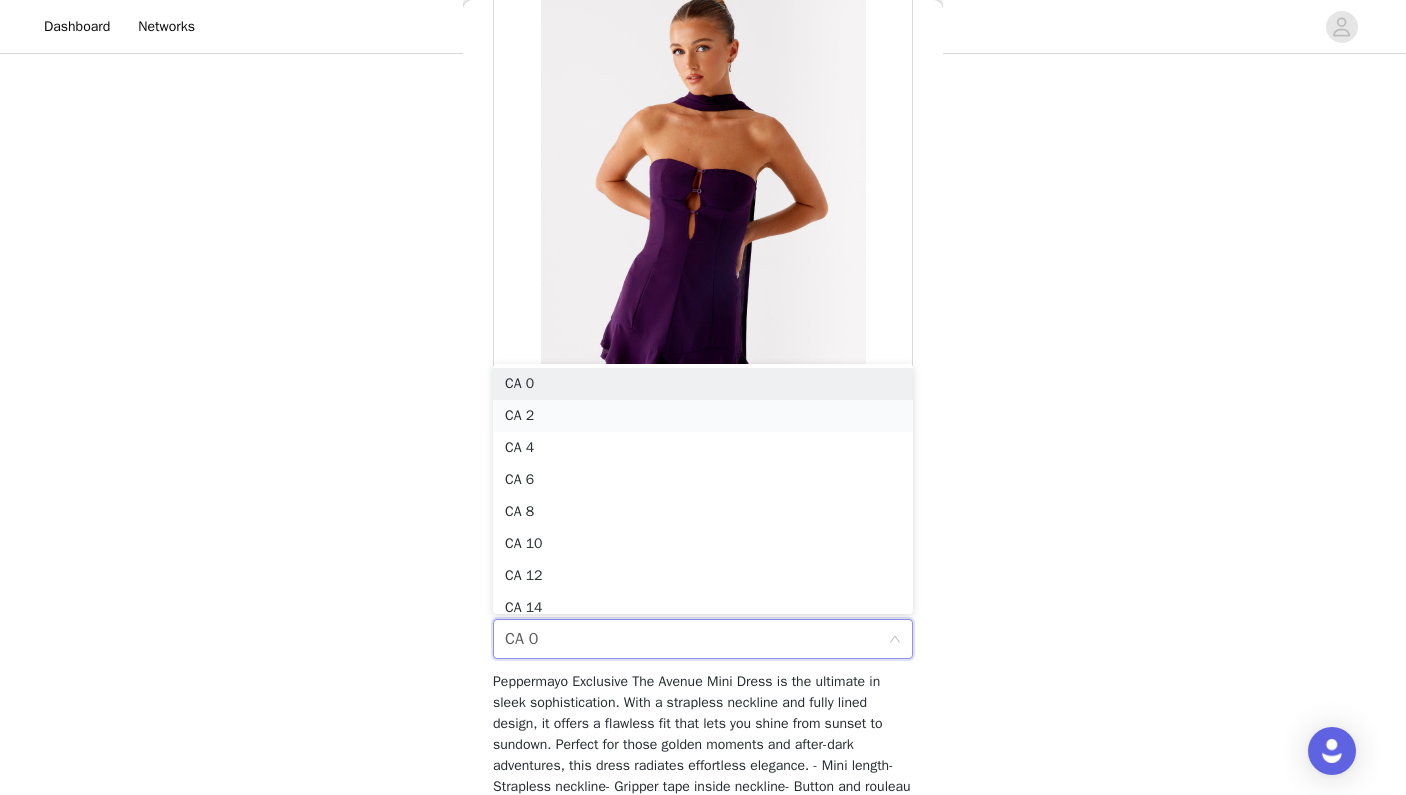 scroll, scrollTop: 10, scrollLeft: 0, axis: vertical 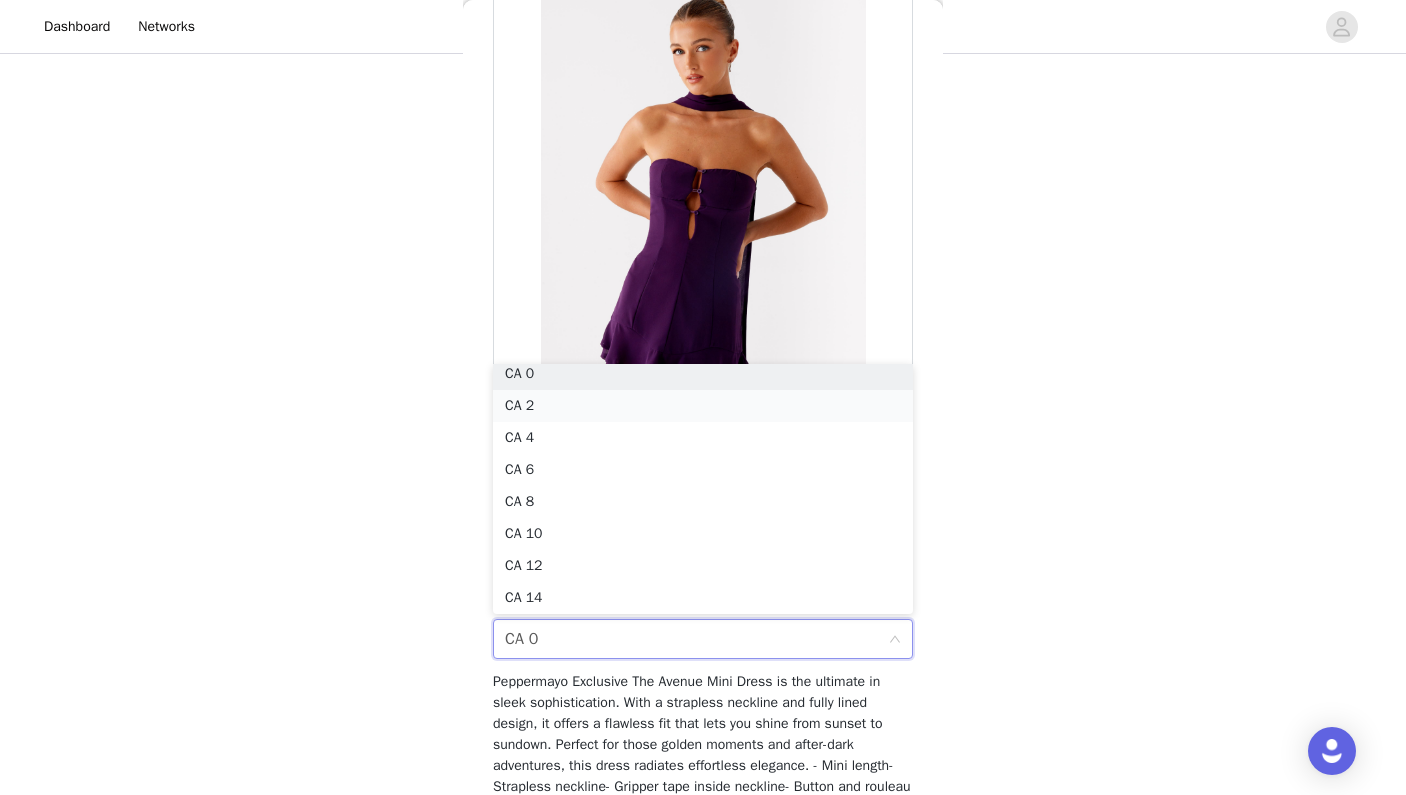 click on "CA 2" at bounding box center [703, 406] 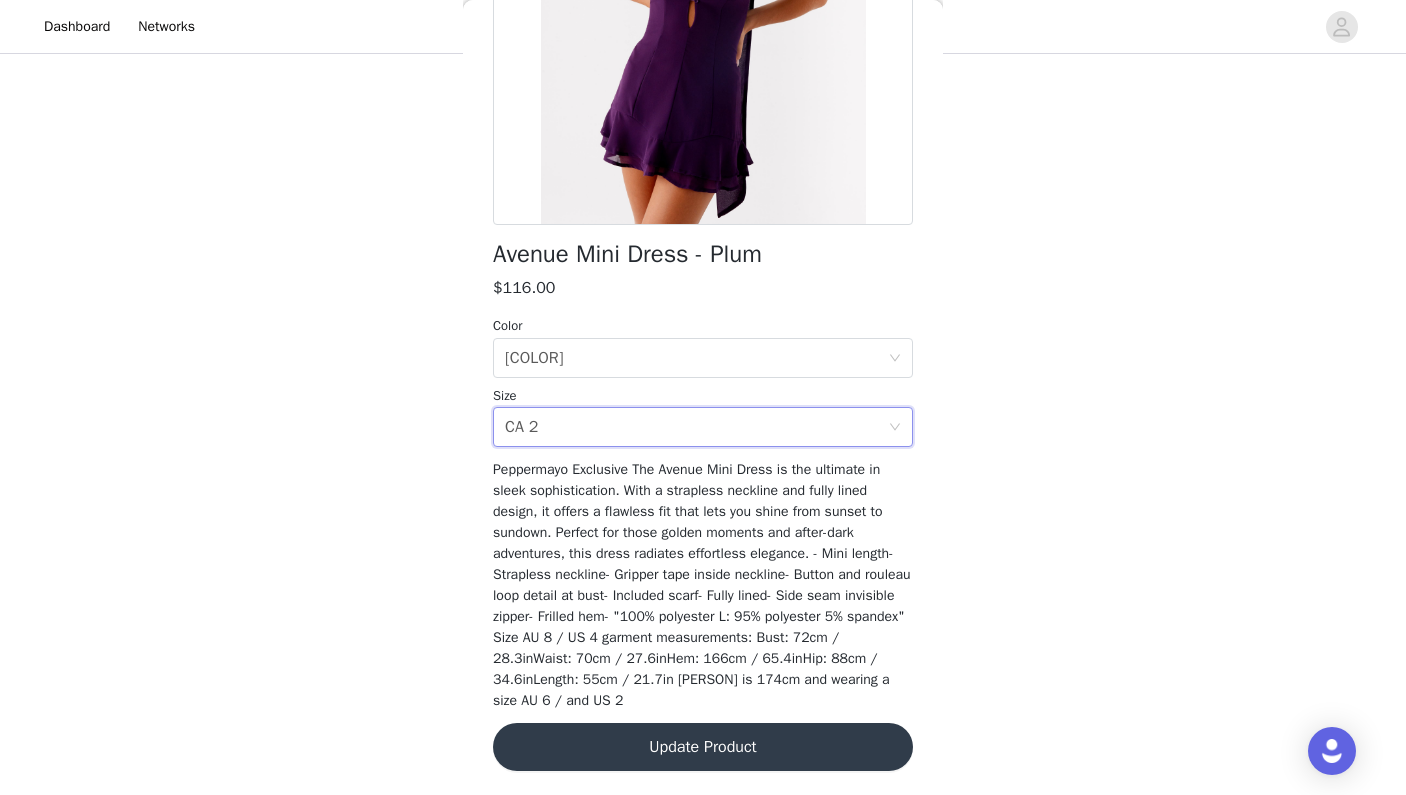 scroll, scrollTop: 324, scrollLeft: 0, axis: vertical 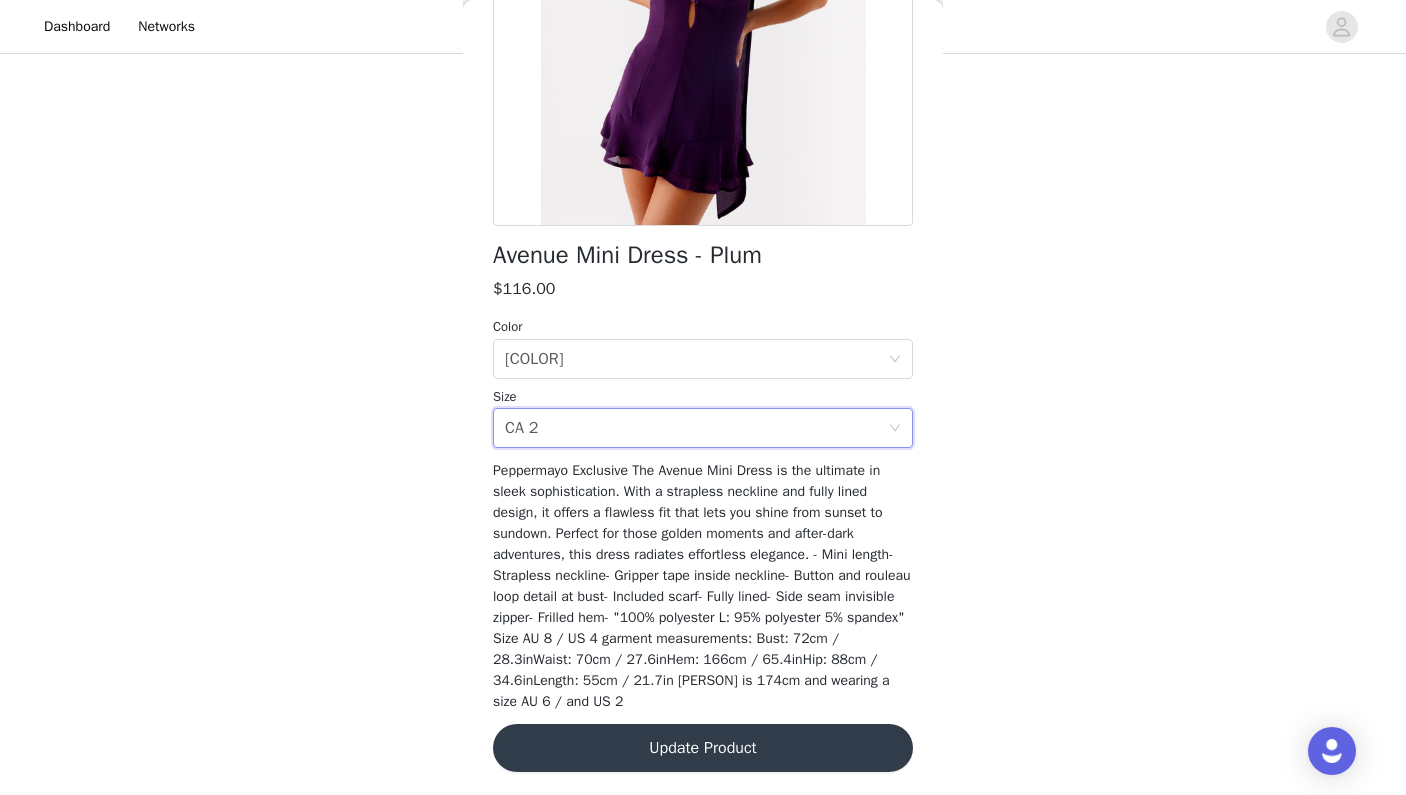 click on "Update Product" at bounding box center [703, 748] 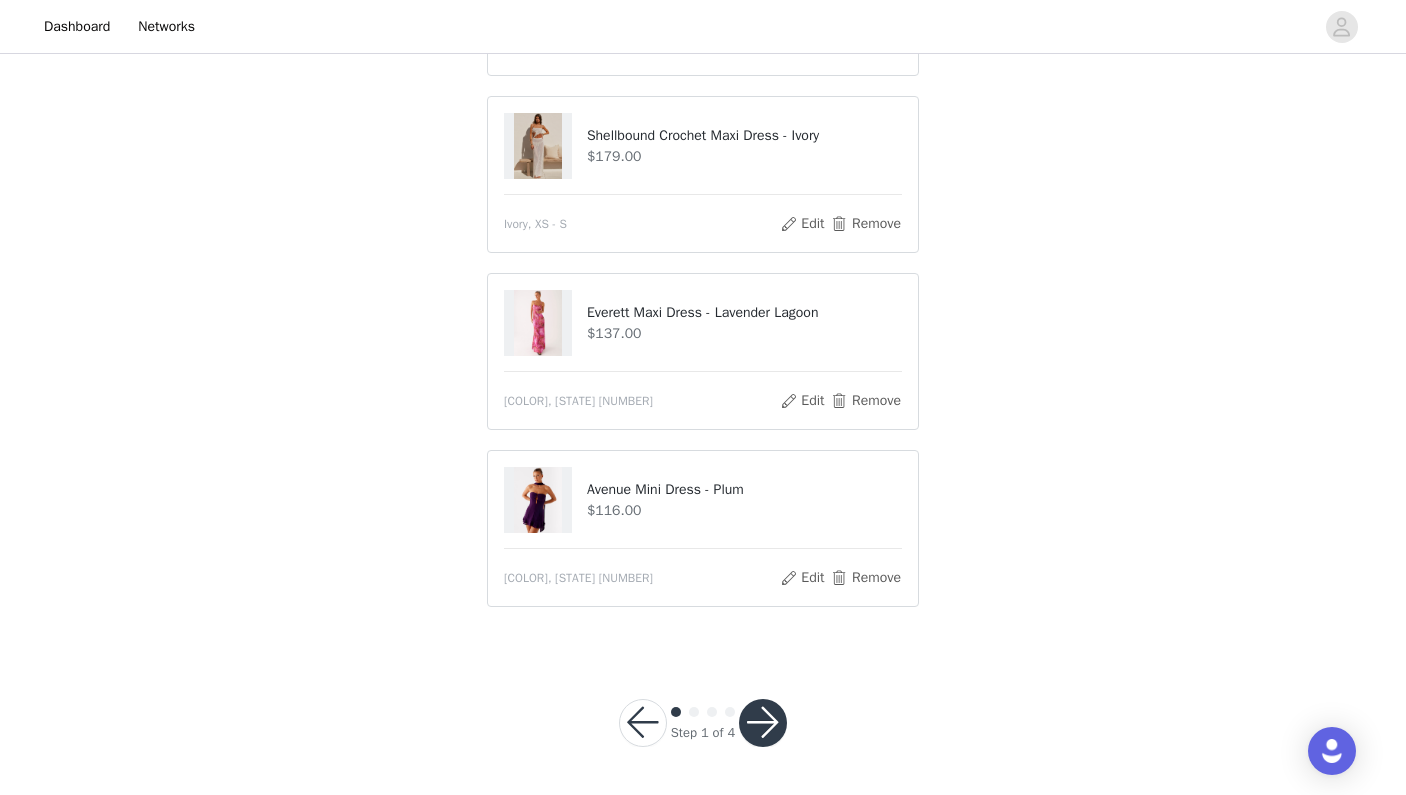 scroll, scrollTop: 302, scrollLeft: 0, axis: vertical 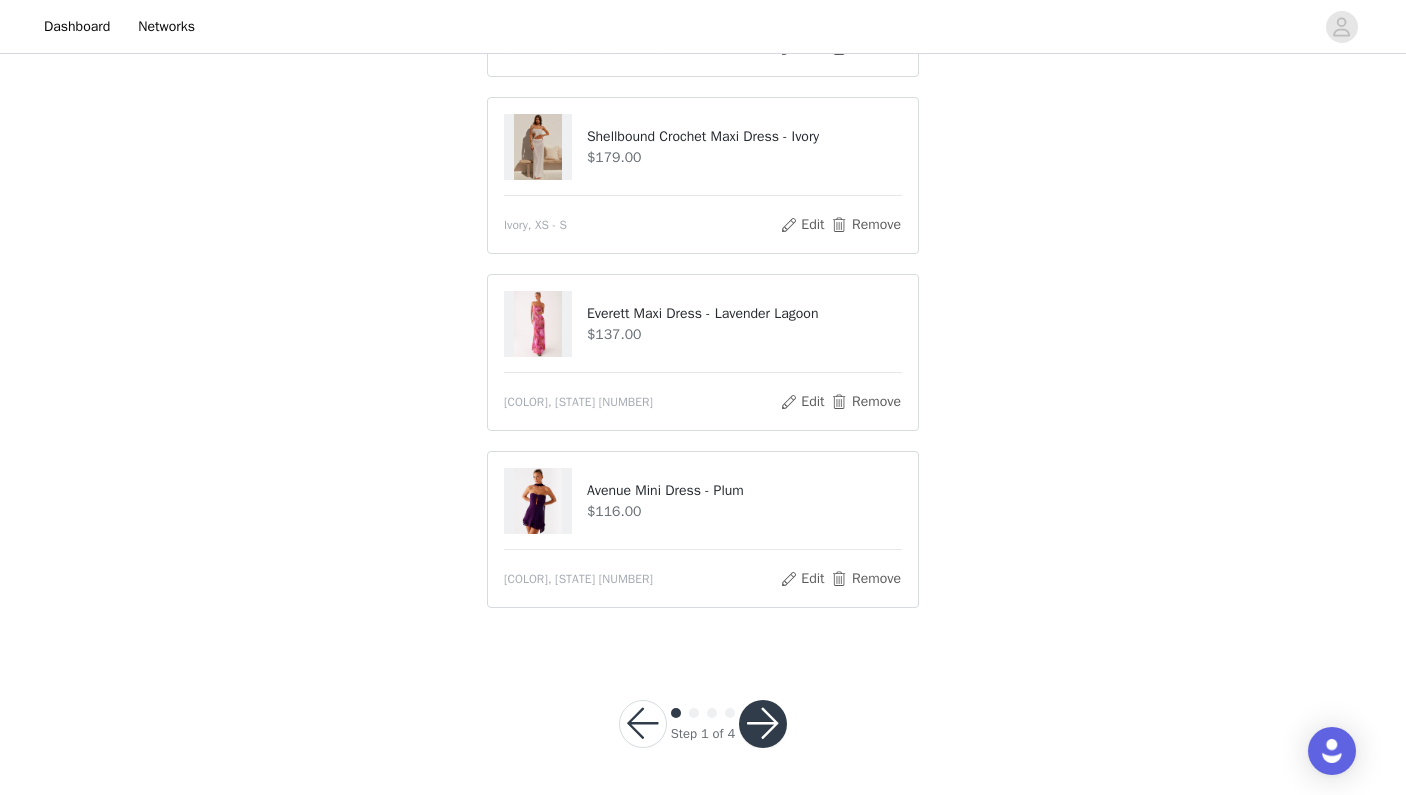 click at bounding box center (763, 724) 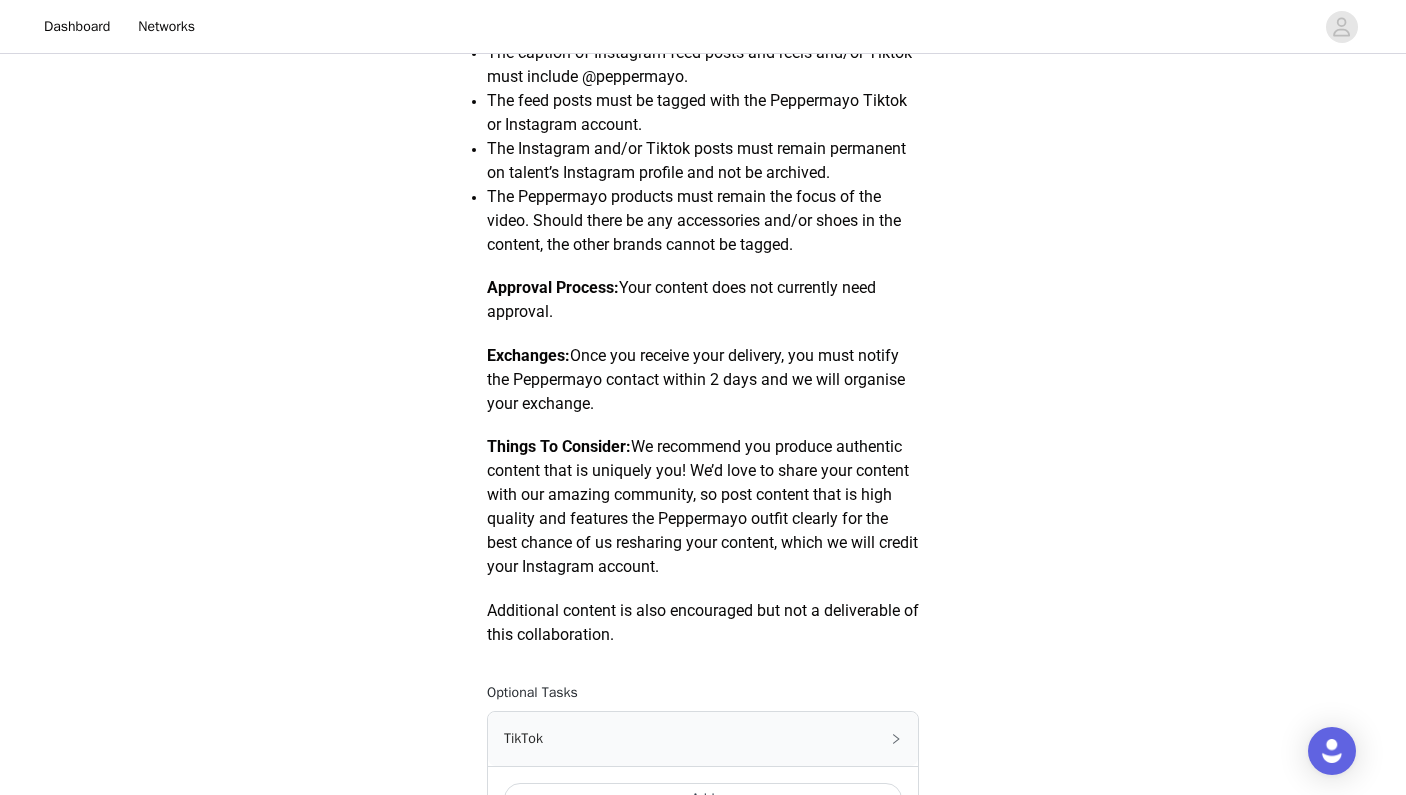 scroll, scrollTop: 1144, scrollLeft: 0, axis: vertical 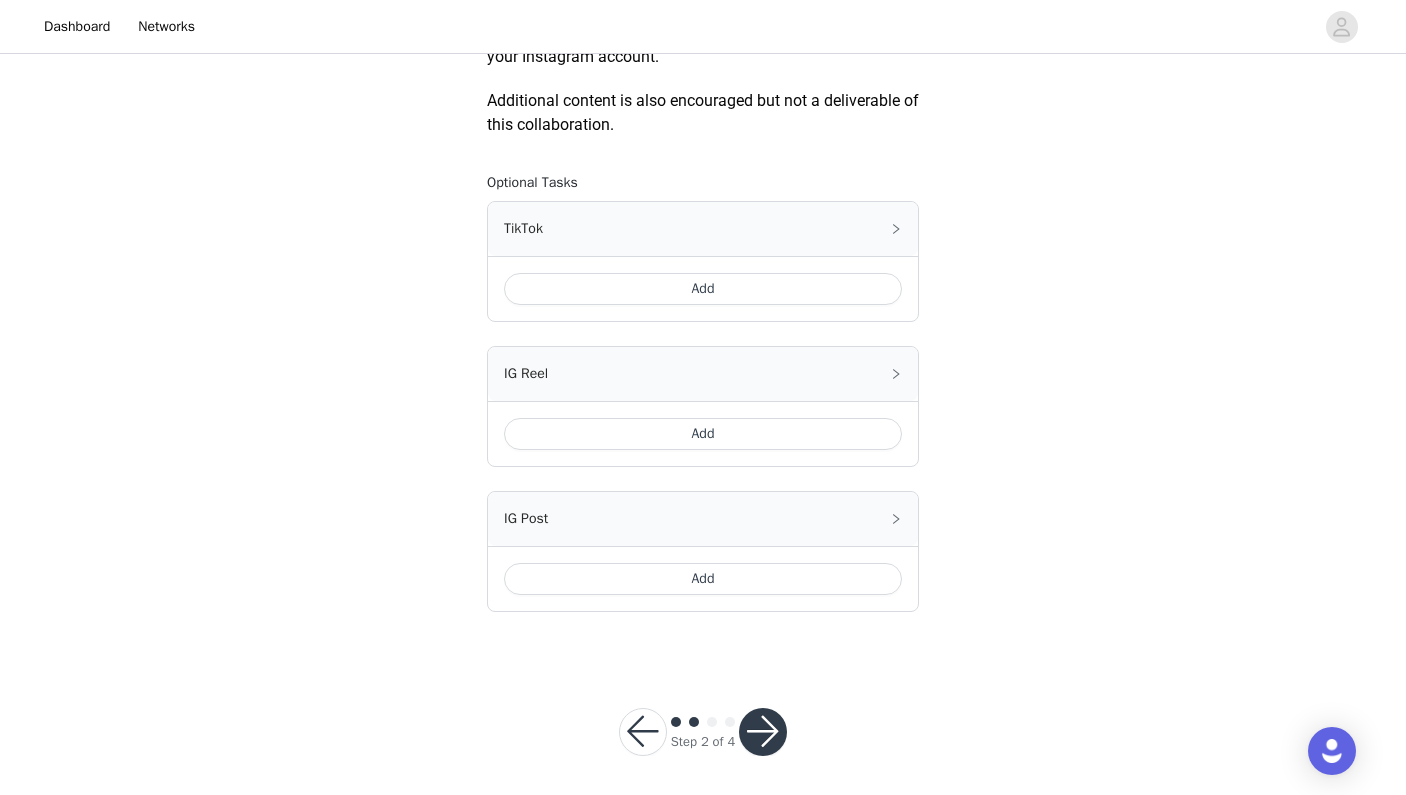 click on "Add" at bounding box center [703, 434] 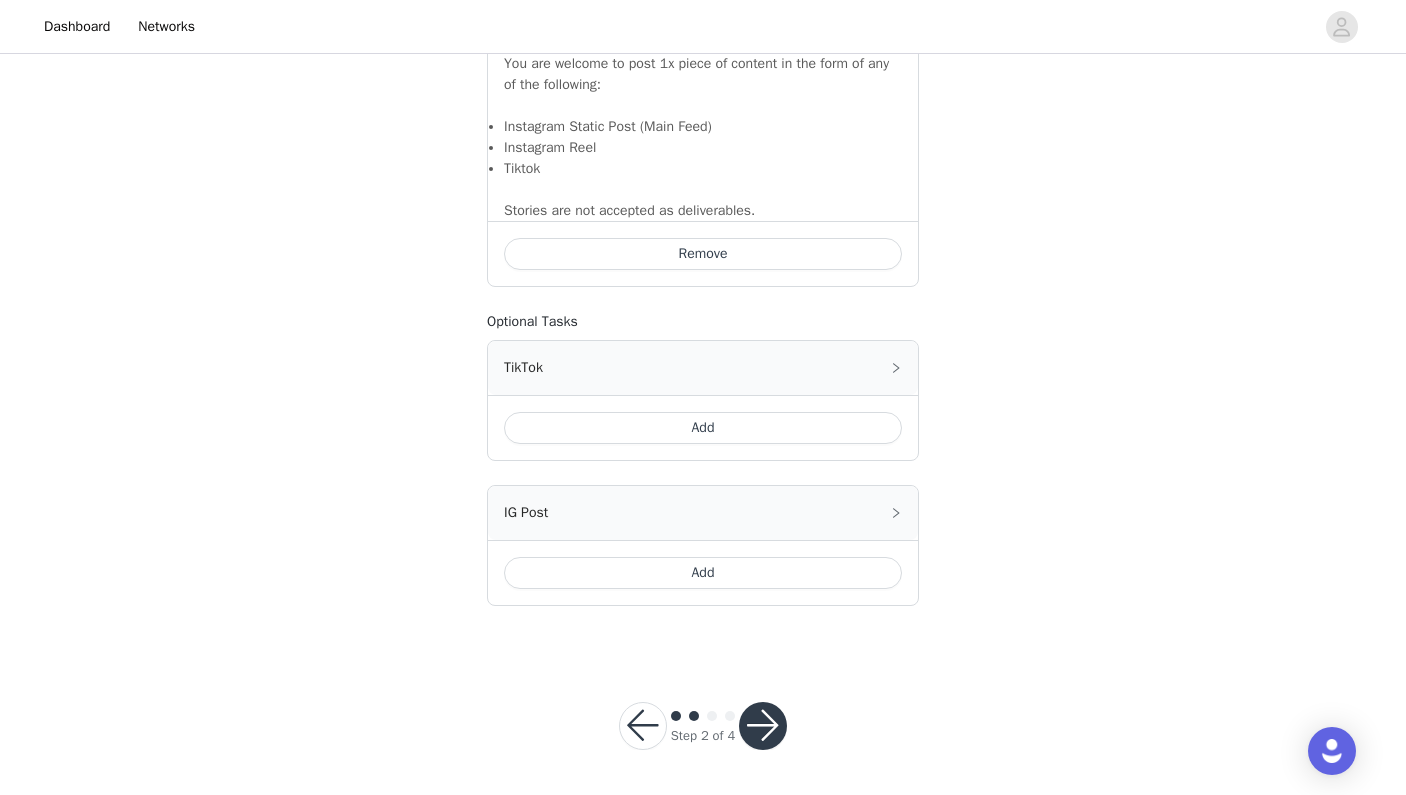 scroll, scrollTop: 1421, scrollLeft: 0, axis: vertical 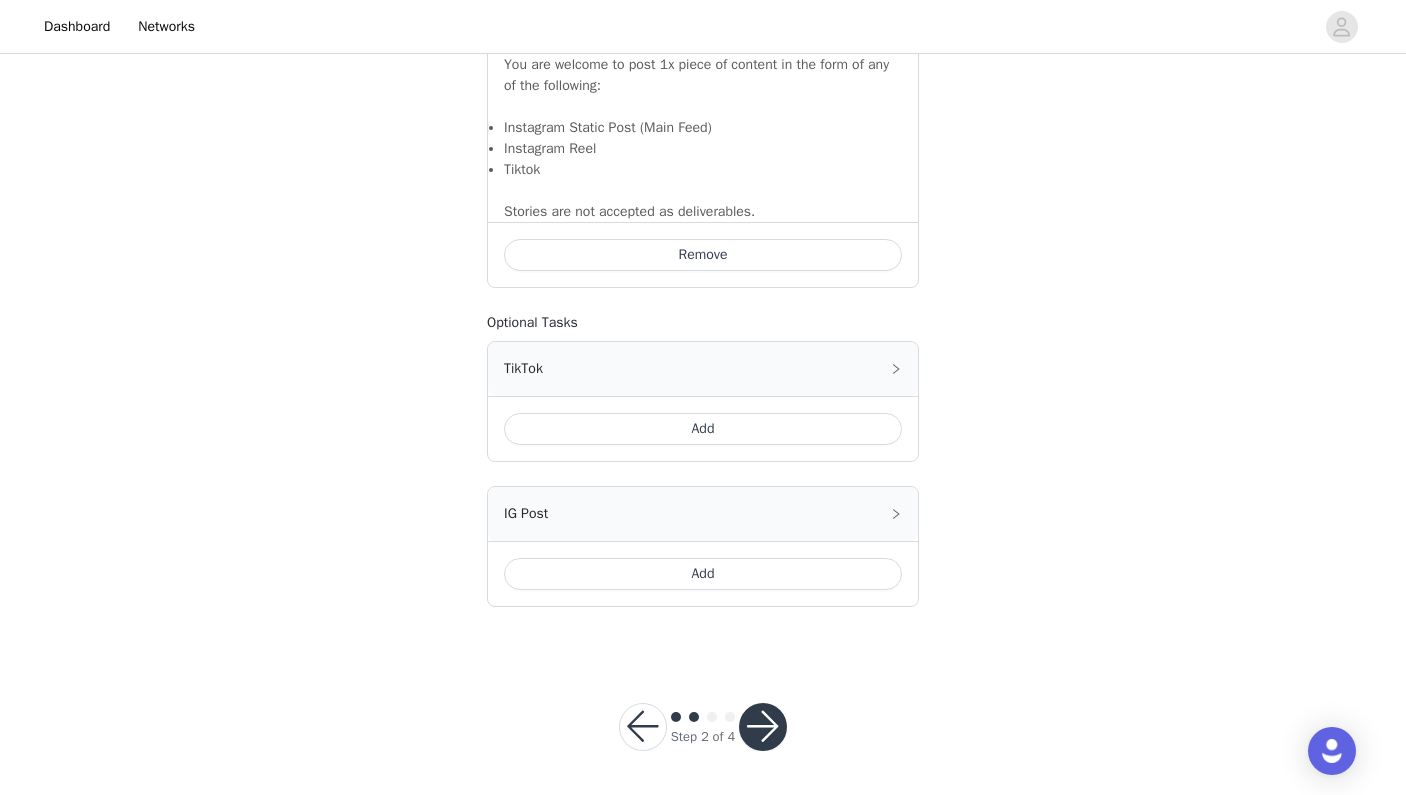 click on "Add" at bounding box center [703, 574] 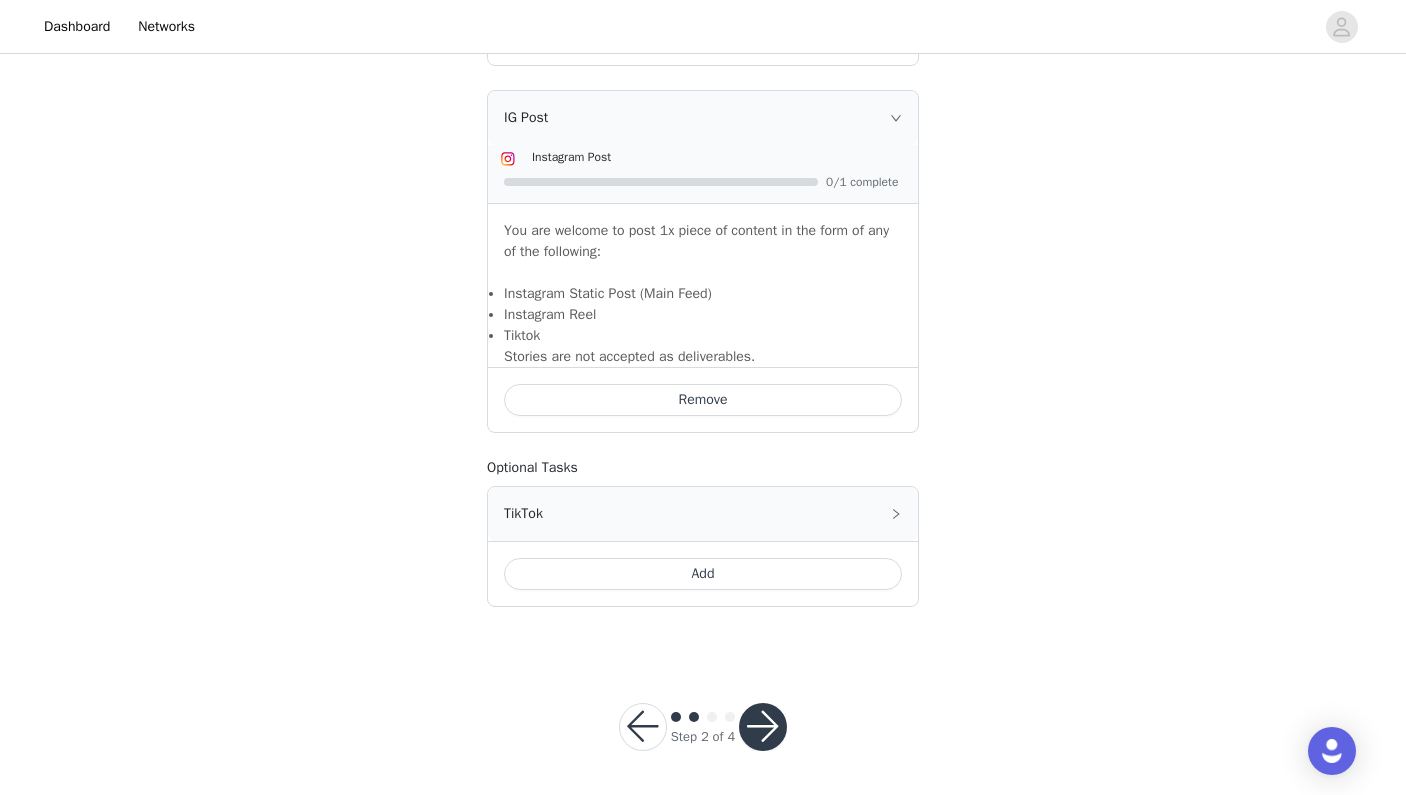 click on "Add" at bounding box center (703, 574) 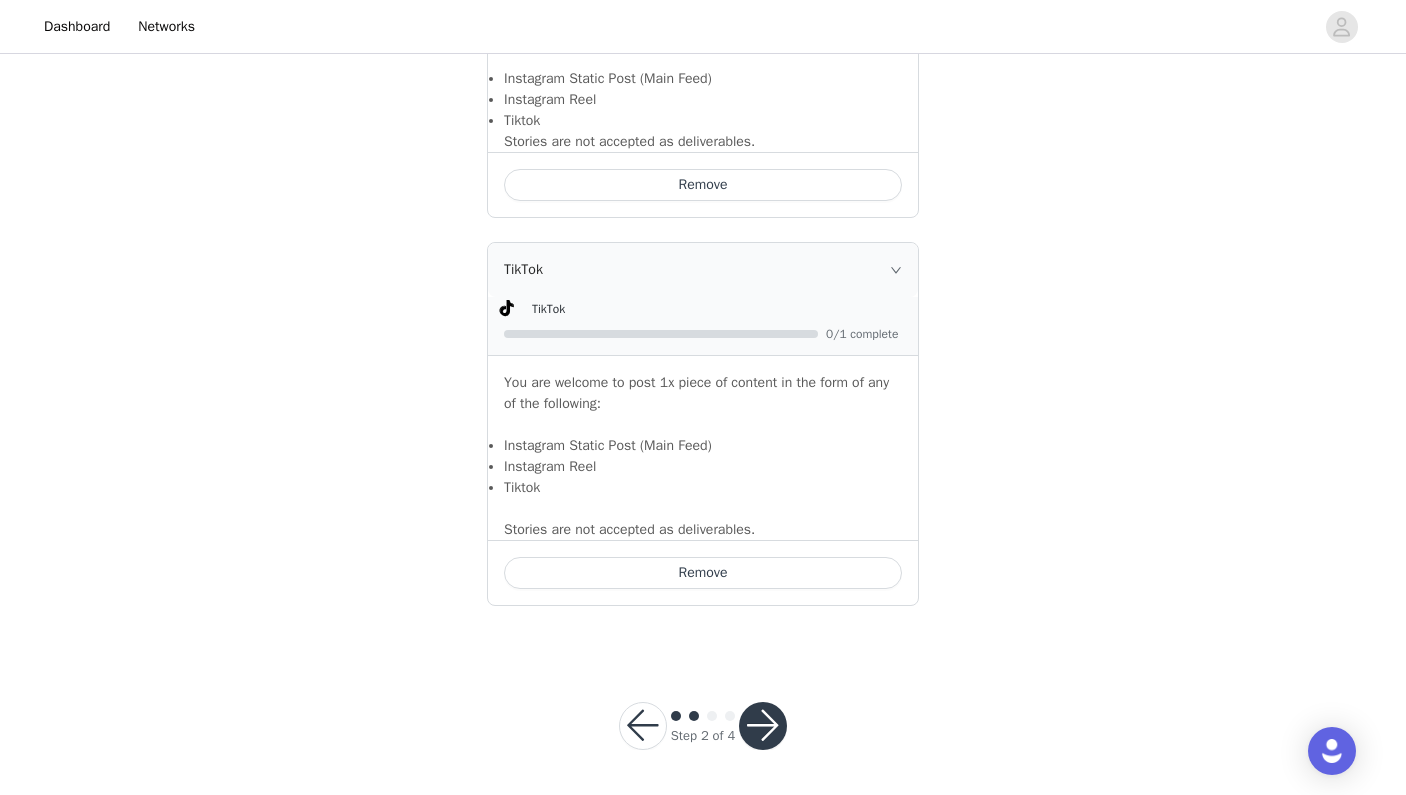click at bounding box center (763, 726) 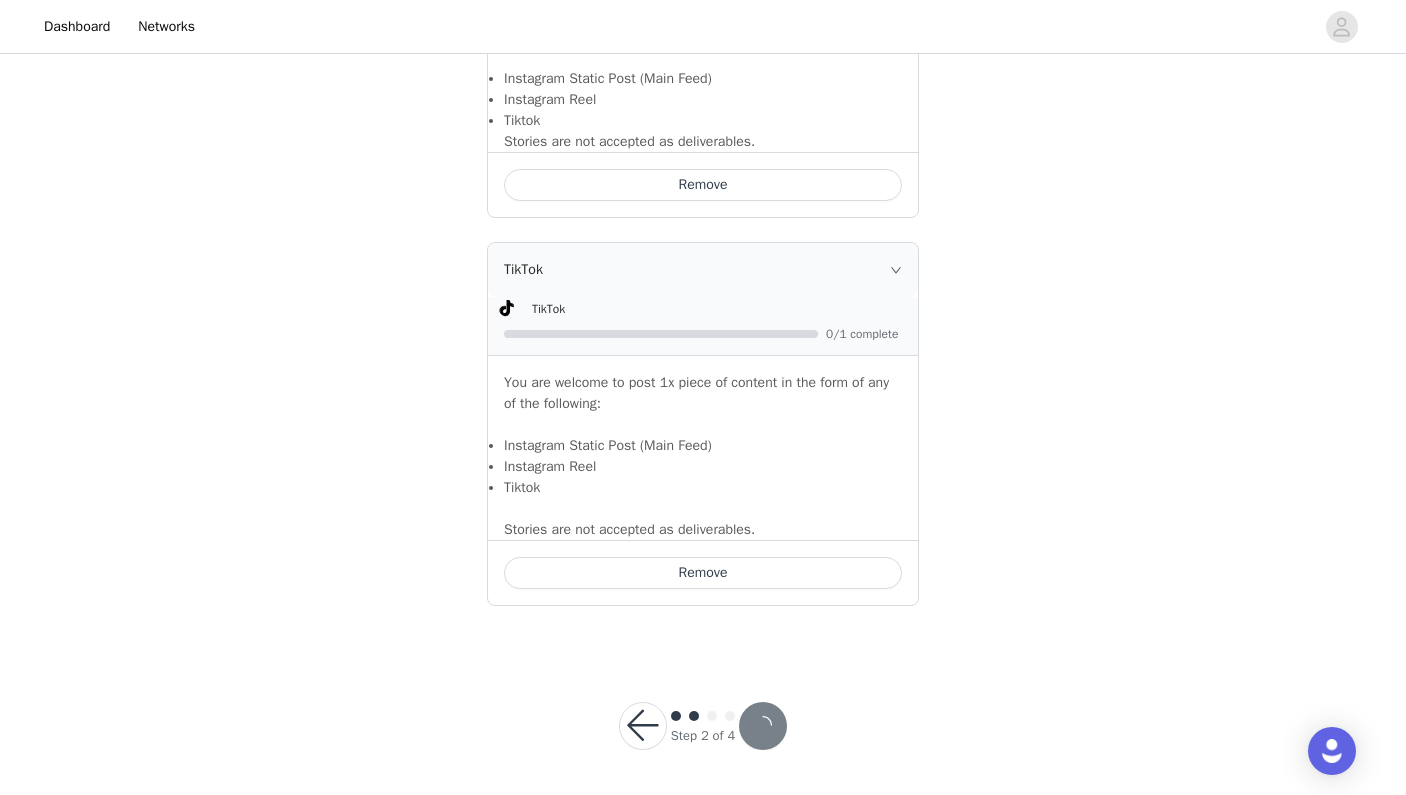 scroll, scrollTop: 1857, scrollLeft: 0, axis: vertical 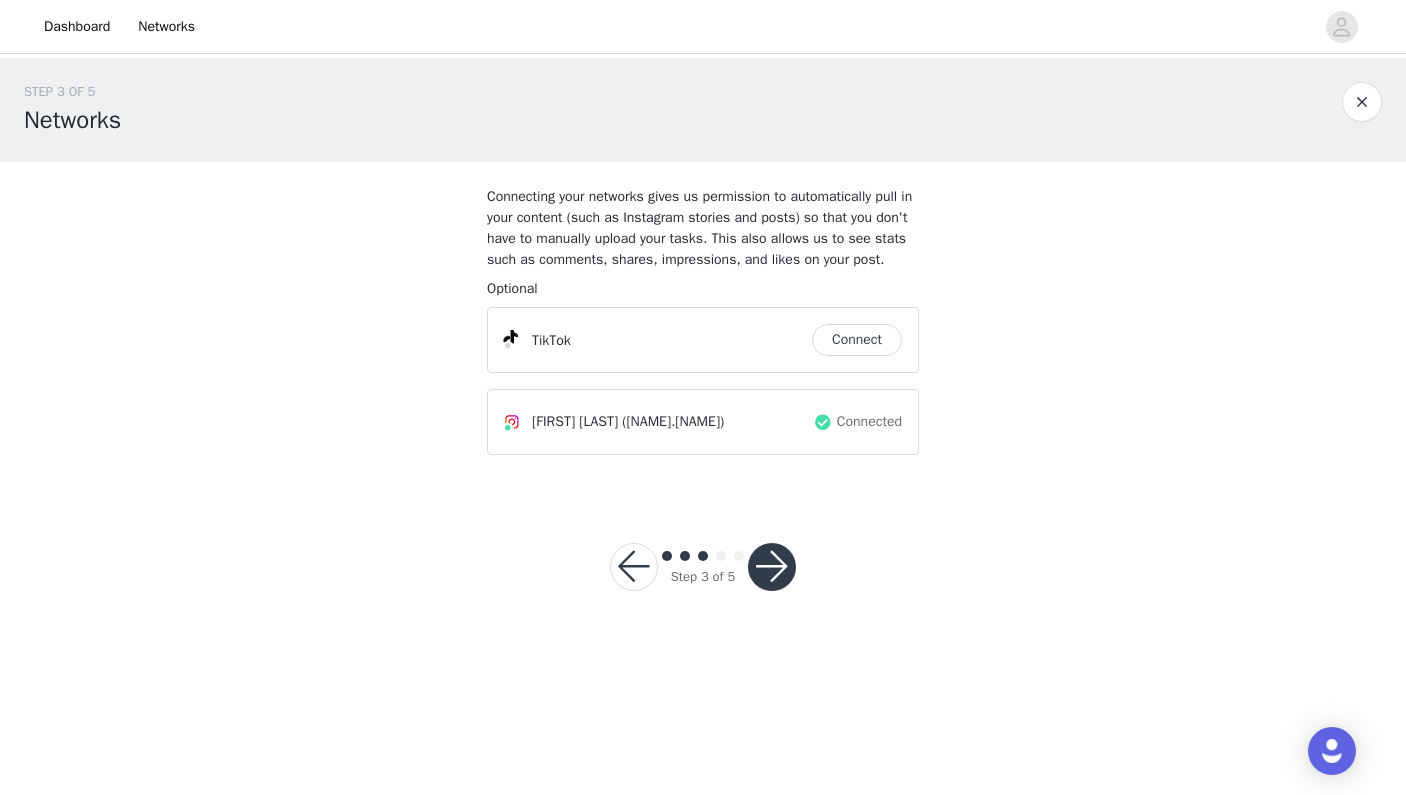 click at bounding box center (772, 567) 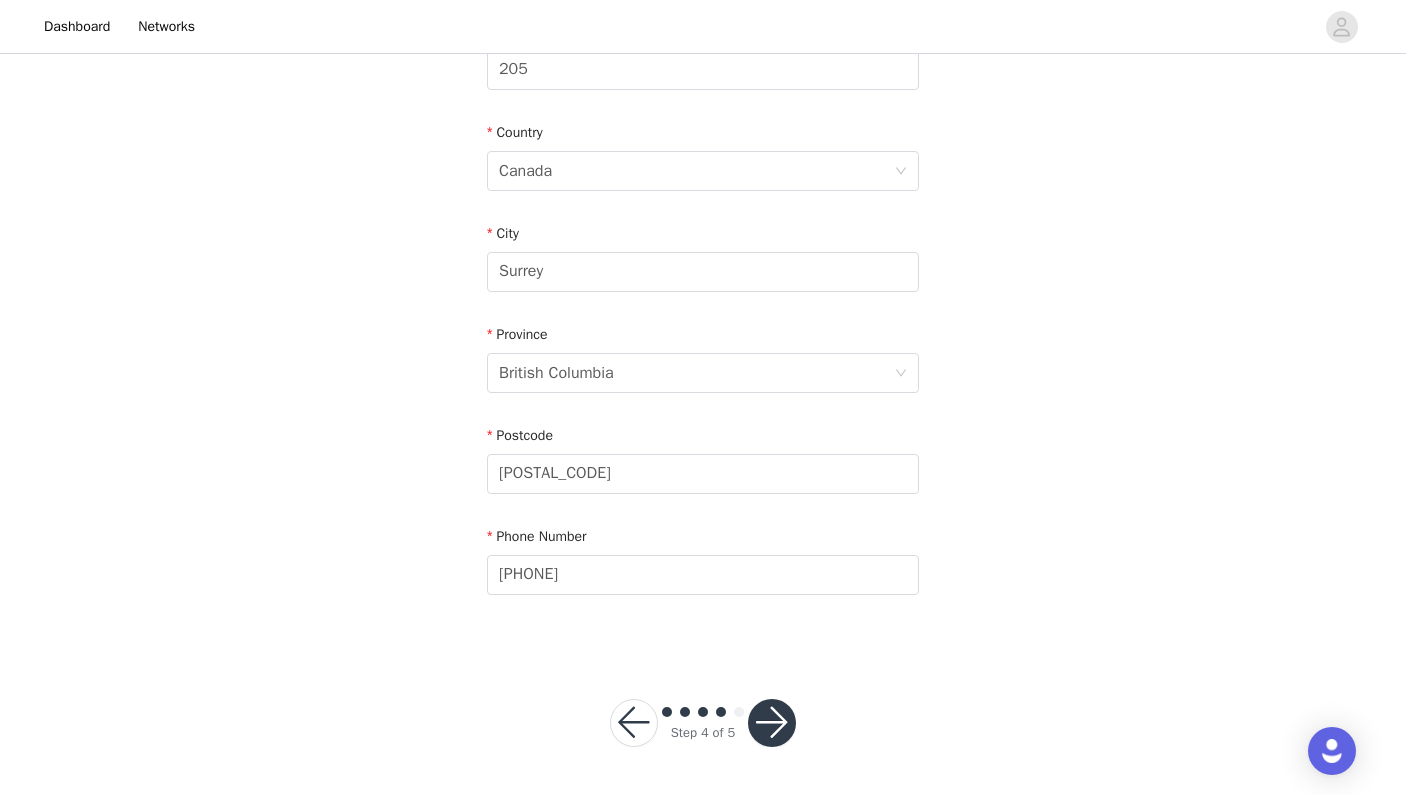 scroll, scrollTop: 568, scrollLeft: 0, axis: vertical 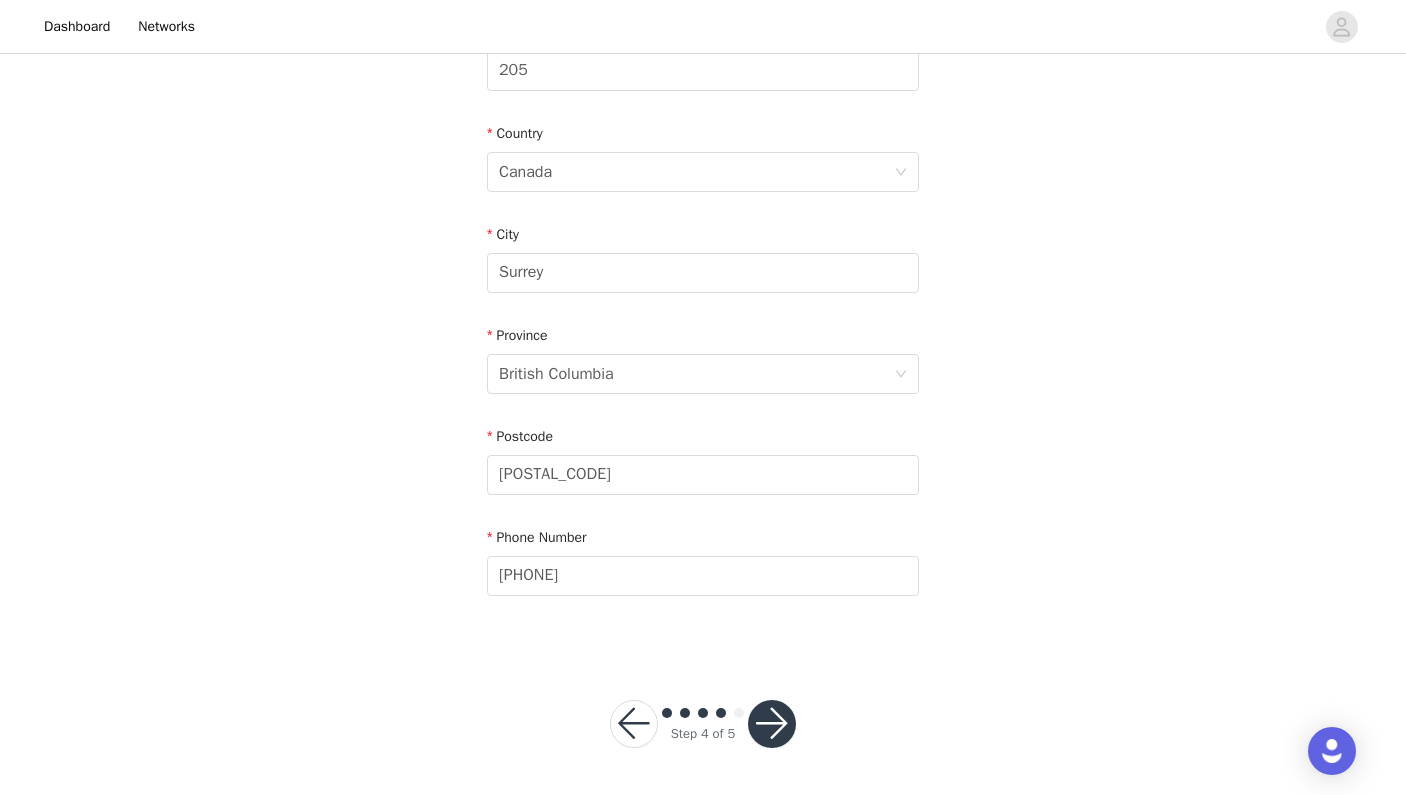 click at bounding box center (772, 724) 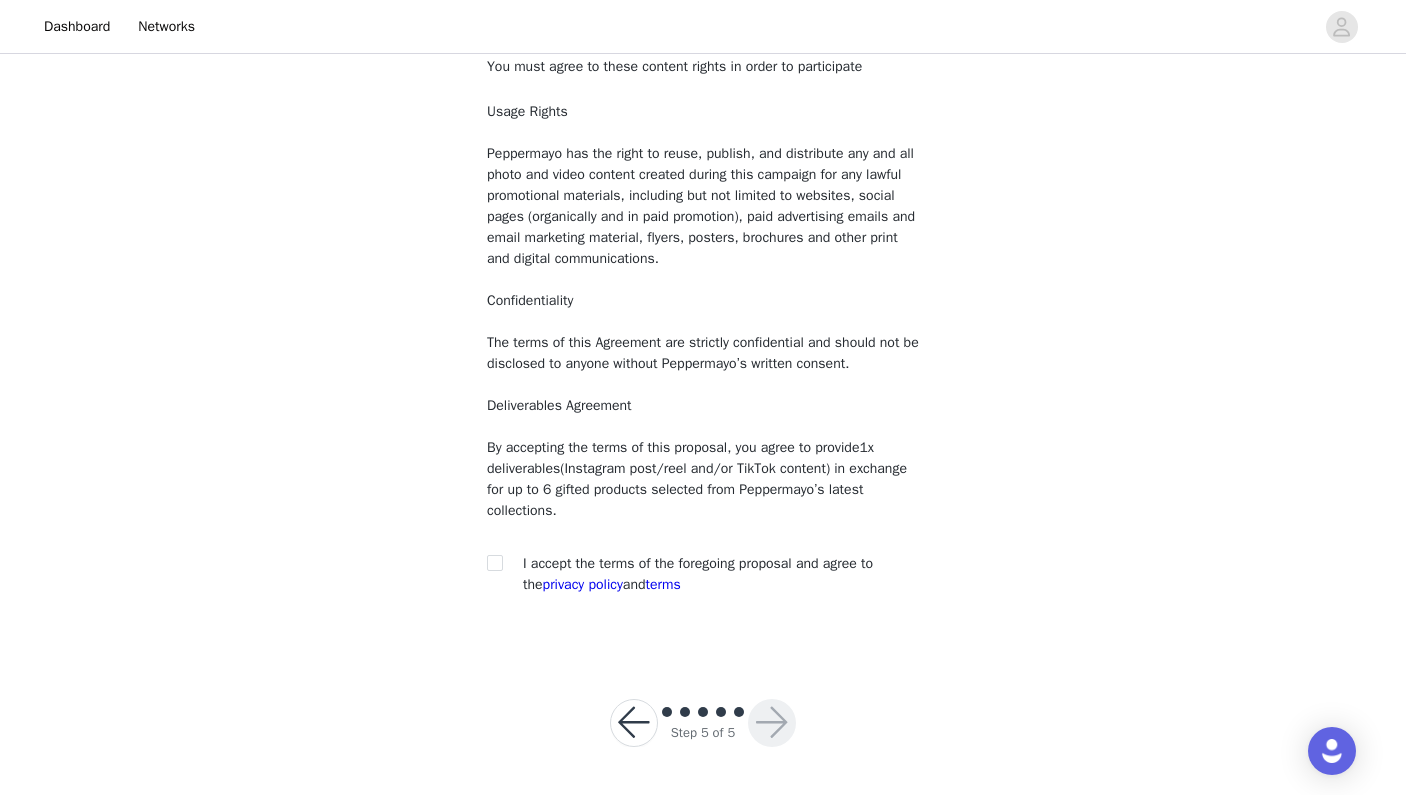 scroll, scrollTop: 129, scrollLeft: 0, axis: vertical 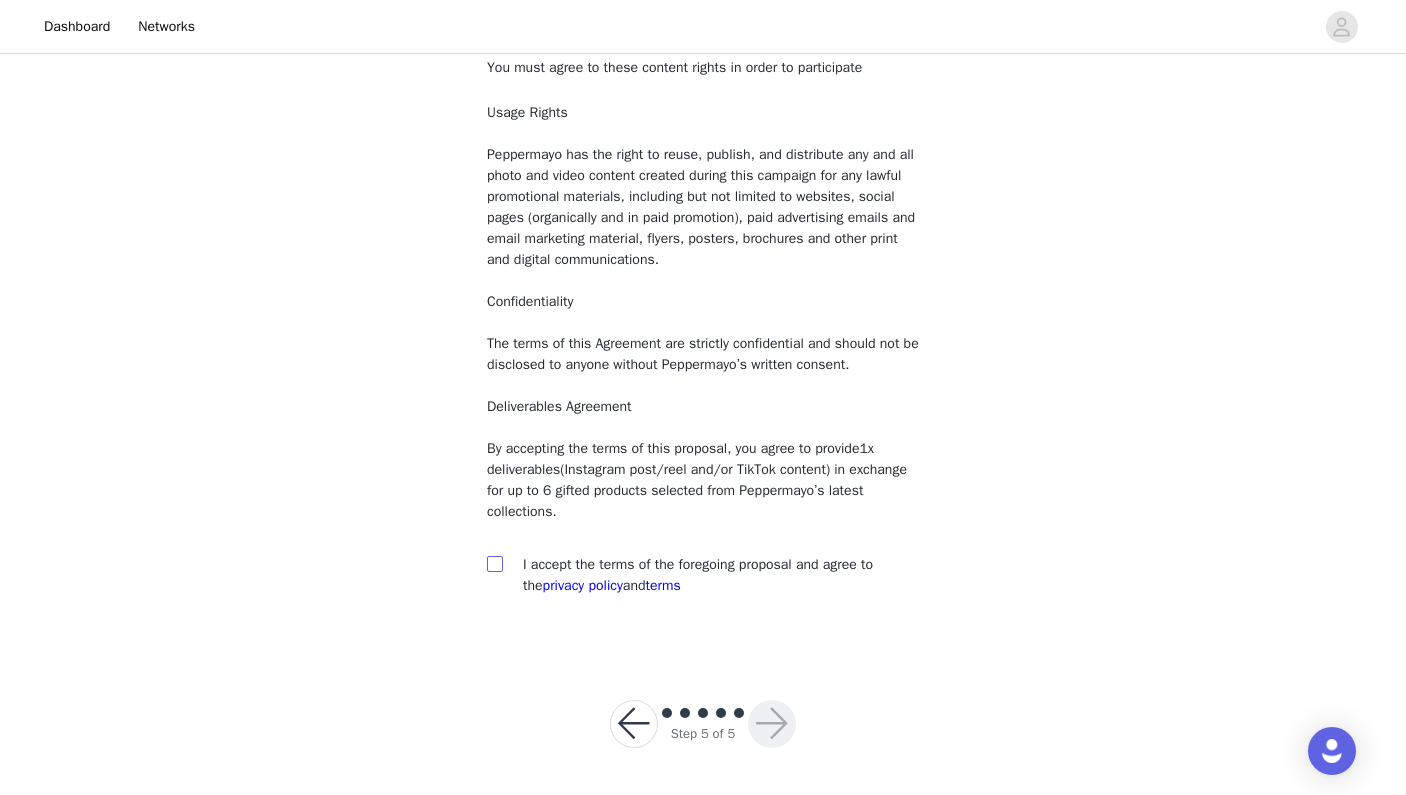 click at bounding box center [494, 563] 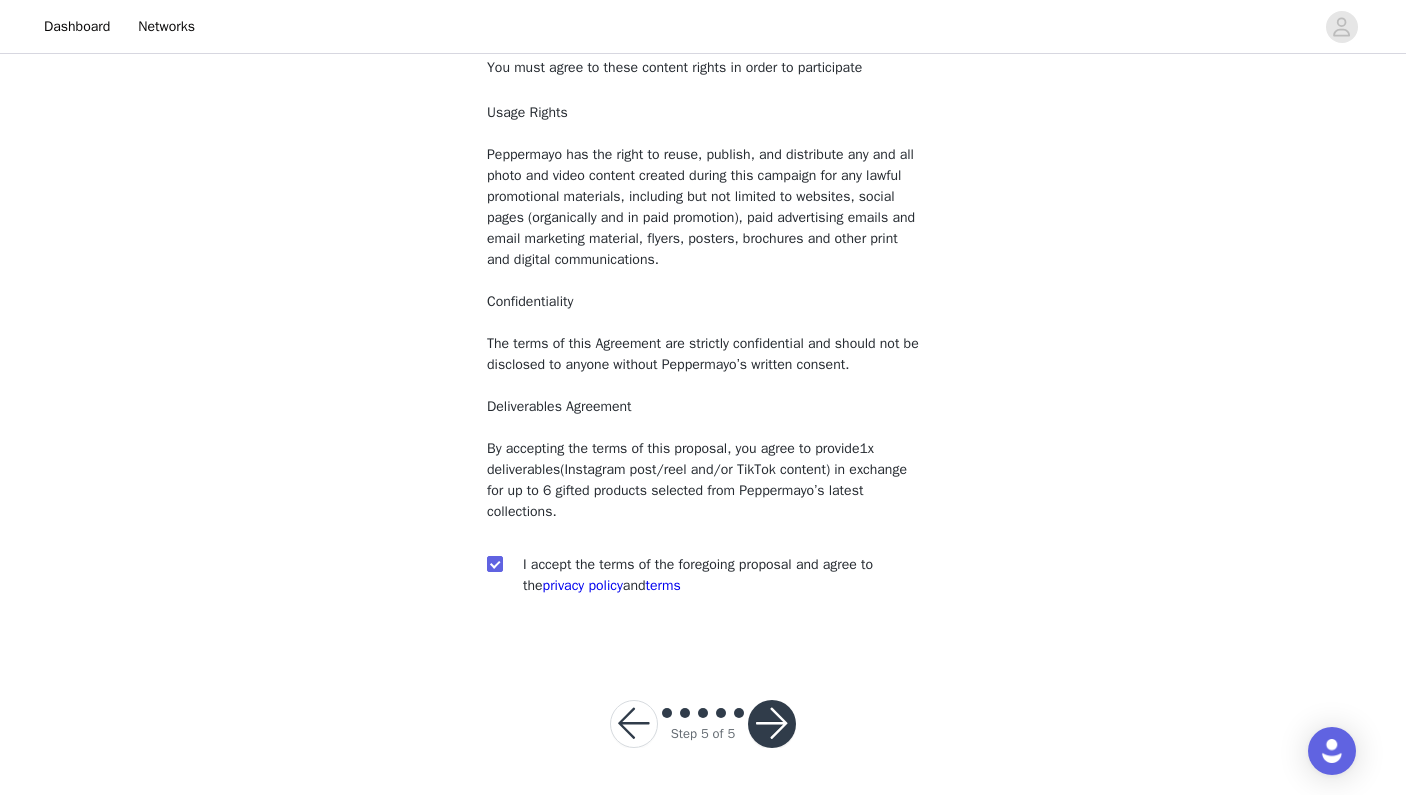 click at bounding box center [772, 724] 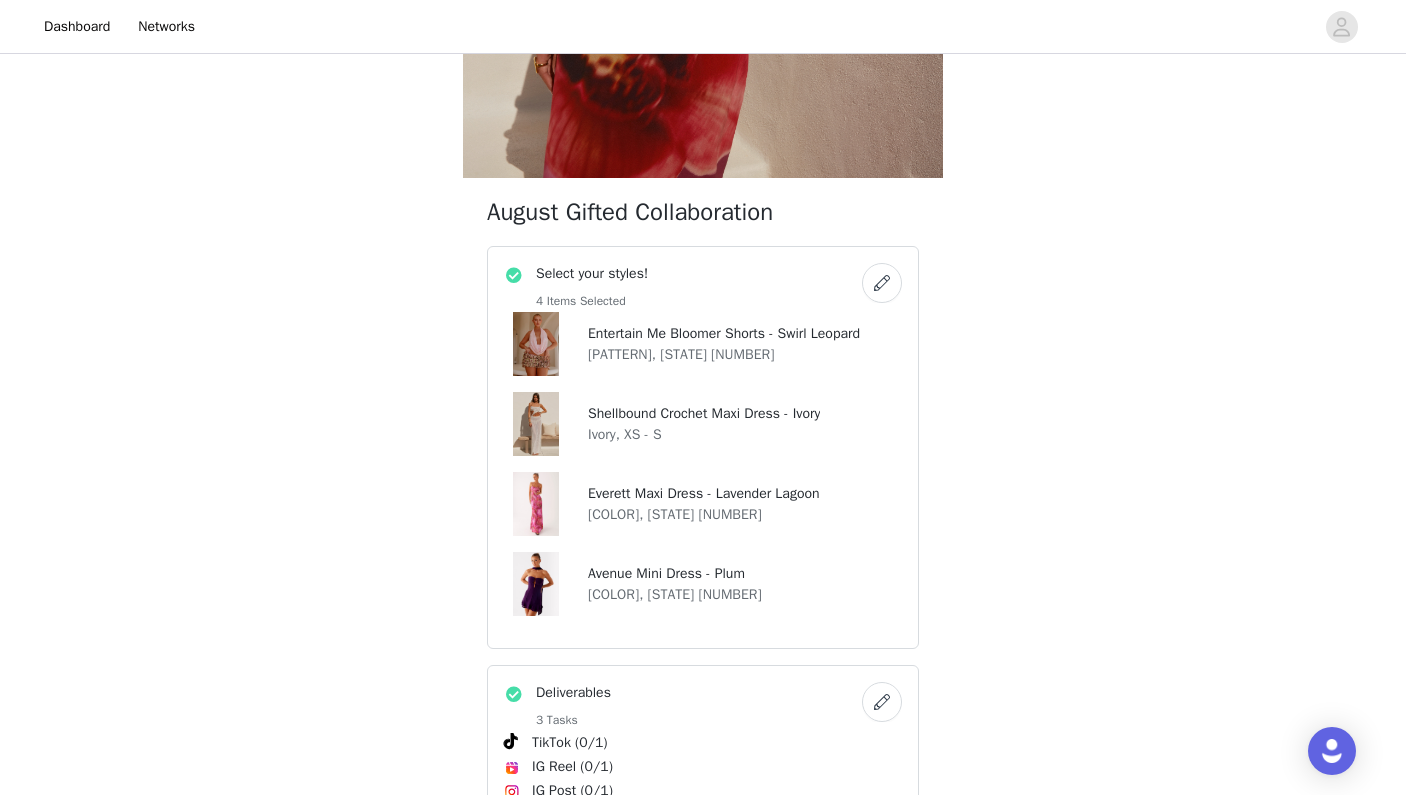 scroll, scrollTop: 701, scrollLeft: 0, axis: vertical 